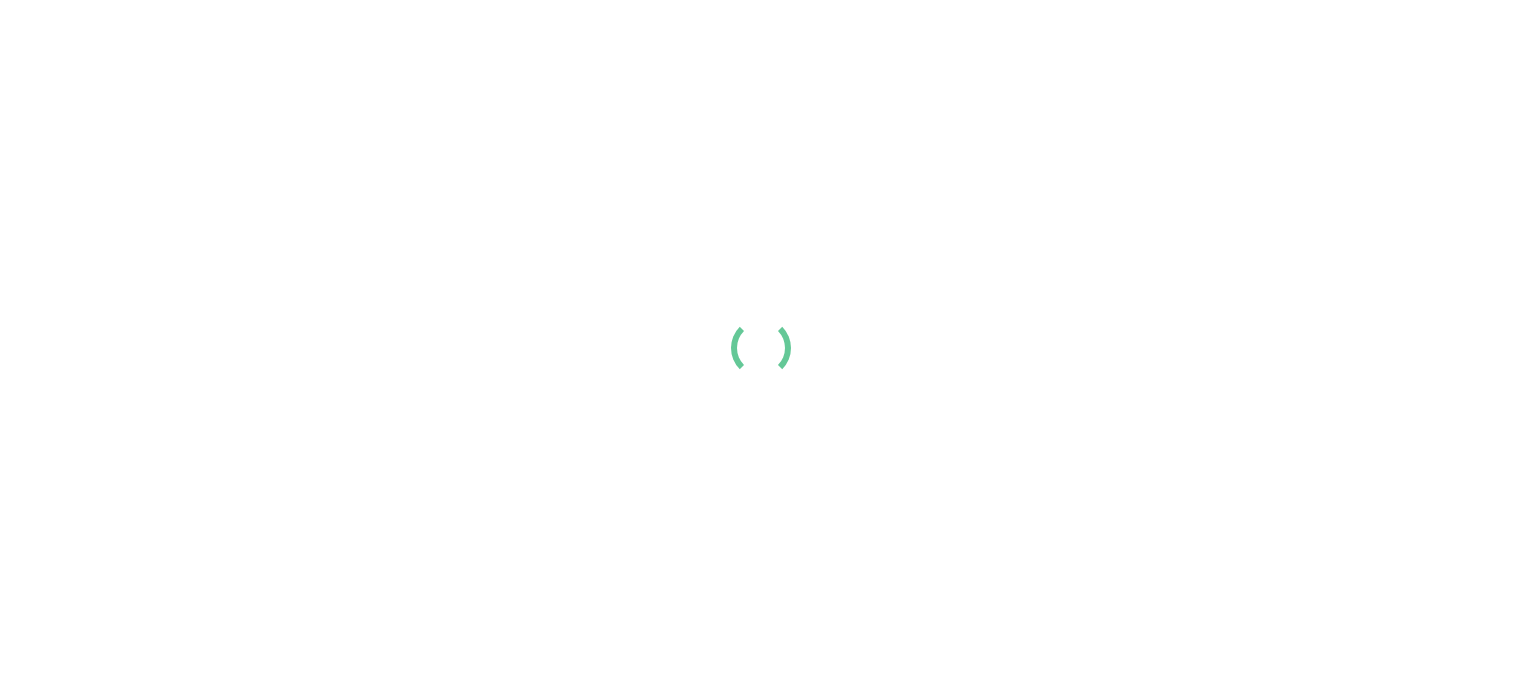 scroll, scrollTop: 0, scrollLeft: 0, axis: both 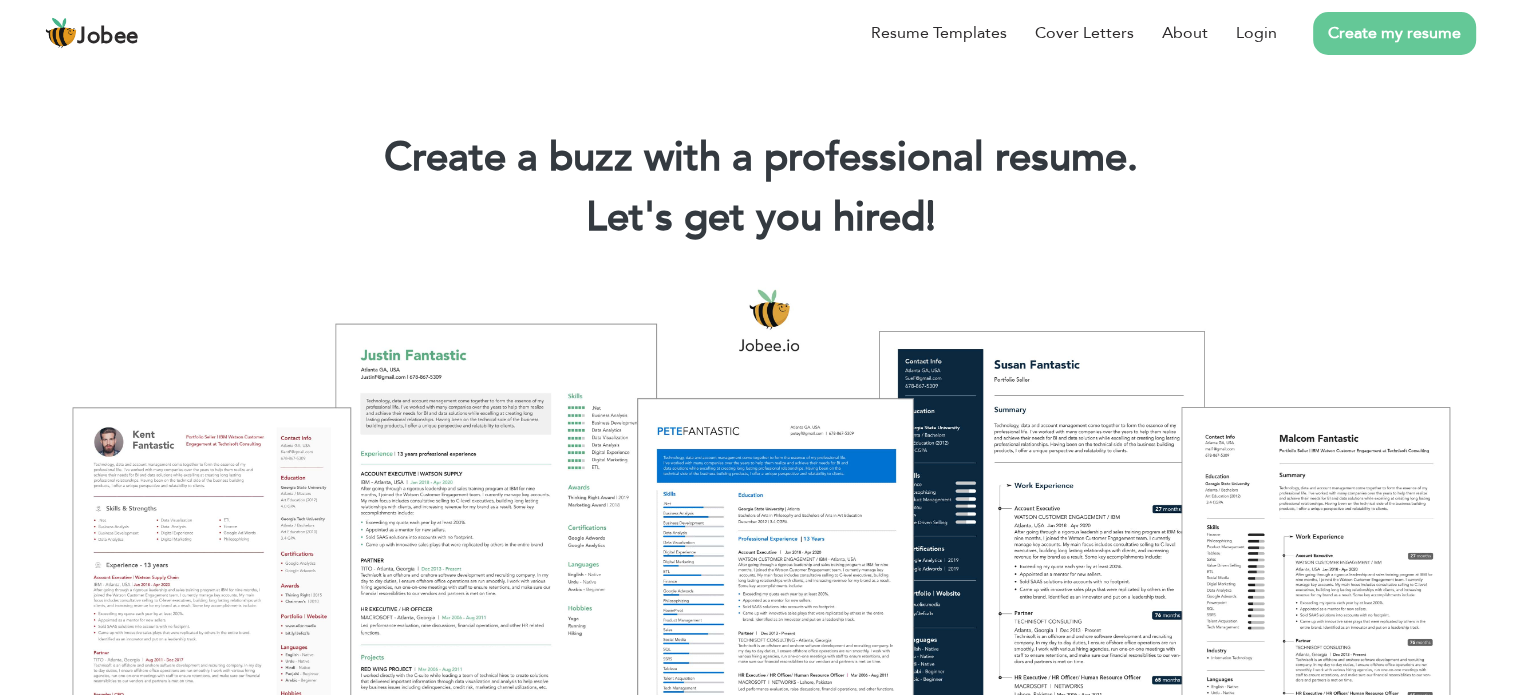 click on "Create my resume" at bounding box center [1394, 33] 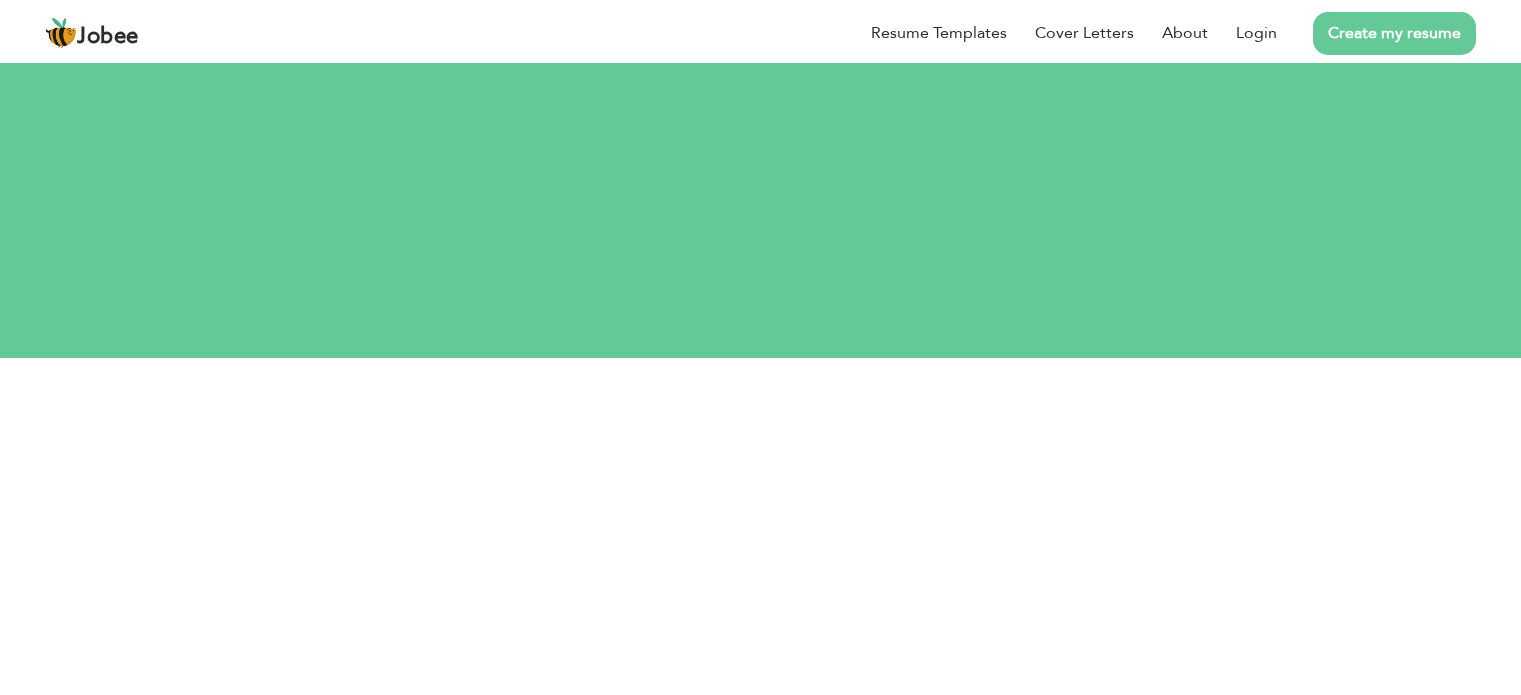 scroll, scrollTop: 0, scrollLeft: 0, axis: both 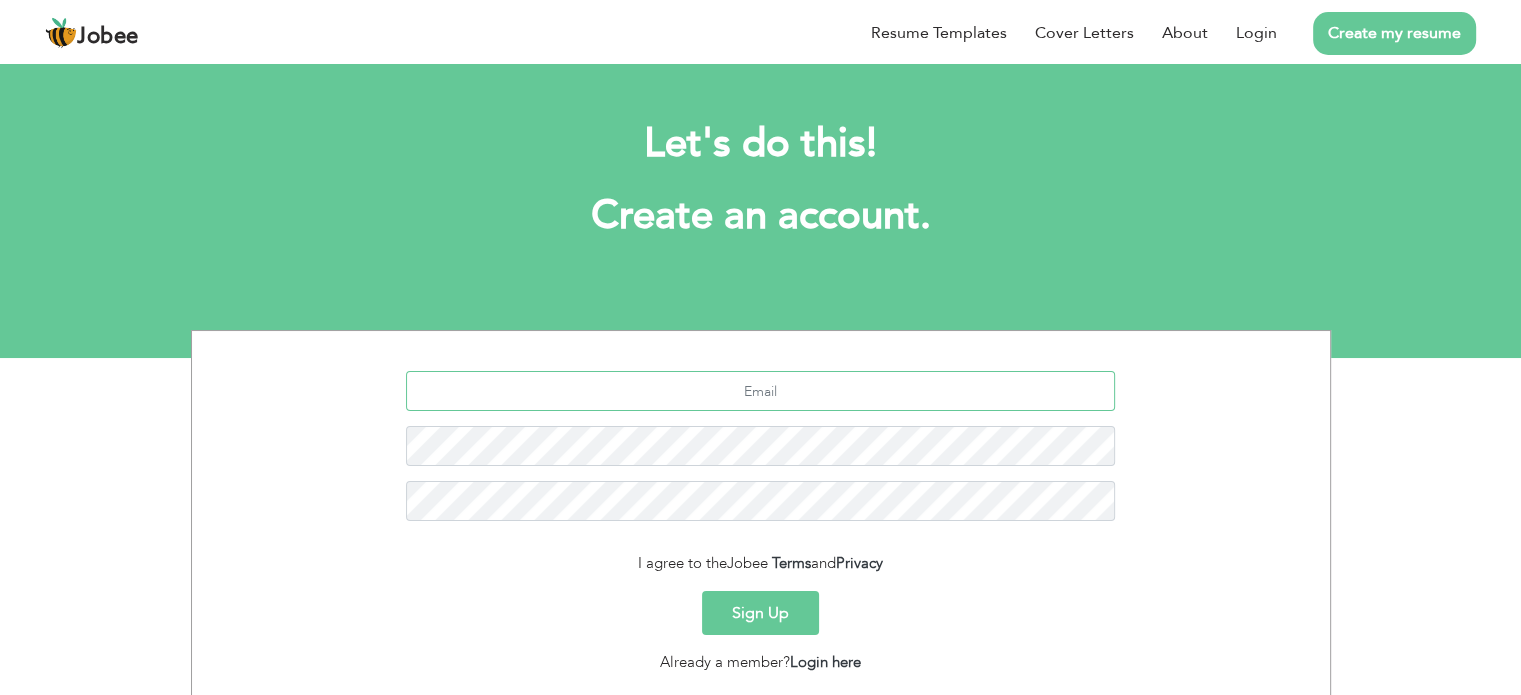 click at bounding box center (760, 391) 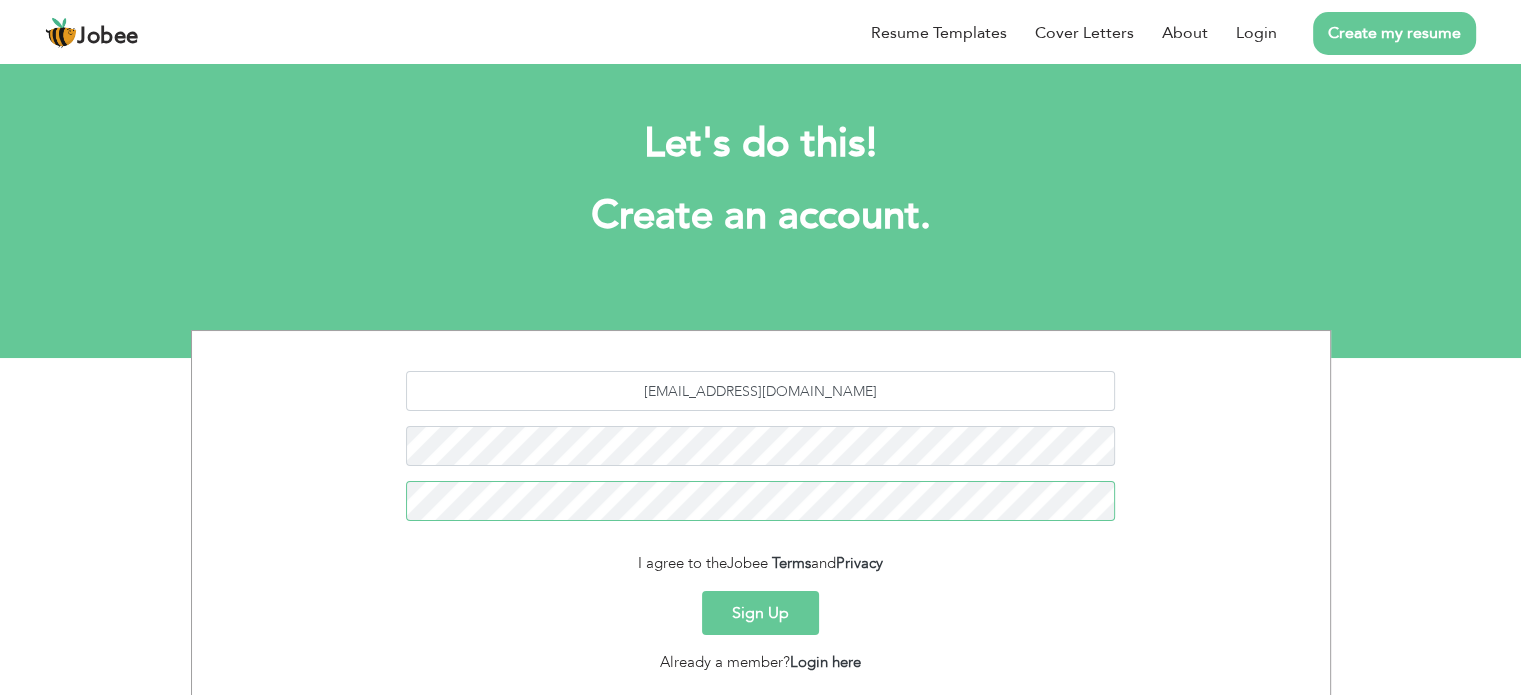 click on "Sign Up" at bounding box center [760, 613] 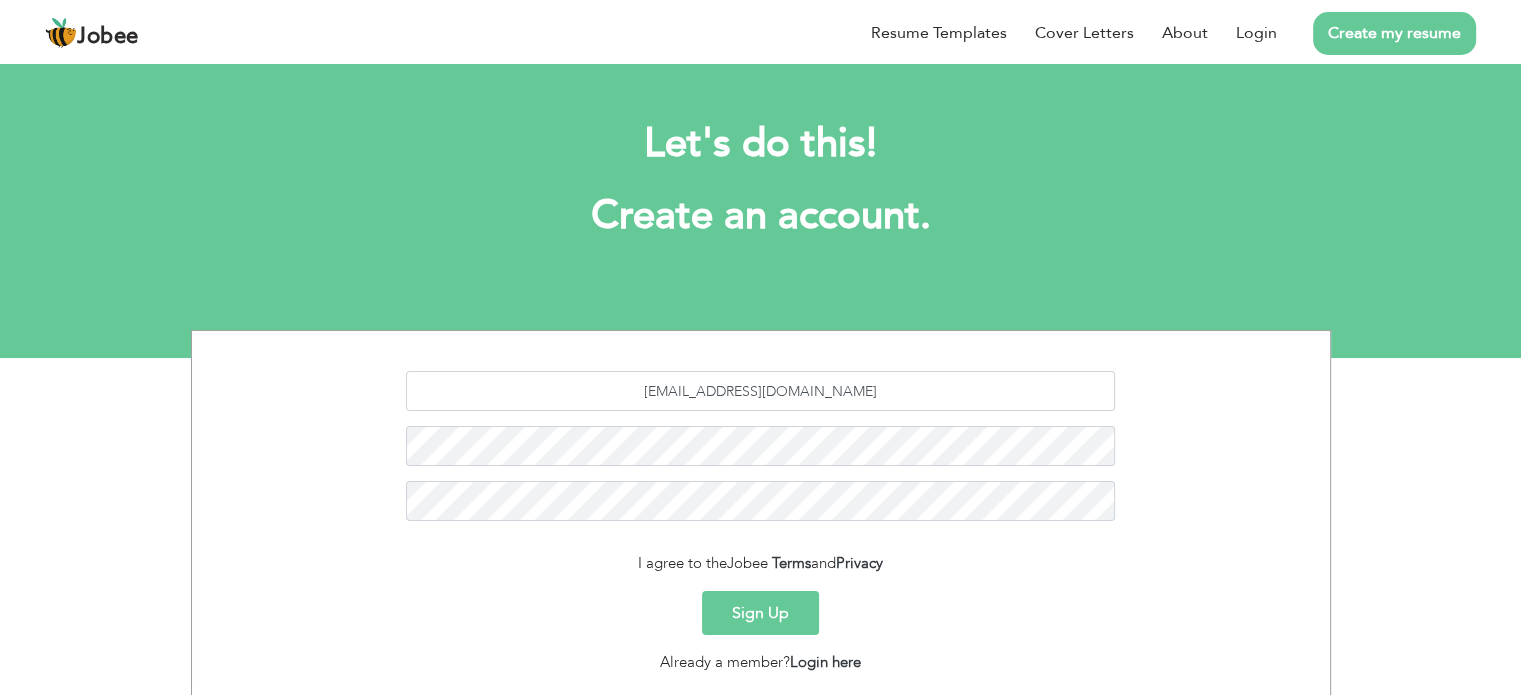 click on "Sign Up" at bounding box center (760, 613) 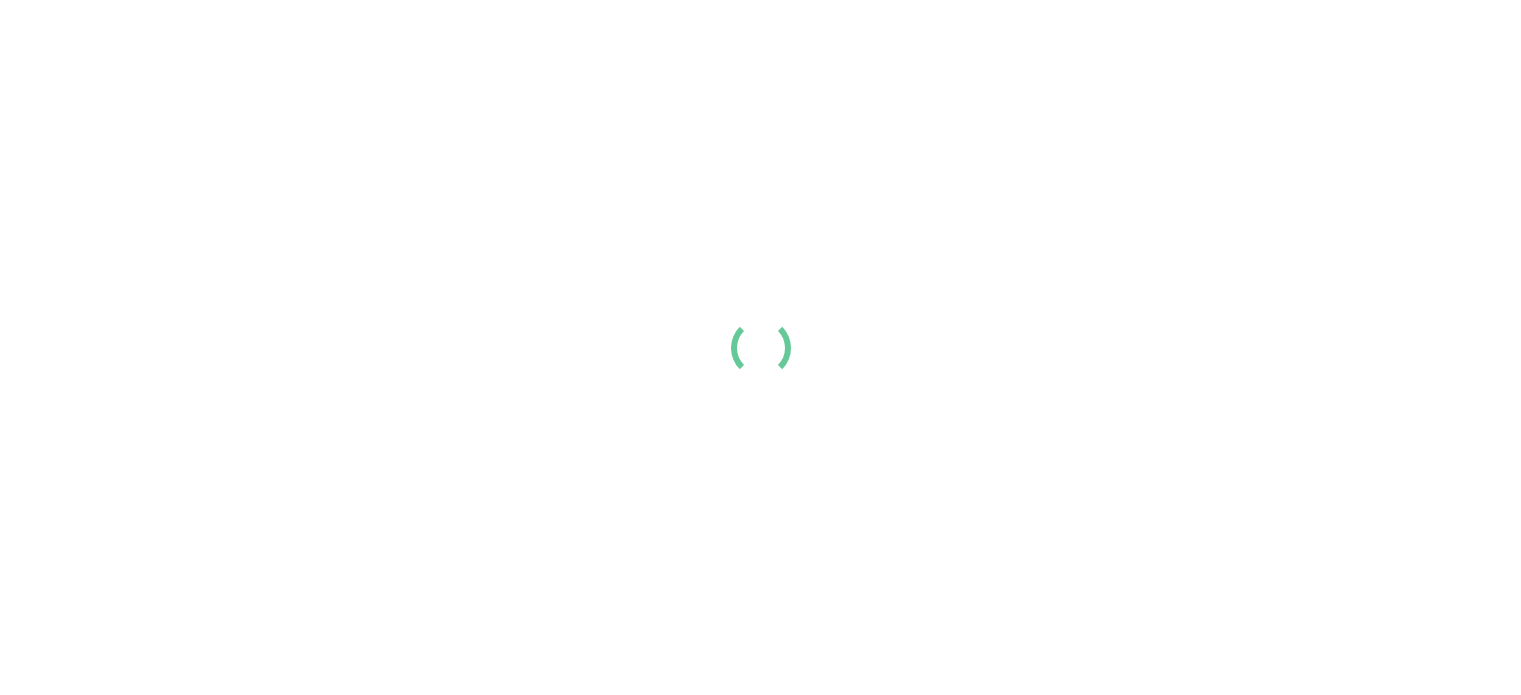 scroll, scrollTop: 0, scrollLeft: 0, axis: both 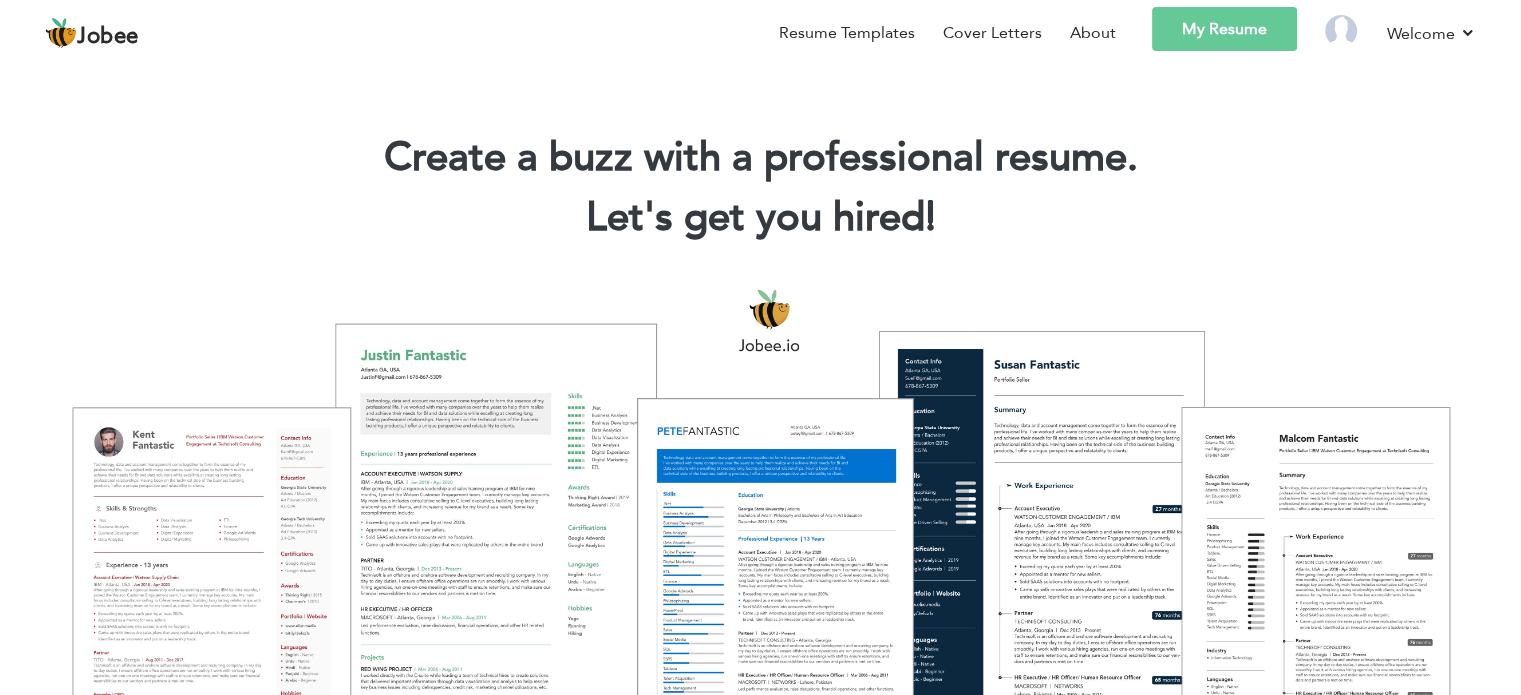 click on "My Resume" at bounding box center (1224, 29) 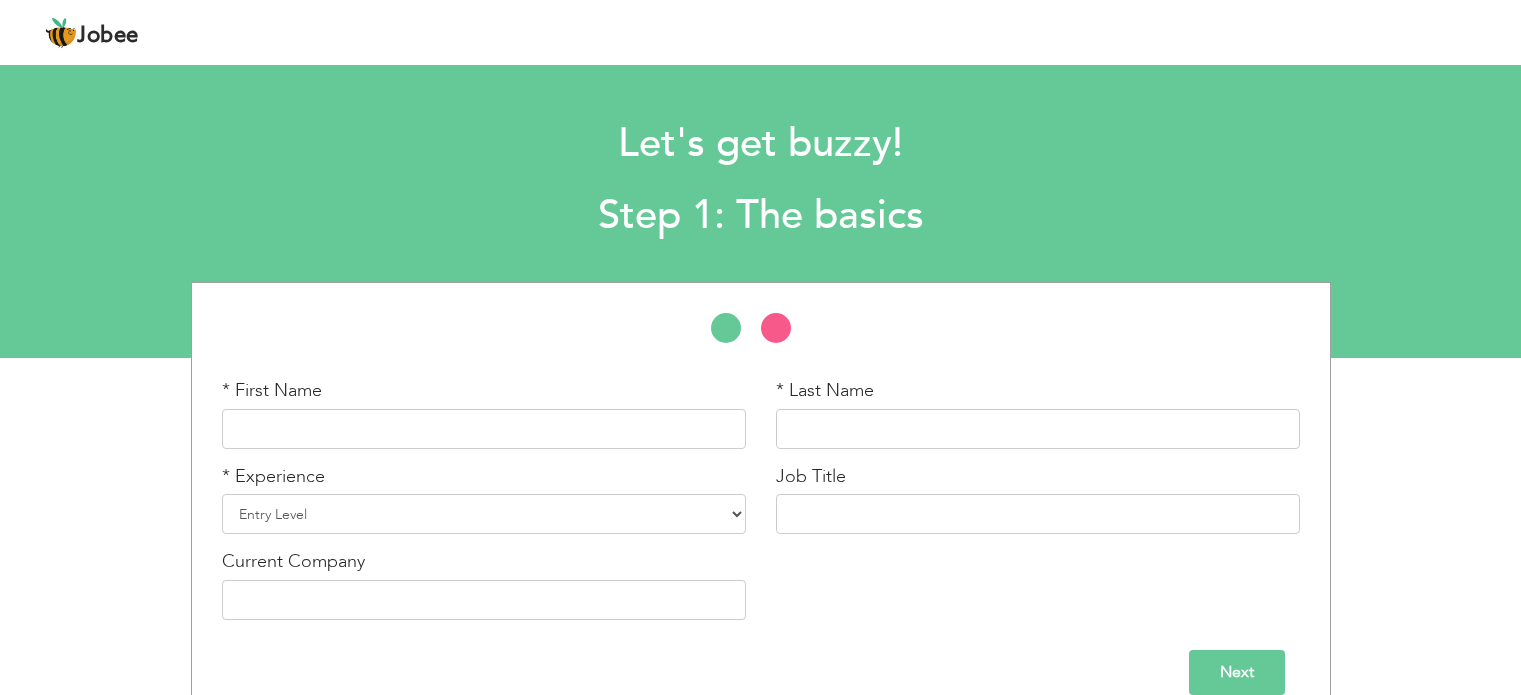 scroll, scrollTop: 0, scrollLeft: 0, axis: both 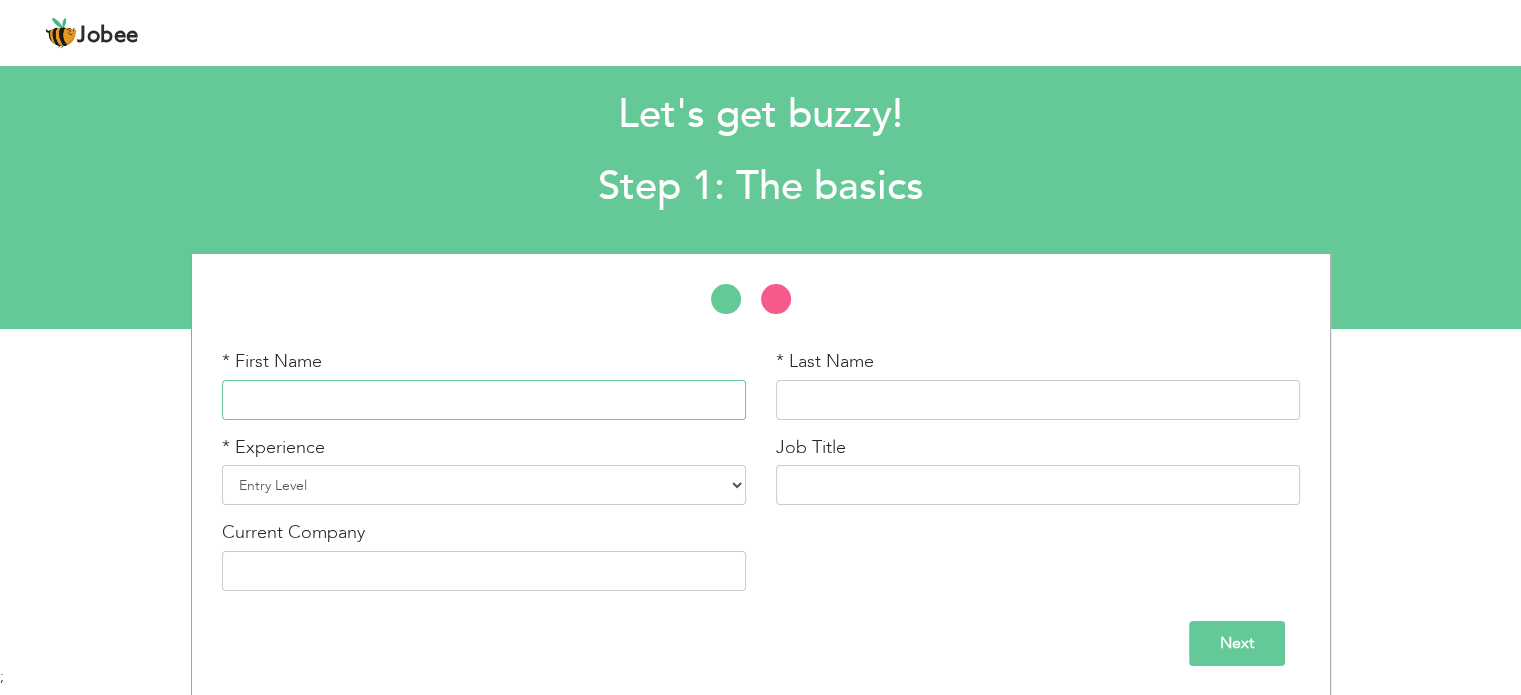 click at bounding box center [484, 400] 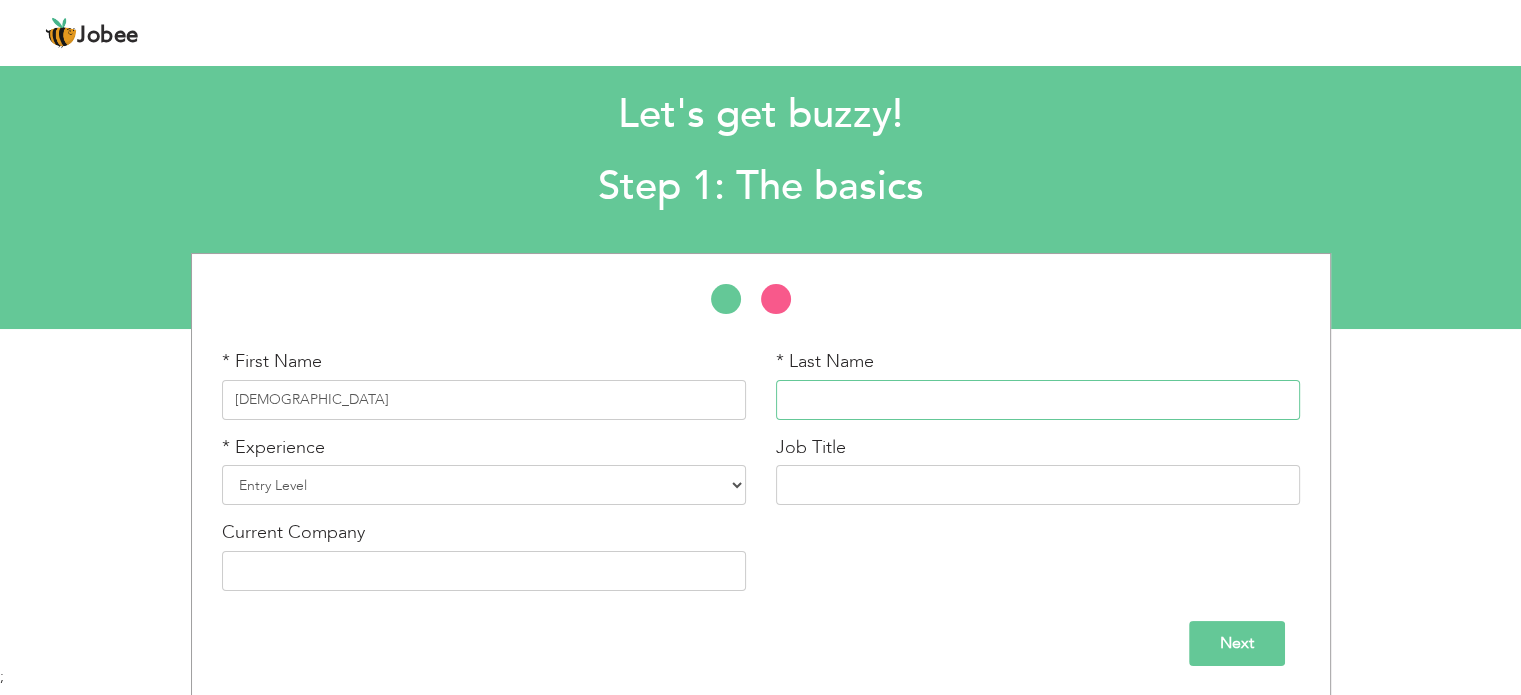 type on "[PERSON_NAME]" 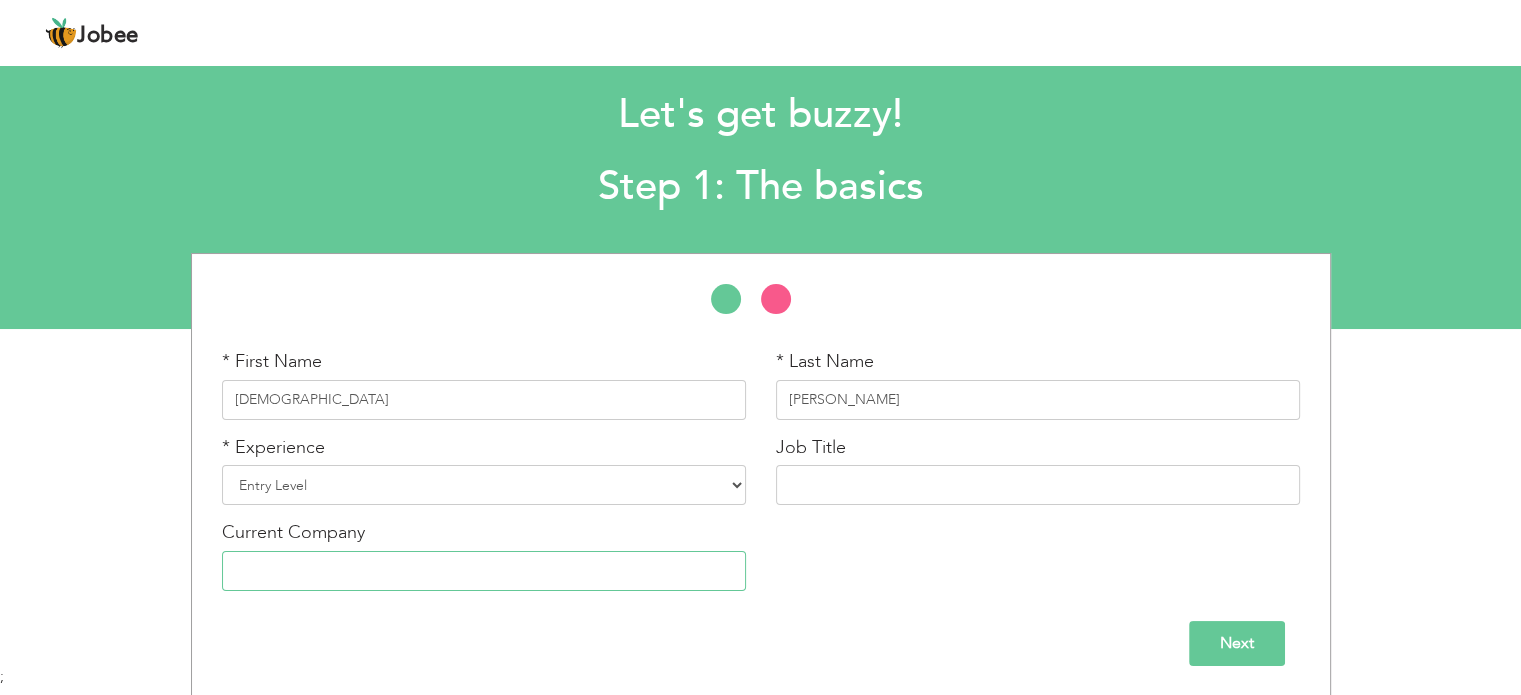 type on "Saad&co" 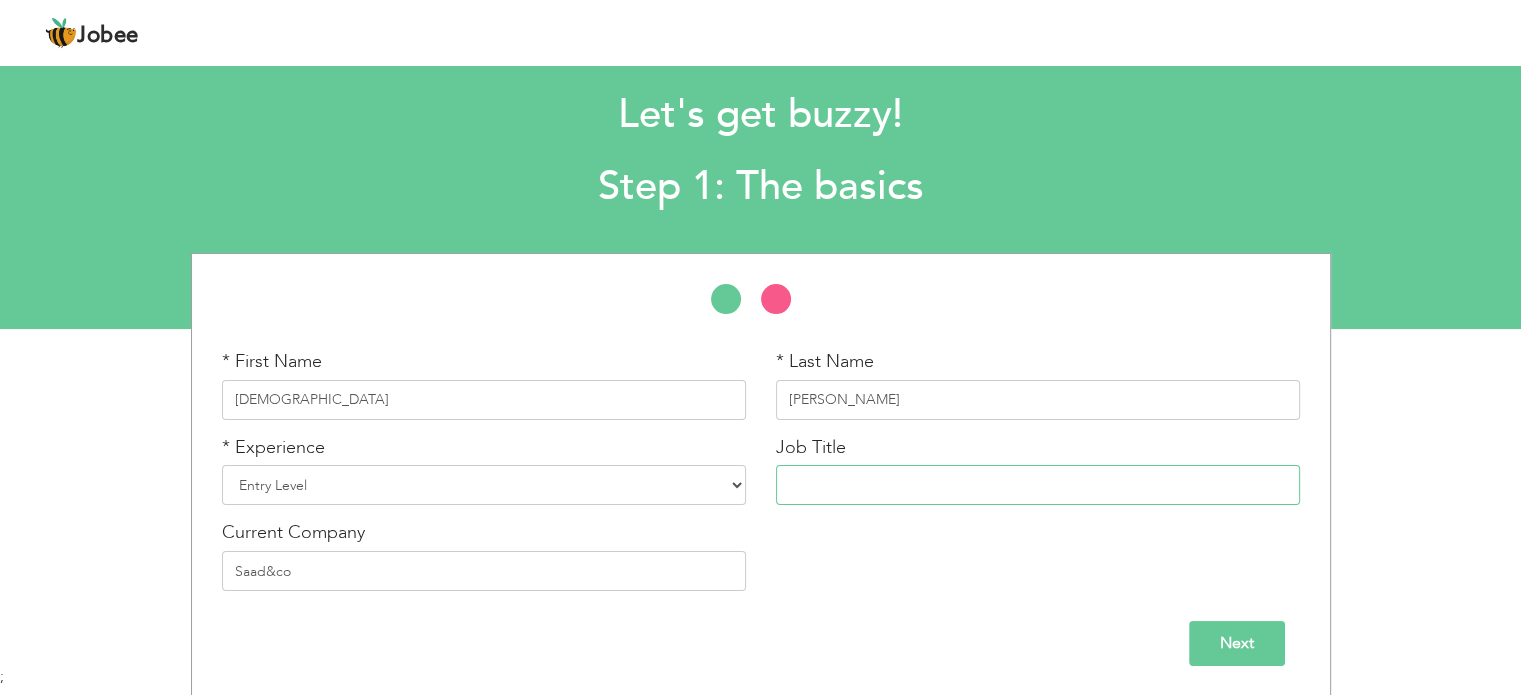 click at bounding box center [1038, 485] 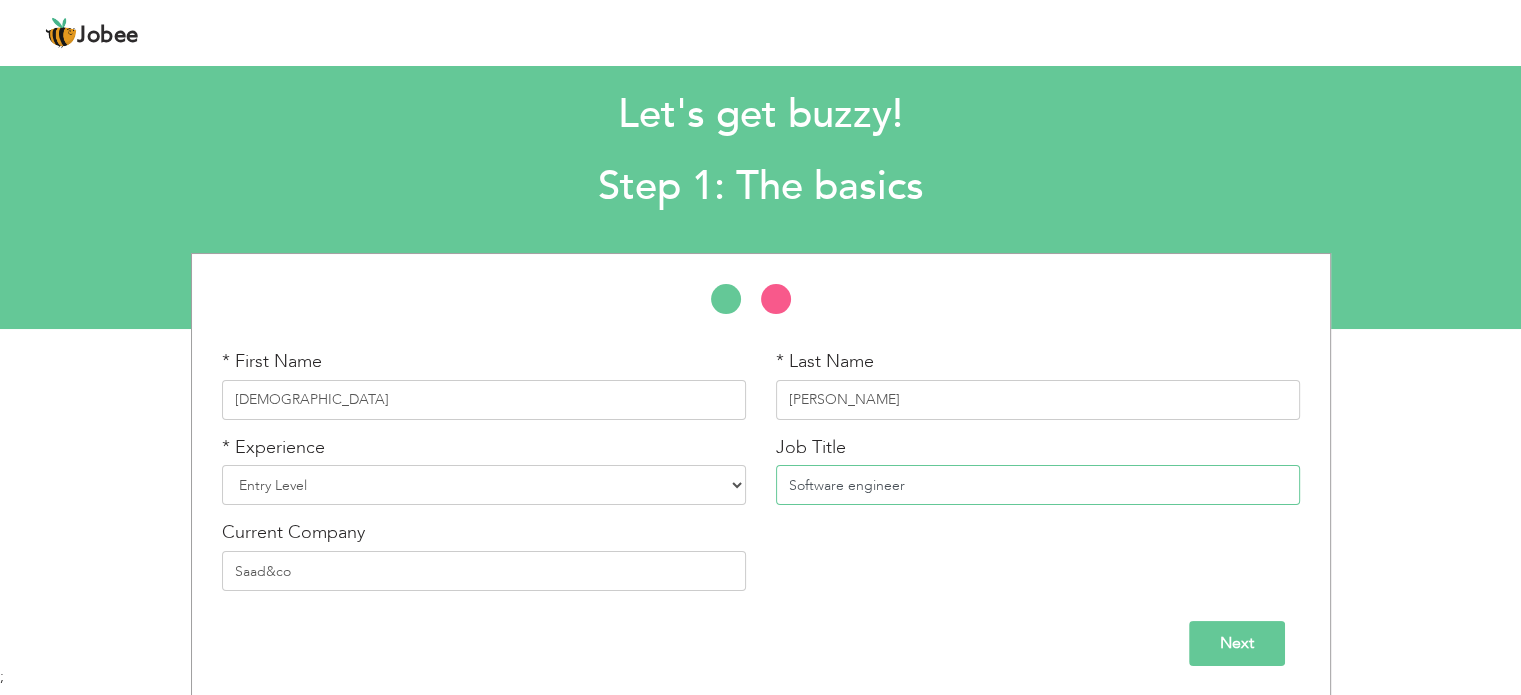type on "Software engineer" 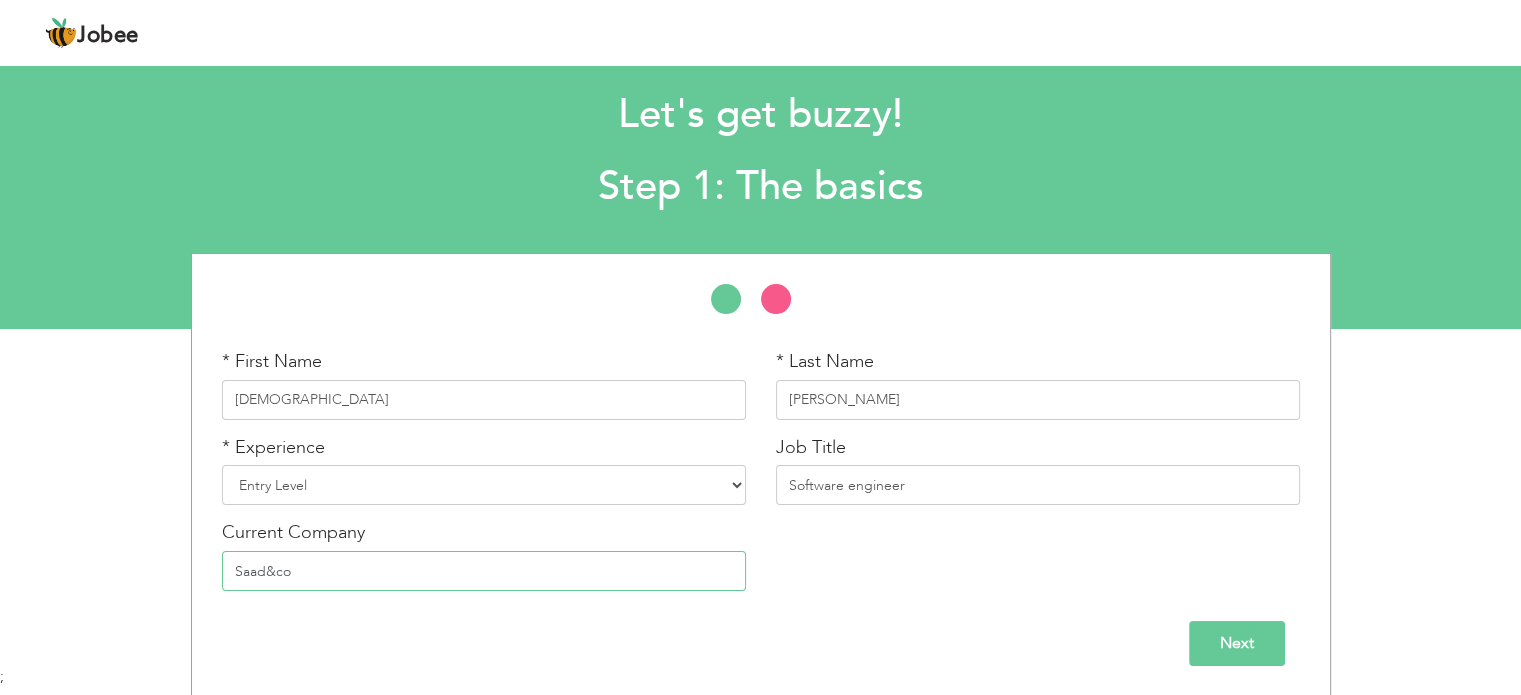 click on "Saad&co" at bounding box center [484, 571] 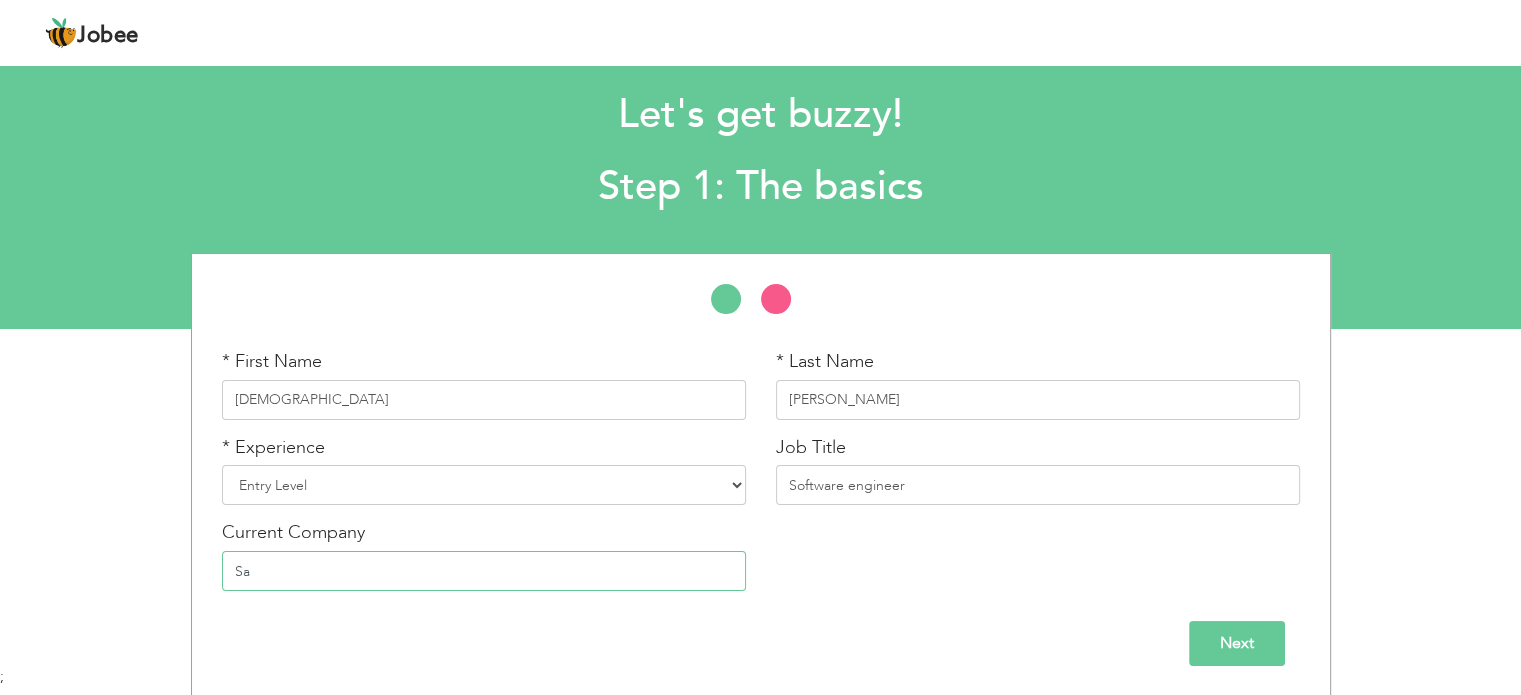 type on "S" 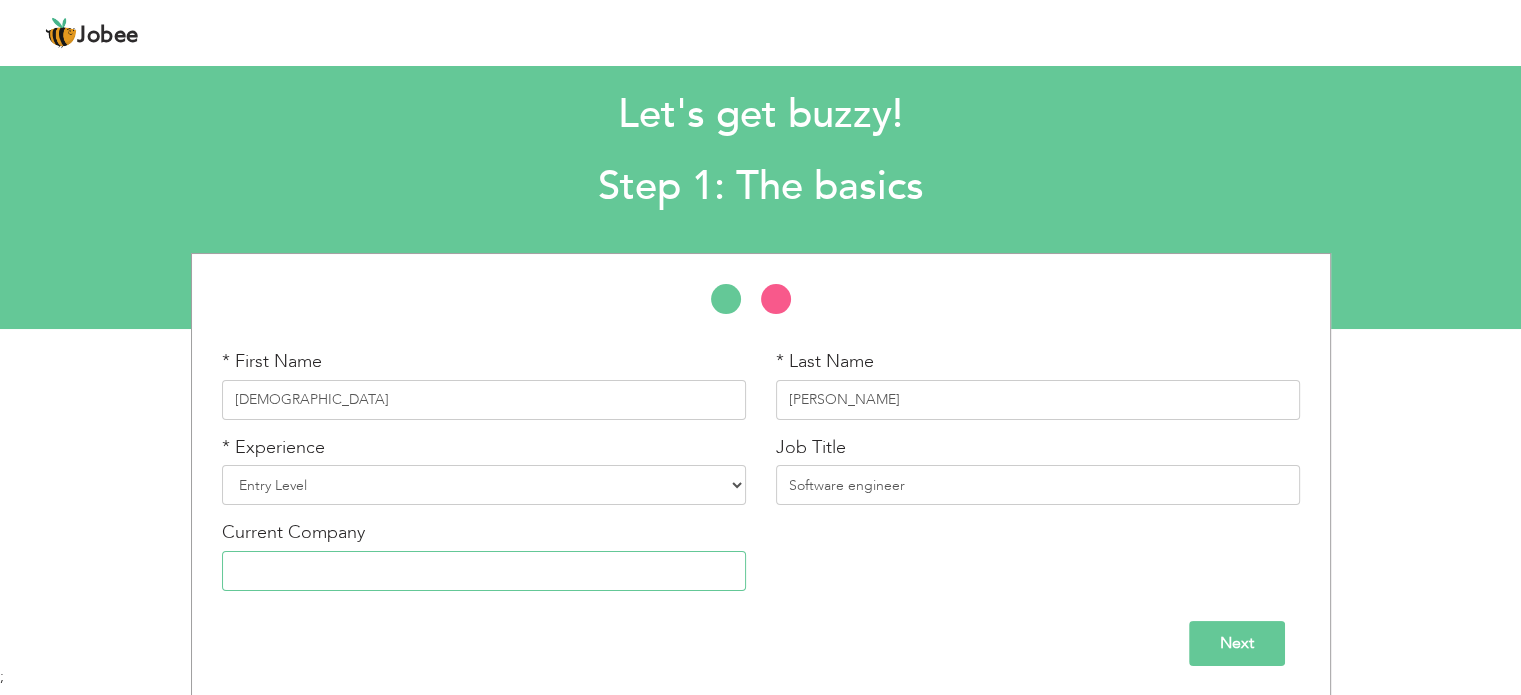 type 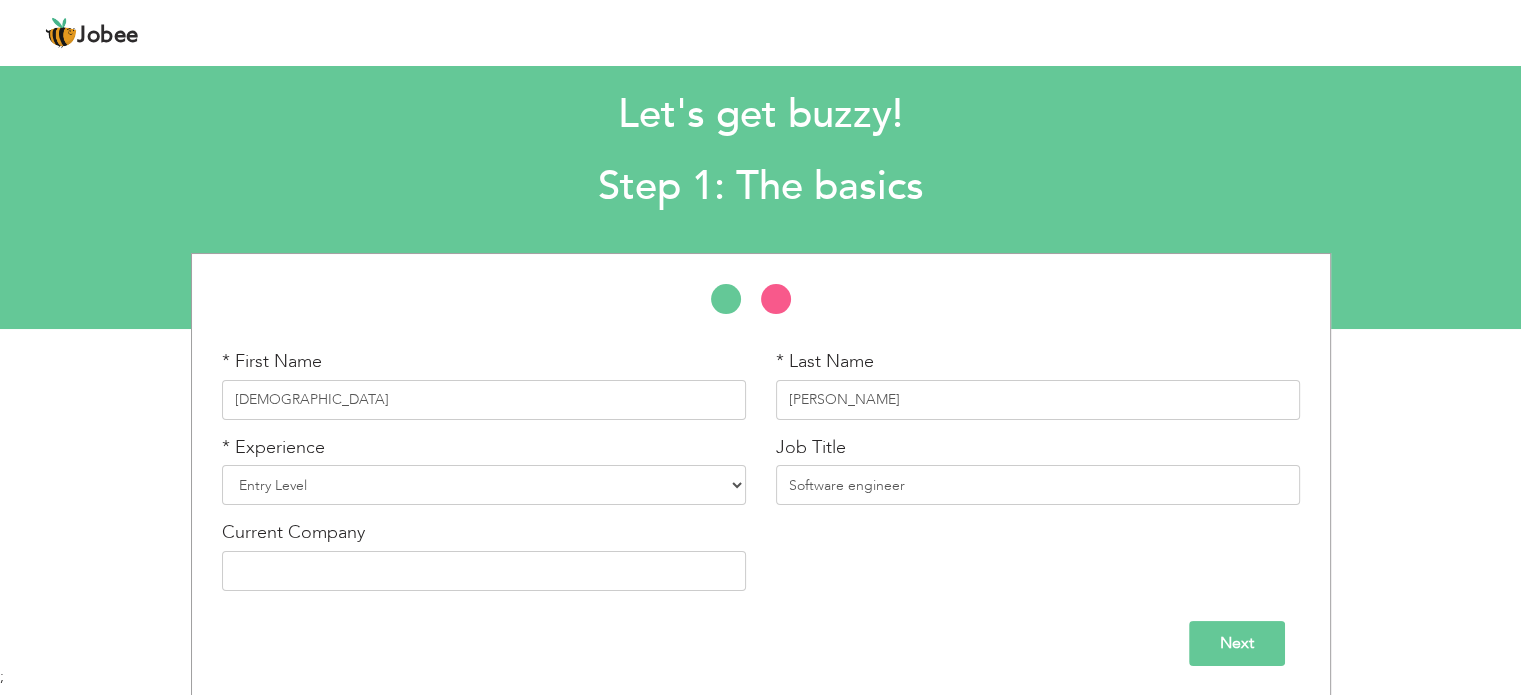 click on "Next" at bounding box center (1237, 643) 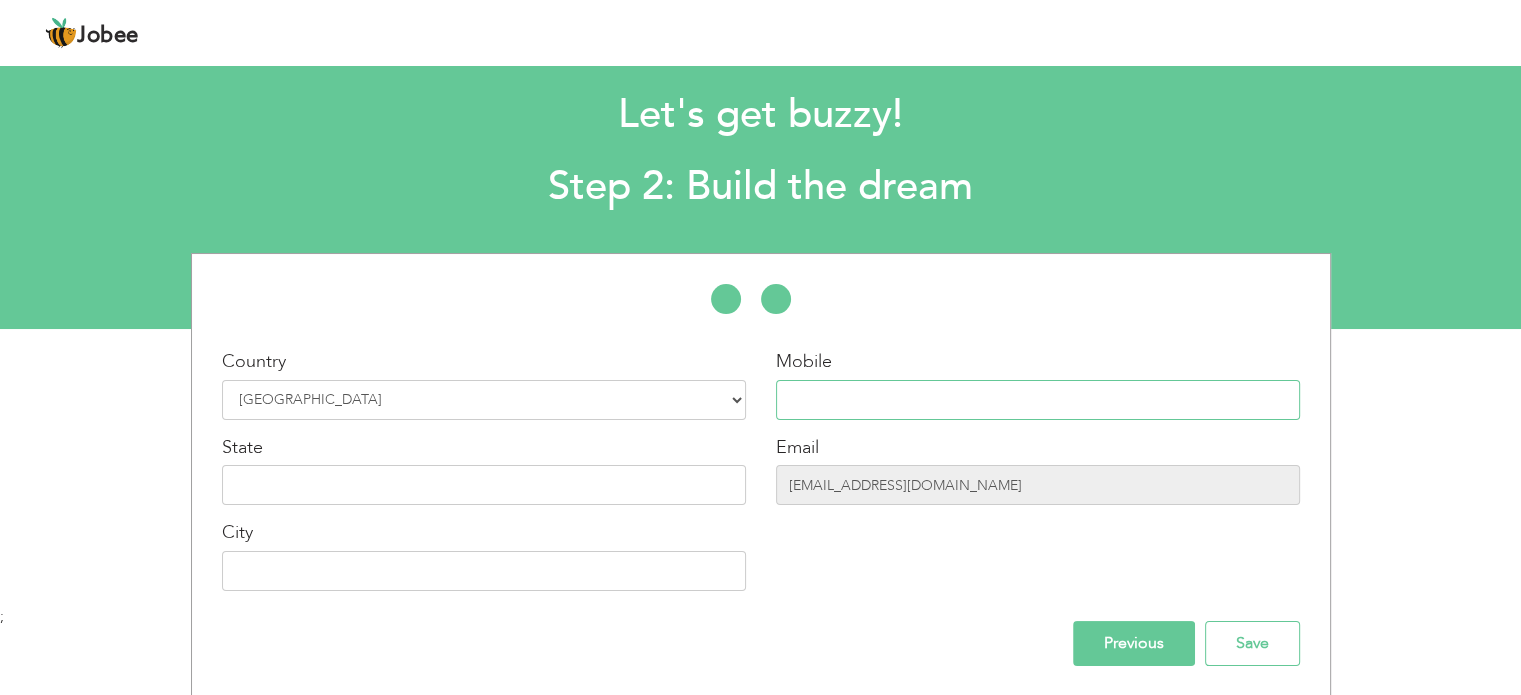 click at bounding box center [1038, 400] 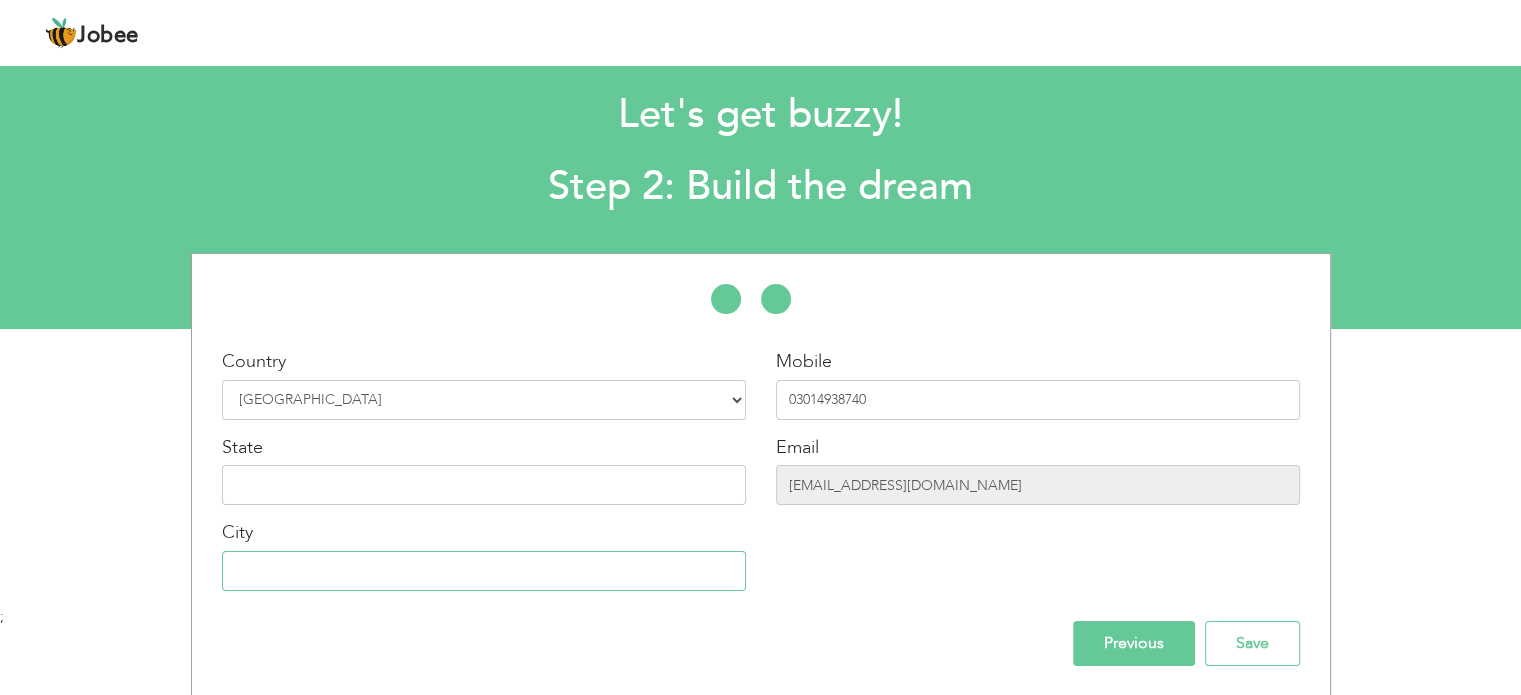 type on "[GEOGRAPHIC_DATA]" 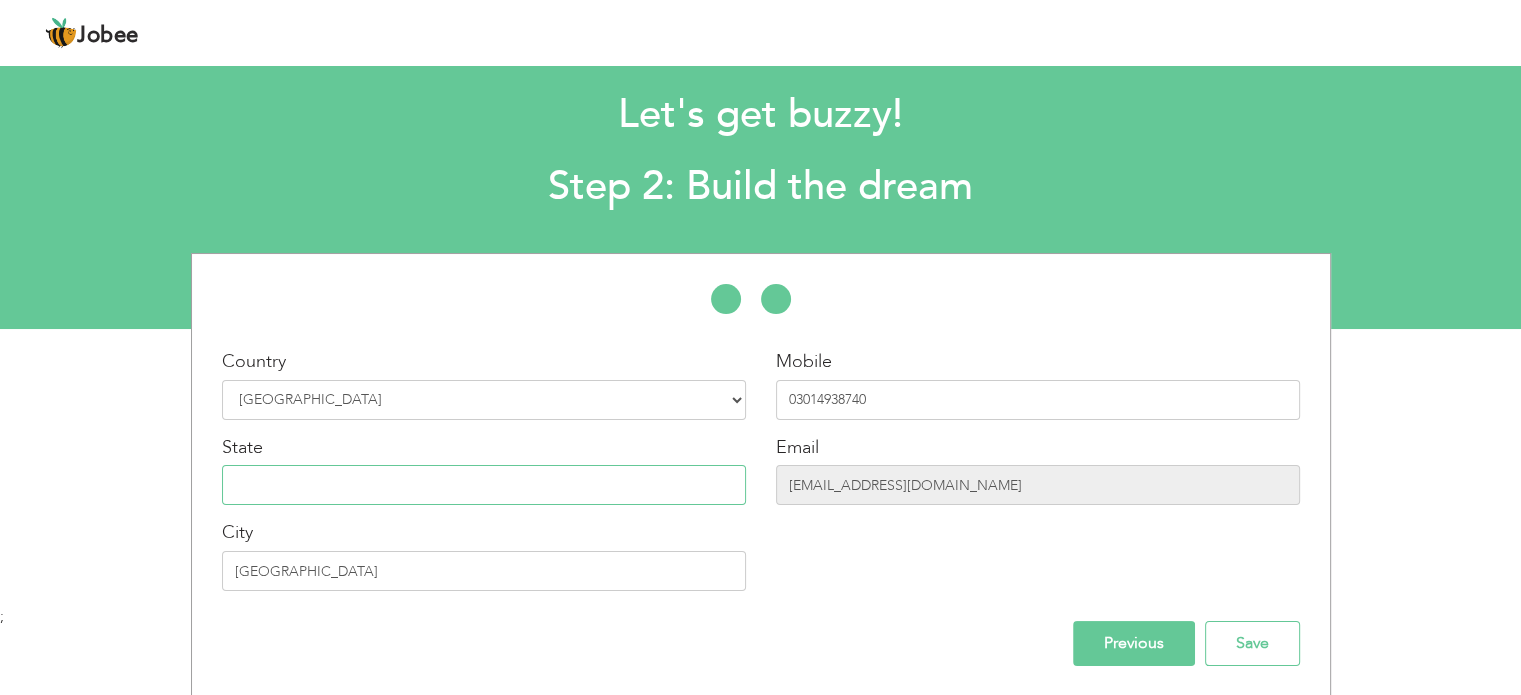 click at bounding box center [484, 485] 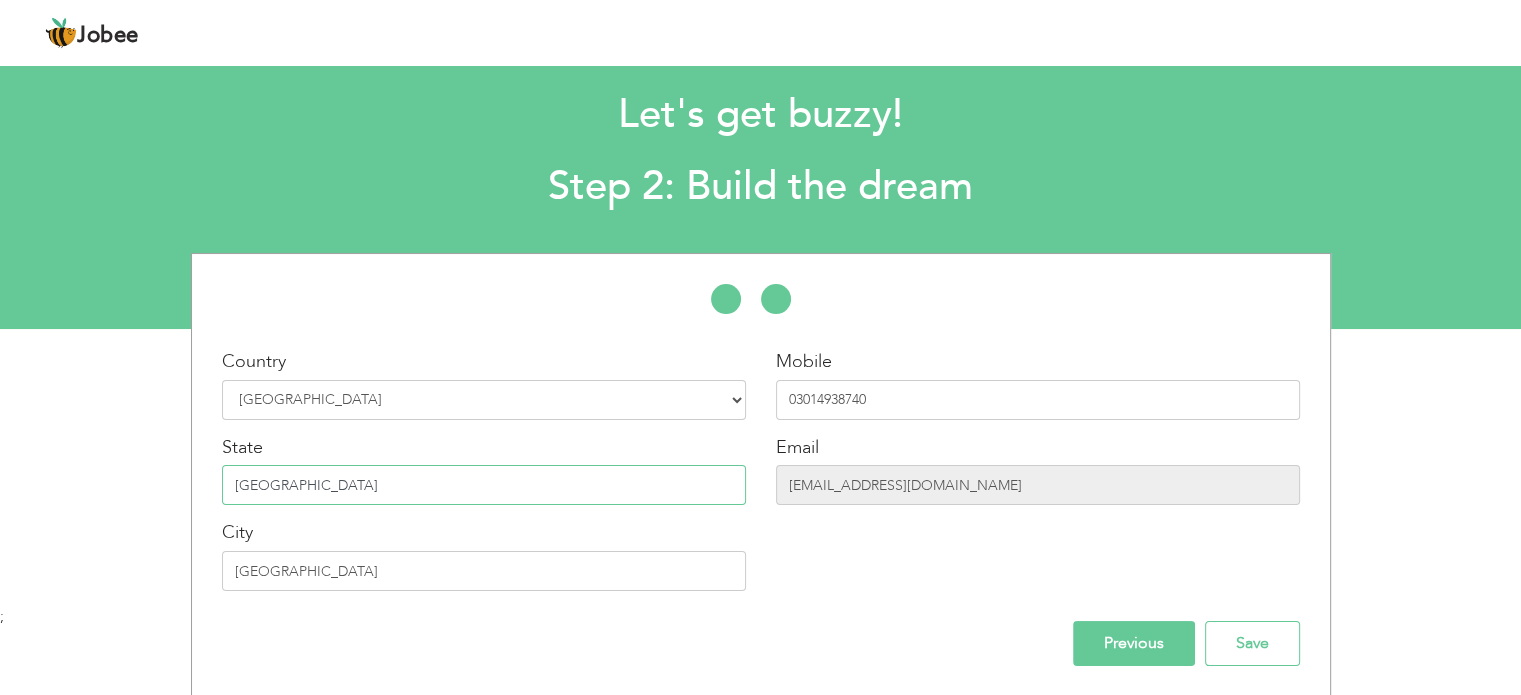 type on "[GEOGRAPHIC_DATA]" 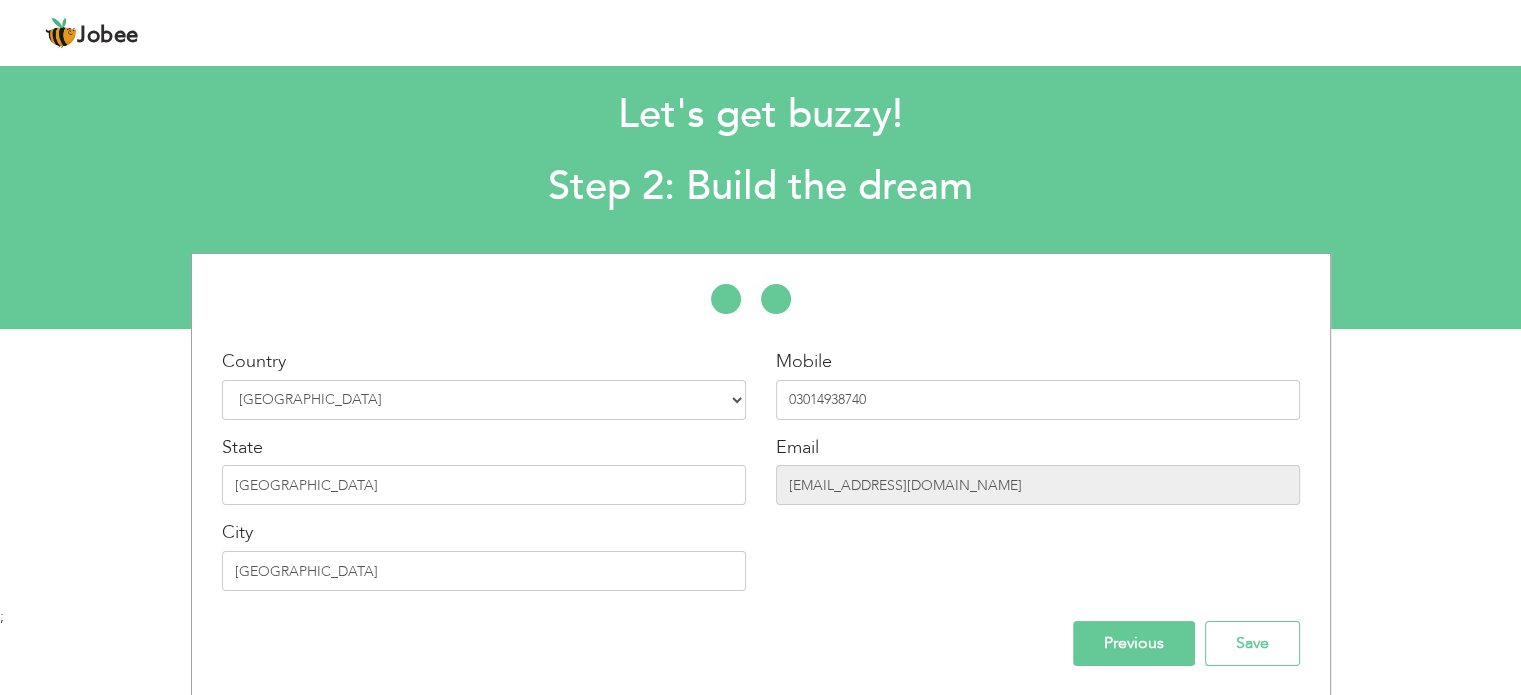 click on "Previous" at bounding box center (1134, 643) 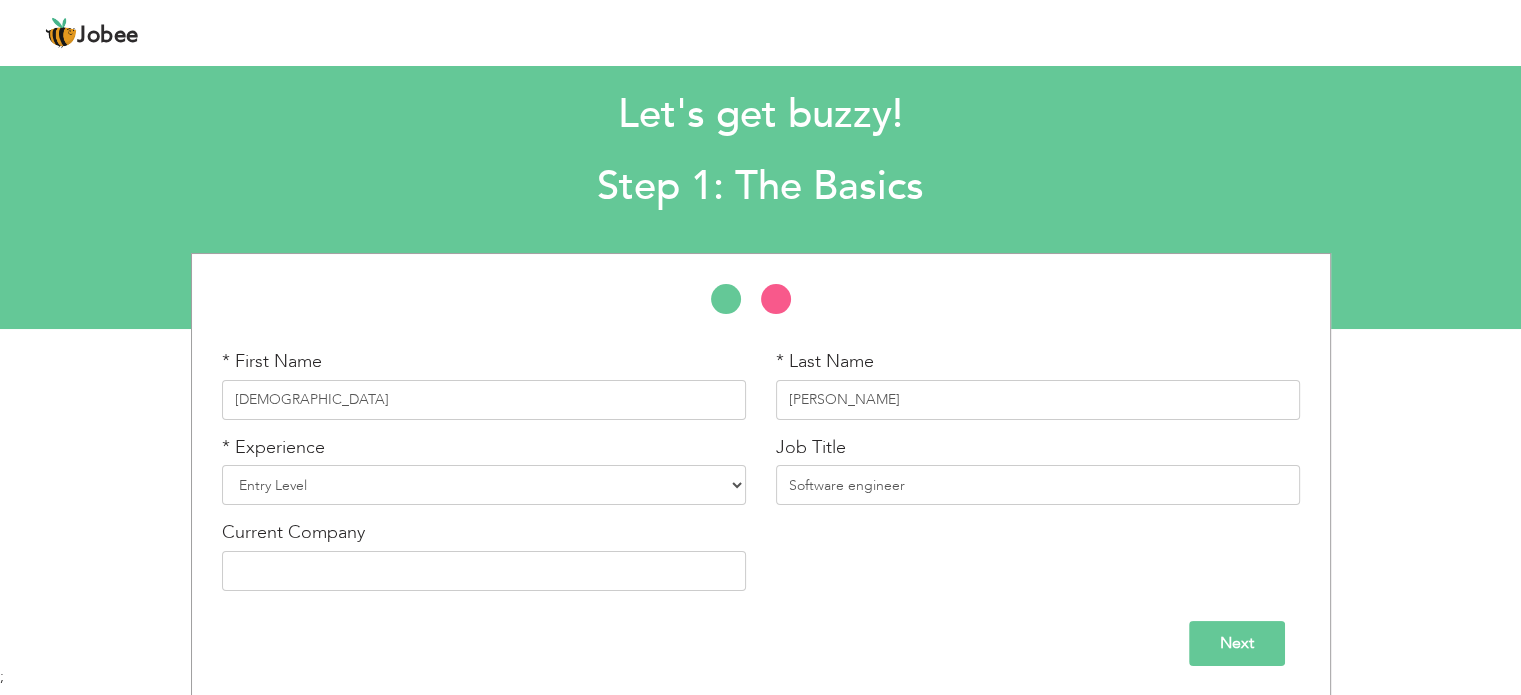click on "Next" at bounding box center [1237, 643] 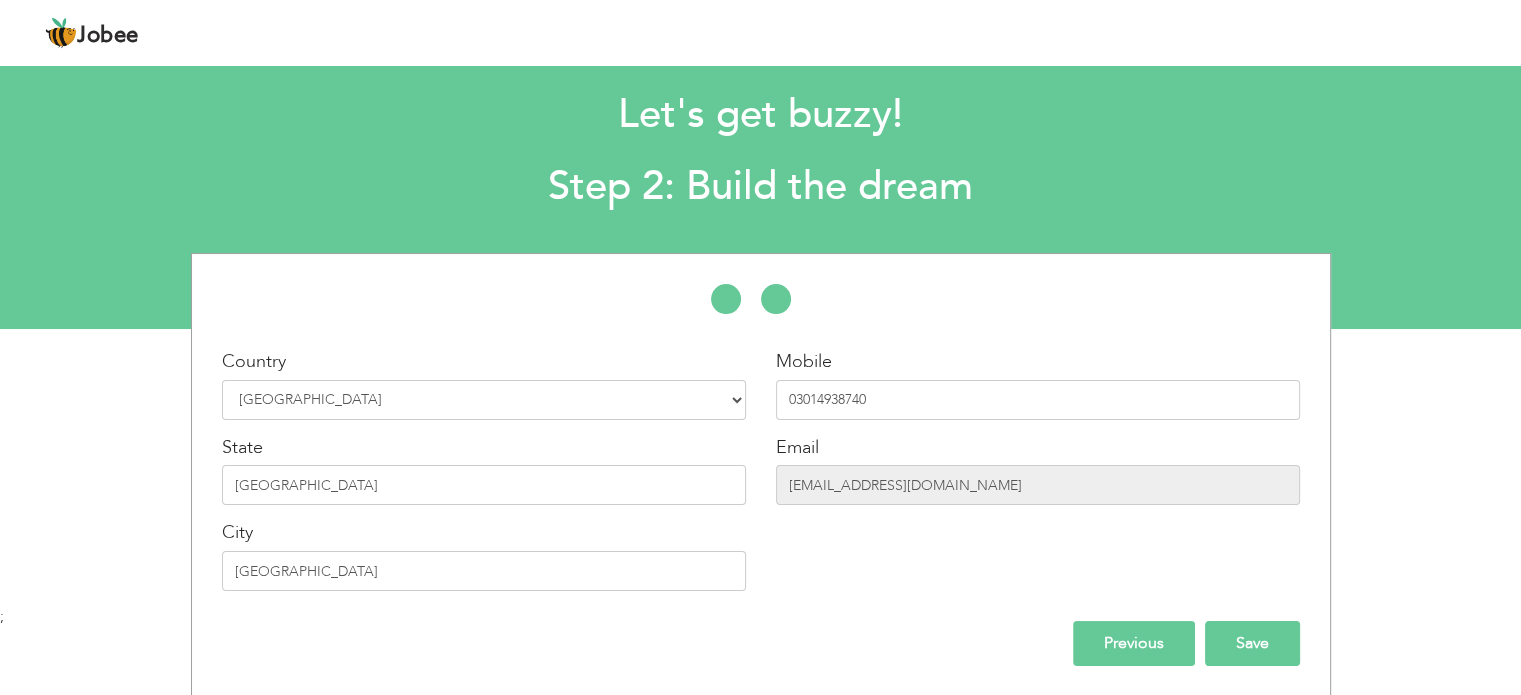 click on "Save" at bounding box center [1252, 643] 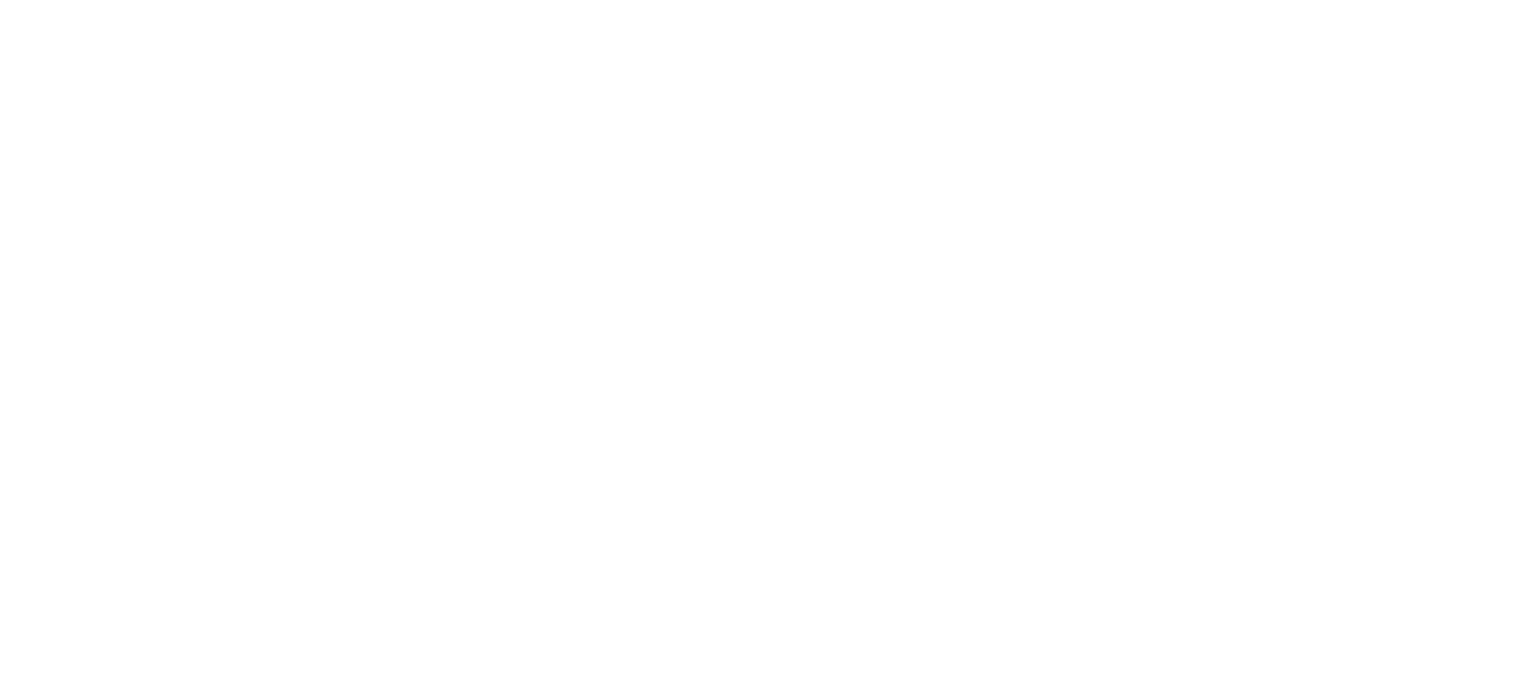 scroll, scrollTop: 0, scrollLeft: 0, axis: both 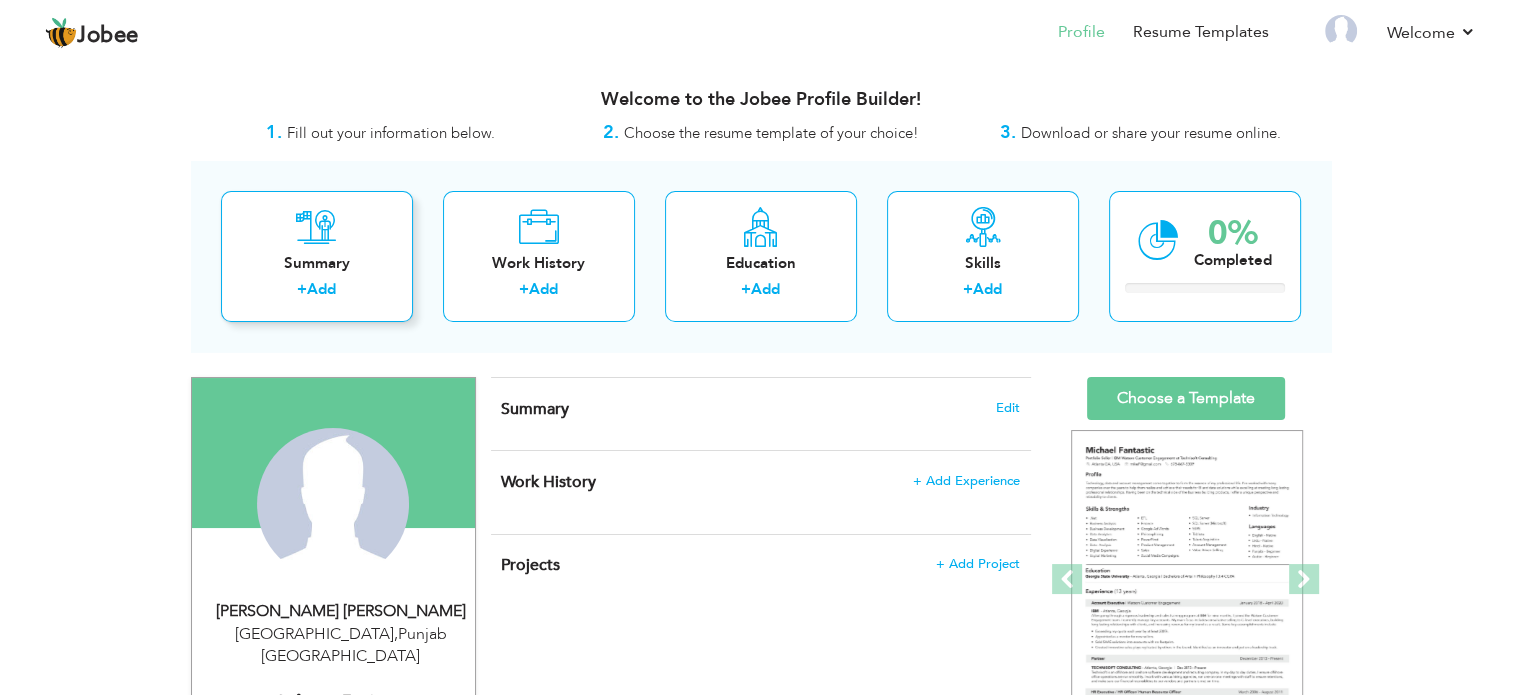 click on "Summary" at bounding box center [317, 263] 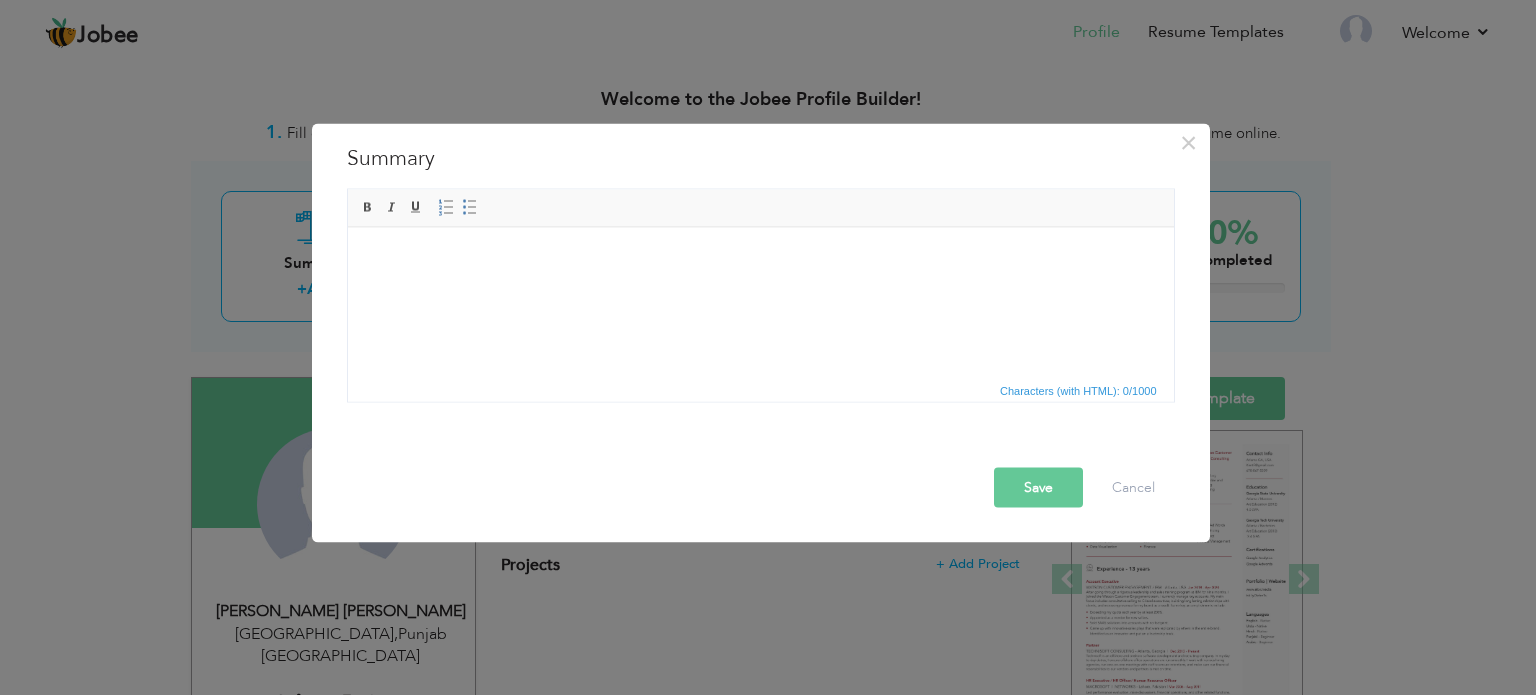 paste 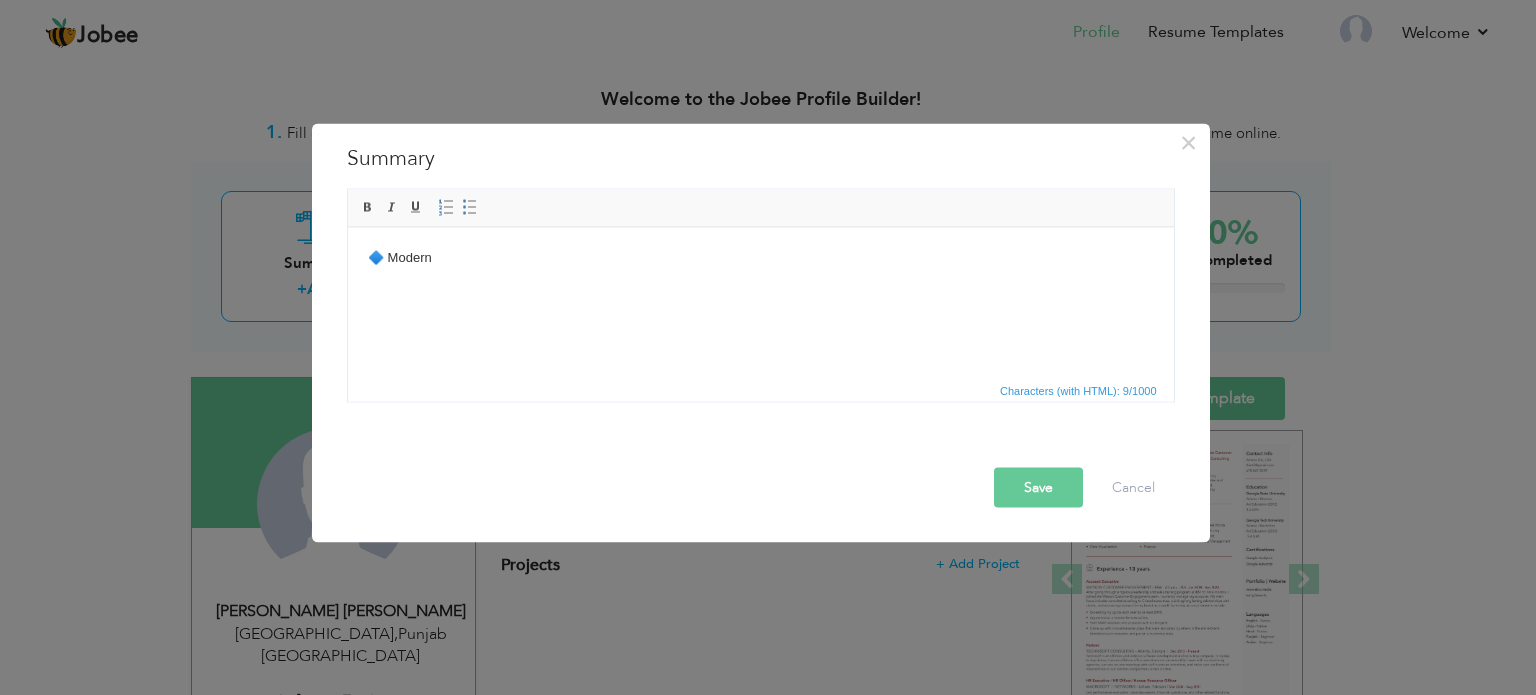 type 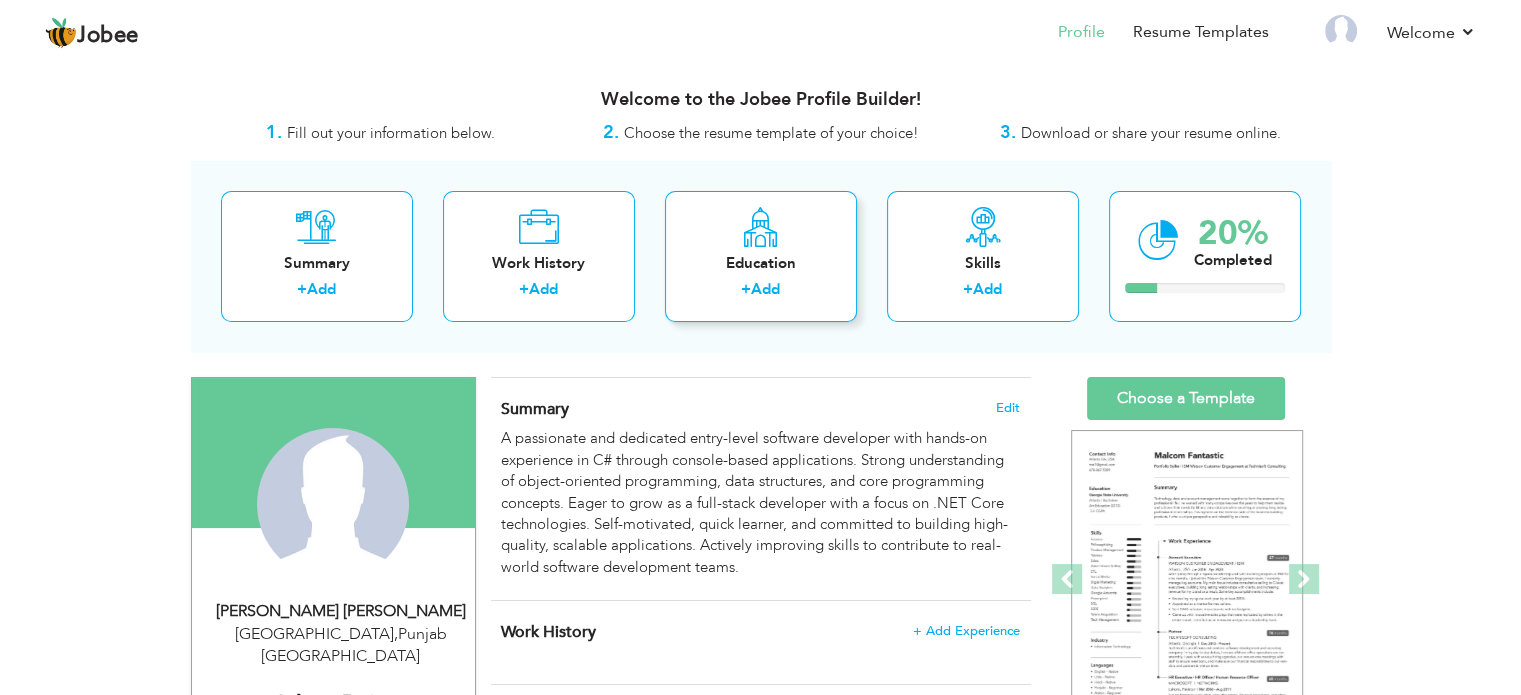 click on "Add" at bounding box center (765, 289) 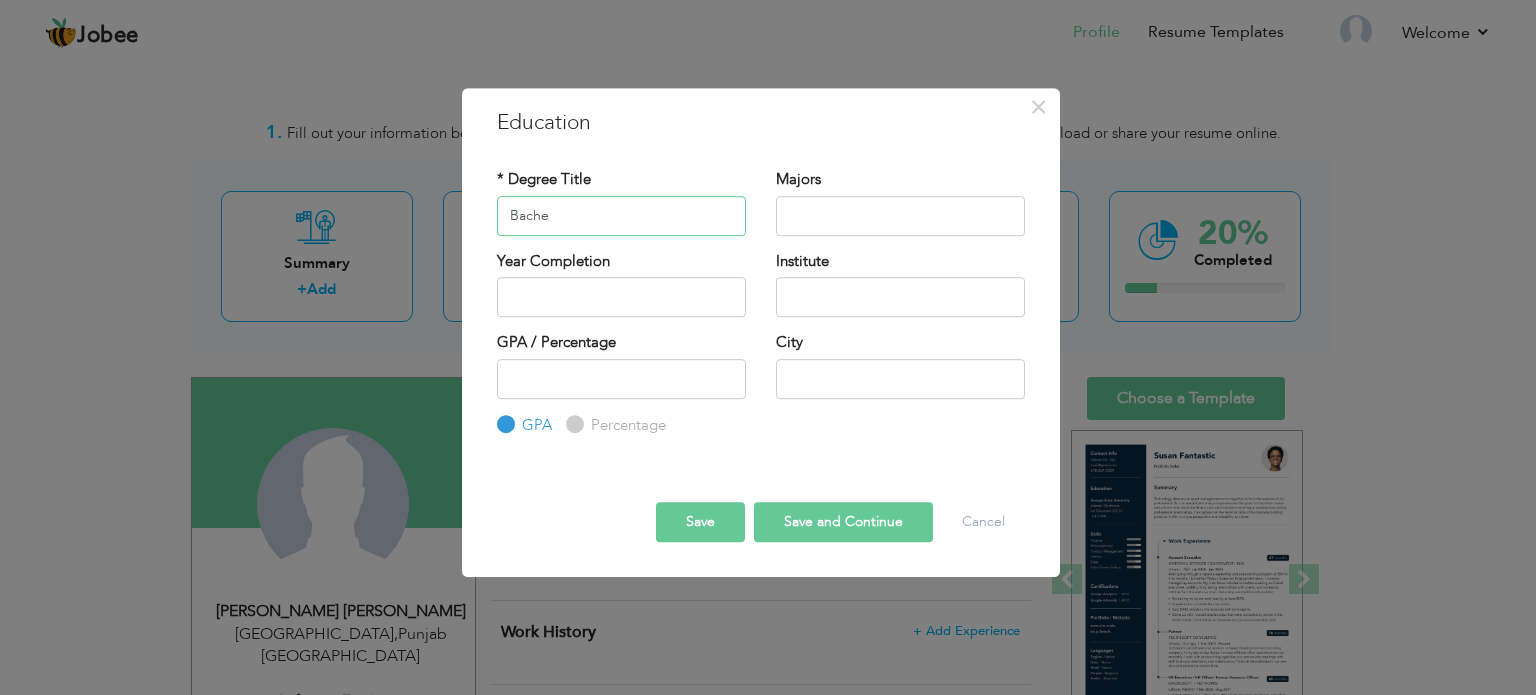 type on "Bache" 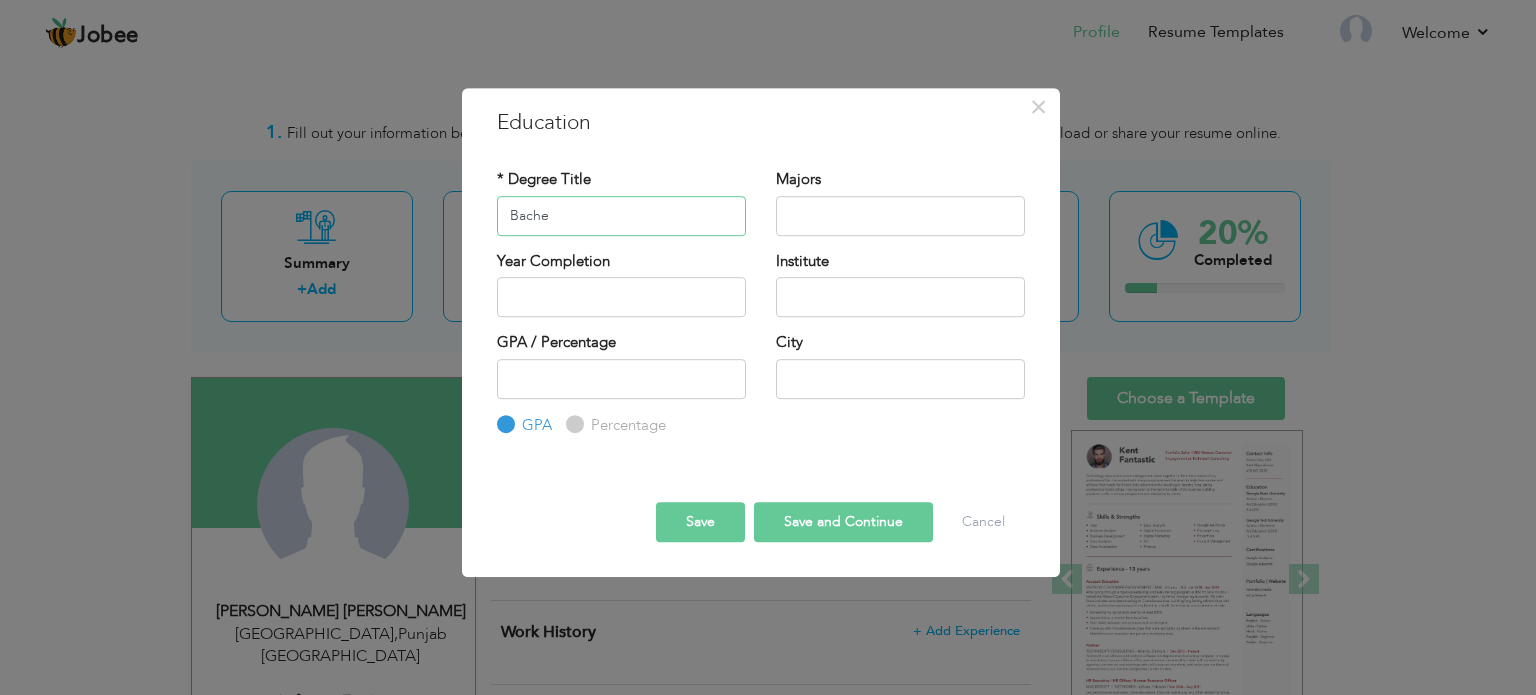 drag, startPoint x: 568, startPoint y: 217, endPoint x: 488, endPoint y: 223, distance: 80.224686 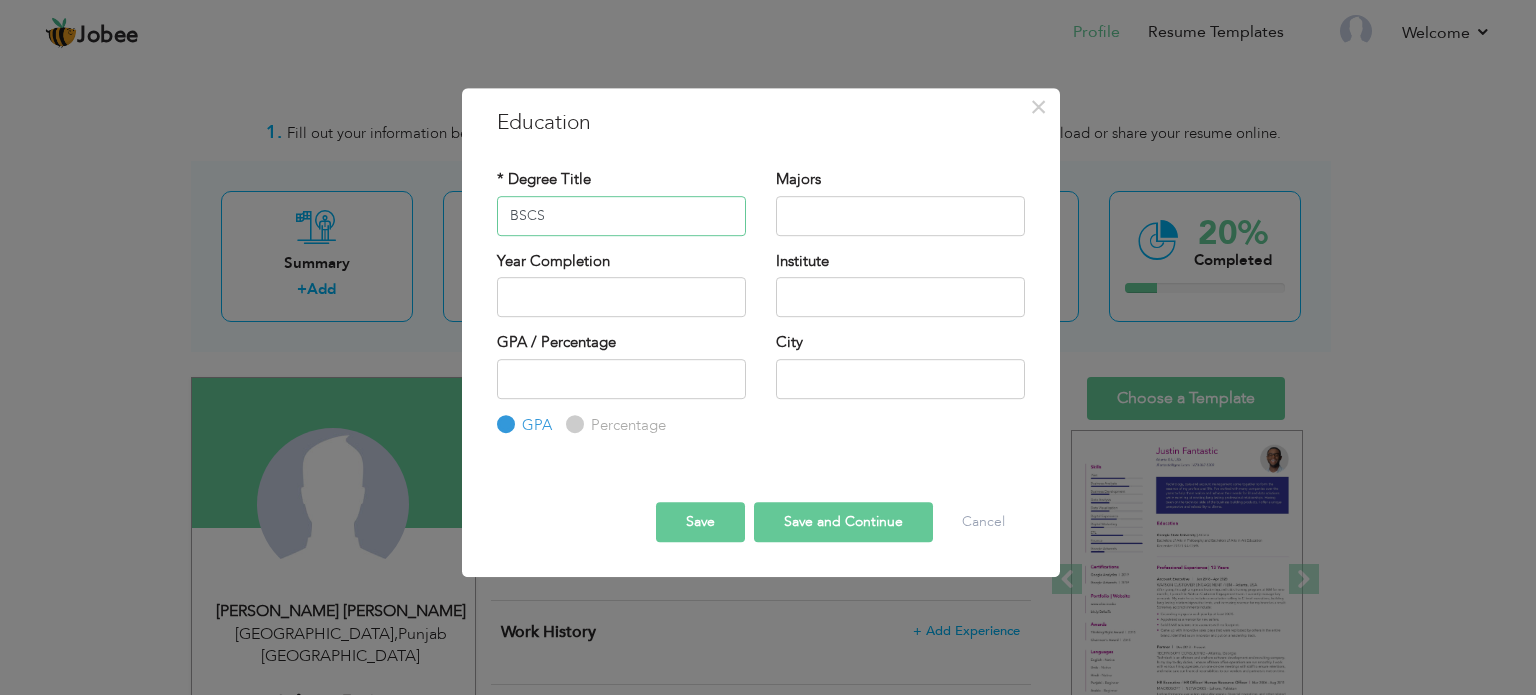 type on "BSCS" 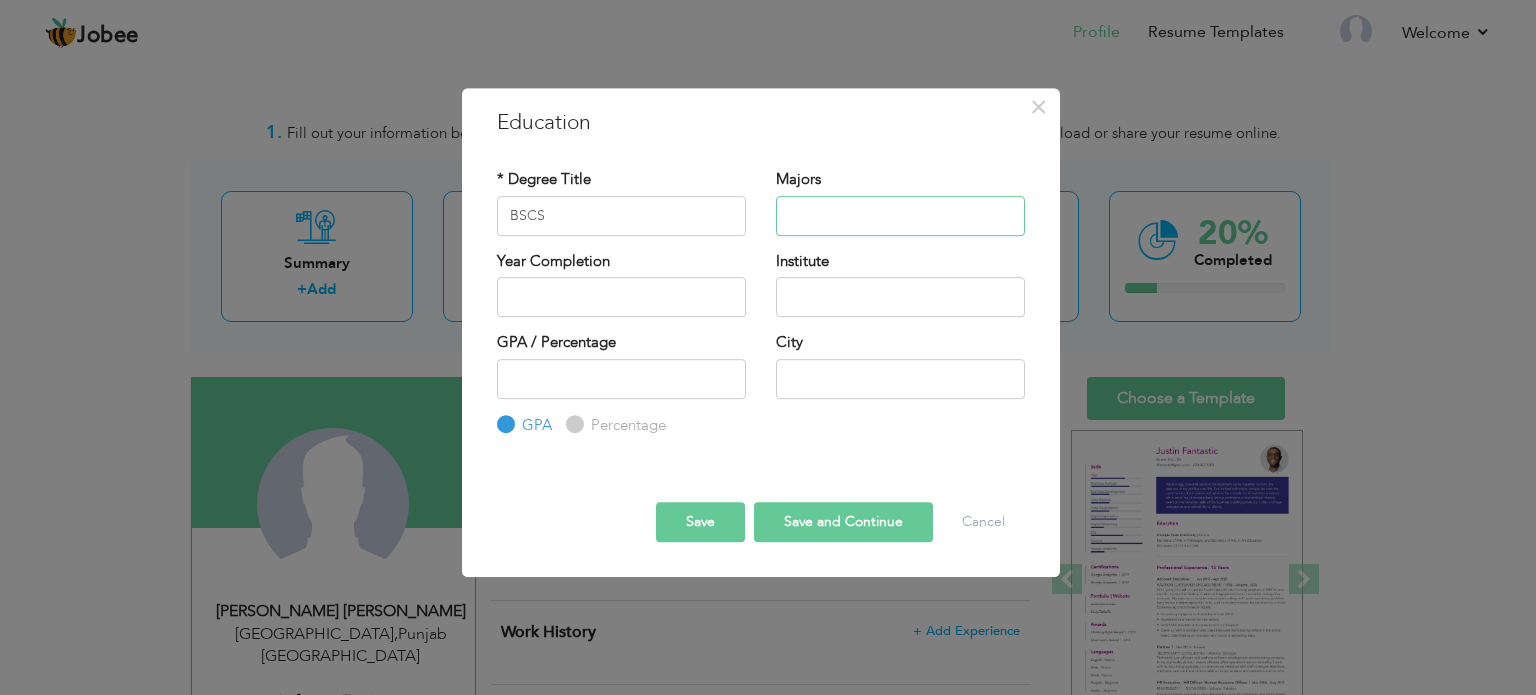 click at bounding box center [900, 216] 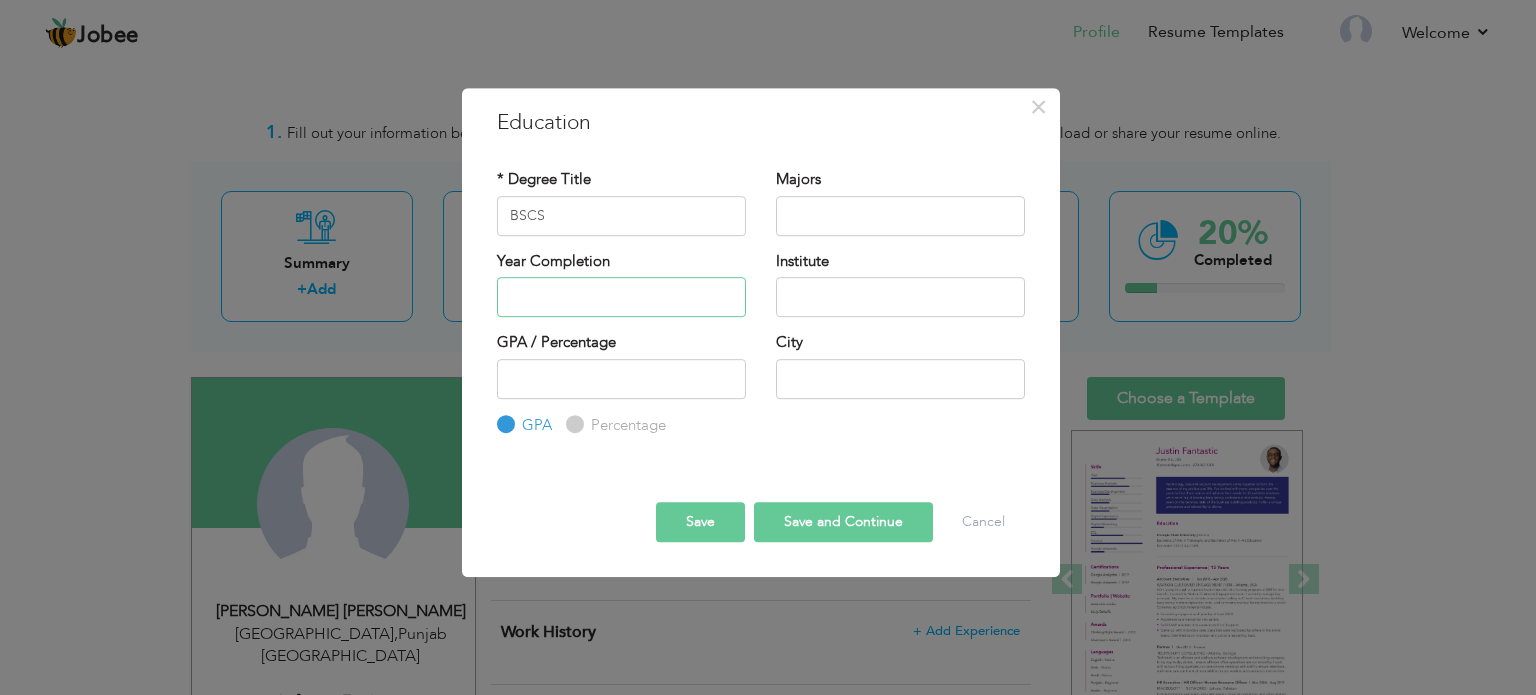 type on "2025" 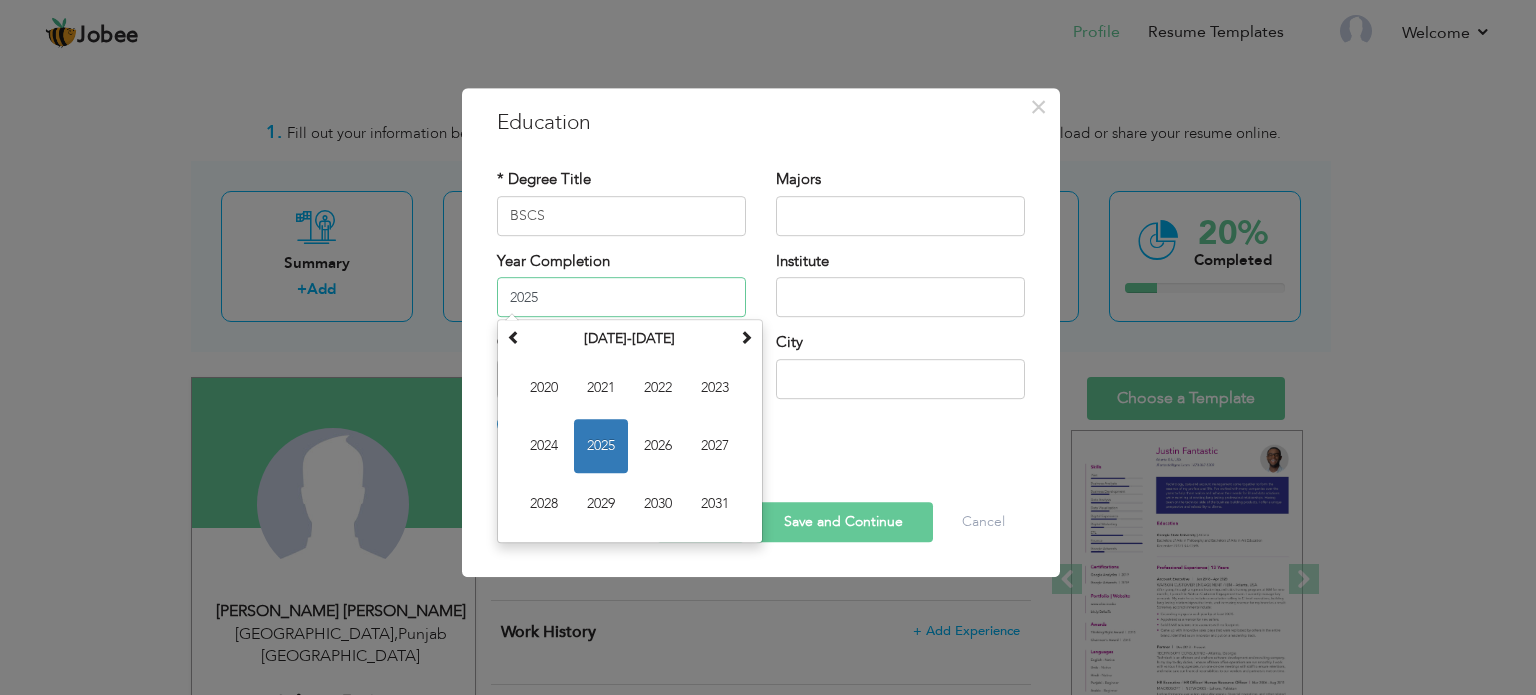 click on "2025" at bounding box center (621, 297) 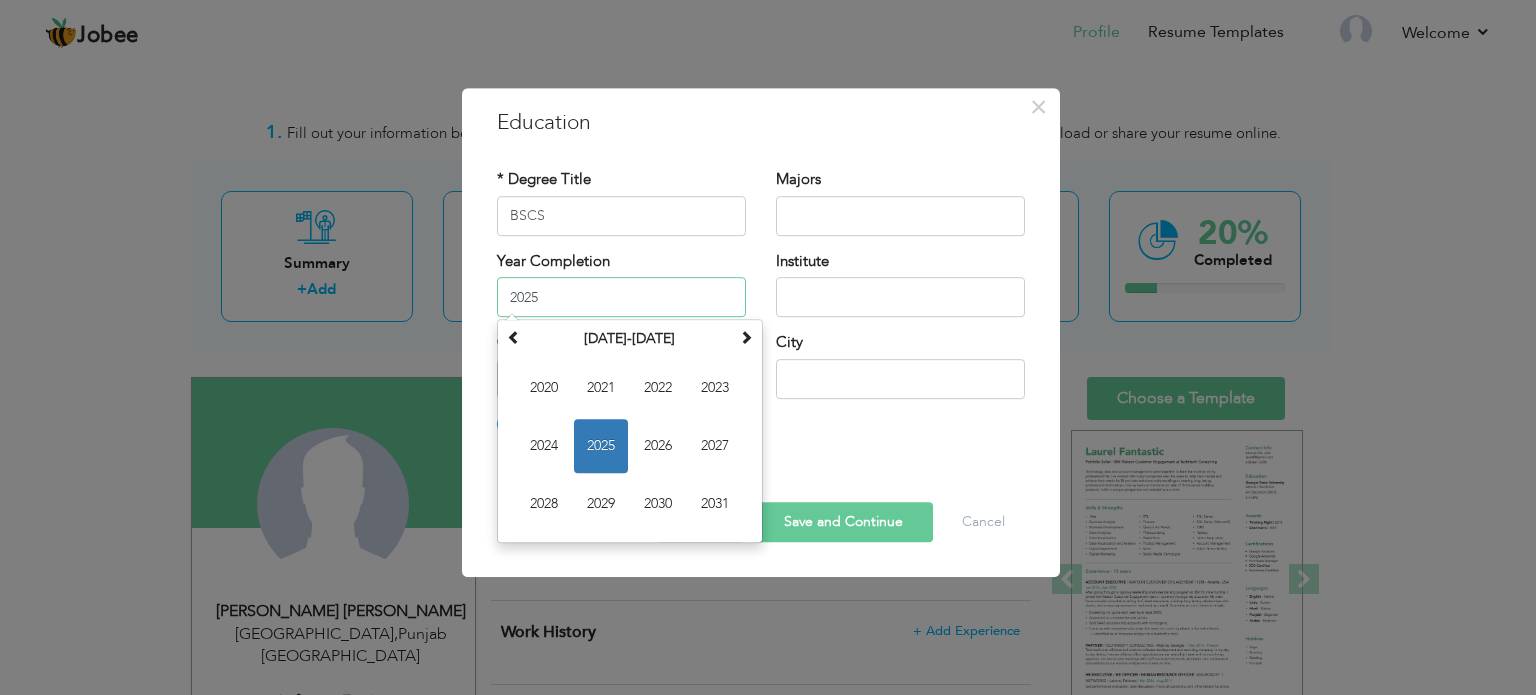 click on "2025" at bounding box center (601, 446) 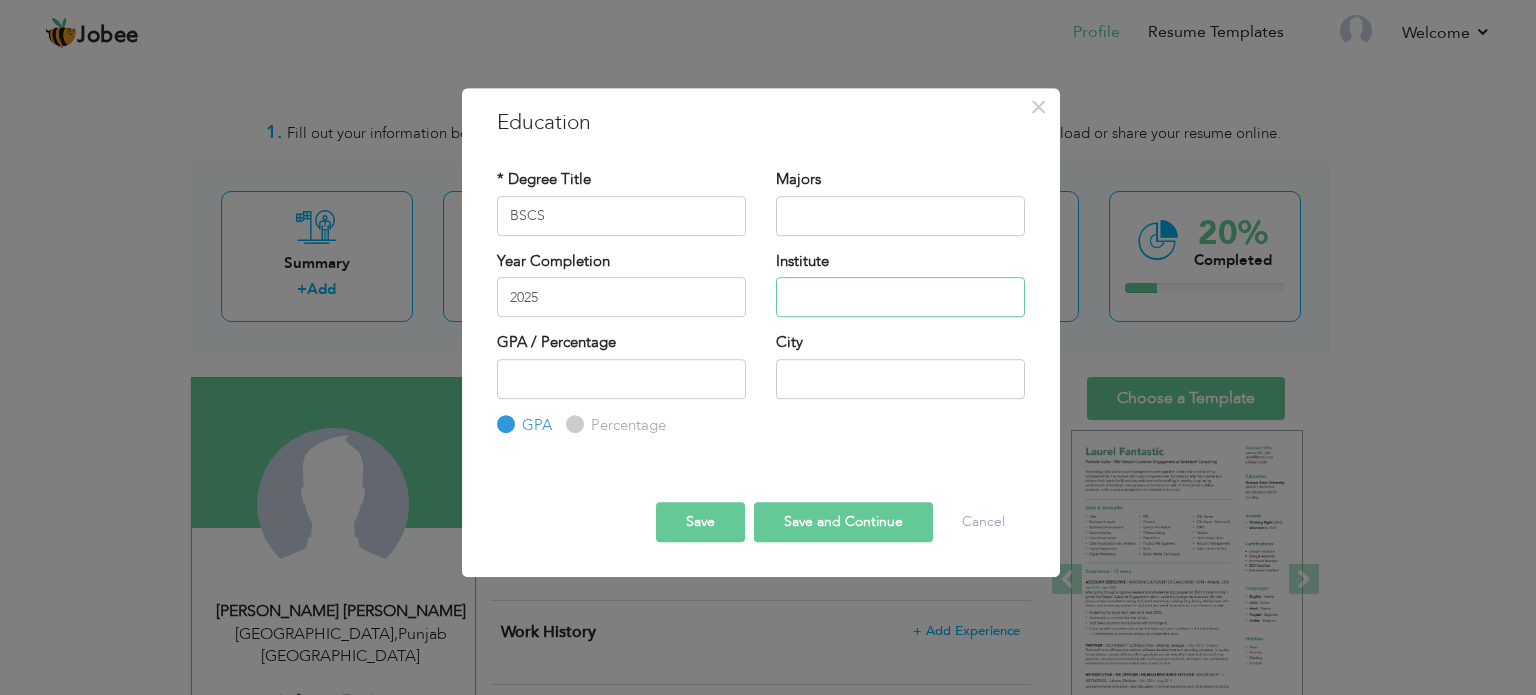 click at bounding box center [900, 297] 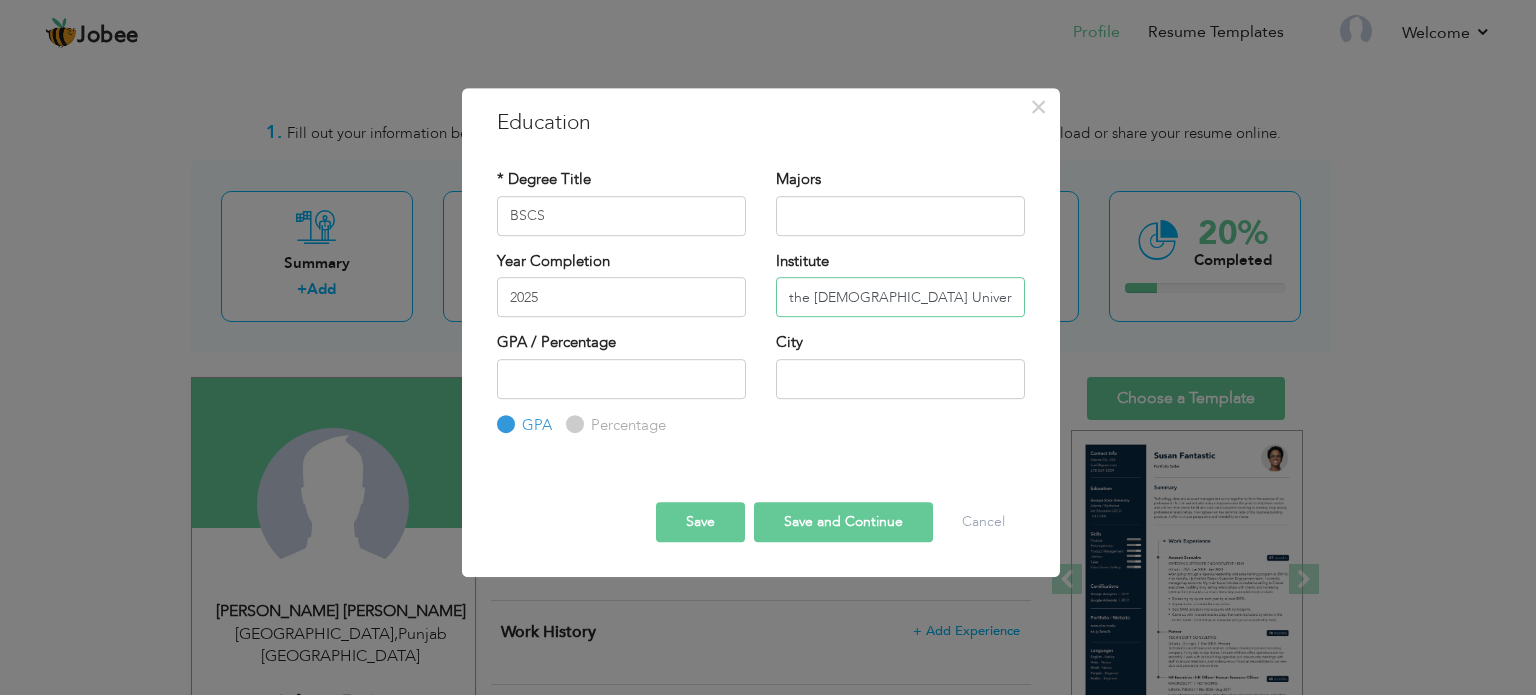 paste on "The Islamia University of Bahawalpur" 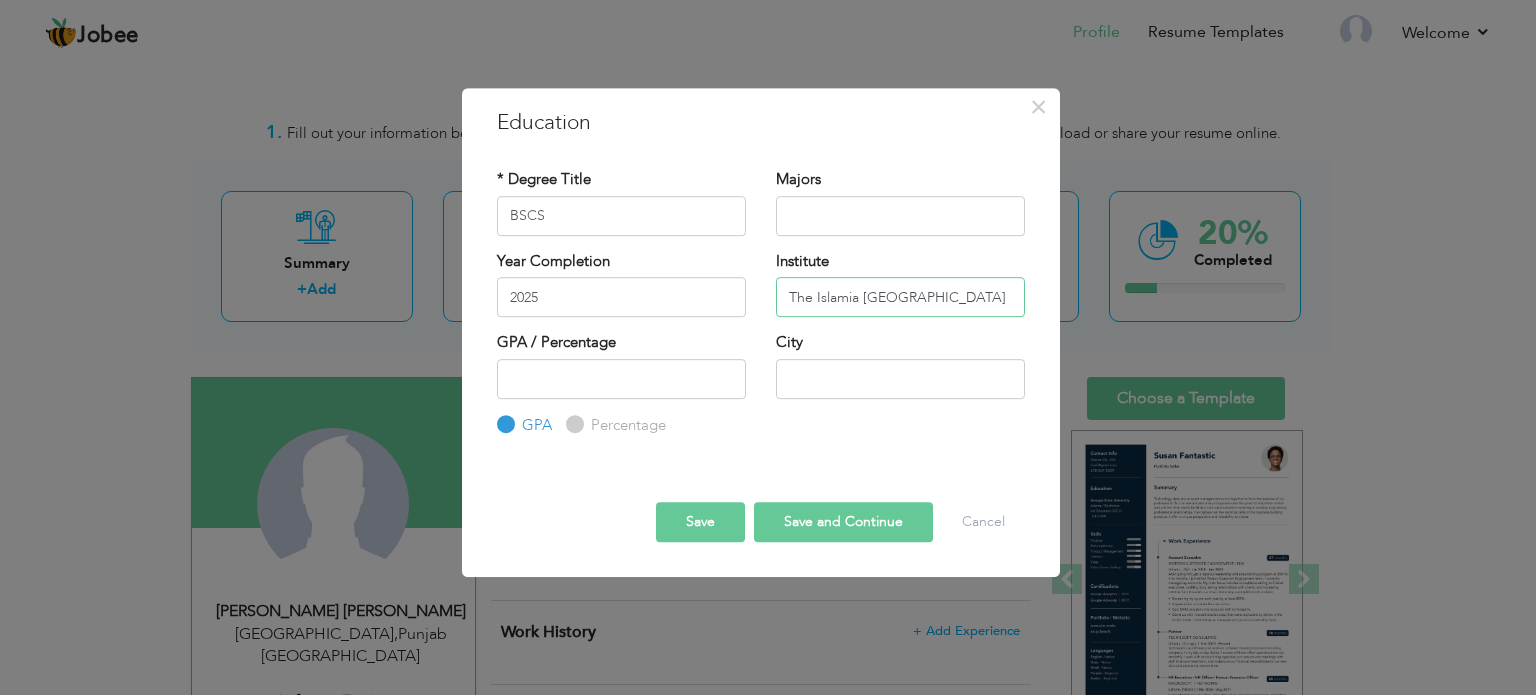 scroll, scrollTop: 0, scrollLeft: 2, axis: horizontal 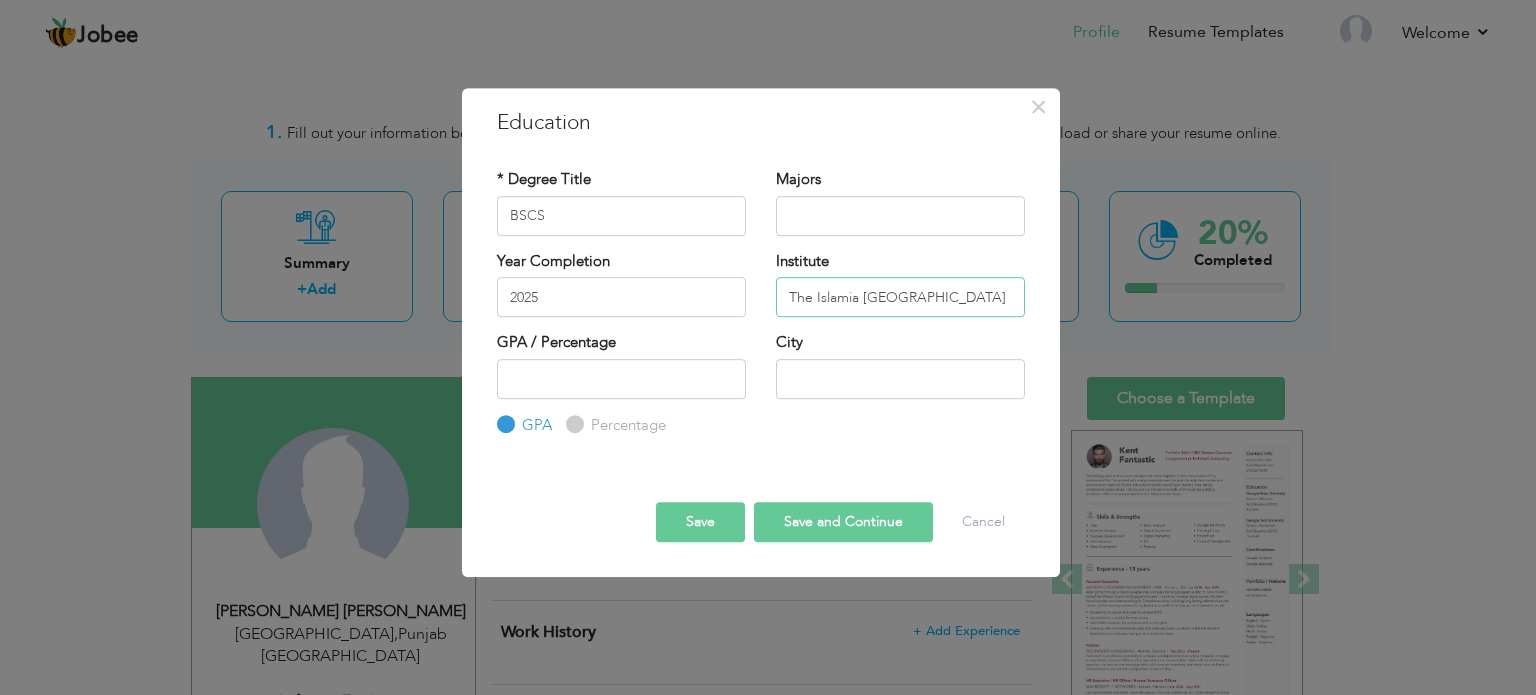 type on "The Islamia University of Bahawalpur" 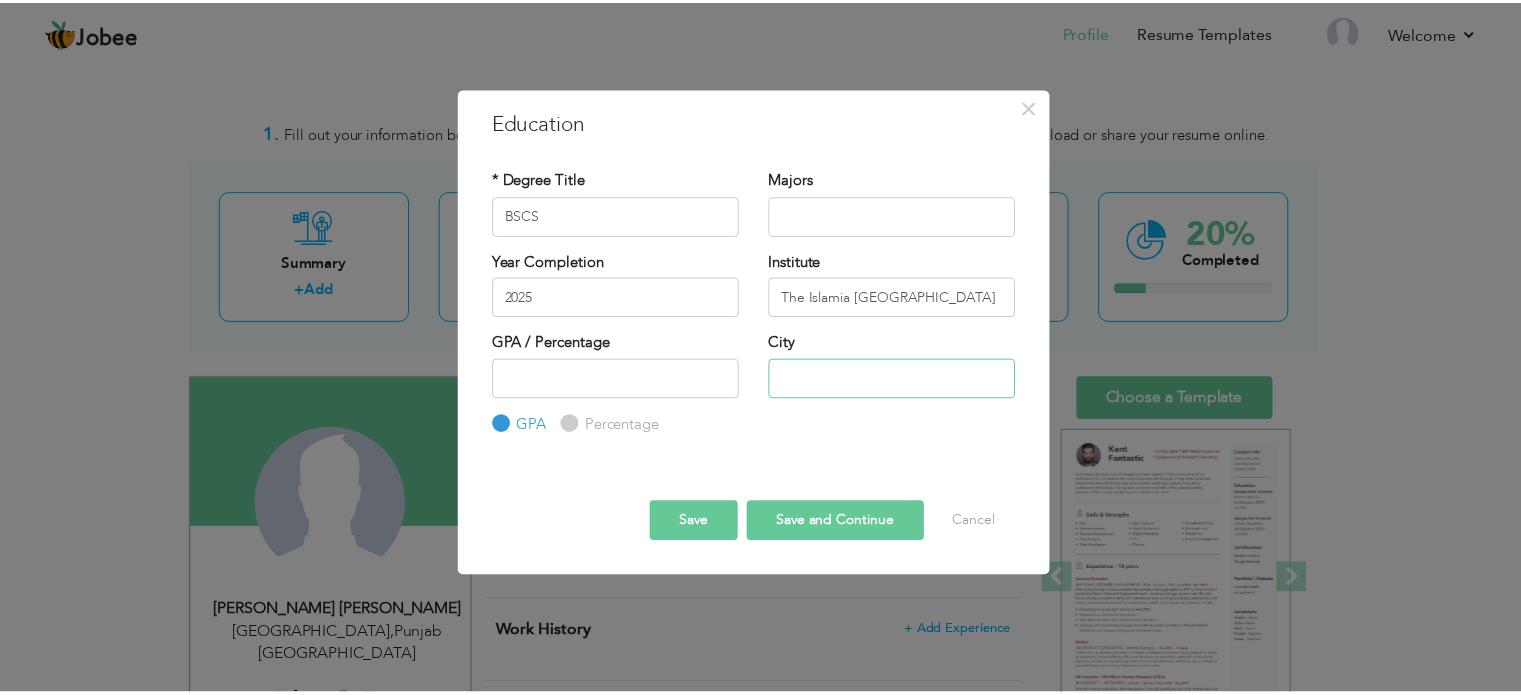 scroll, scrollTop: 0, scrollLeft: 0, axis: both 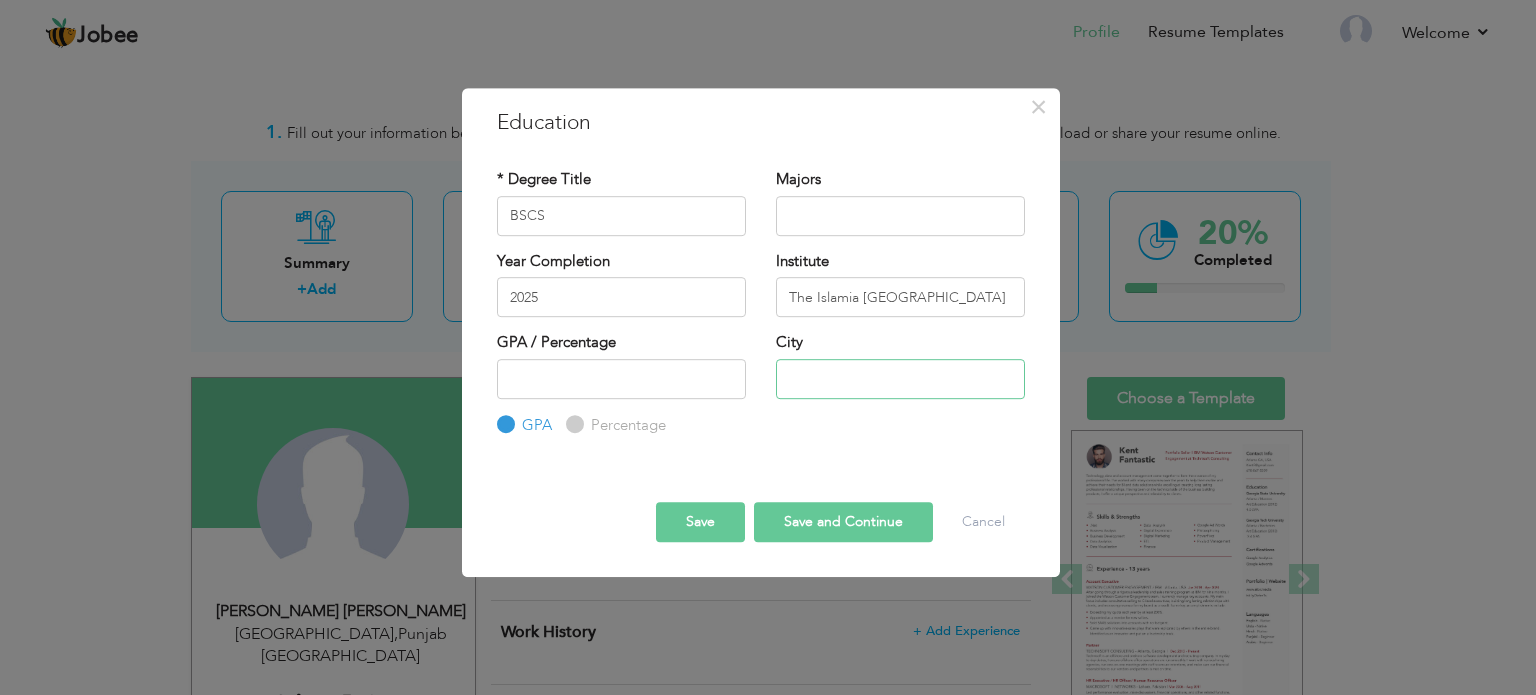 click at bounding box center [900, 379] 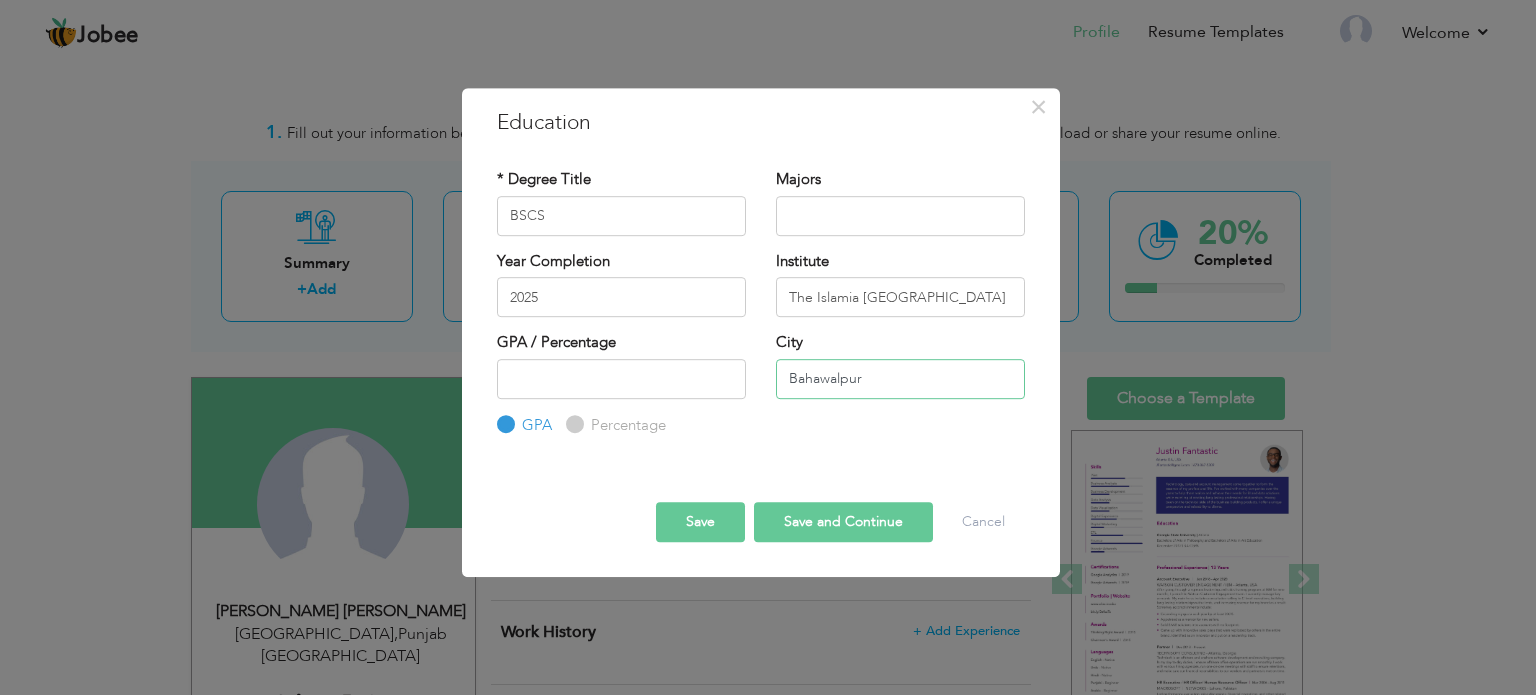 type on "Bahawalpur" 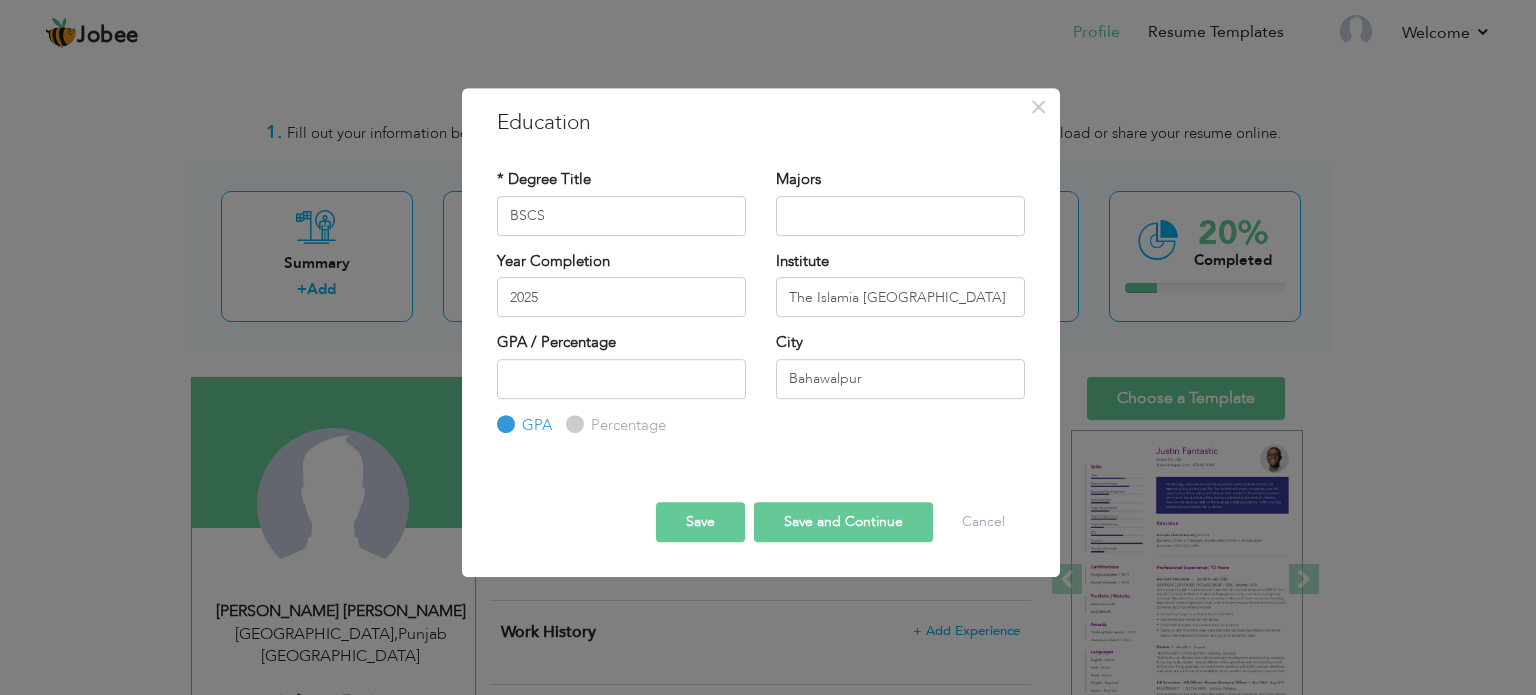 click on "Save and Continue" at bounding box center (843, 522) 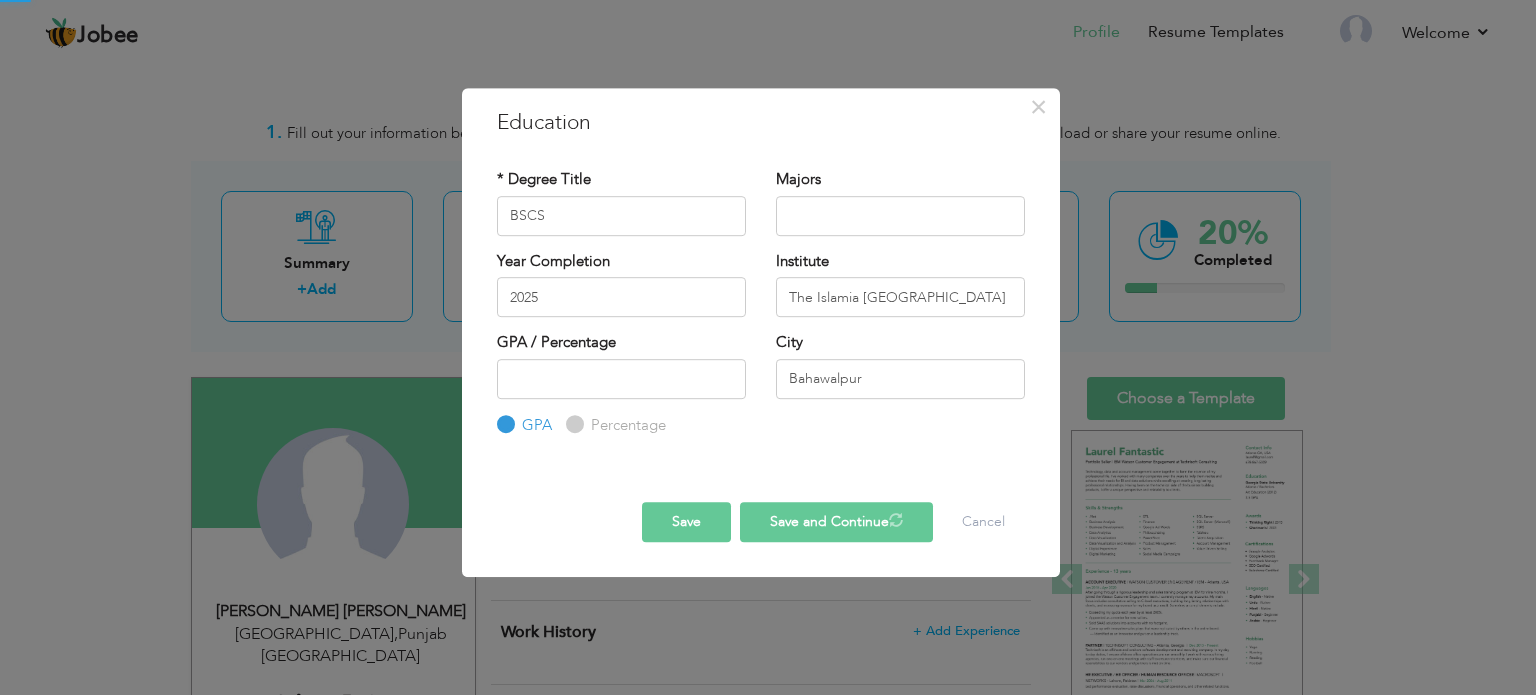 type 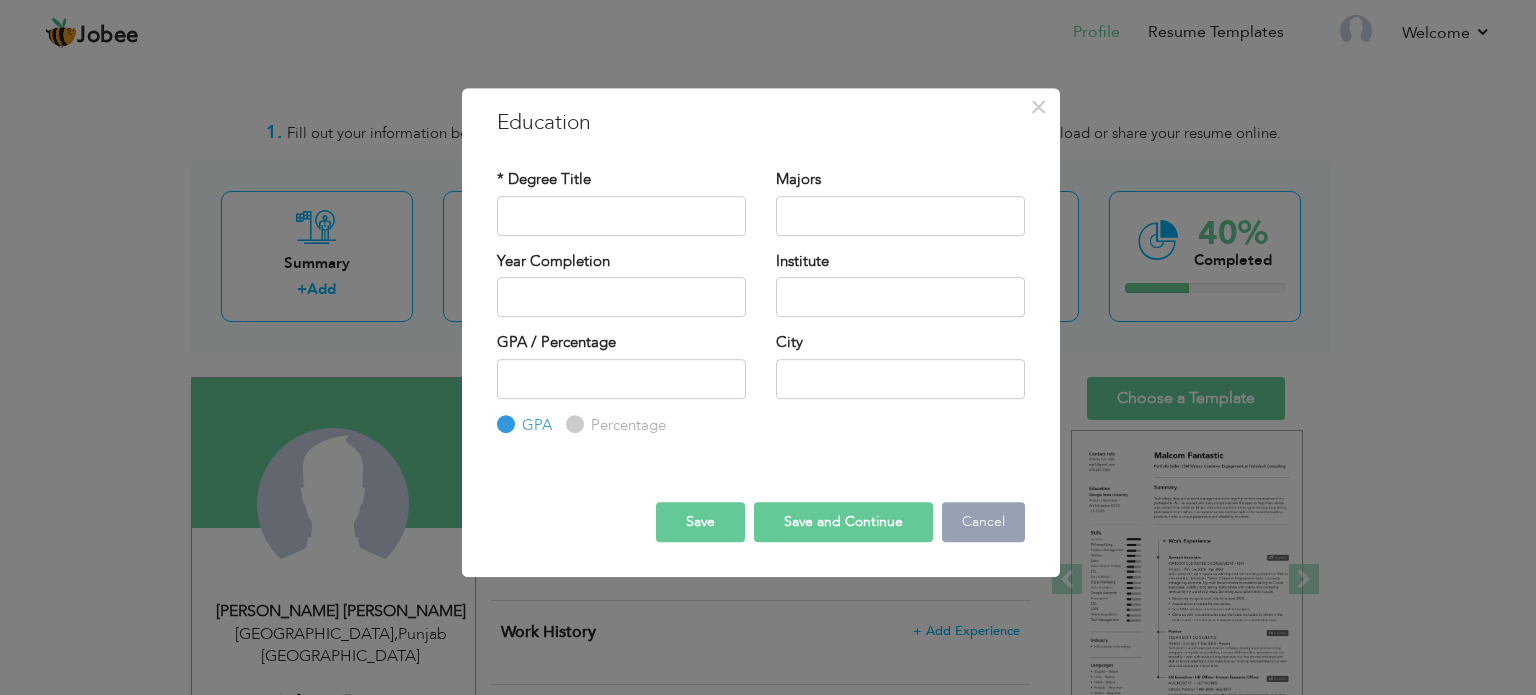 click on "Cancel" at bounding box center [983, 522] 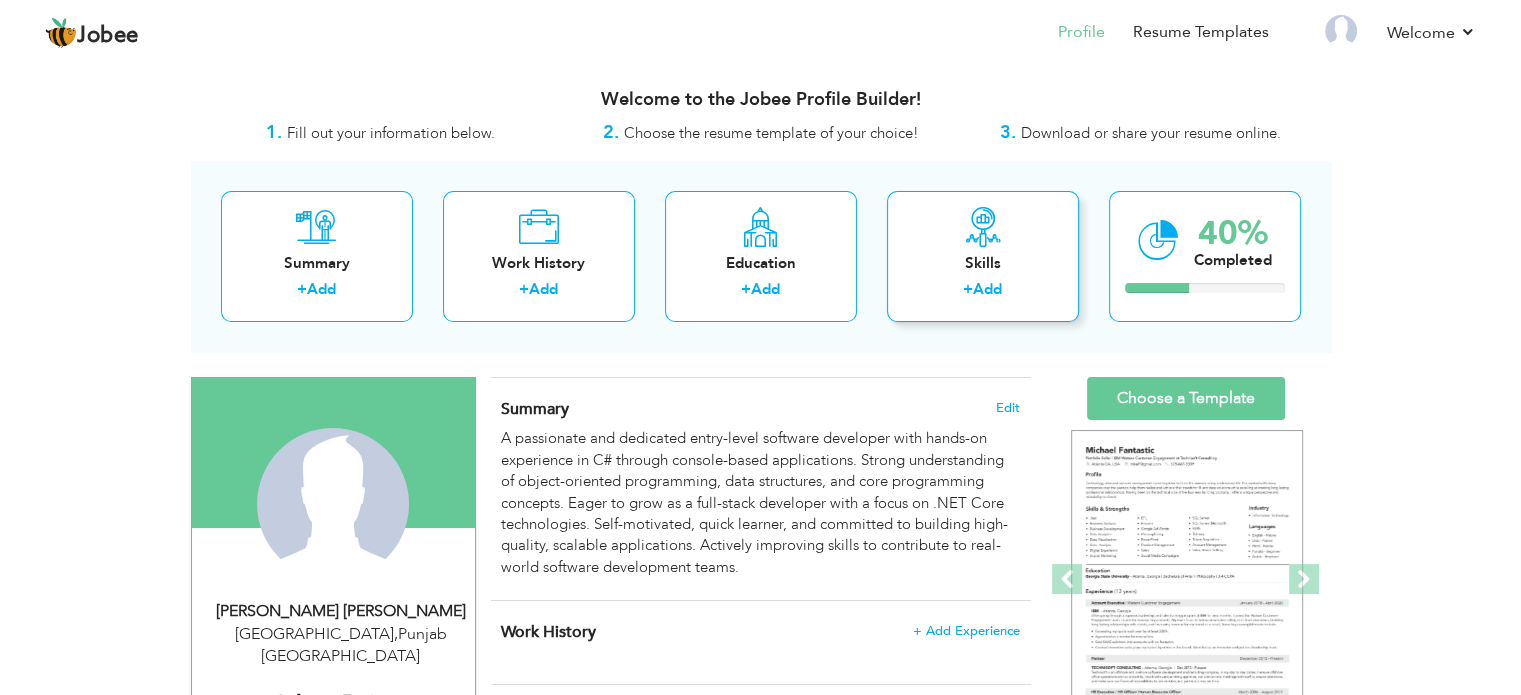 click on "Skills" at bounding box center [983, 263] 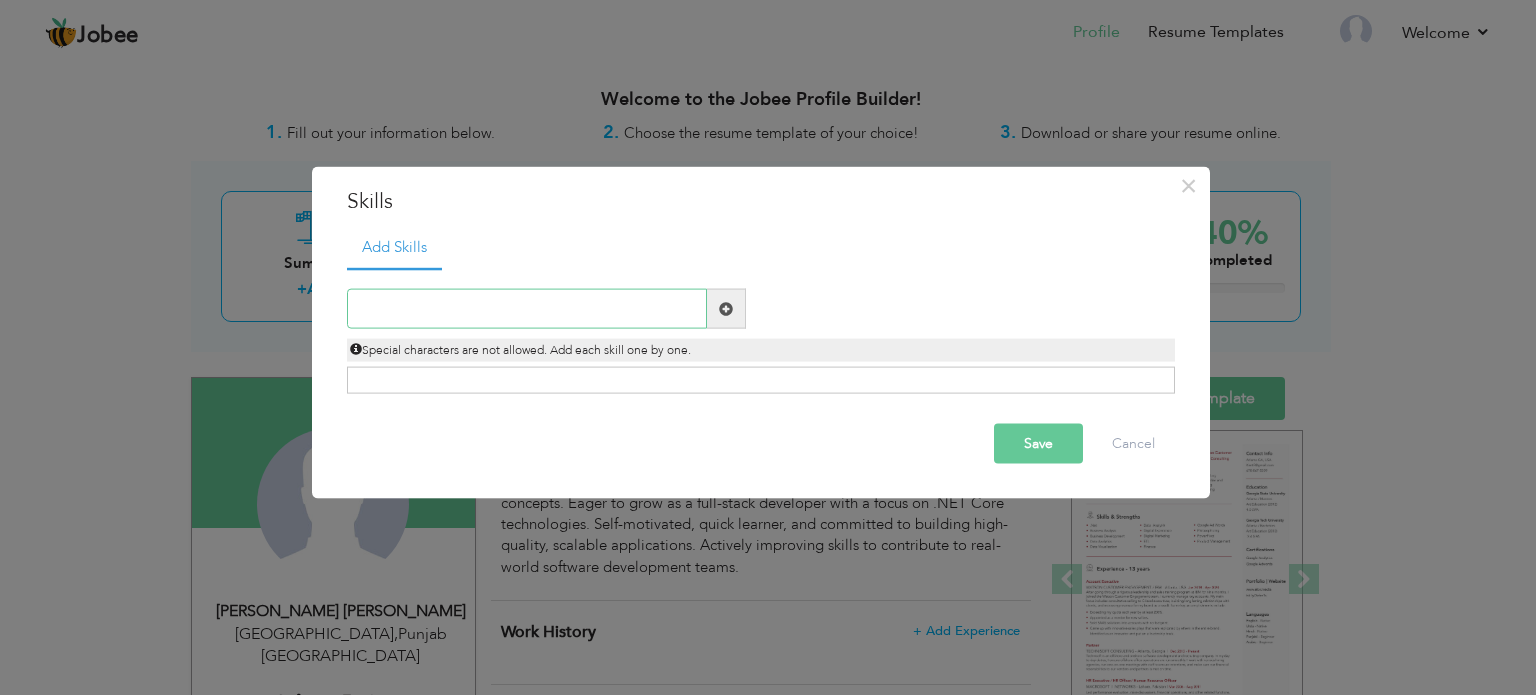 click at bounding box center (527, 309) 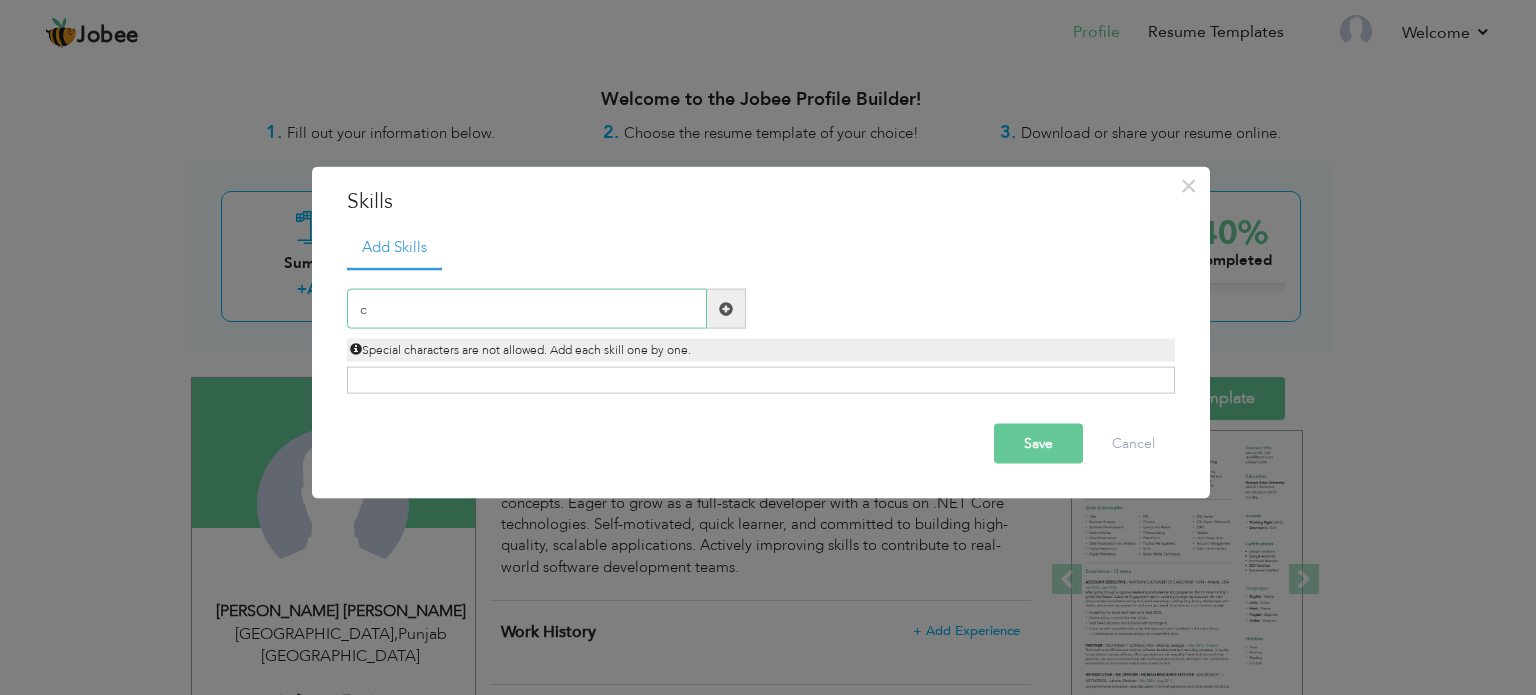 type on "c" 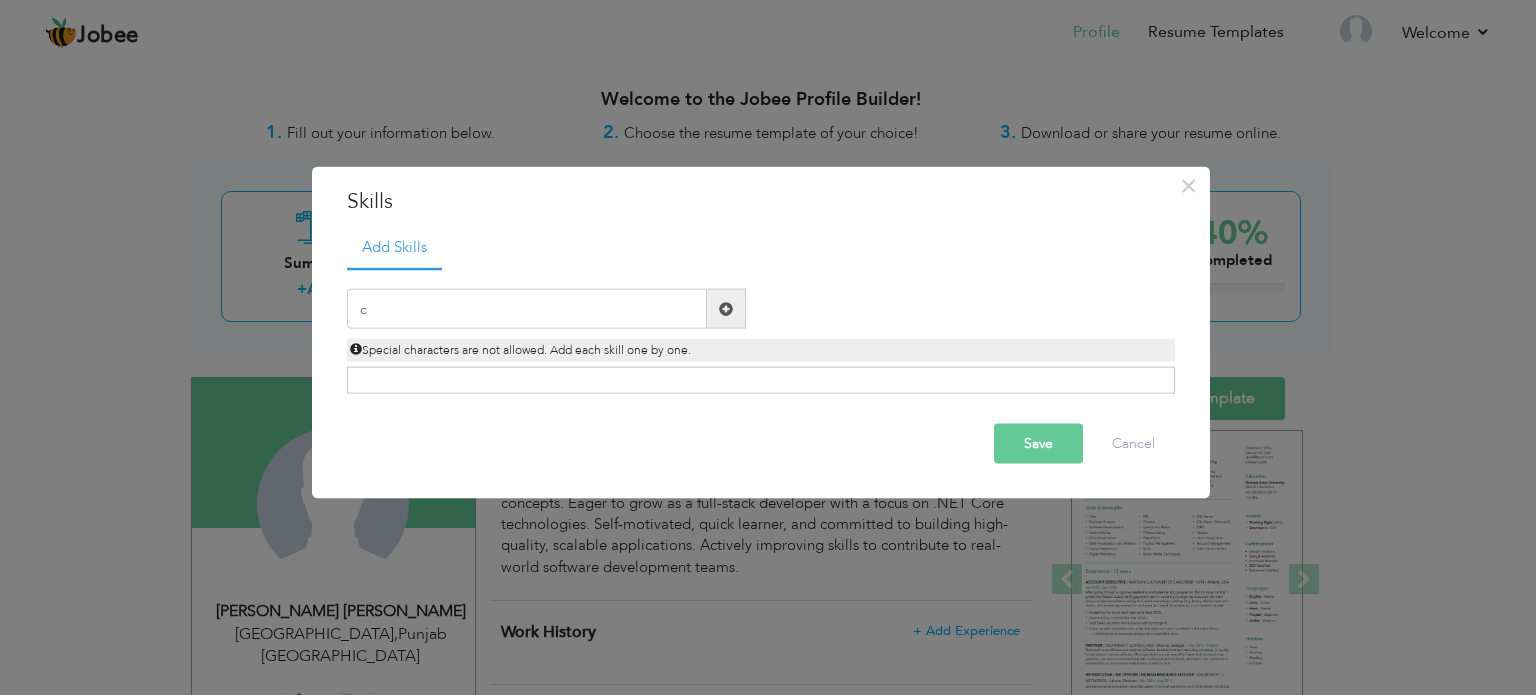 click on "c" at bounding box center (546, 309) 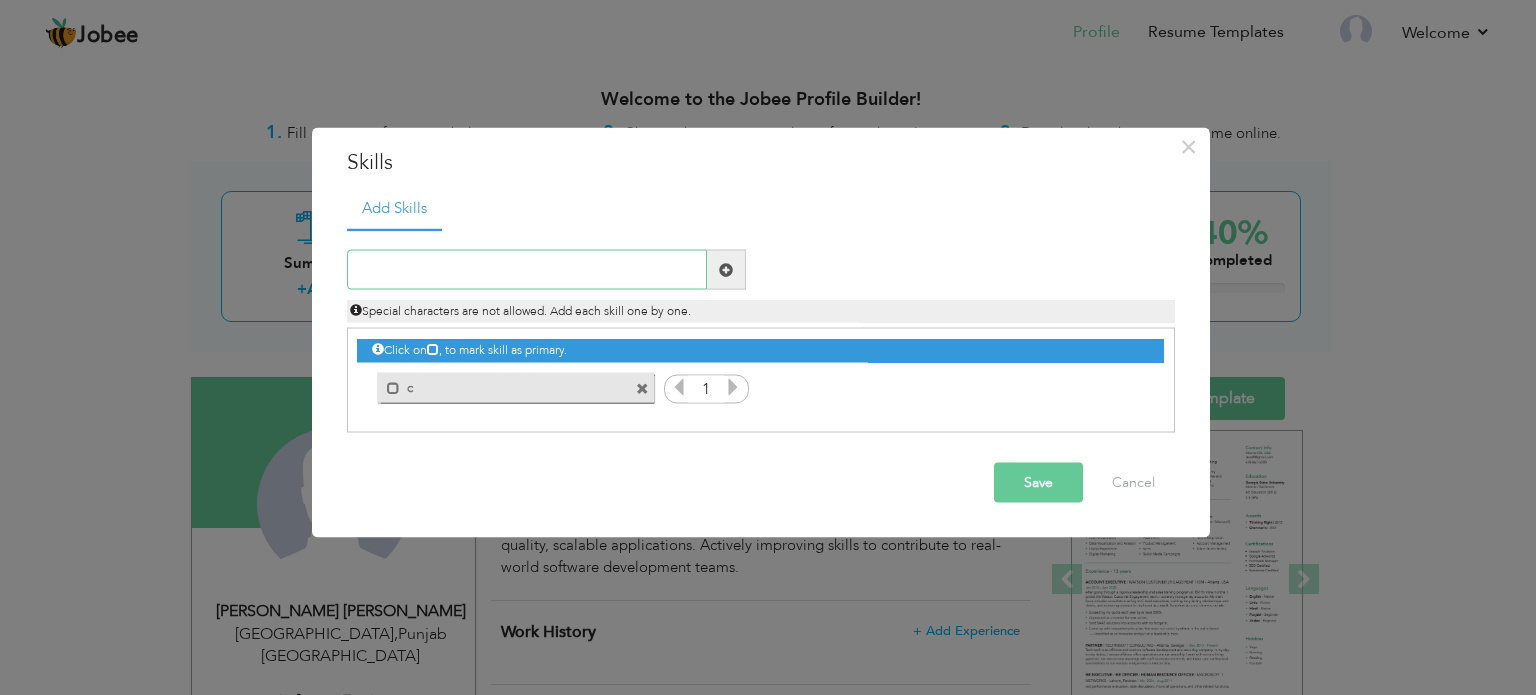 click at bounding box center (527, 270) 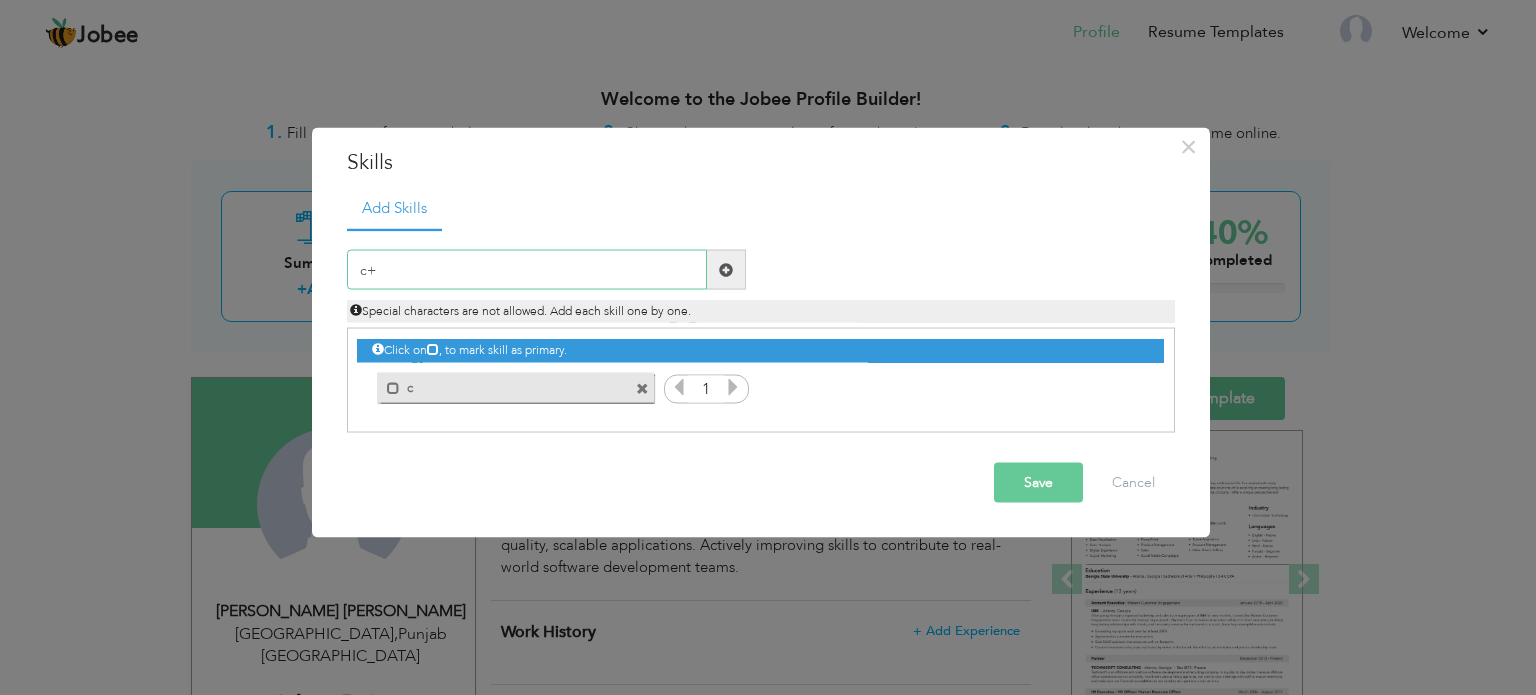 type on "c++" 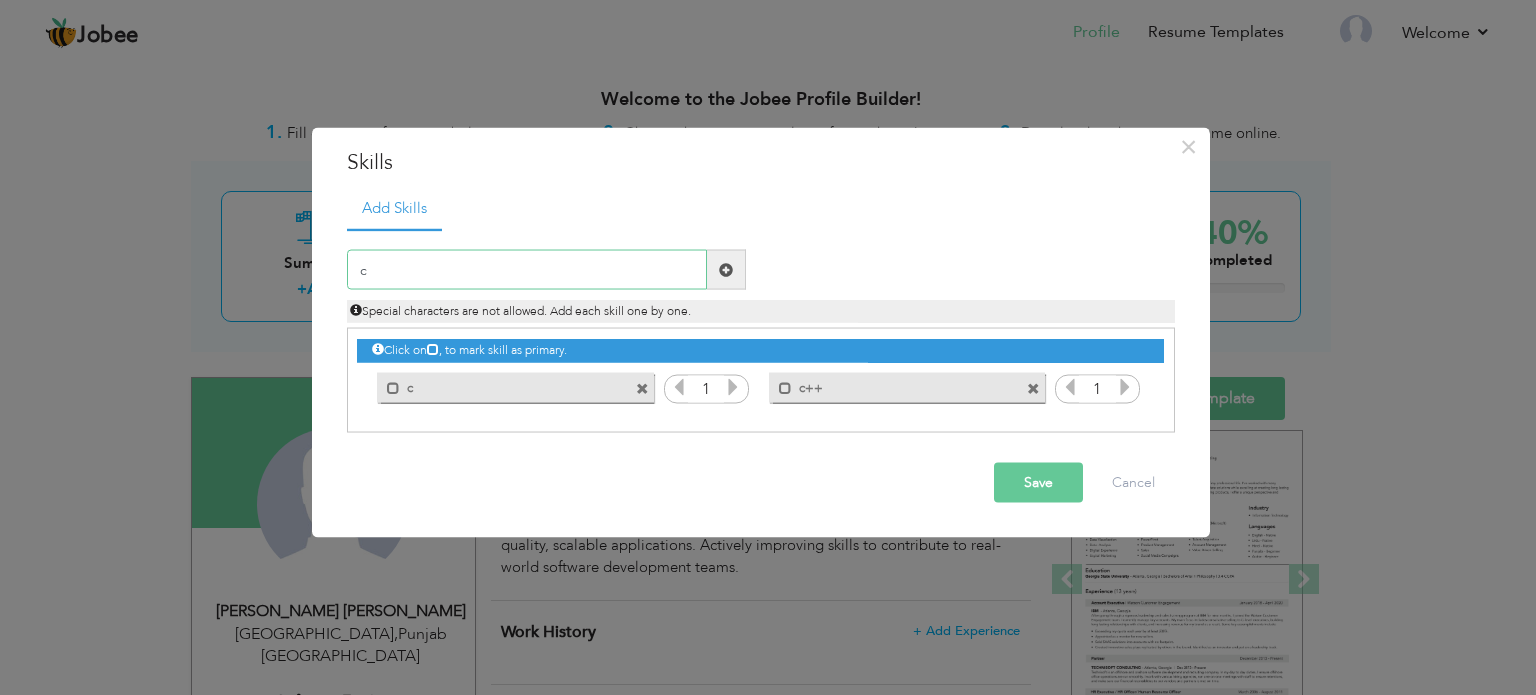type on "c#" 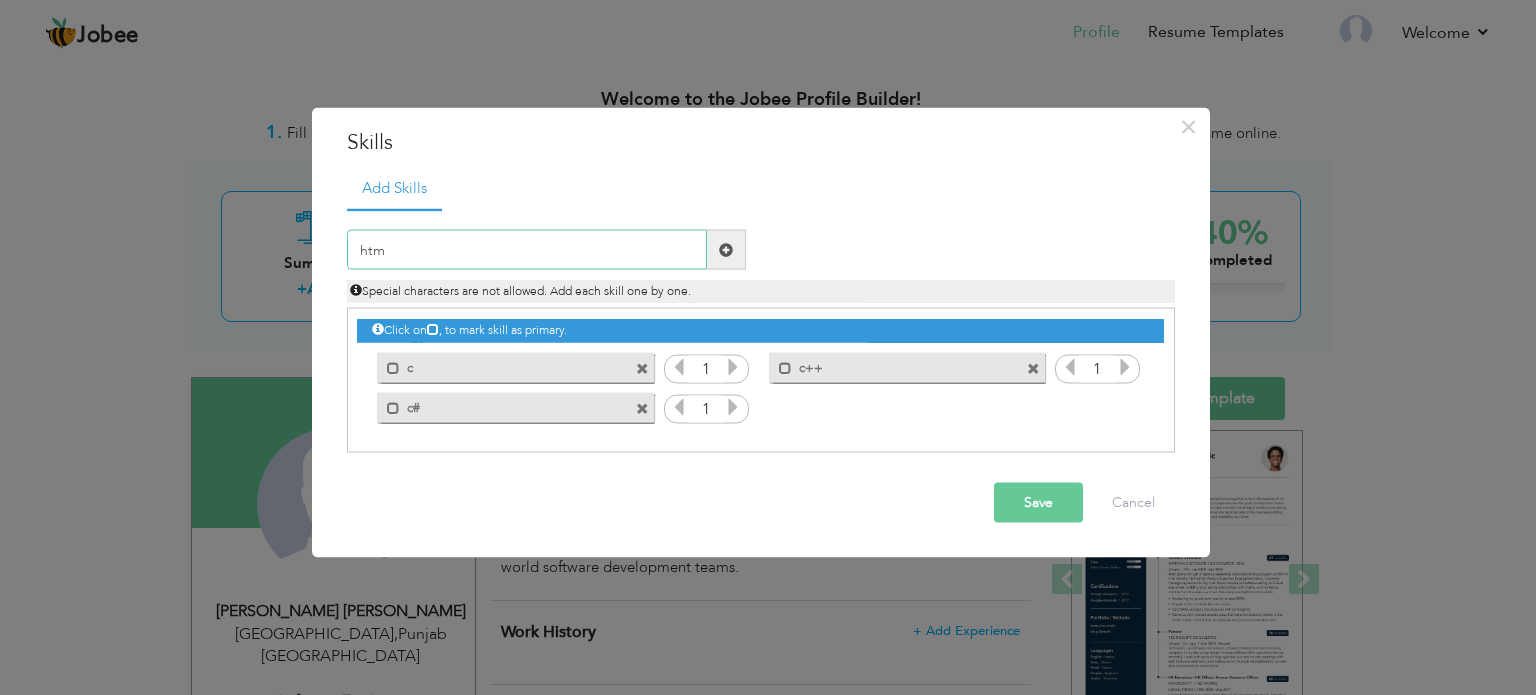 type on "html" 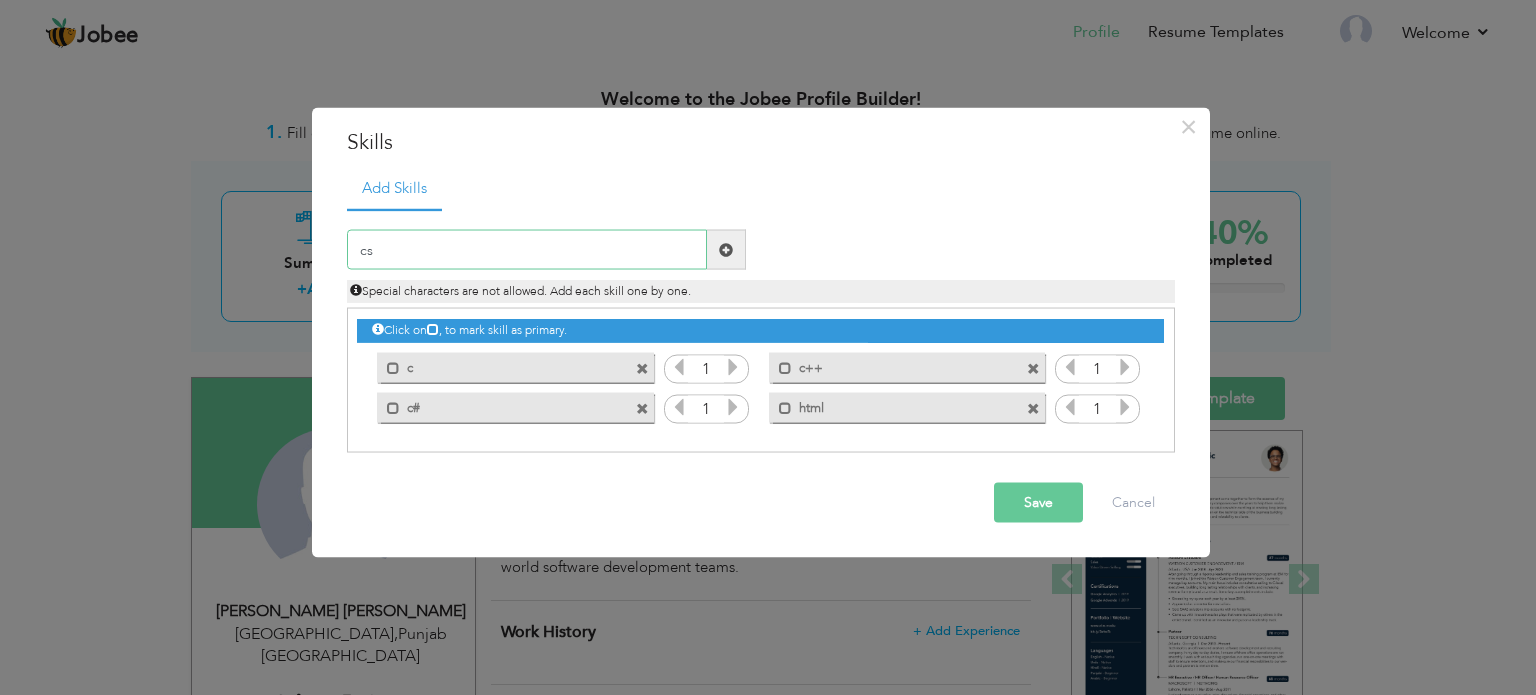 type on "css" 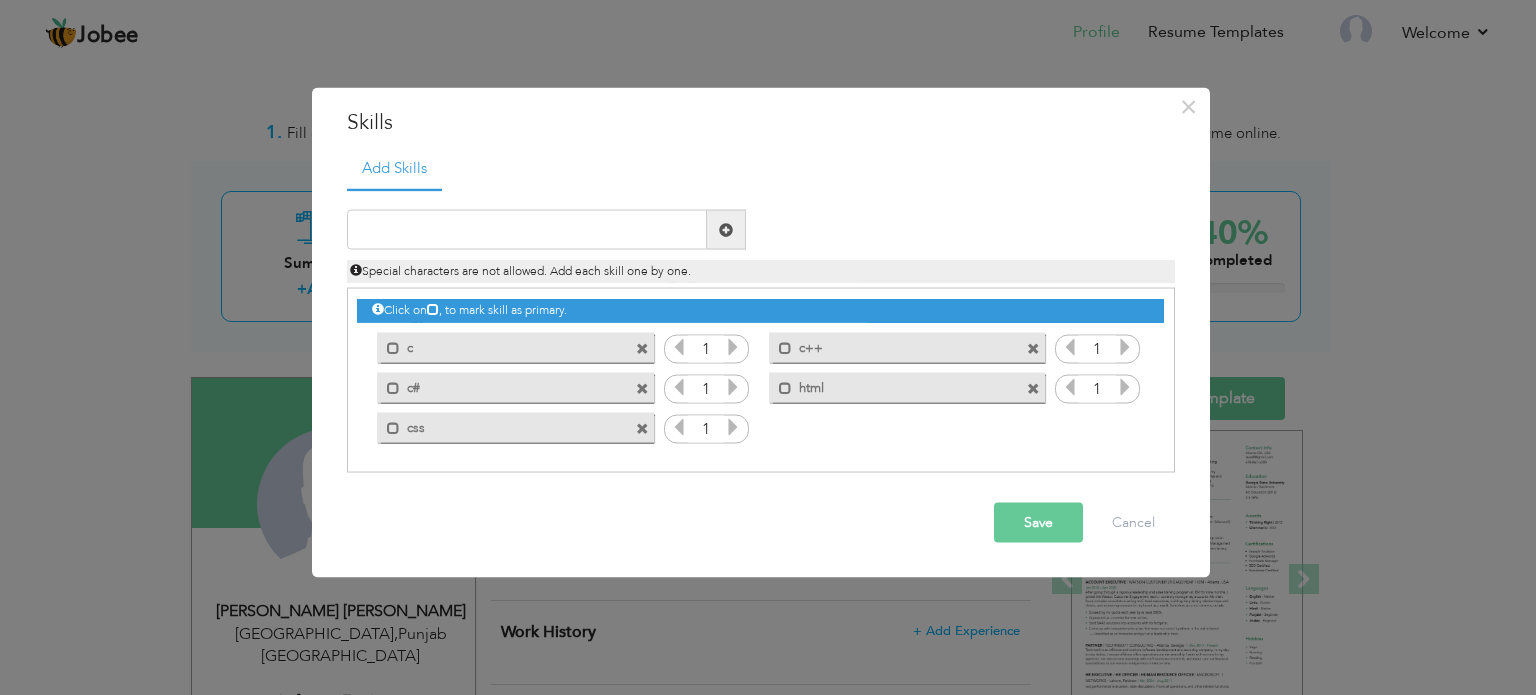 click on "Save
Cancel" at bounding box center (761, 523) 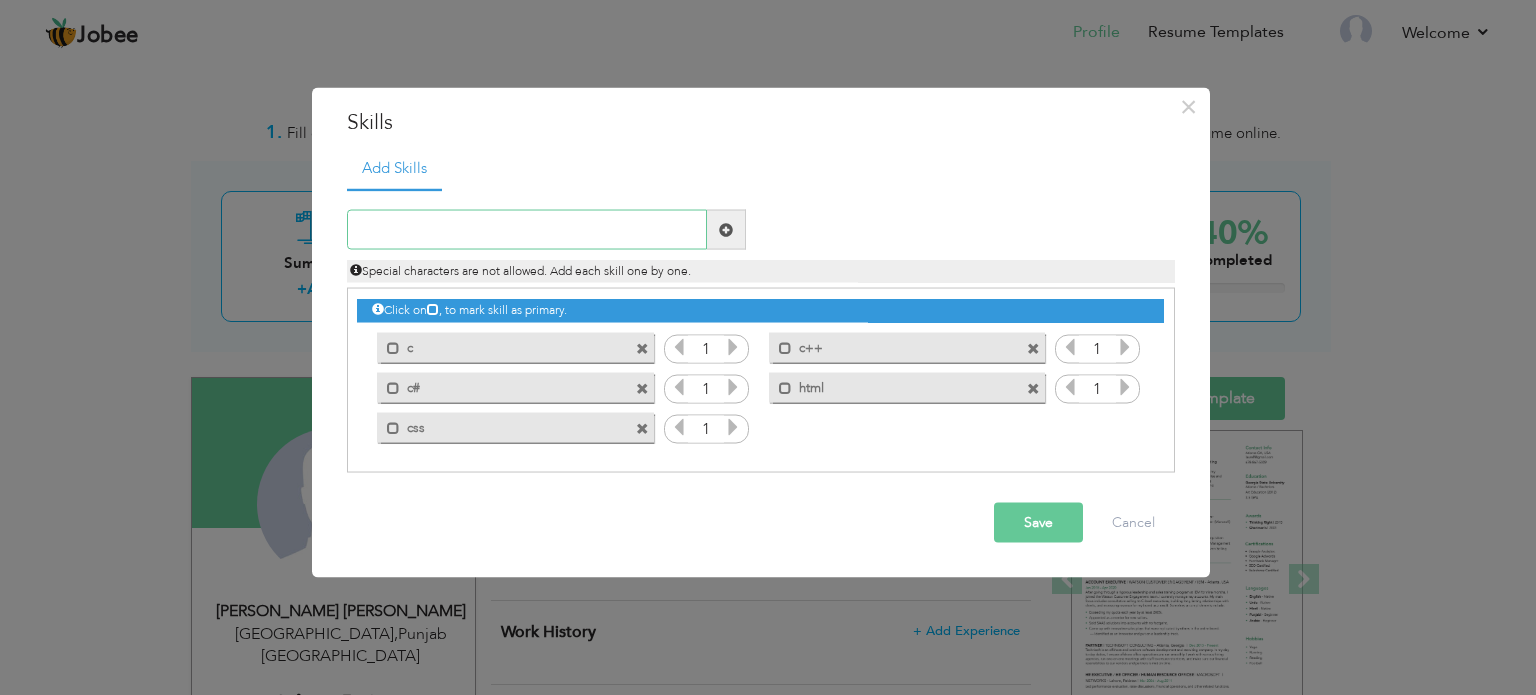 click at bounding box center [527, 230] 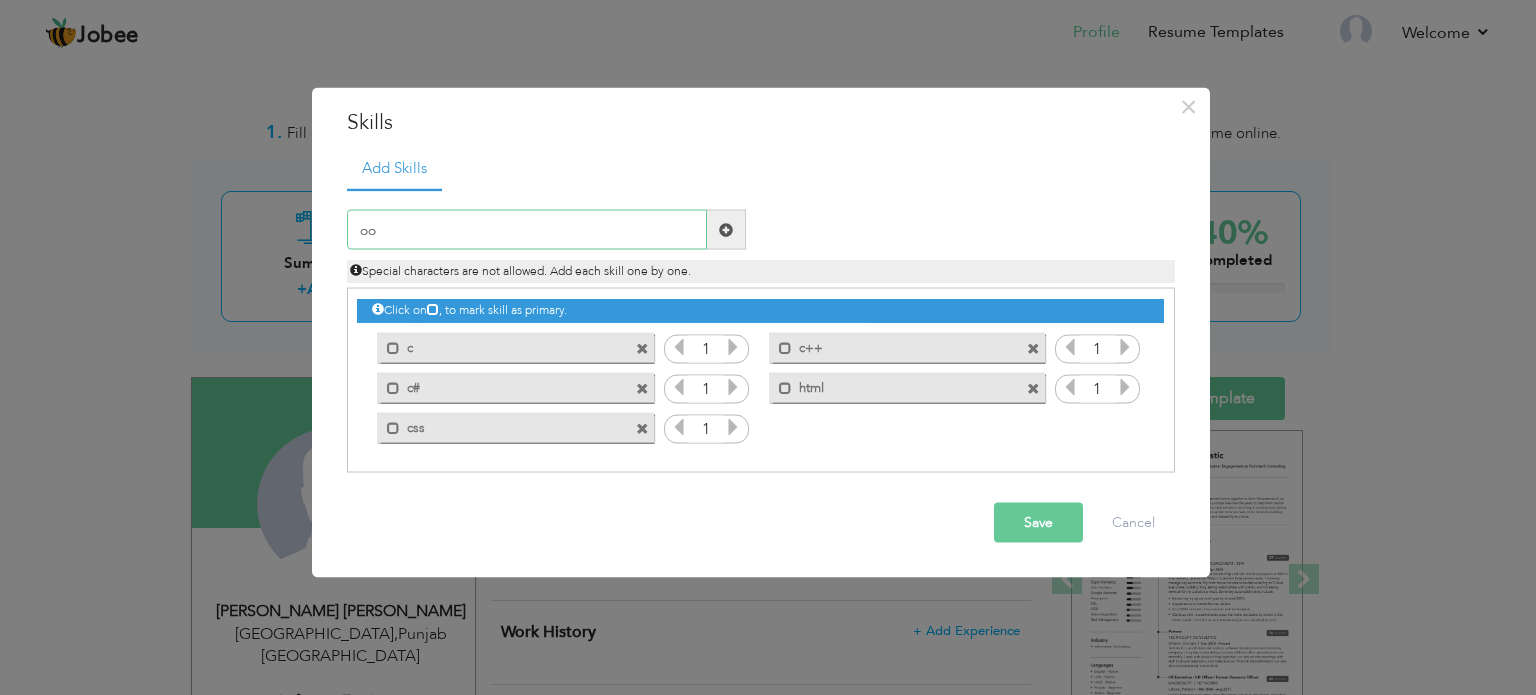 type on "o" 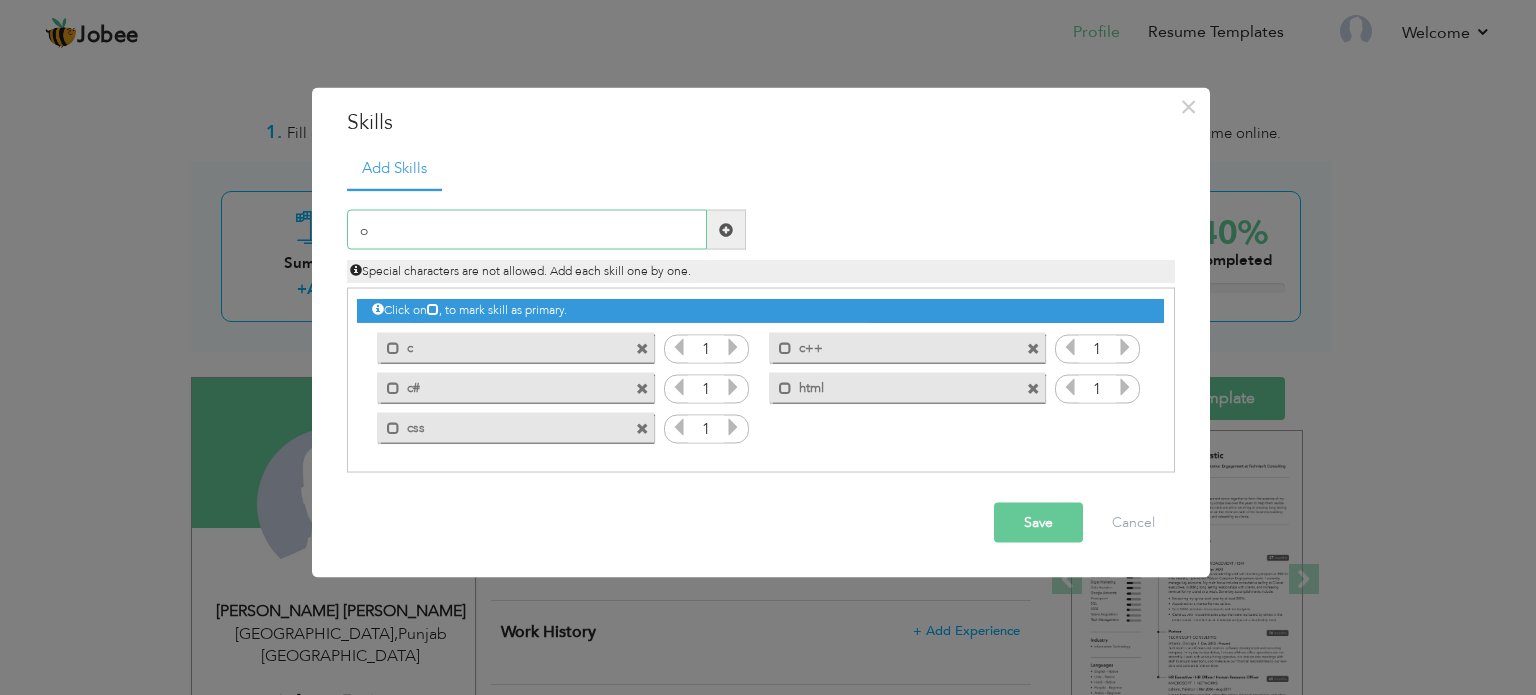 type 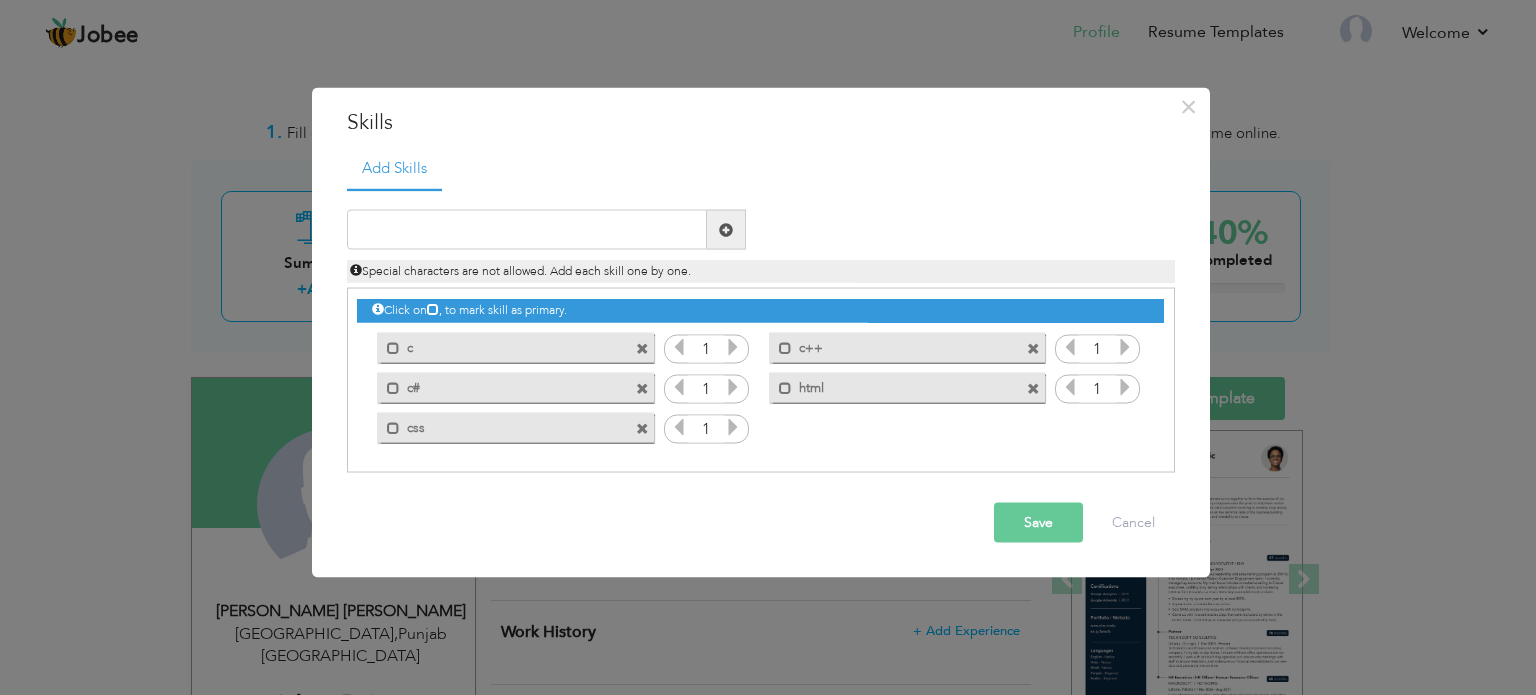 click on "Add Skills" at bounding box center (761, 167) 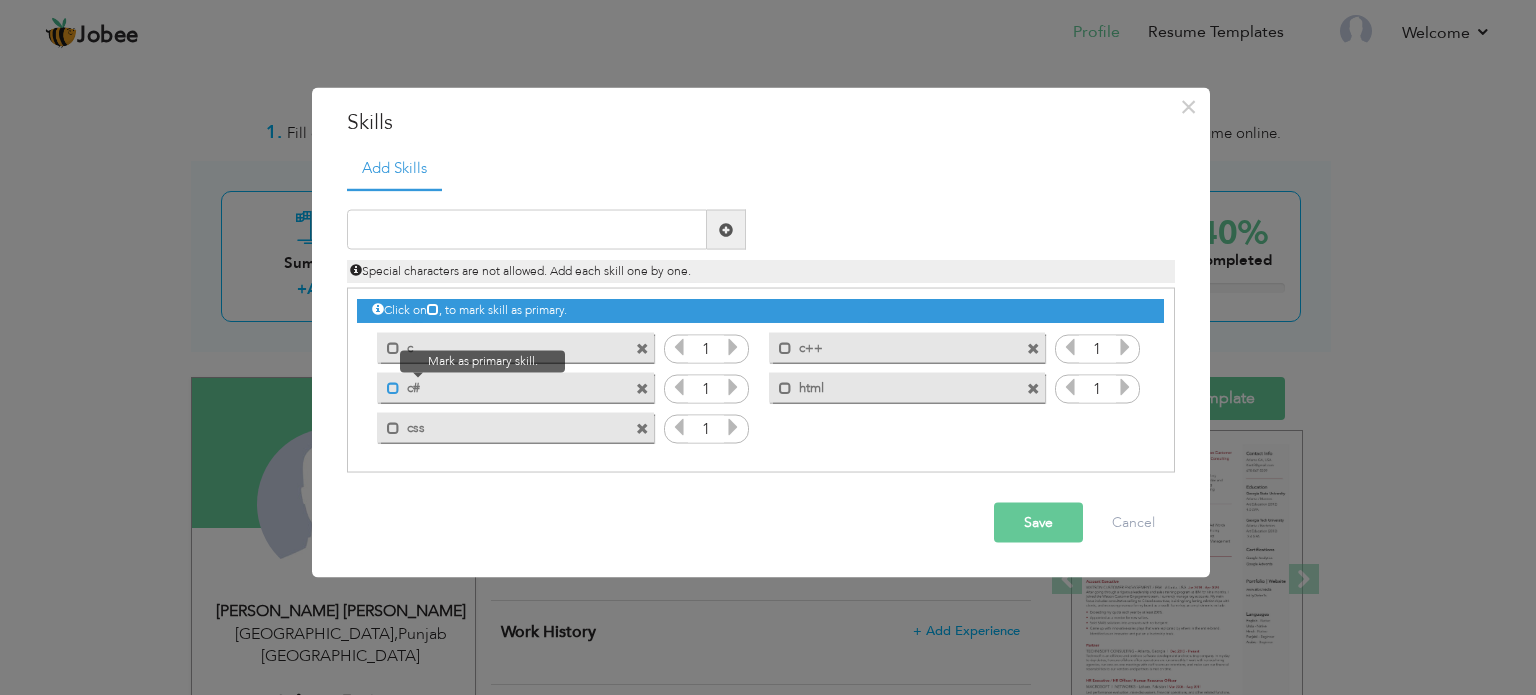 click at bounding box center (393, 387) 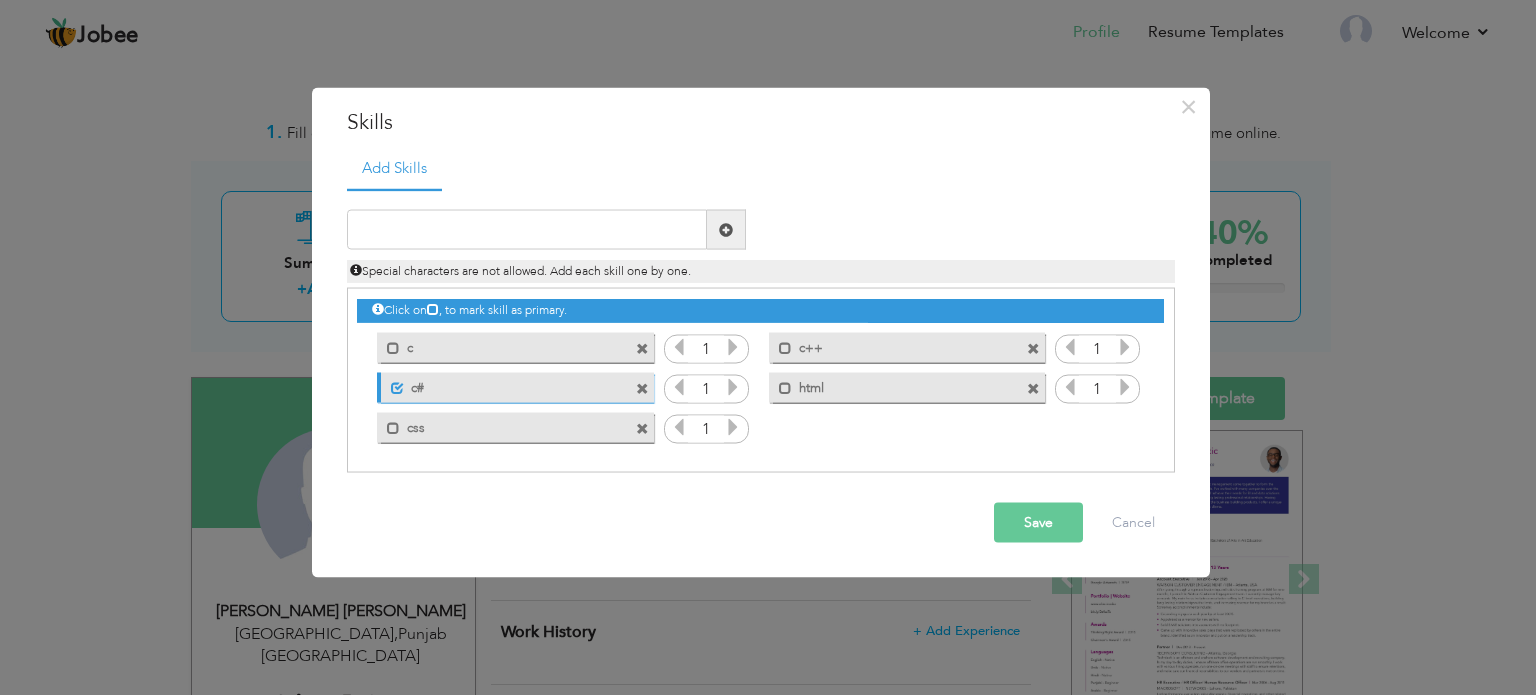click on "Save" at bounding box center [1038, 523] 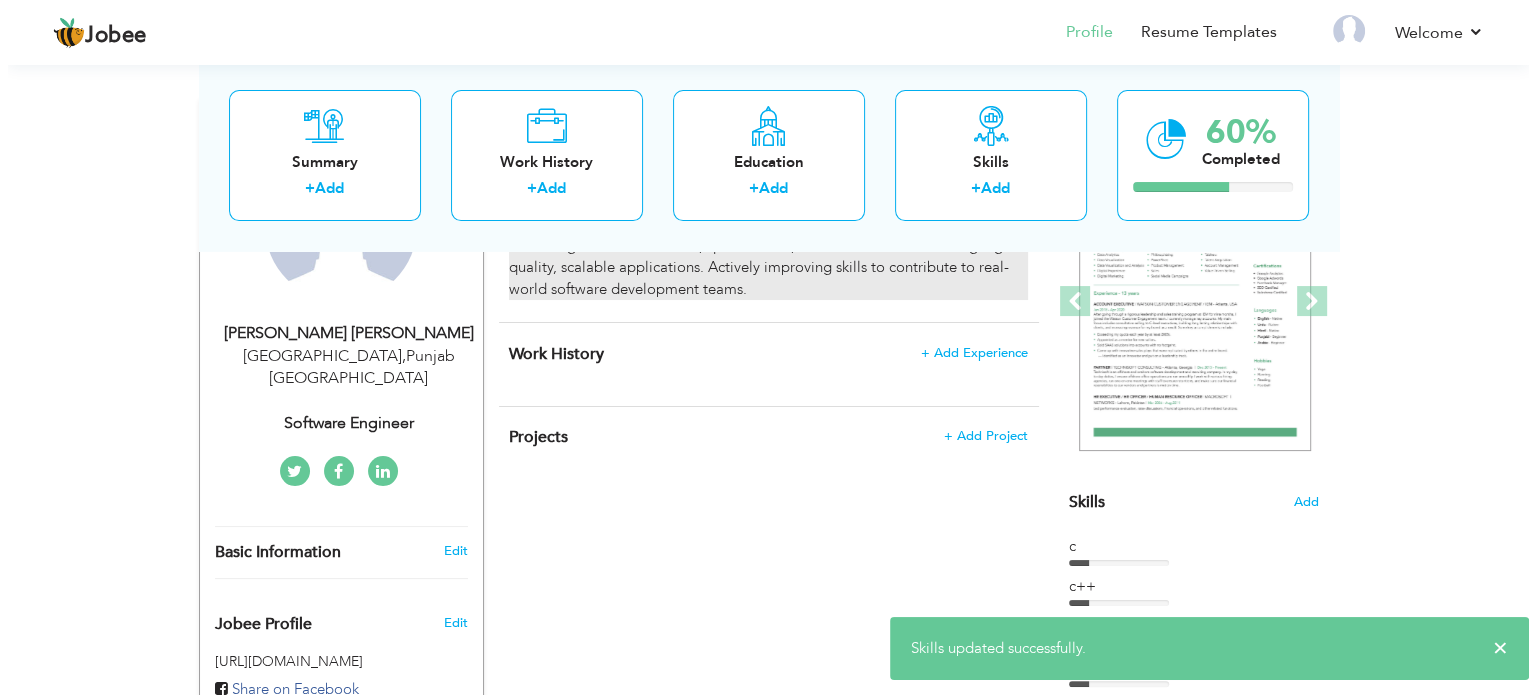 scroll, scrollTop: 290, scrollLeft: 0, axis: vertical 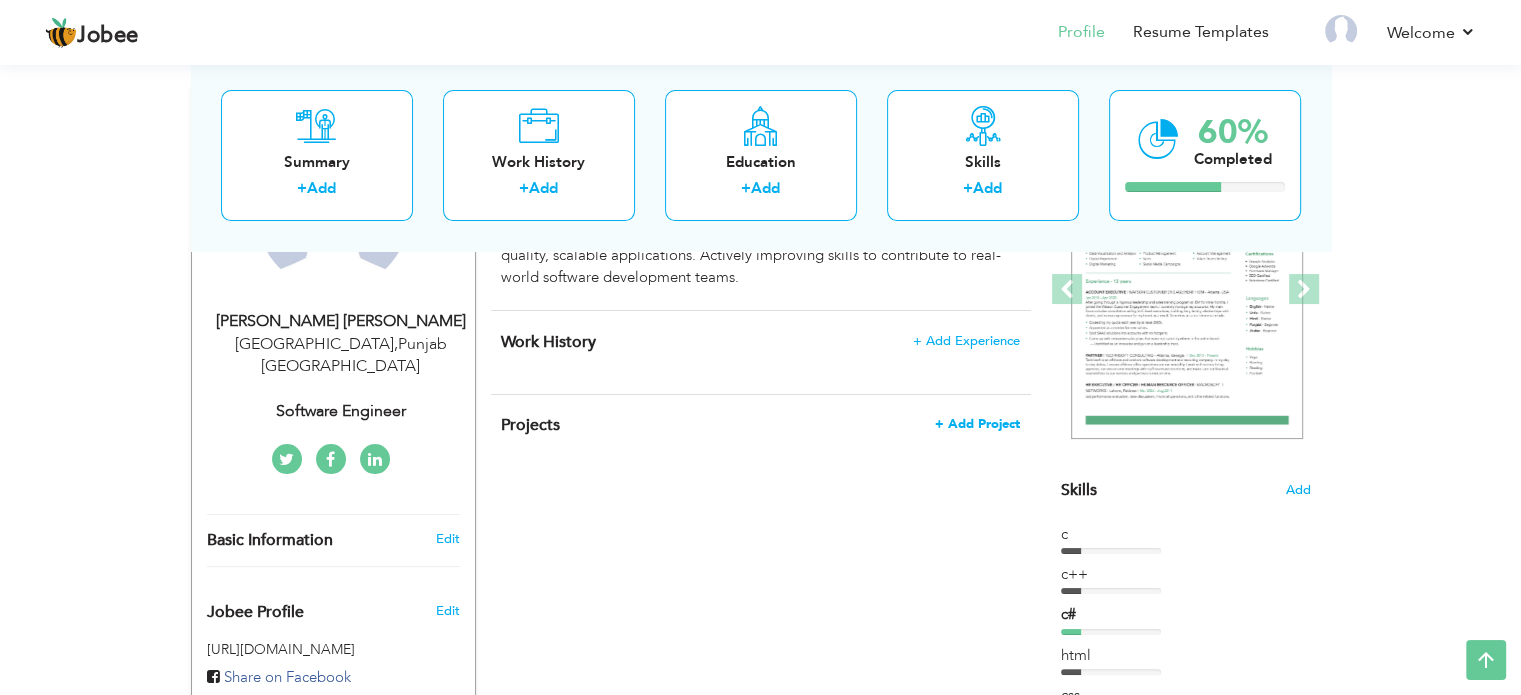 click on "+ Add Project" at bounding box center (977, 424) 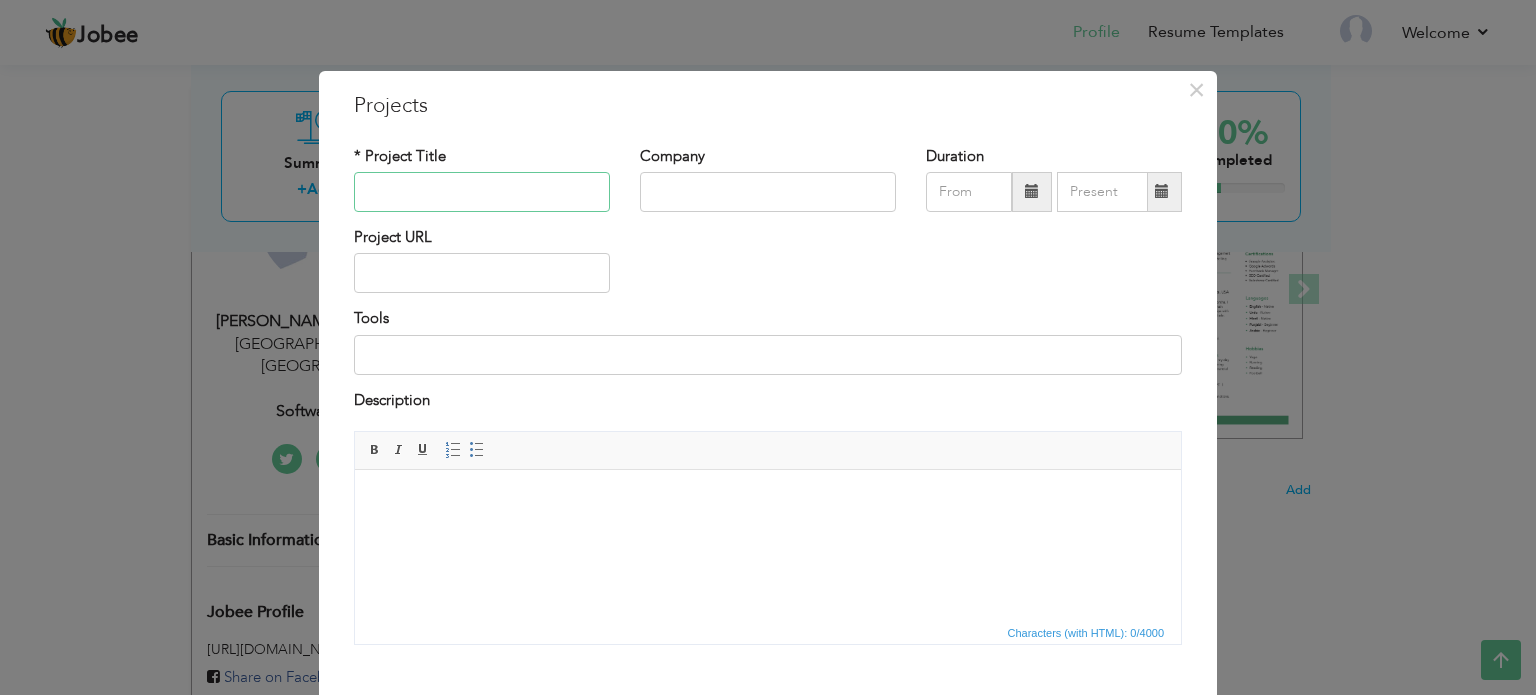 click at bounding box center [482, 192] 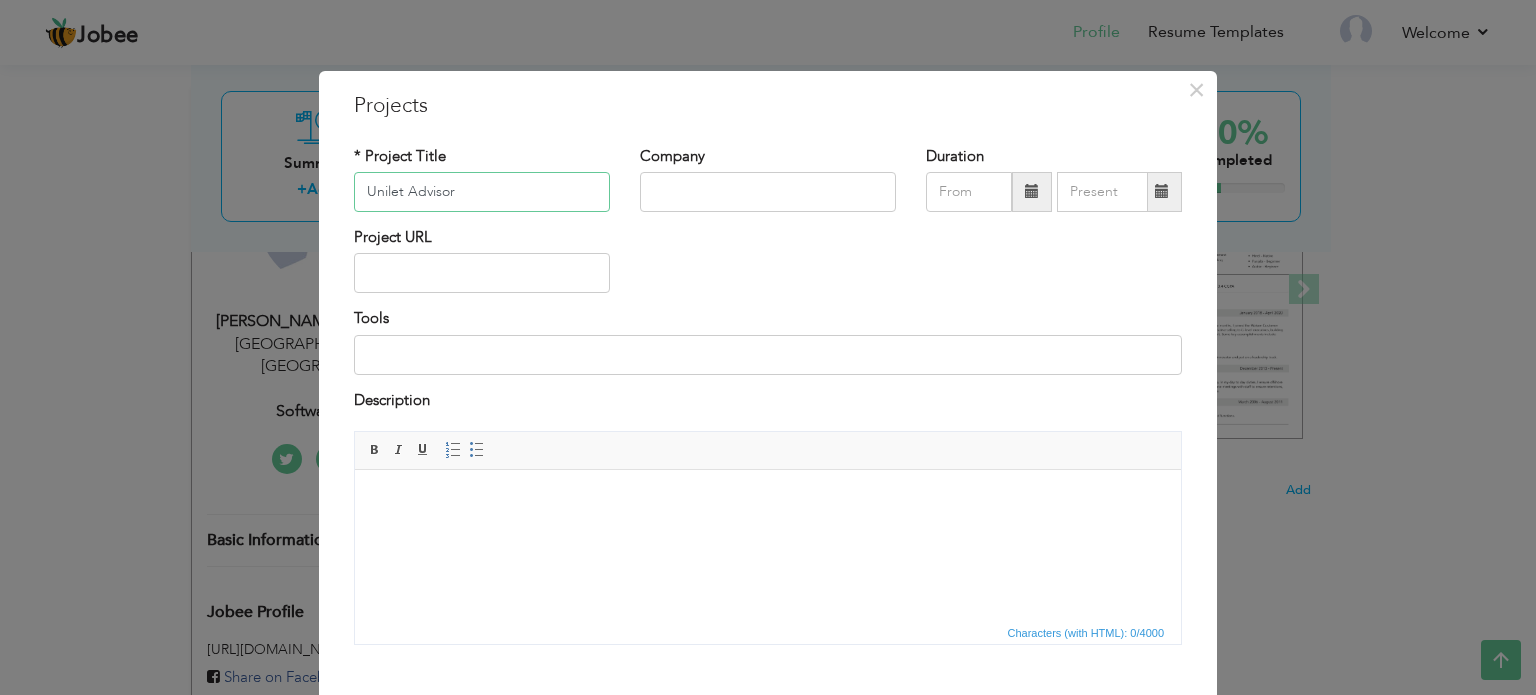 type on "Unilet Advisor" 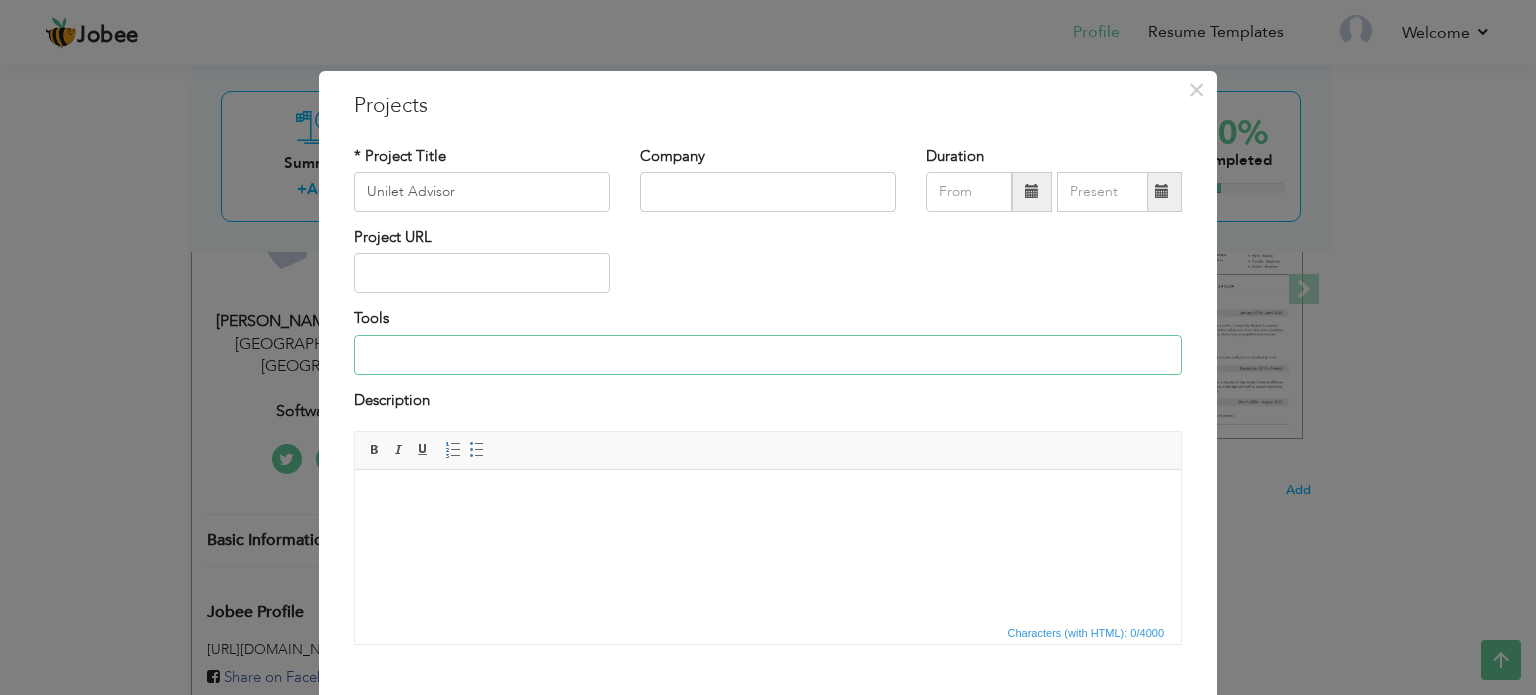 click at bounding box center (768, 355) 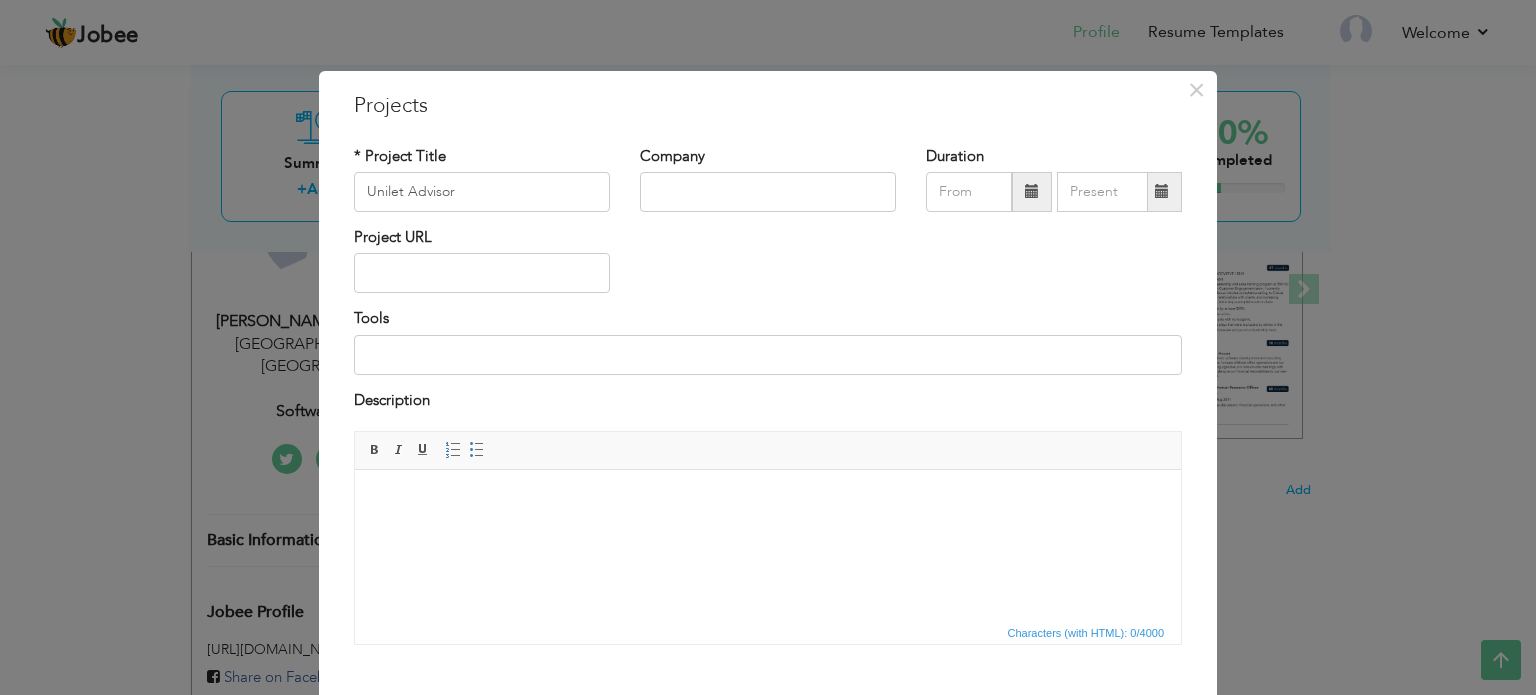 drag, startPoint x: 412, startPoint y: 319, endPoint x: 389, endPoint y: 316, distance: 23.194826 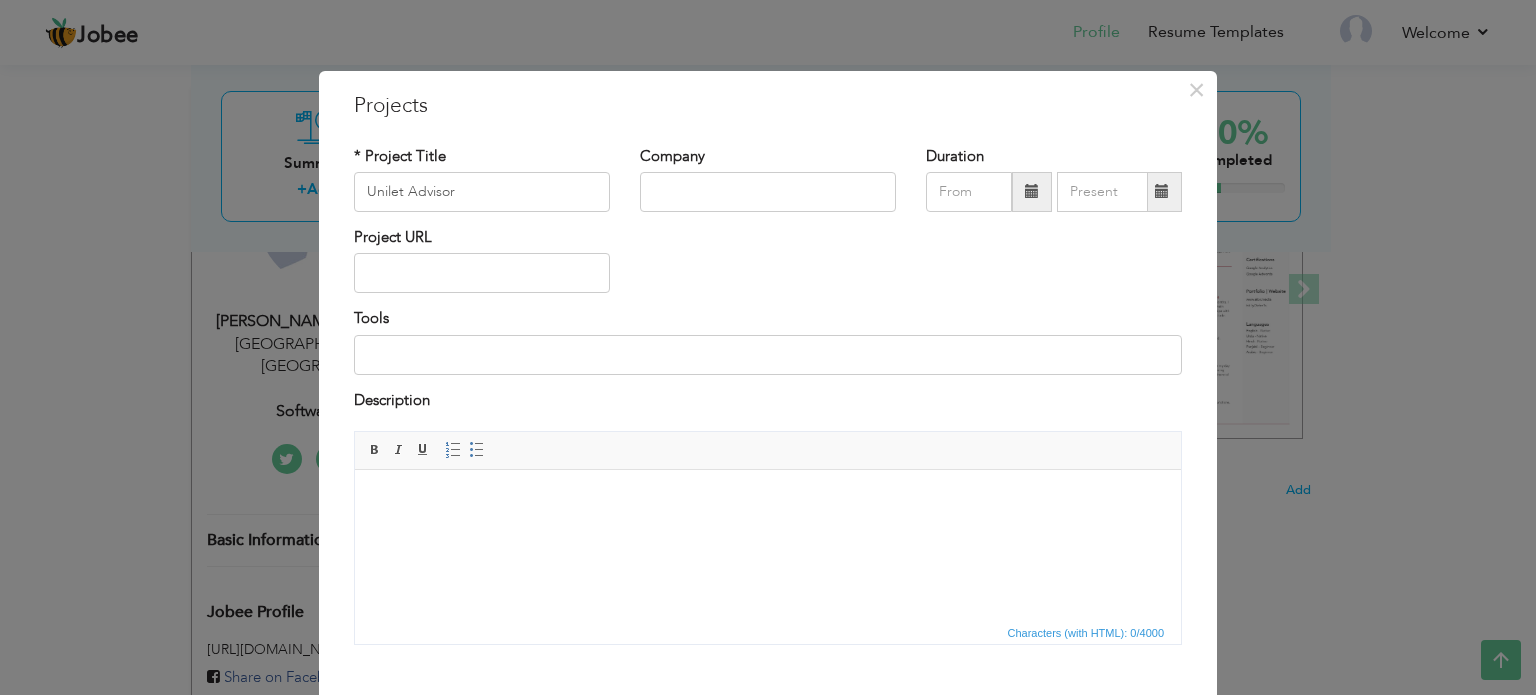 drag, startPoint x: 389, startPoint y: 316, endPoint x: 443, endPoint y: 315, distance: 54.00926 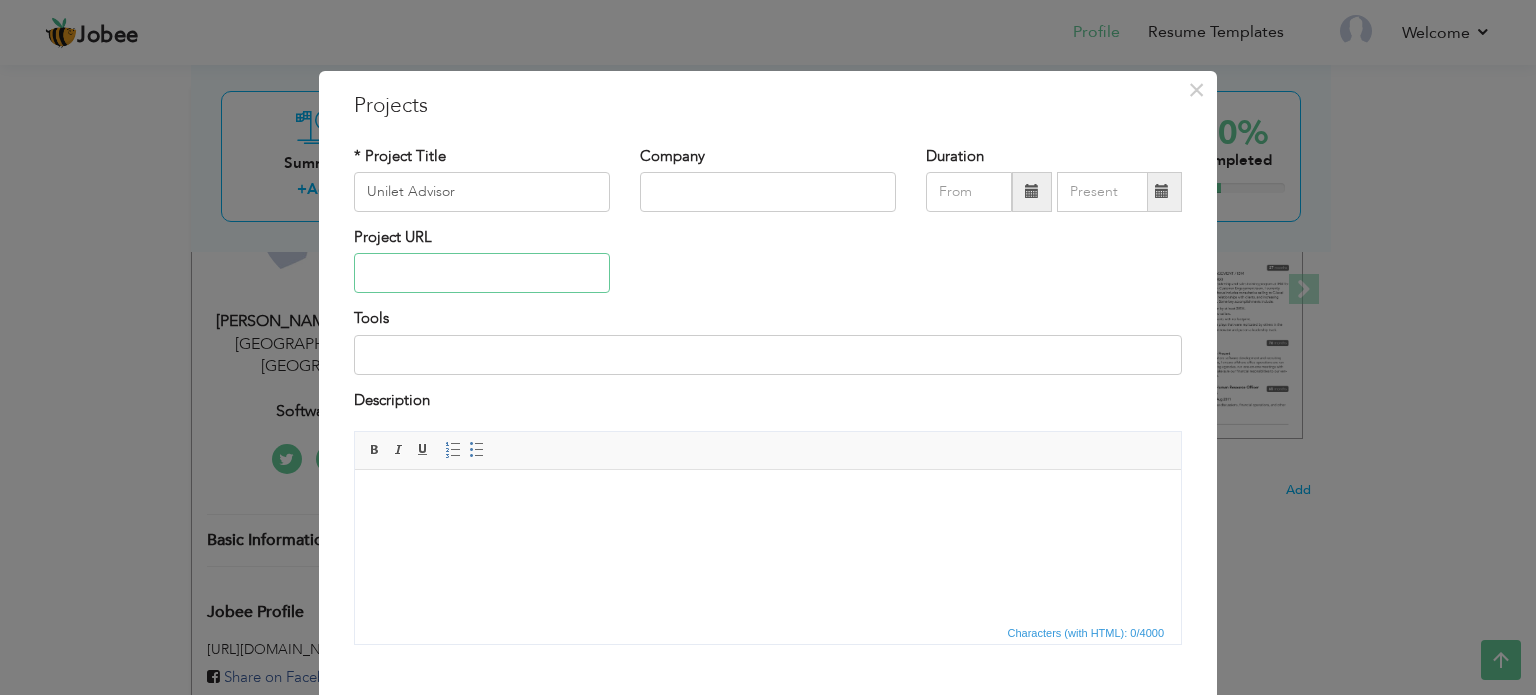 click at bounding box center (482, 273) 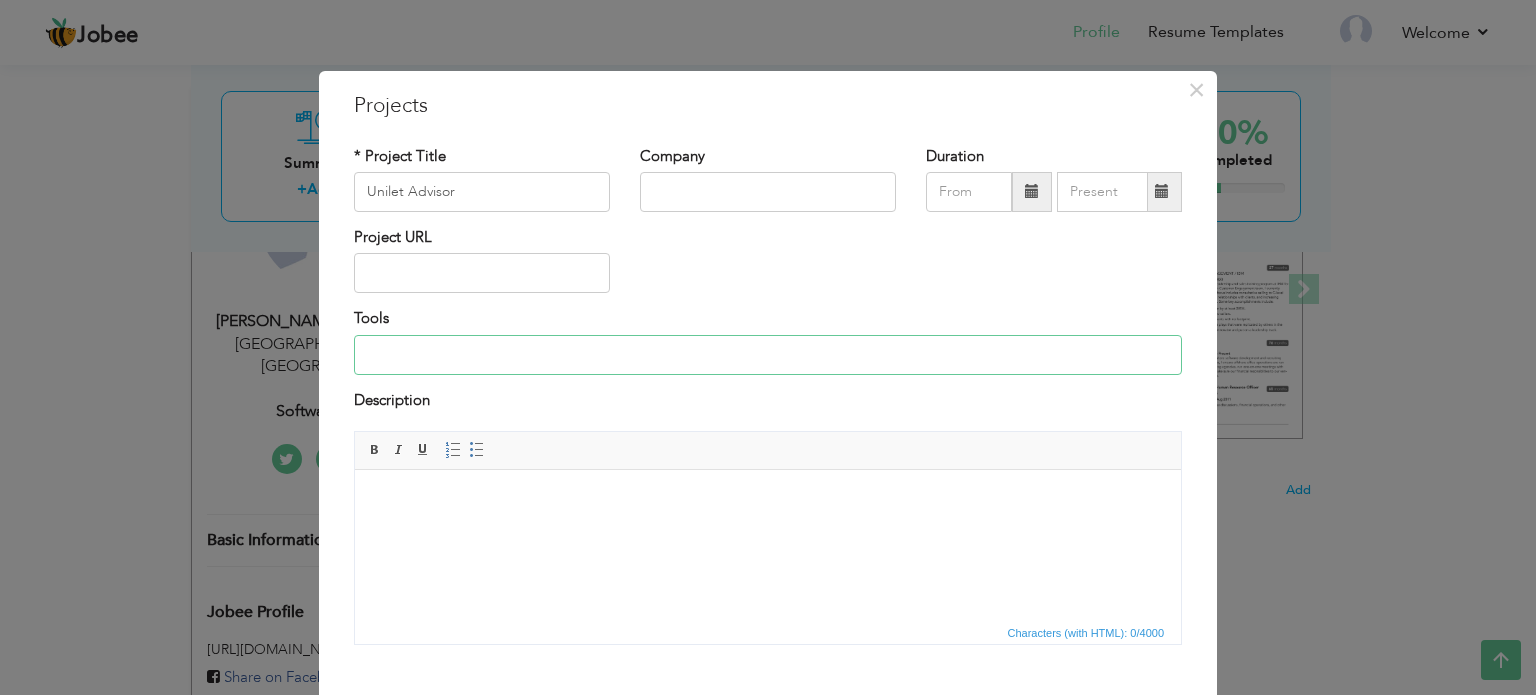 click at bounding box center (768, 355) 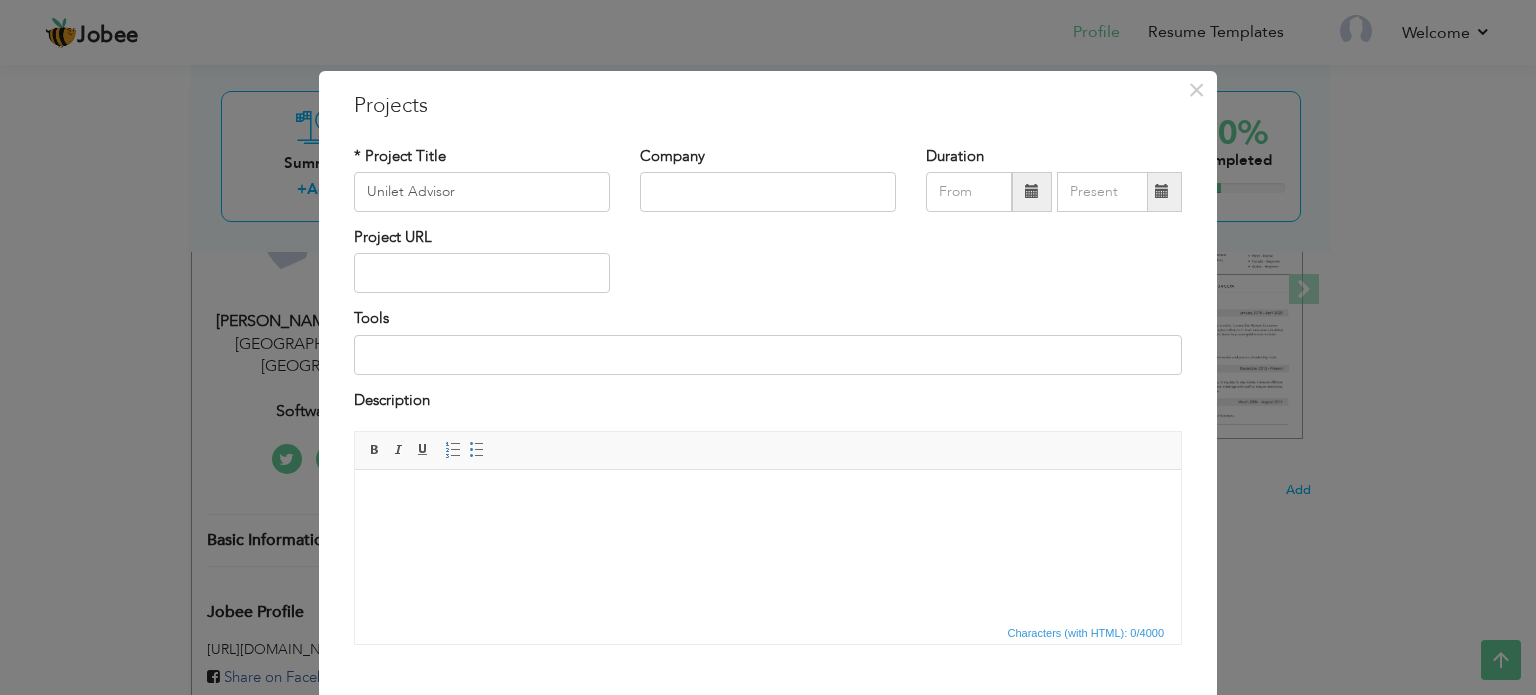 click at bounding box center [768, 500] 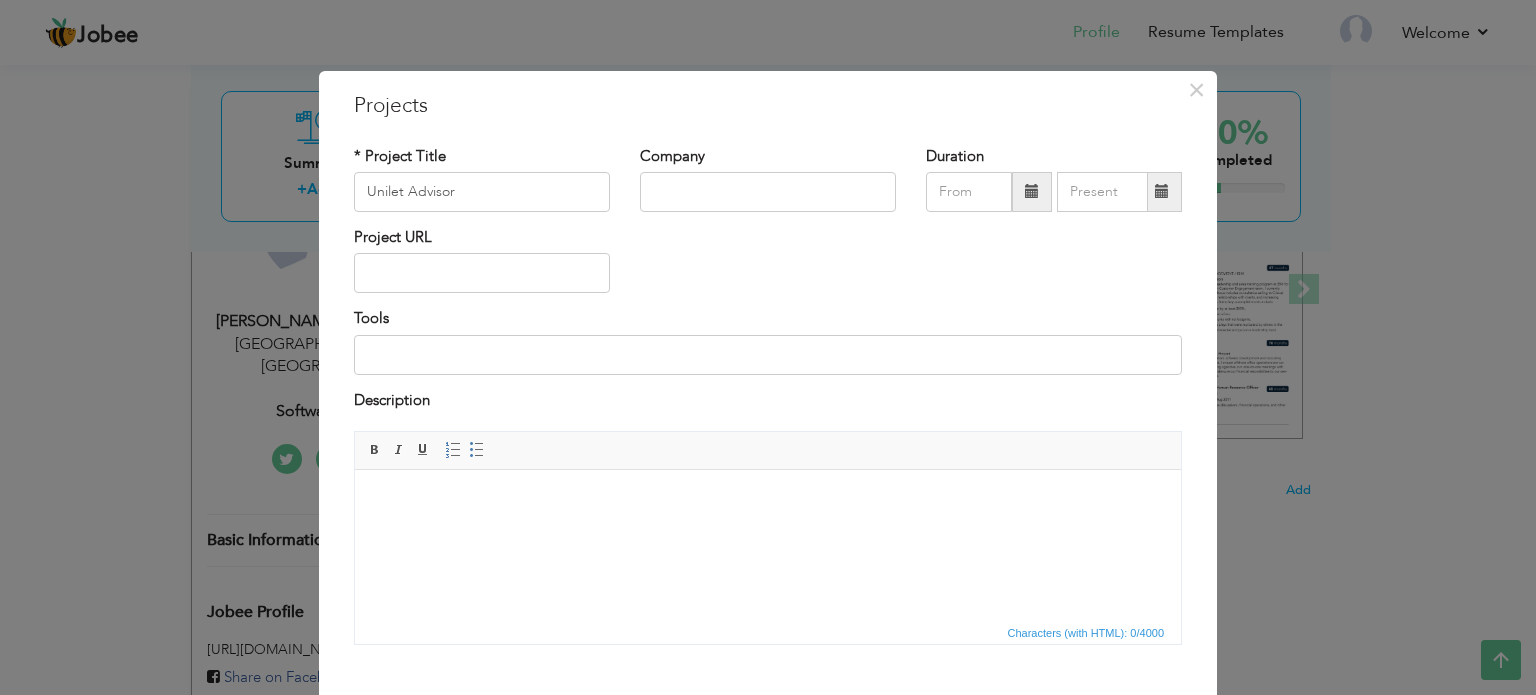 click at bounding box center (768, 500) 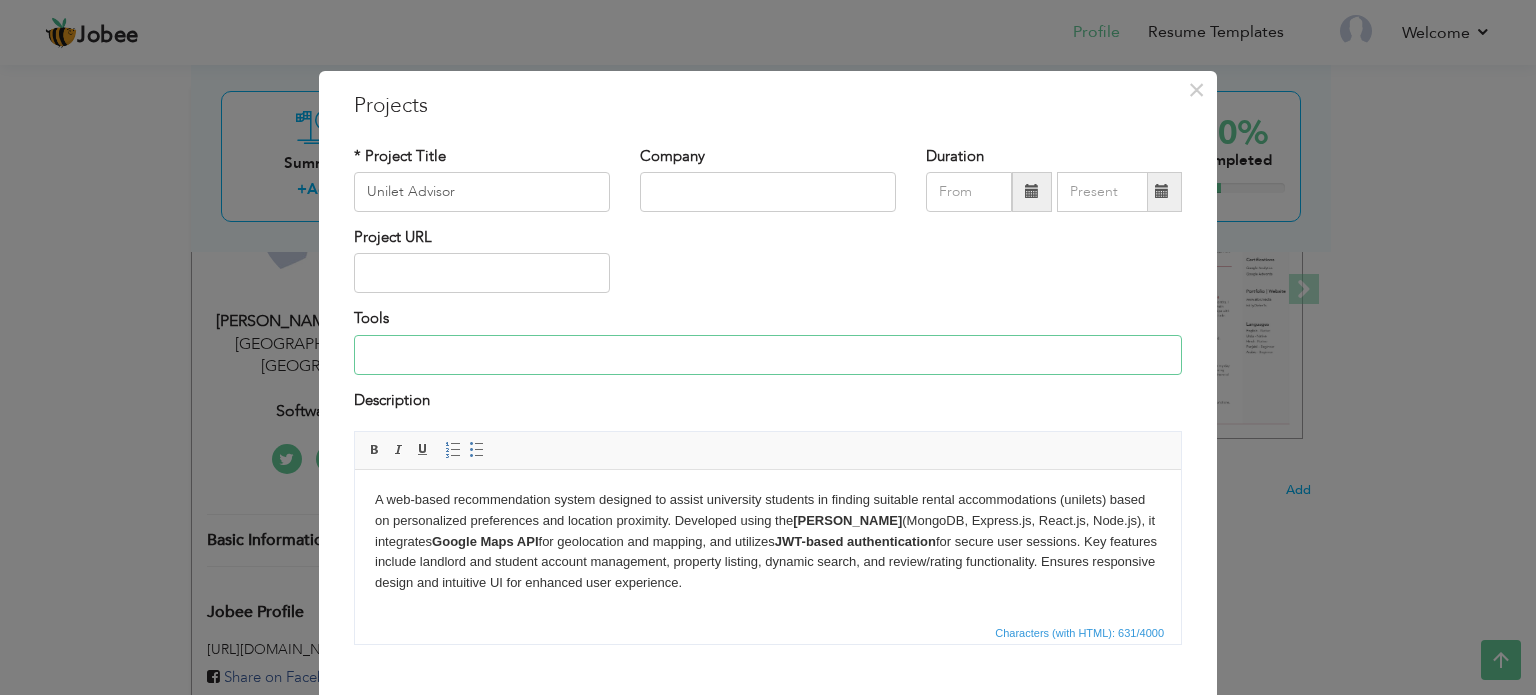 click at bounding box center (768, 355) 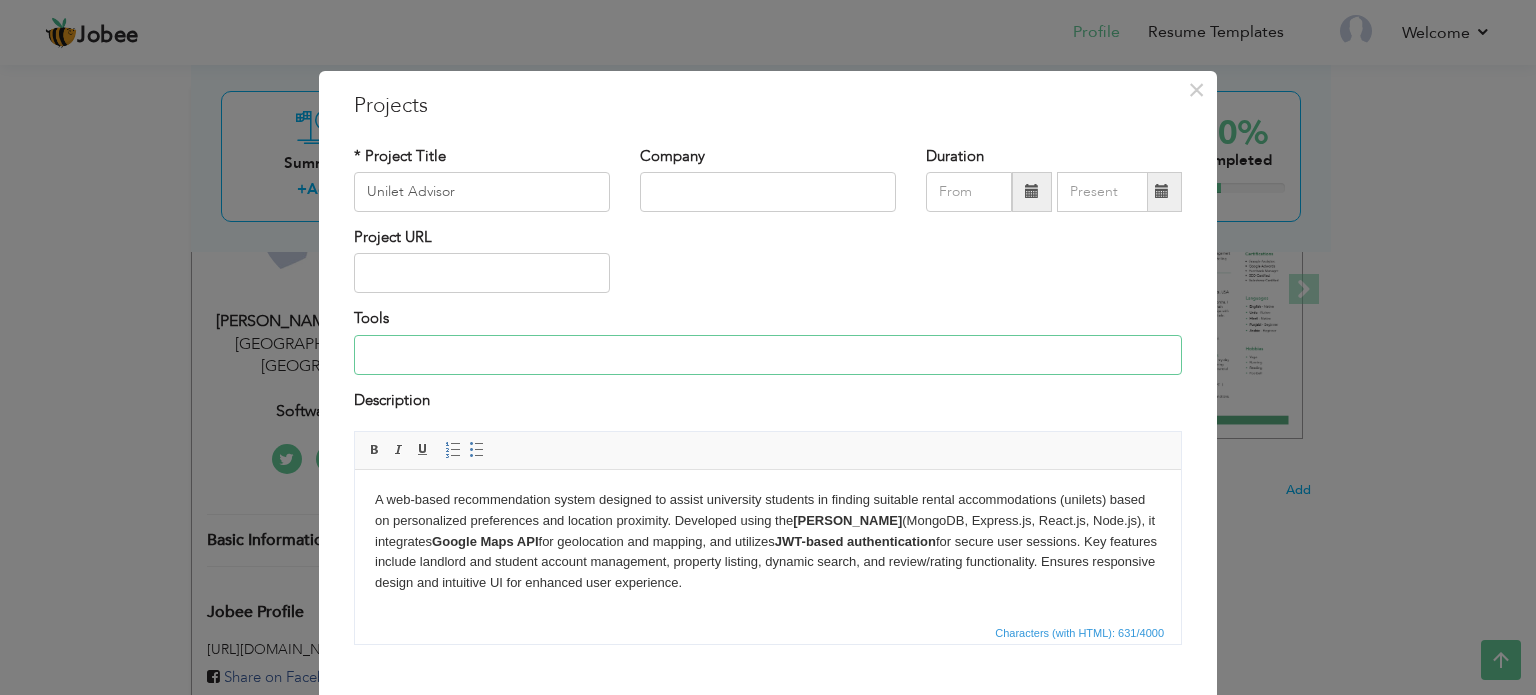 paste on "Built with the [PERSON_NAME] (MongoDB, Express.js, React.js, Node.js)" 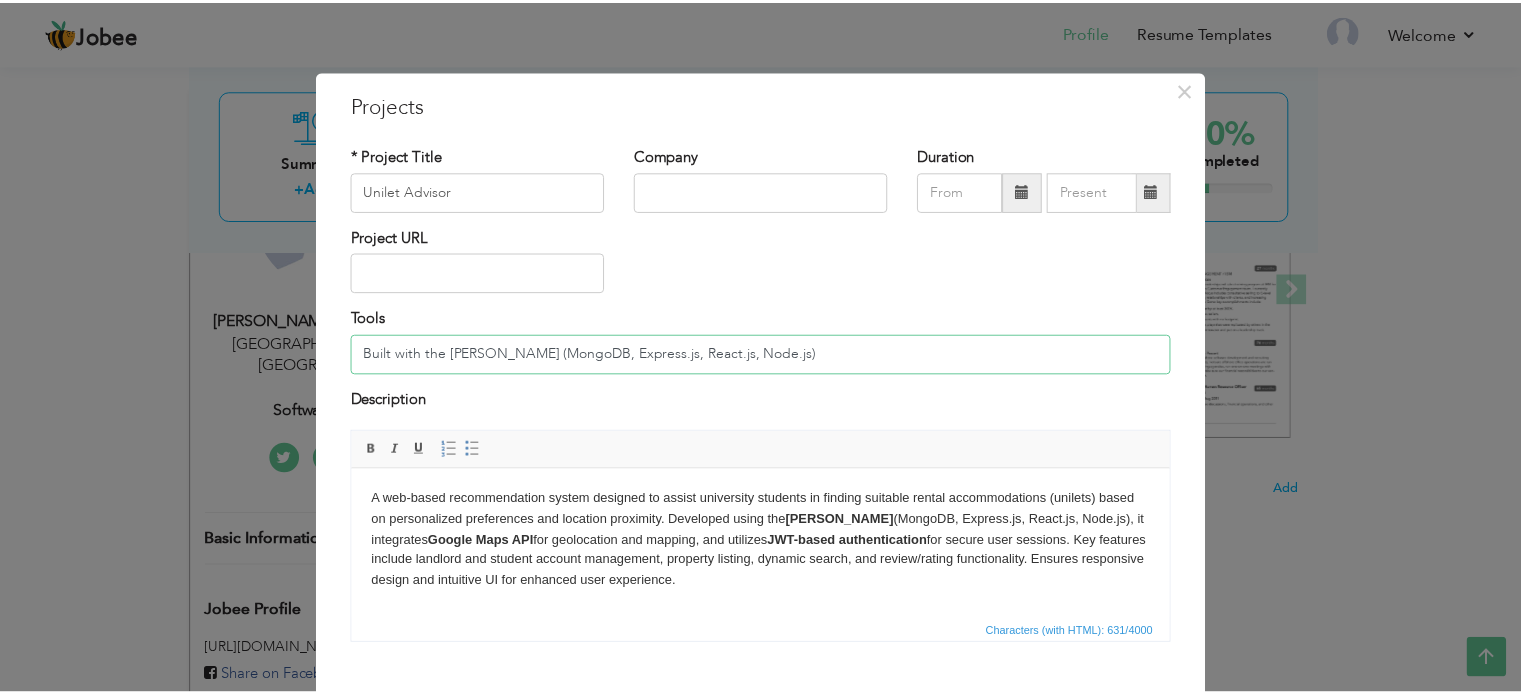 scroll, scrollTop: 111, scrollLeft: 0, axis: vertical 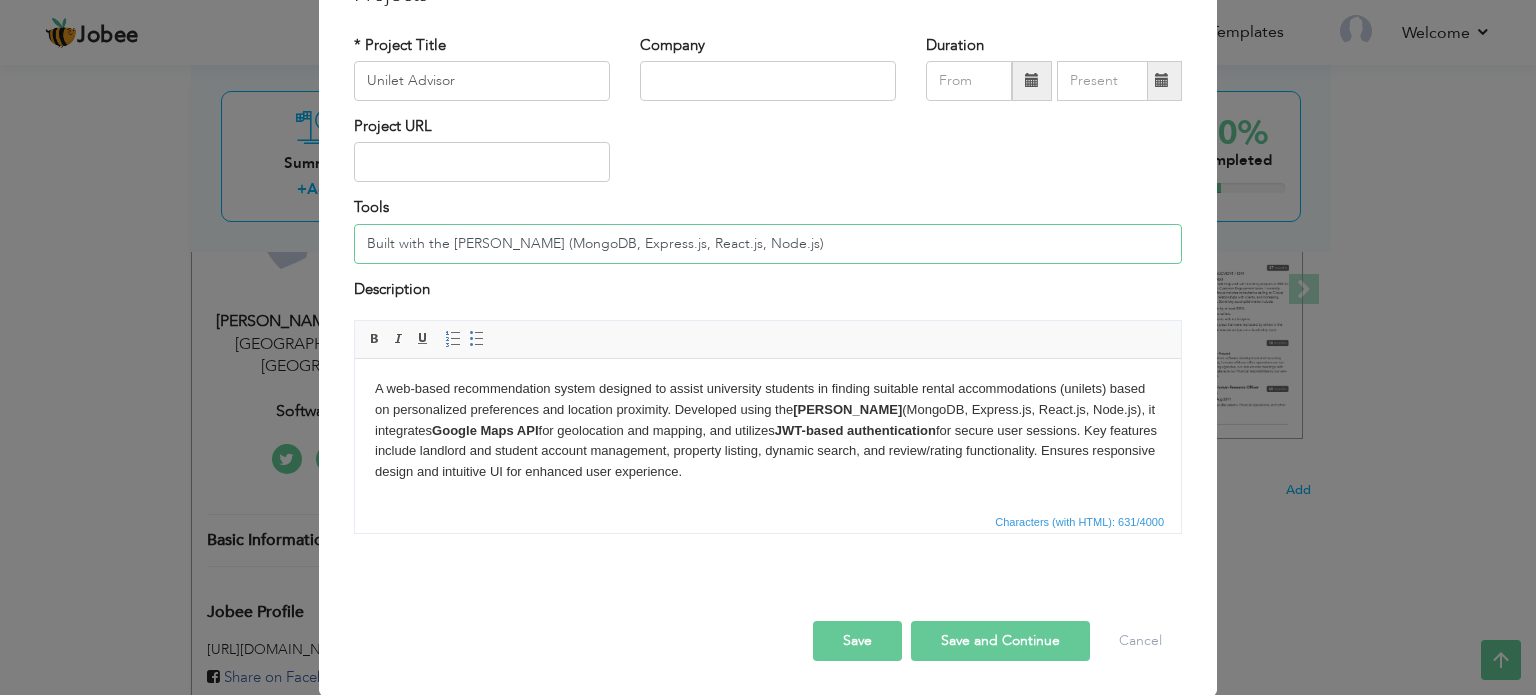 type on "Built with the [PERSON_NAME] (MongoDB, Express.js, React.js, Node.js)" 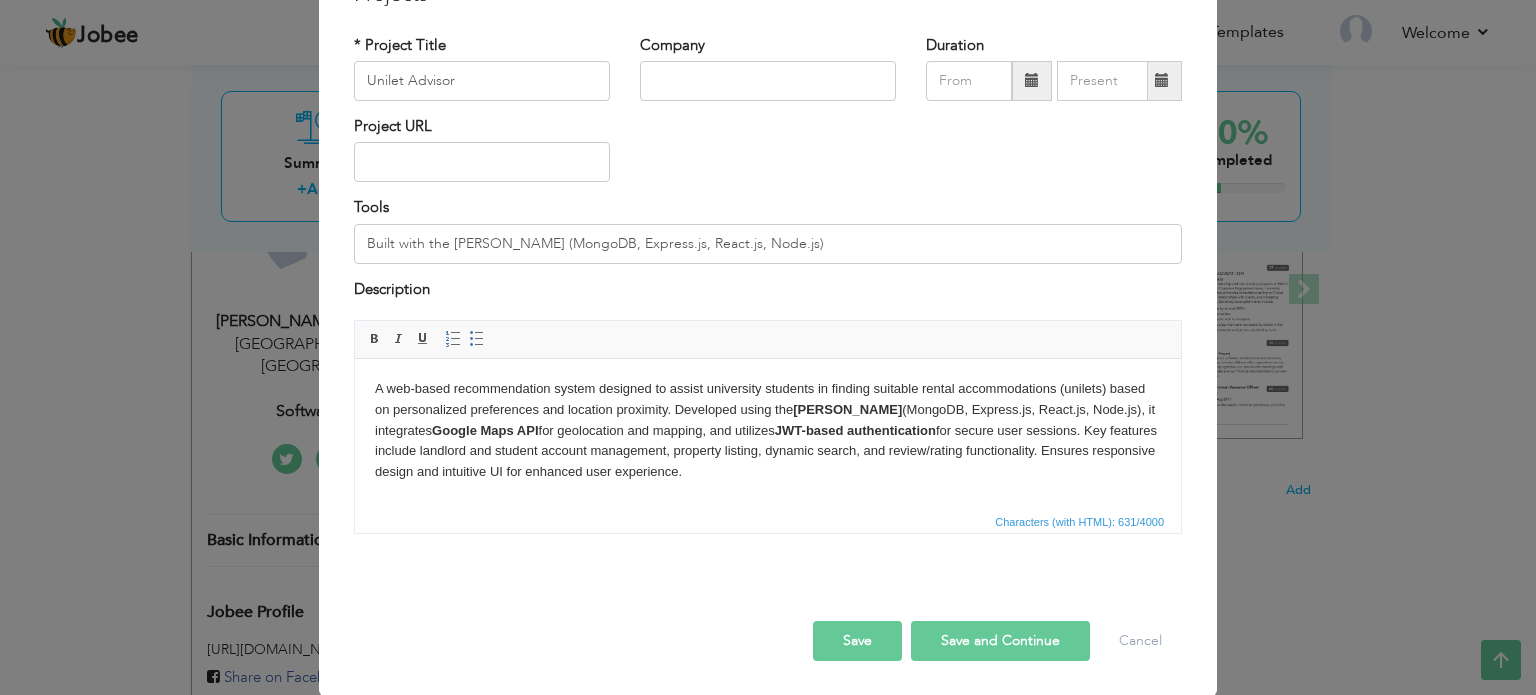 click on "Save and Continue" at bounding box center [1000, 641] 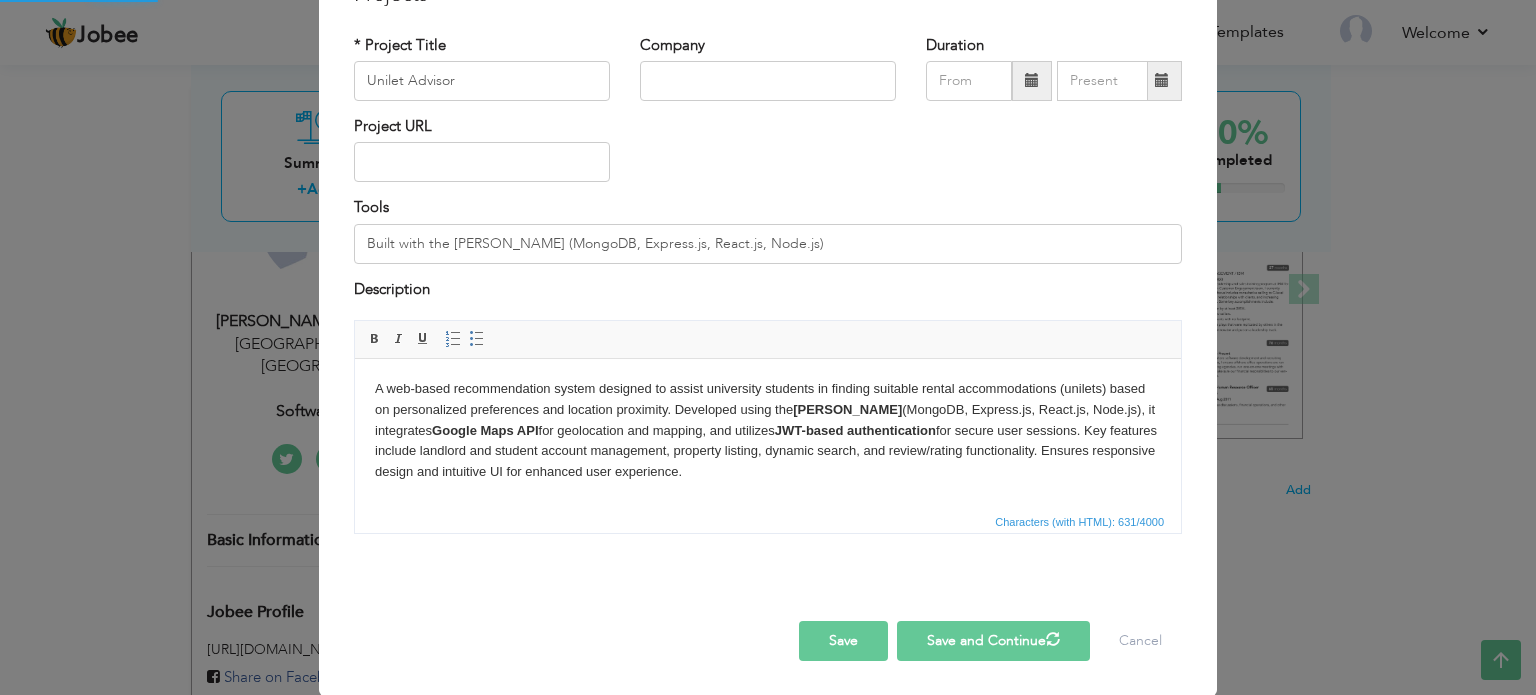 type 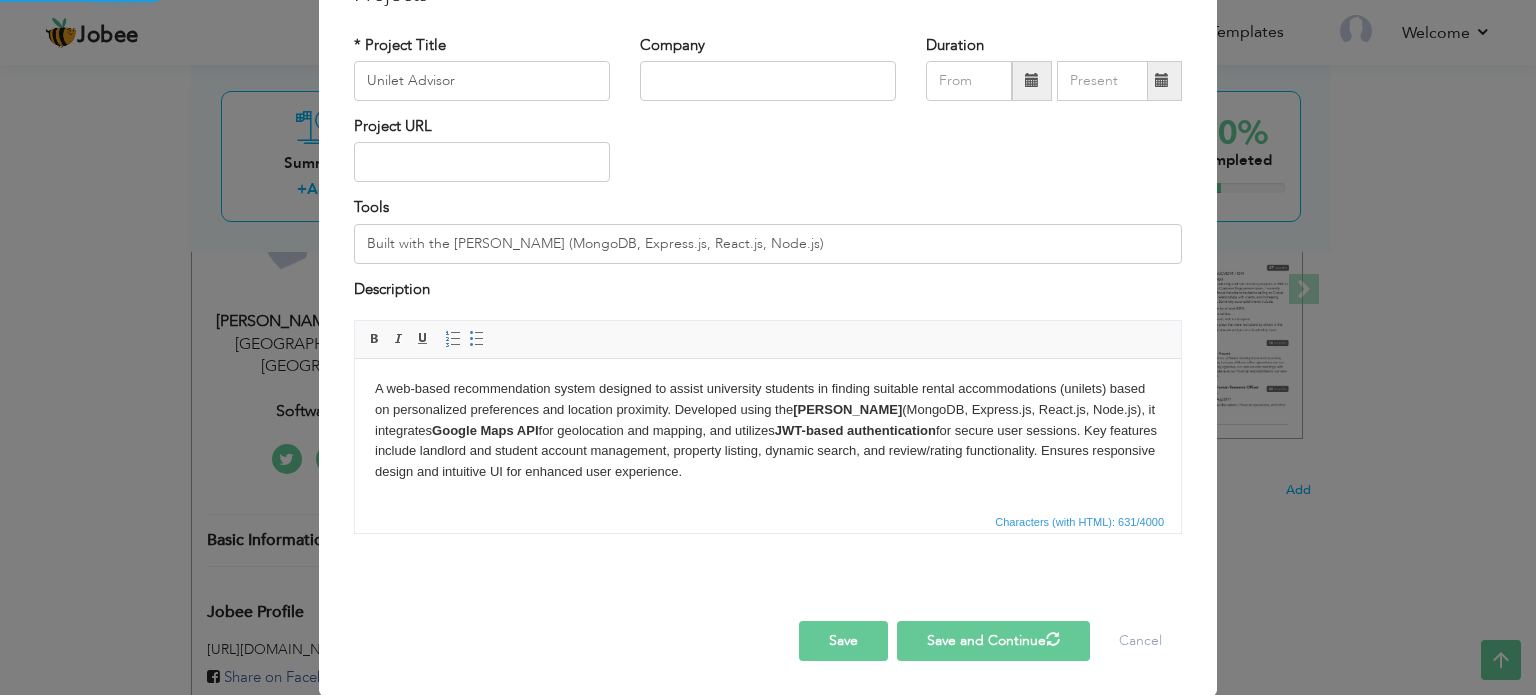 type 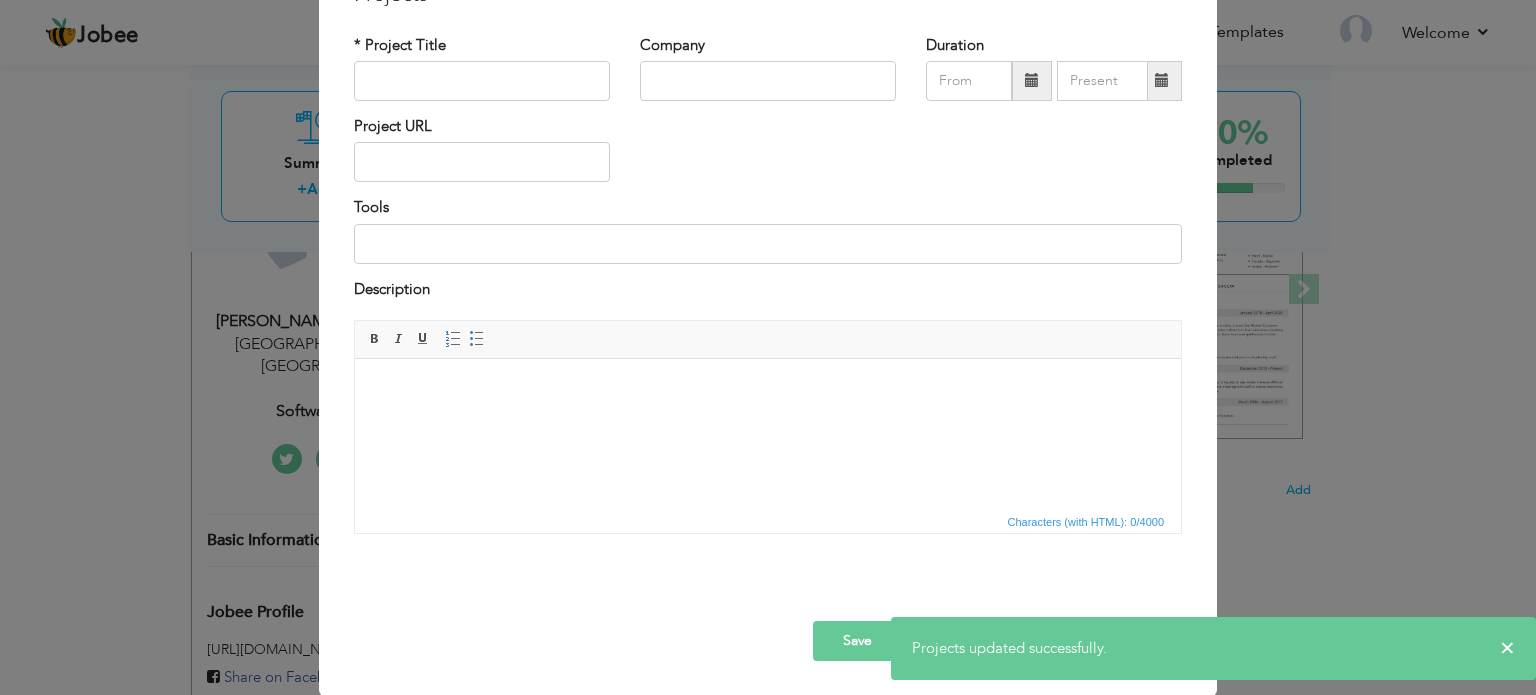 click on "×
Projects updated successfully." at bounding box center (1213, 648) 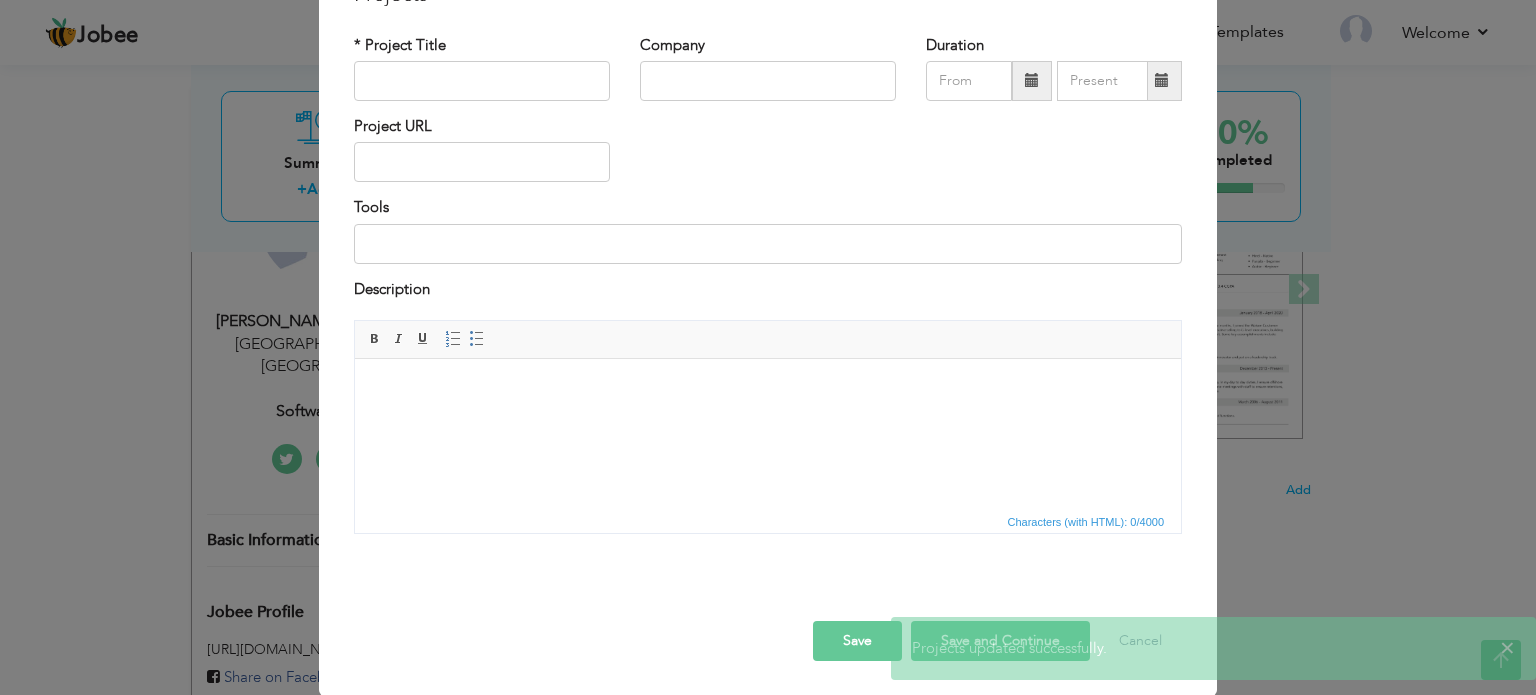 click on "×
Projects updated successfully." at bounding box center (1213, 648) 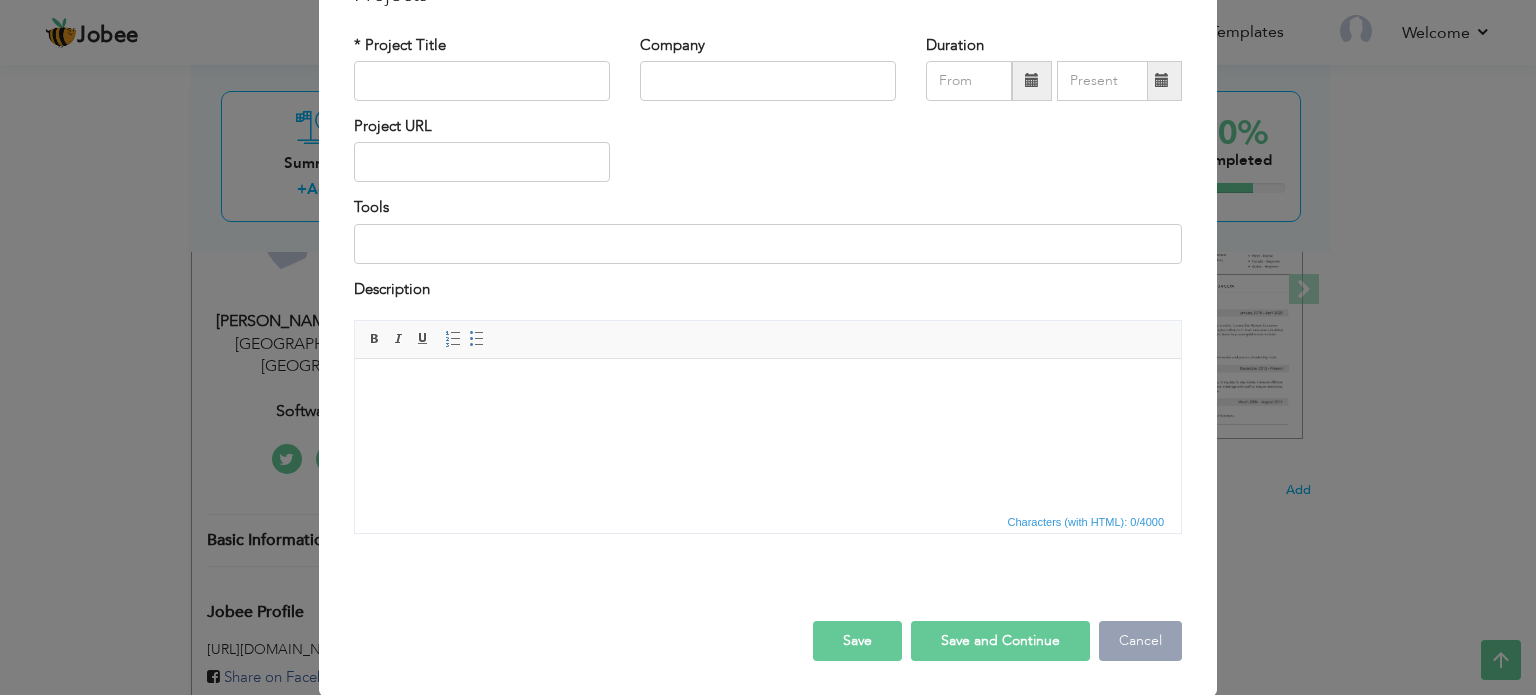 click on "Cancel" at bounding box center (1140, 641) 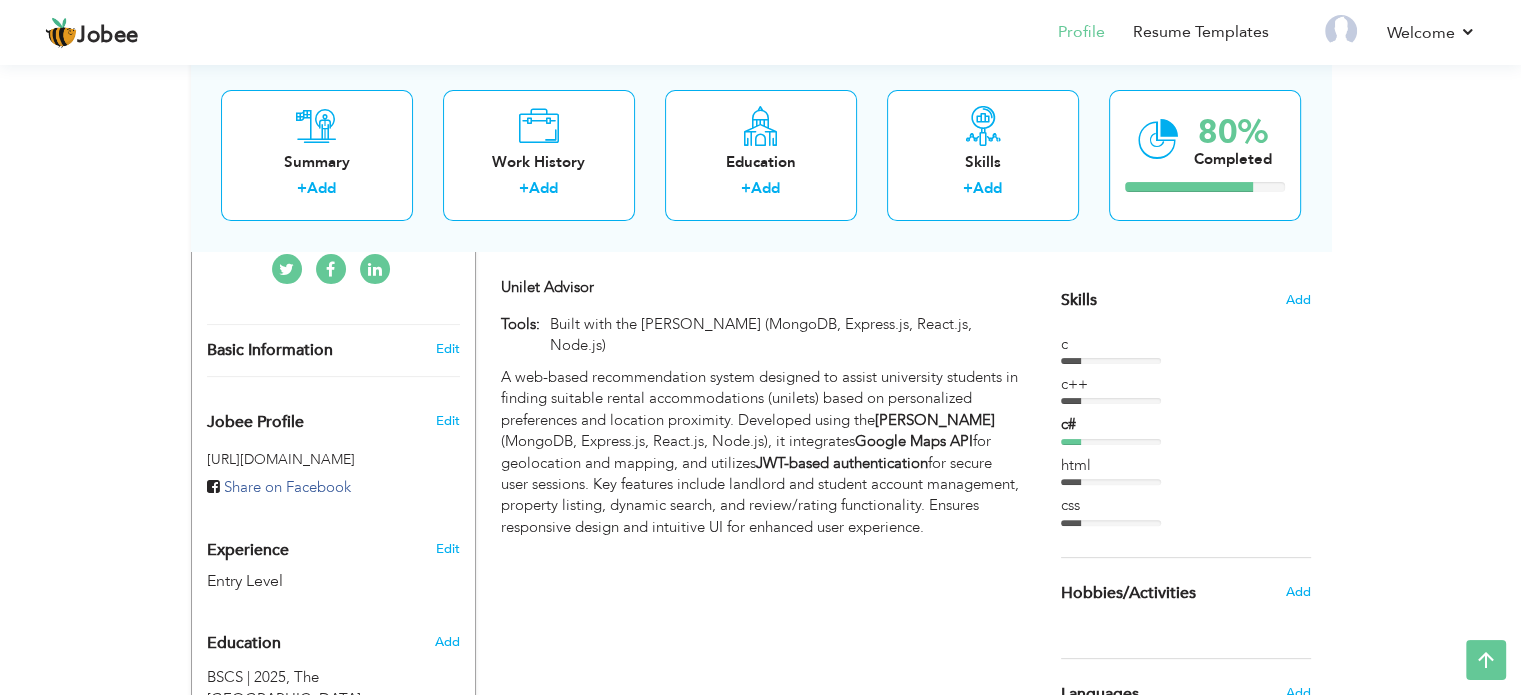 scroll, scrollTop: 480, scrollLeft: 0, axis: vertical 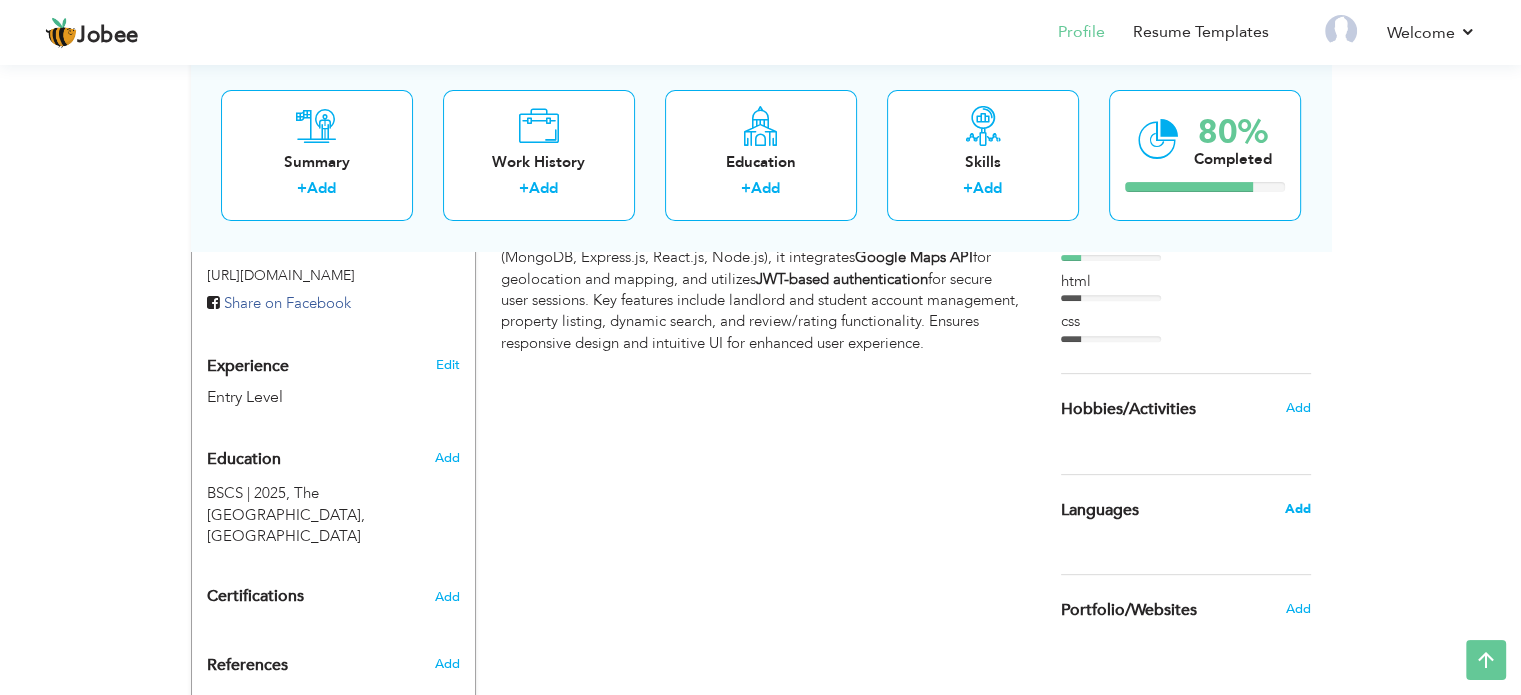 click on "Add" at bounding box center [1297, 509] 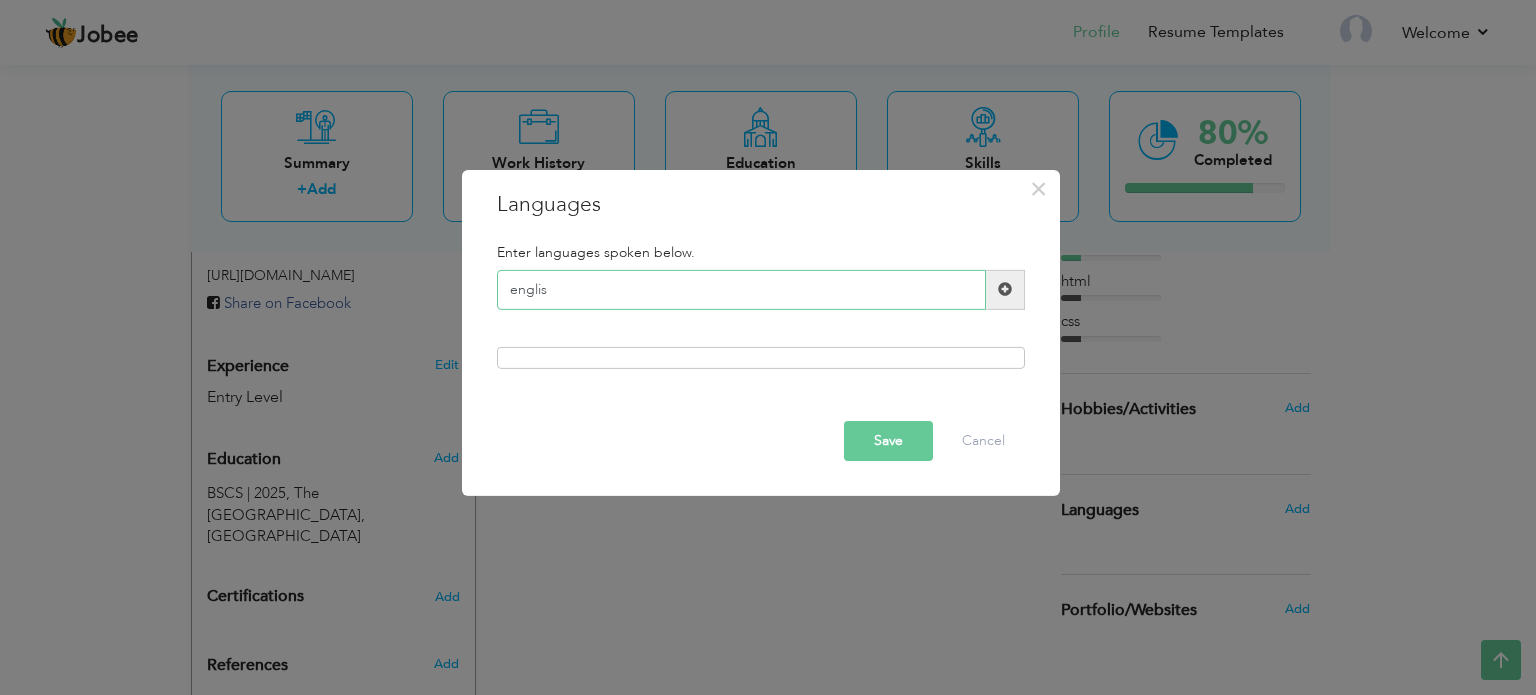 type on "english" 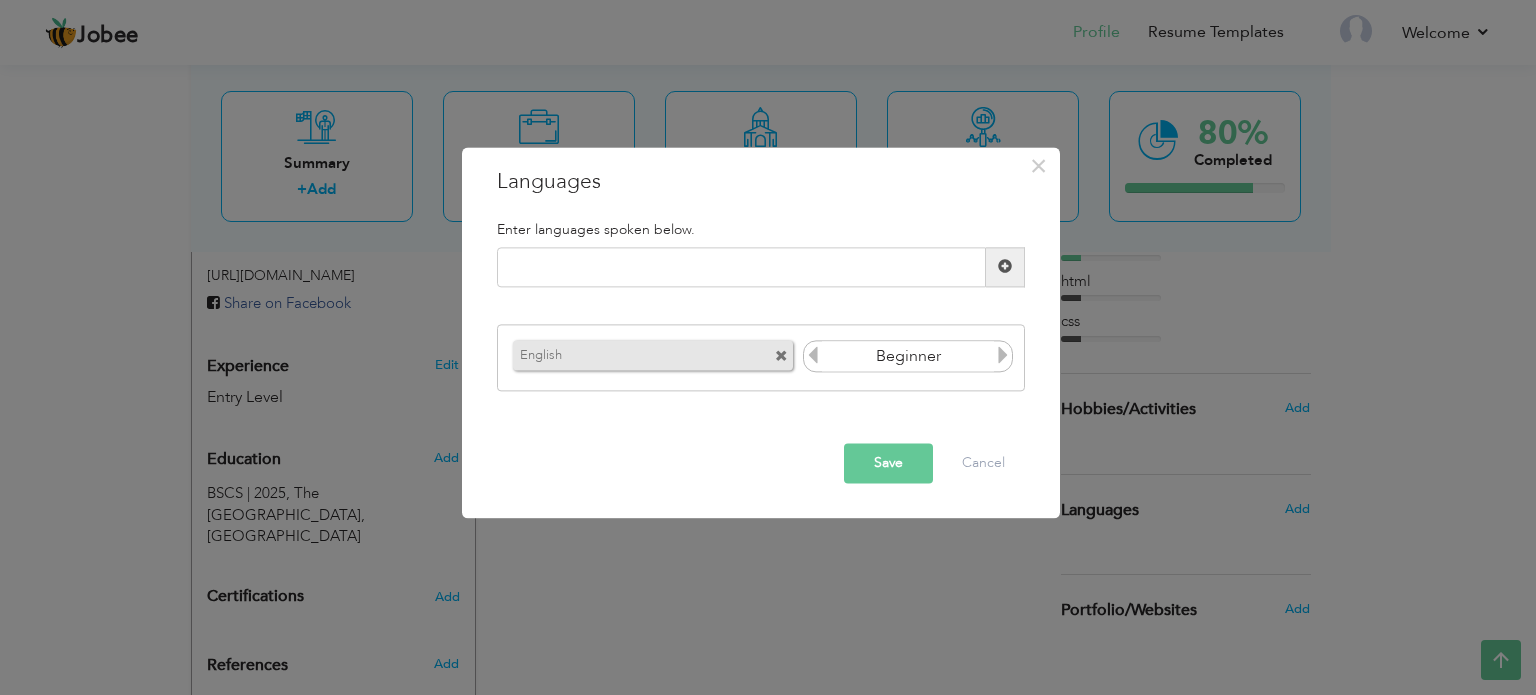 click at bounding box center (1003, 356) 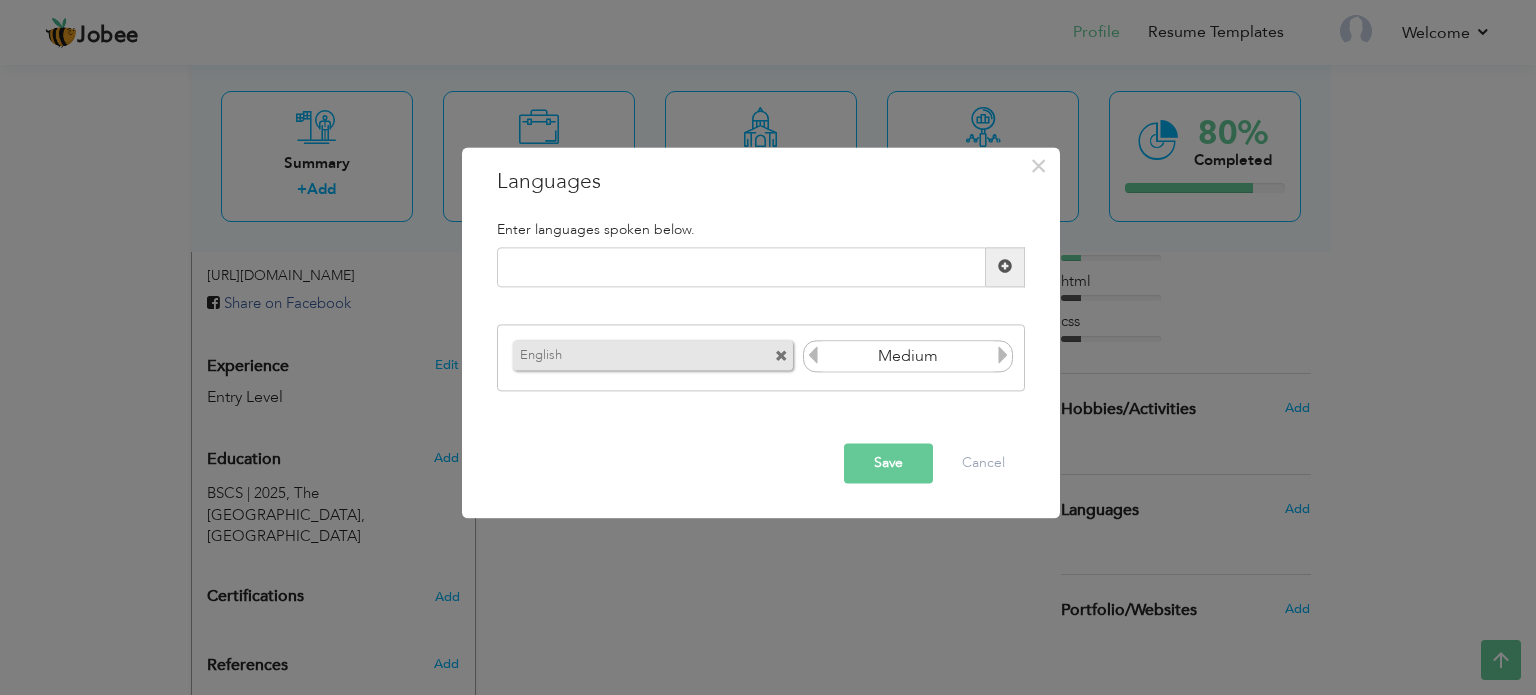 click at bounding box center (1003, 356) 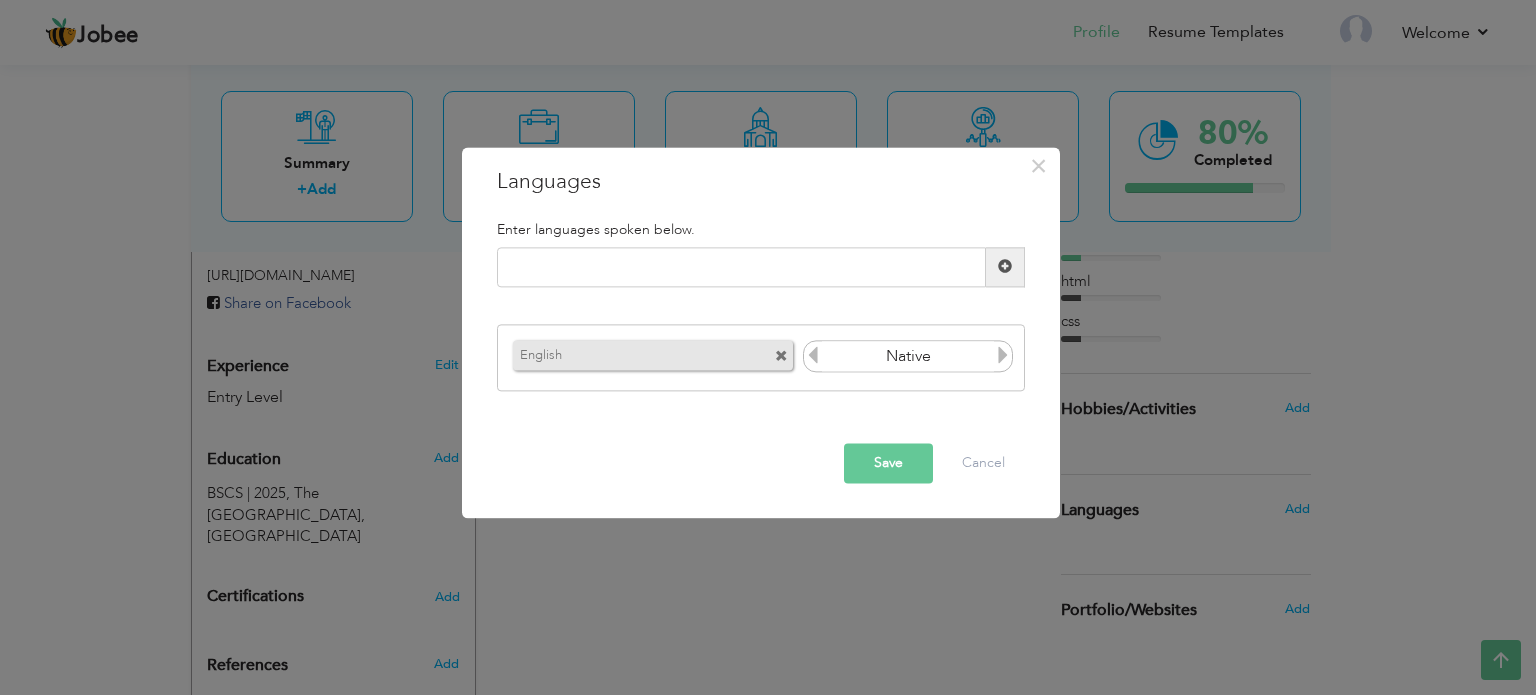 click at bounding box center (1003, 356) 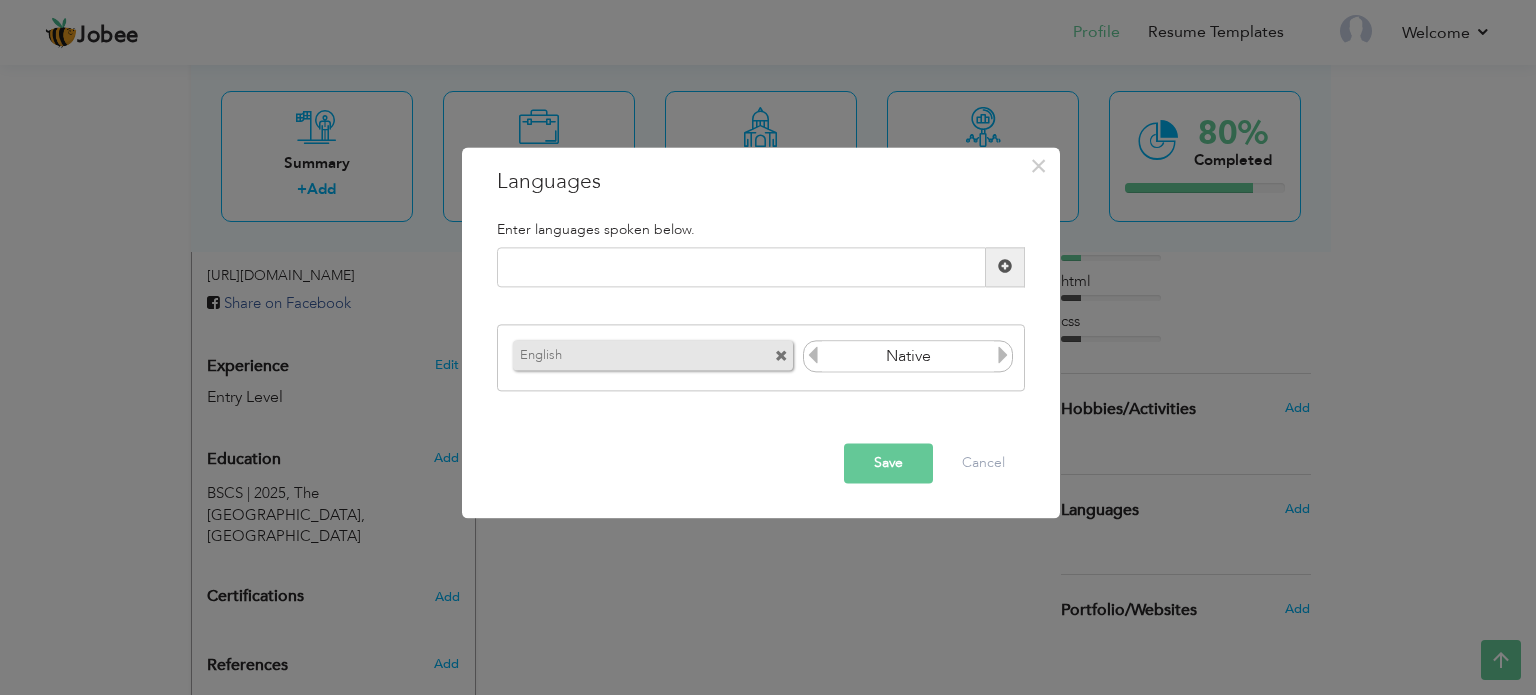 click at bounding box center [813, 356] 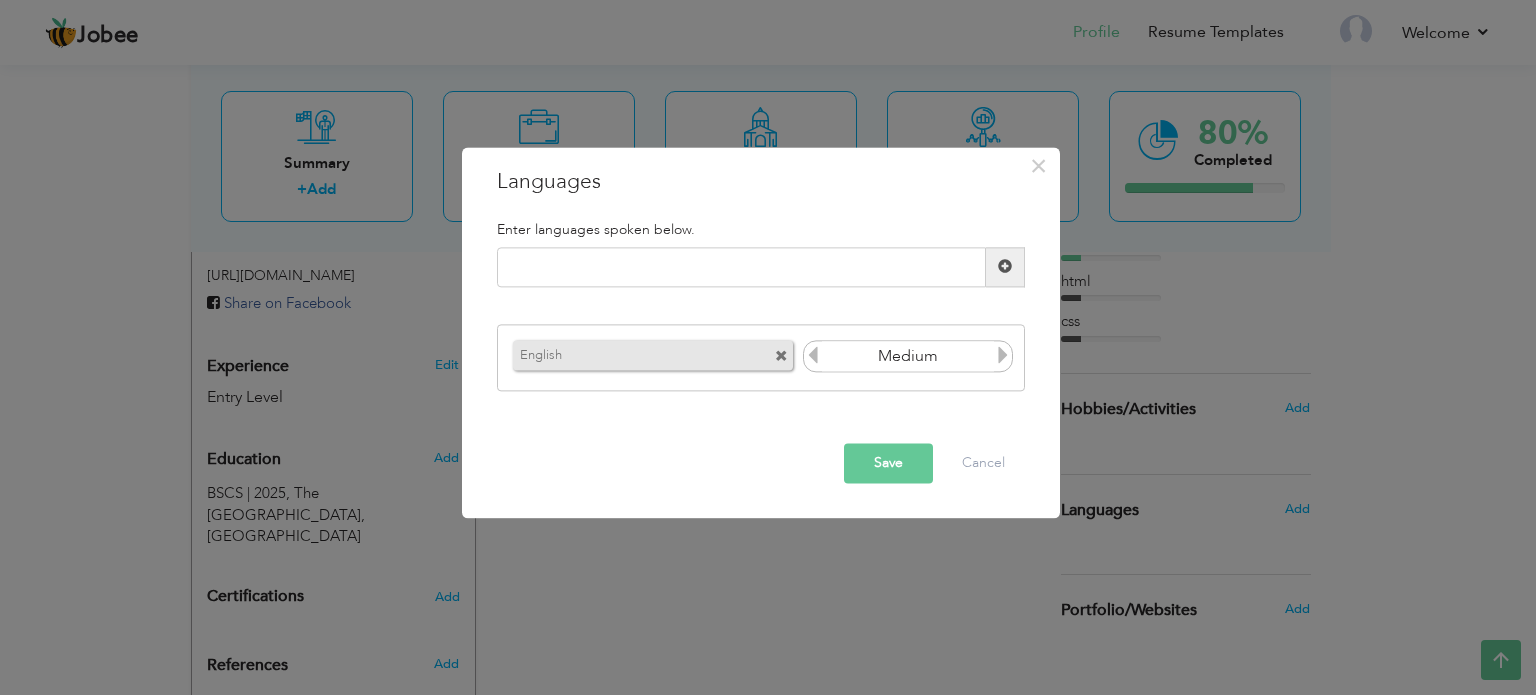 click at bounding box center [813, 356] 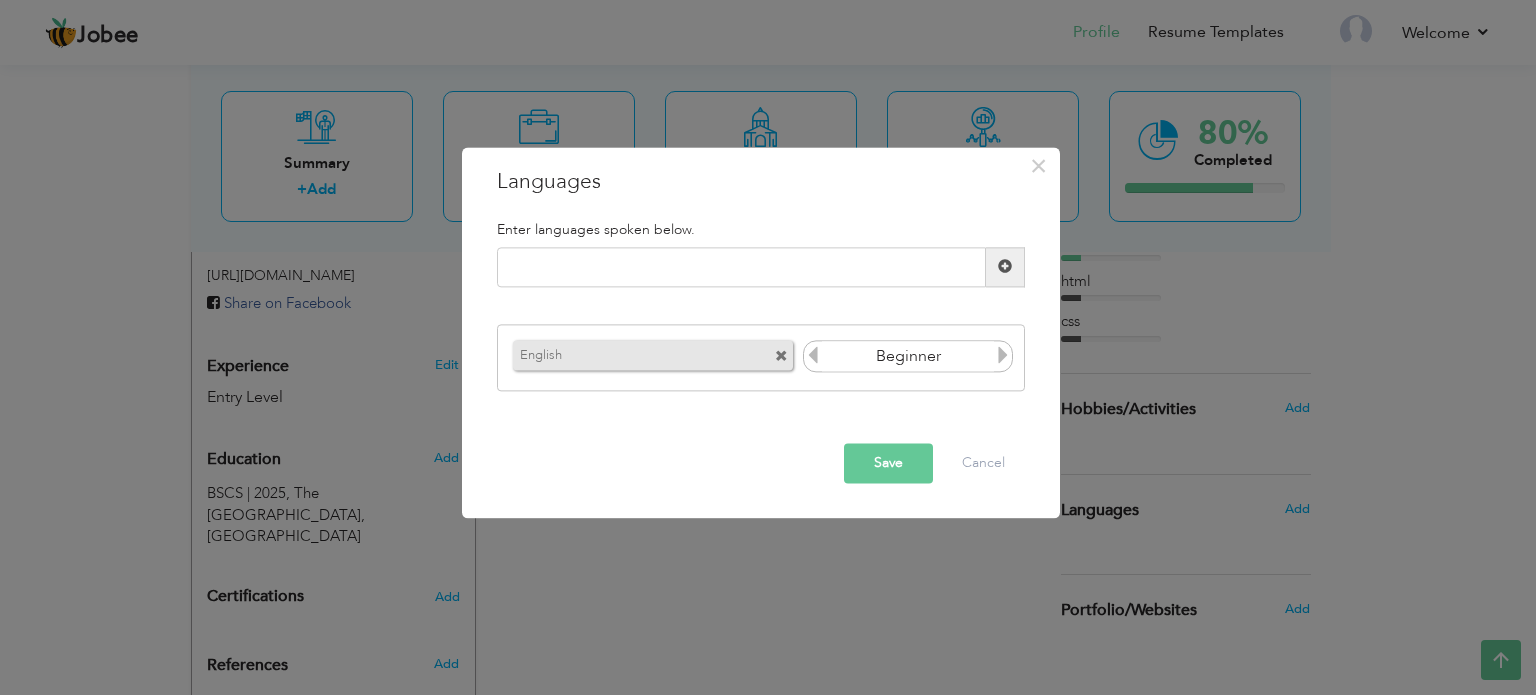 click at bounding box center (813, 356) 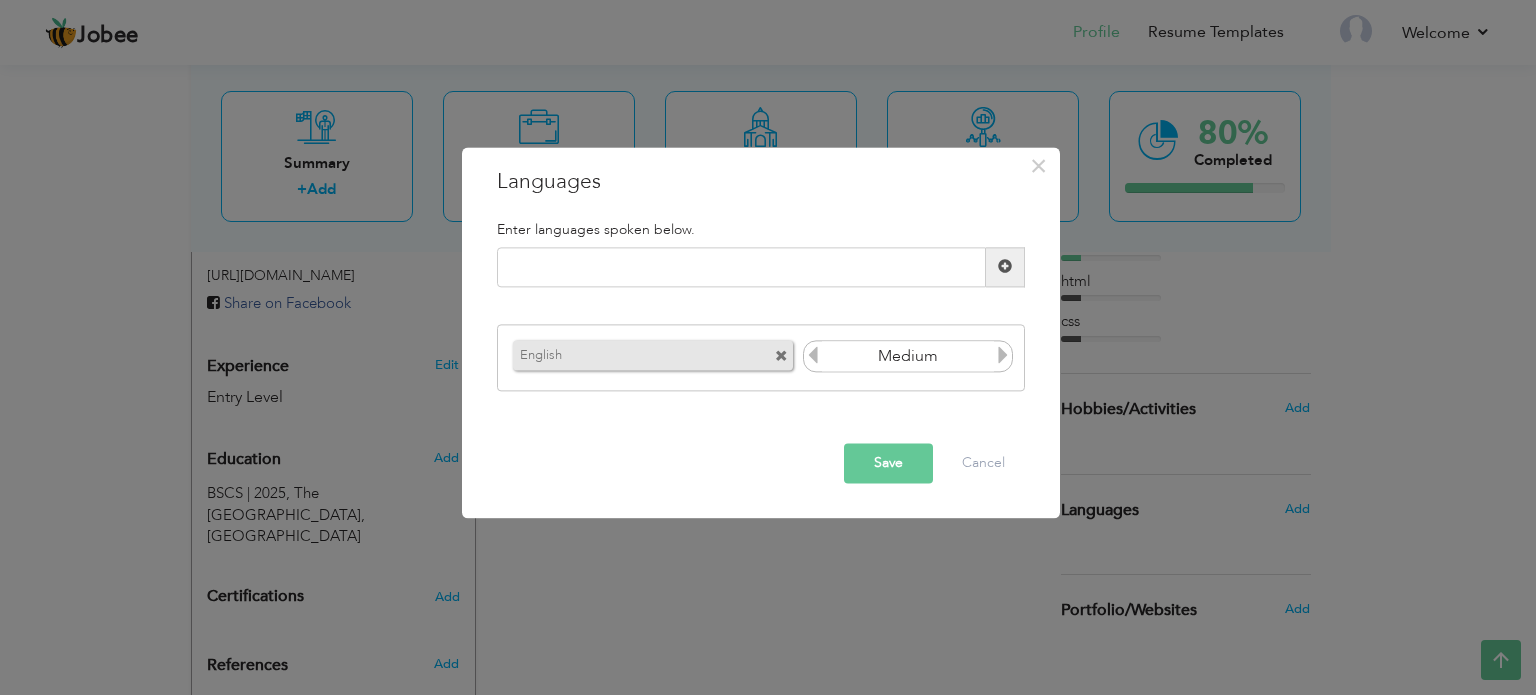 click at bounding box center [1003, 356] 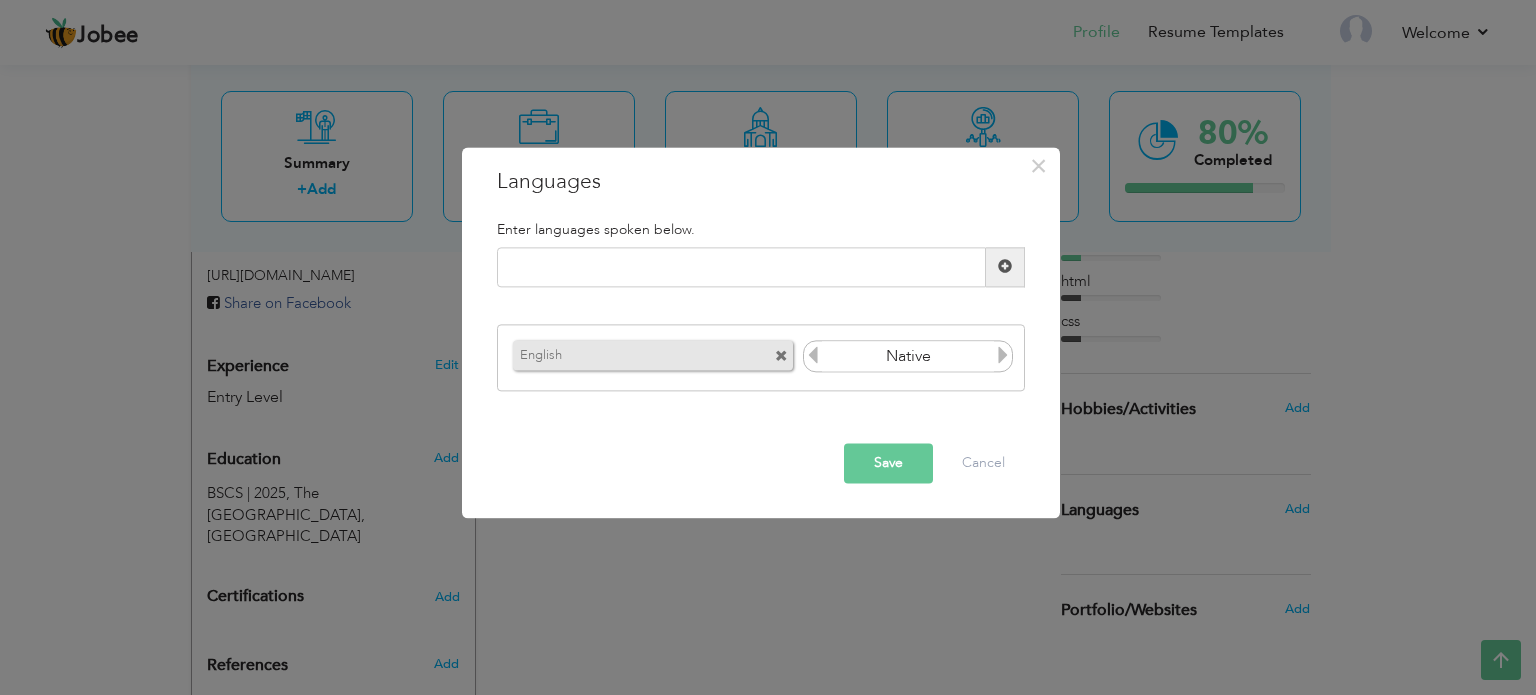 click at bounding box center [813, 359] 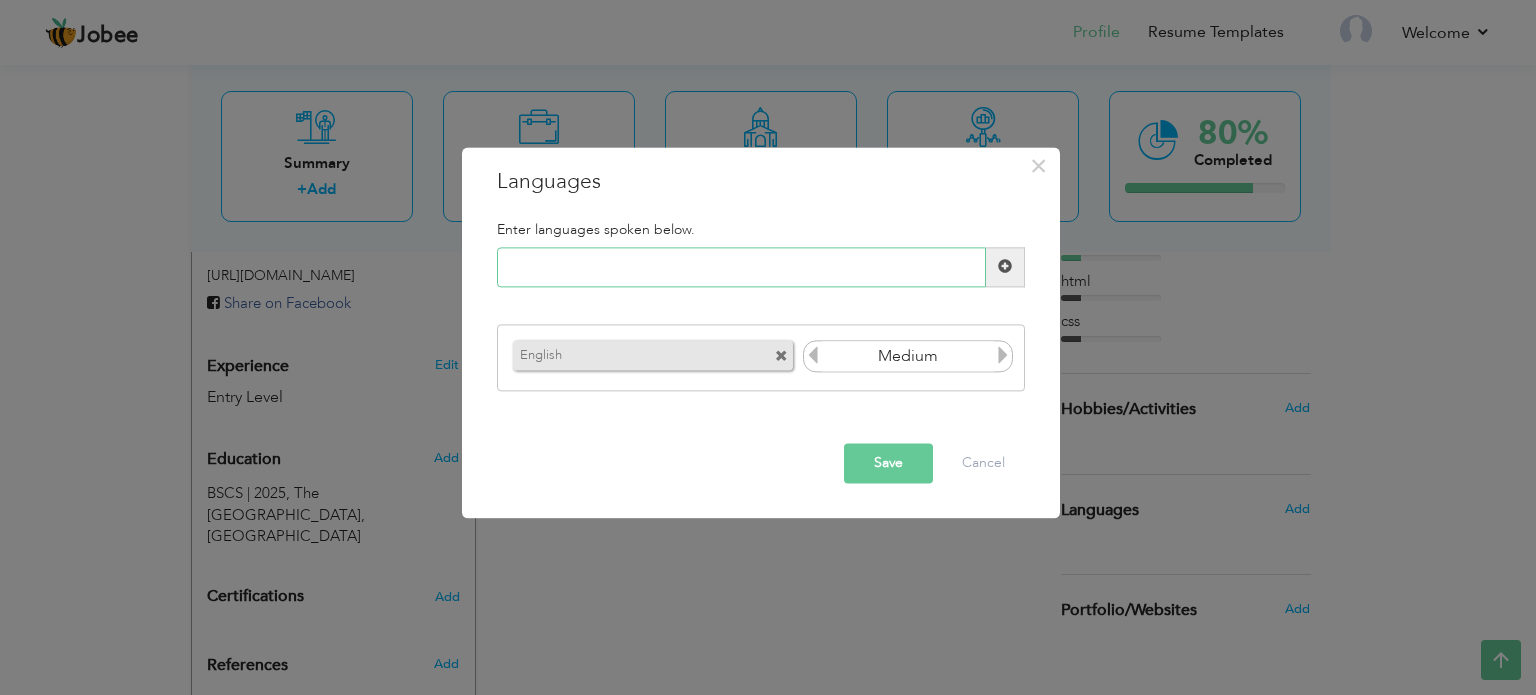 click at bounding box center [741, 267] 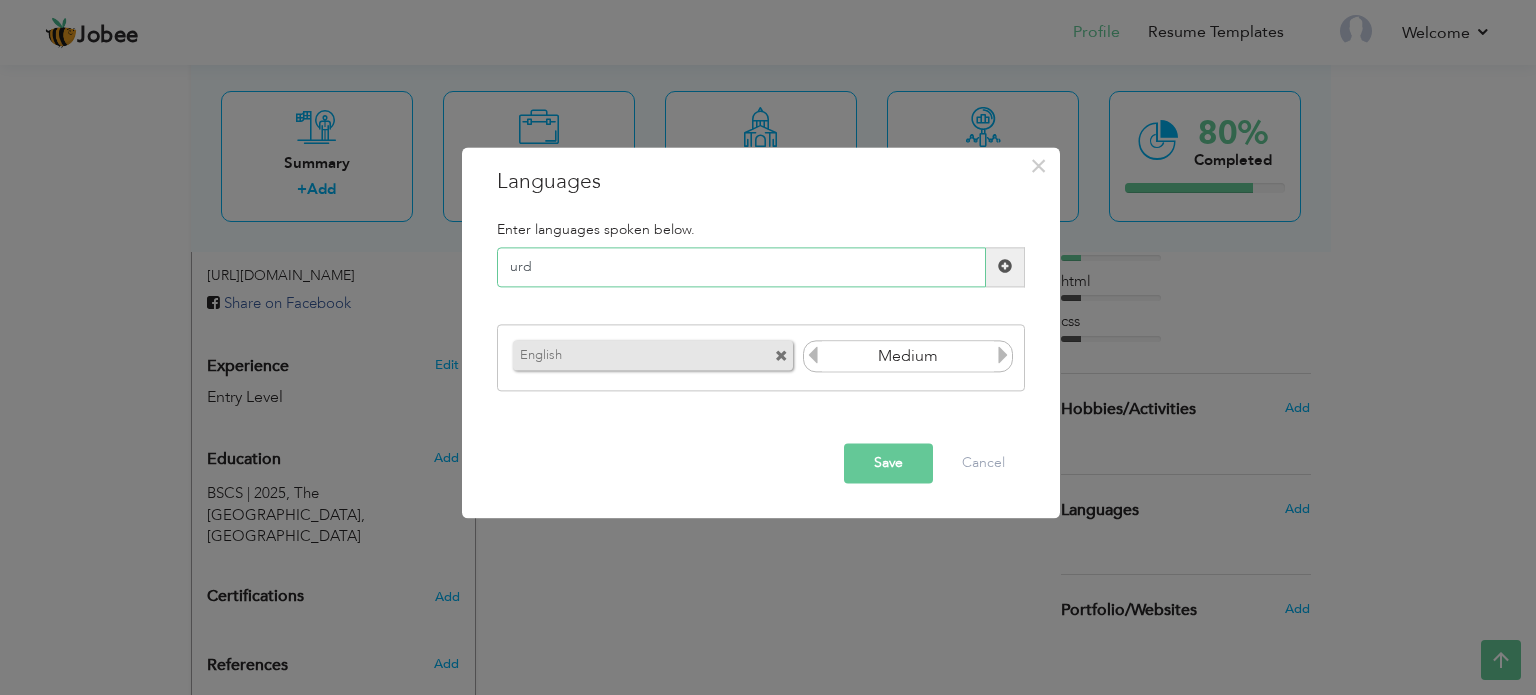 type on "urdu" 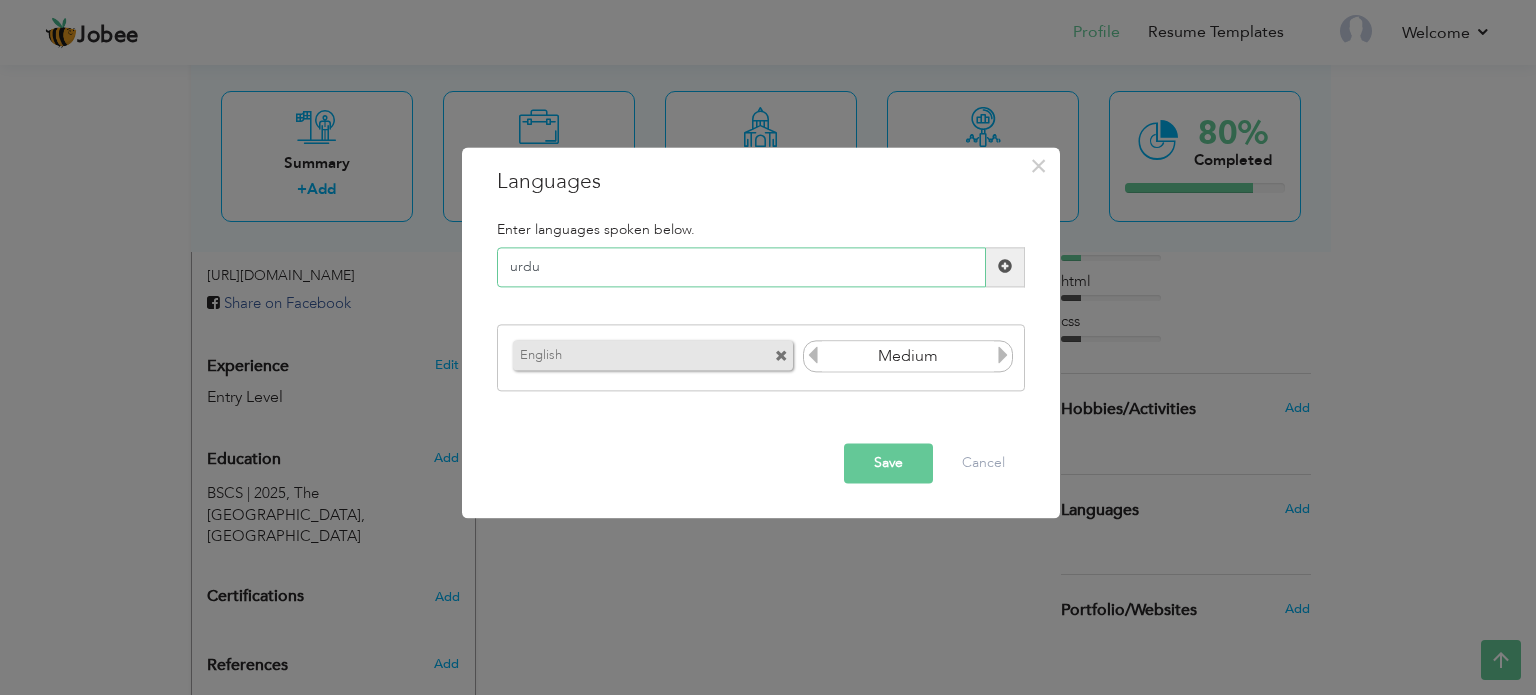 type 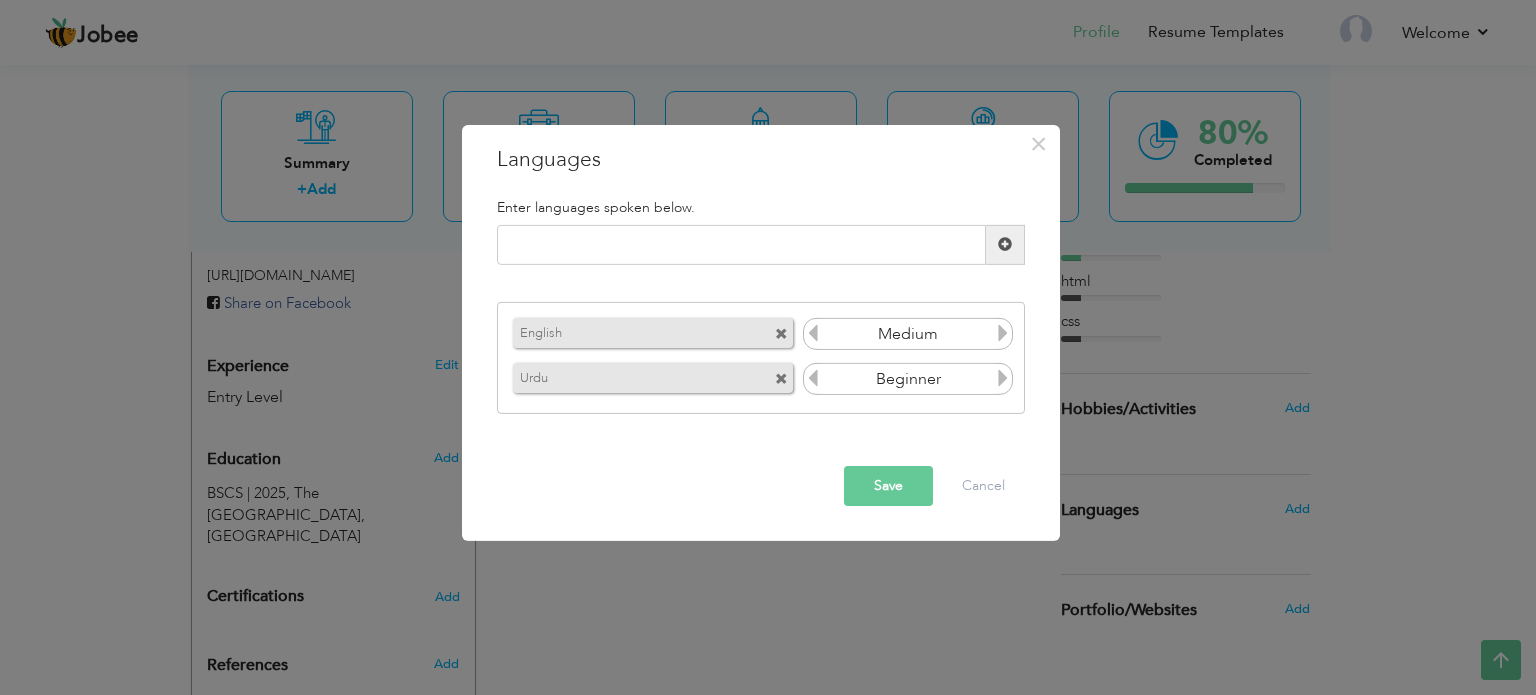 click at bounding box center [1003, 378] 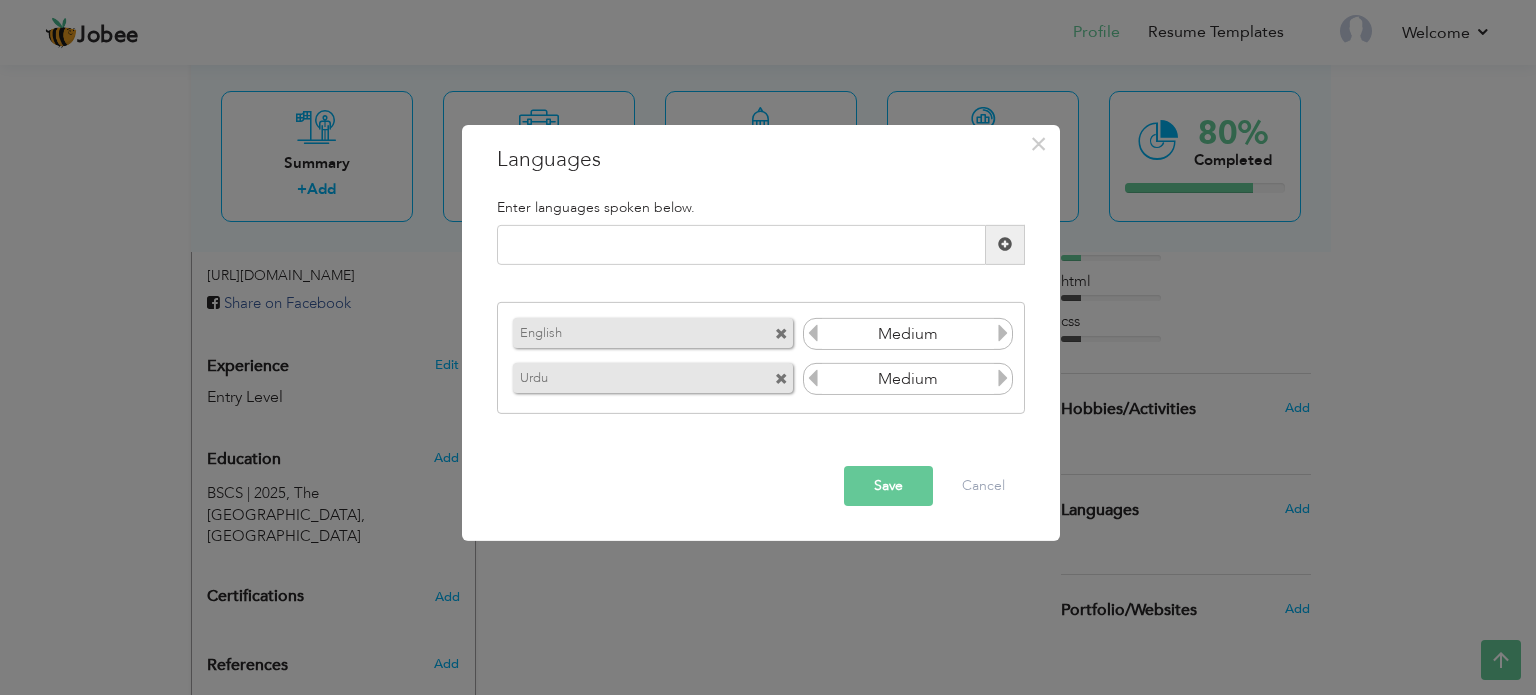 click at bounding box center [1003, 378] 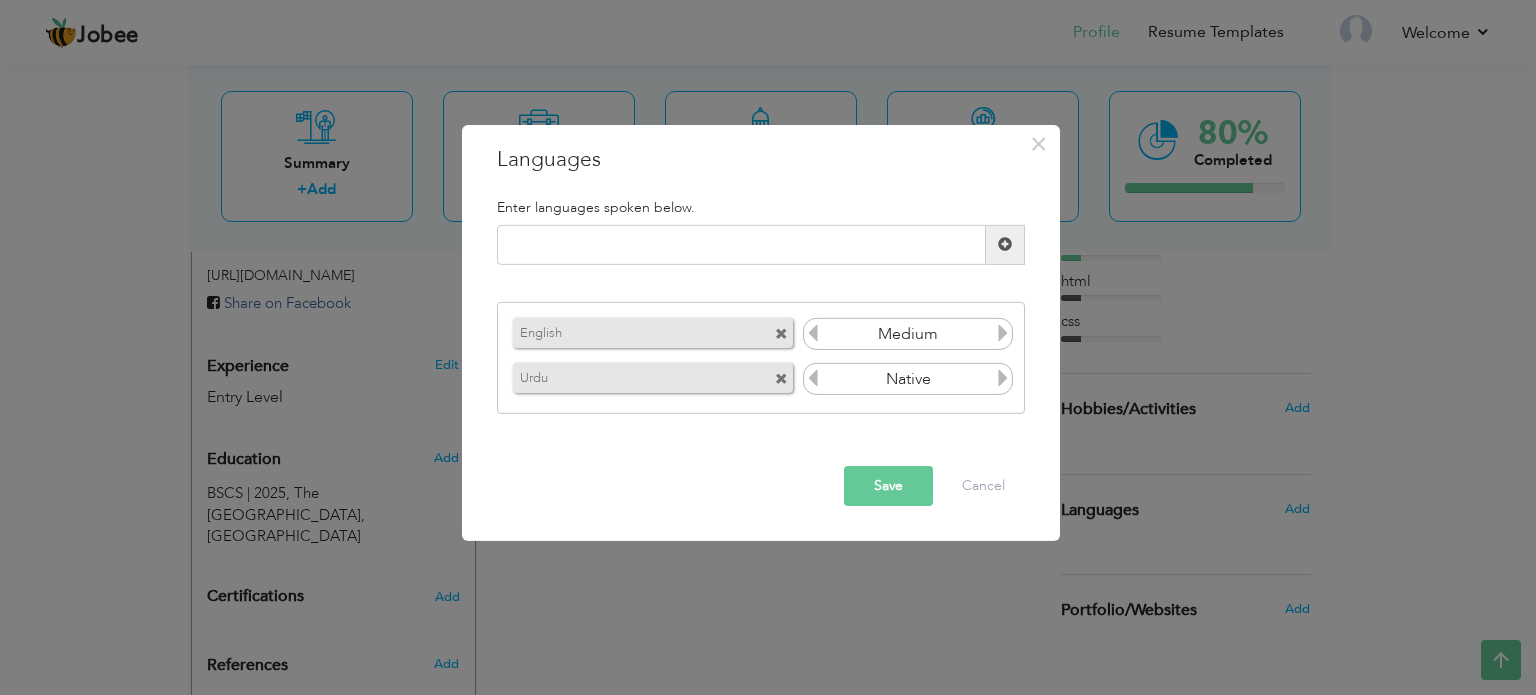 click on "Save" at bounding box center (888, 486) 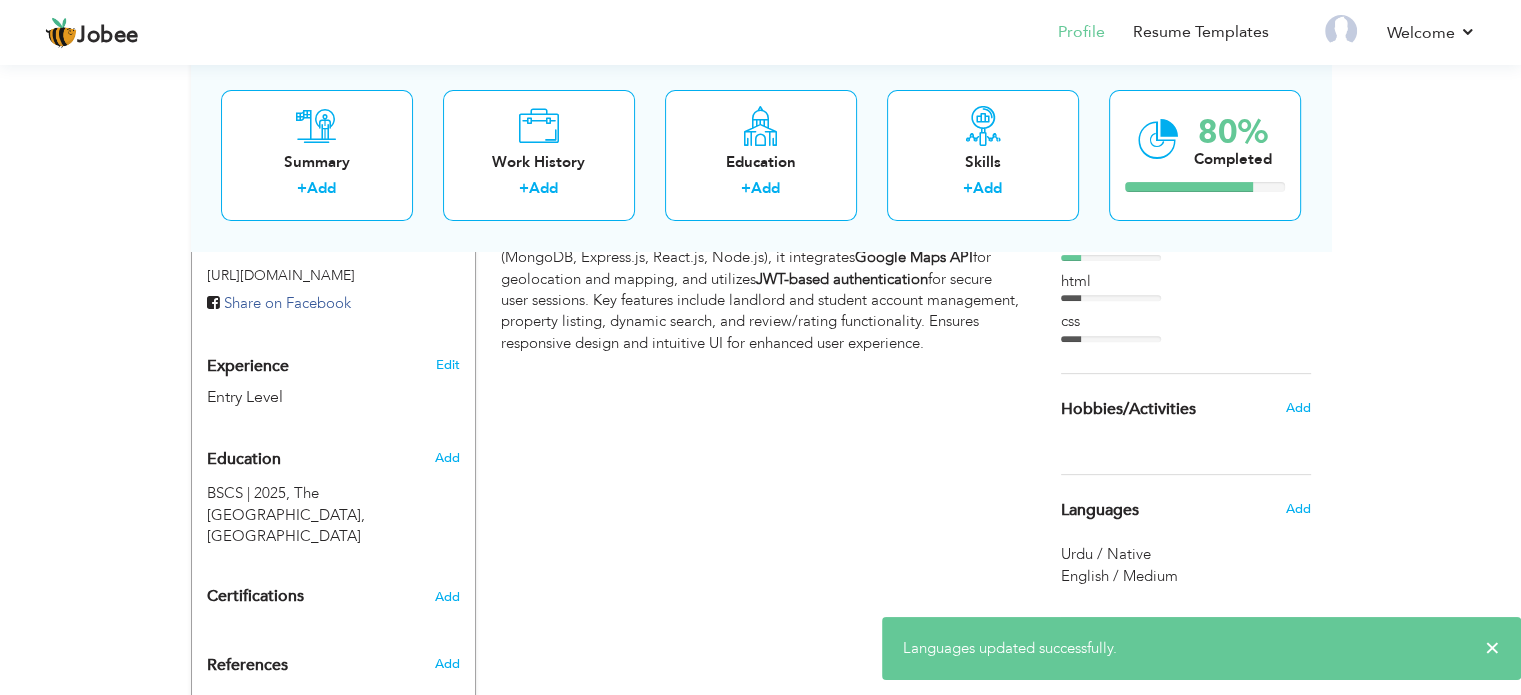 scroll, scrollTop: 763, scrollLeft: 0, axis: vertical 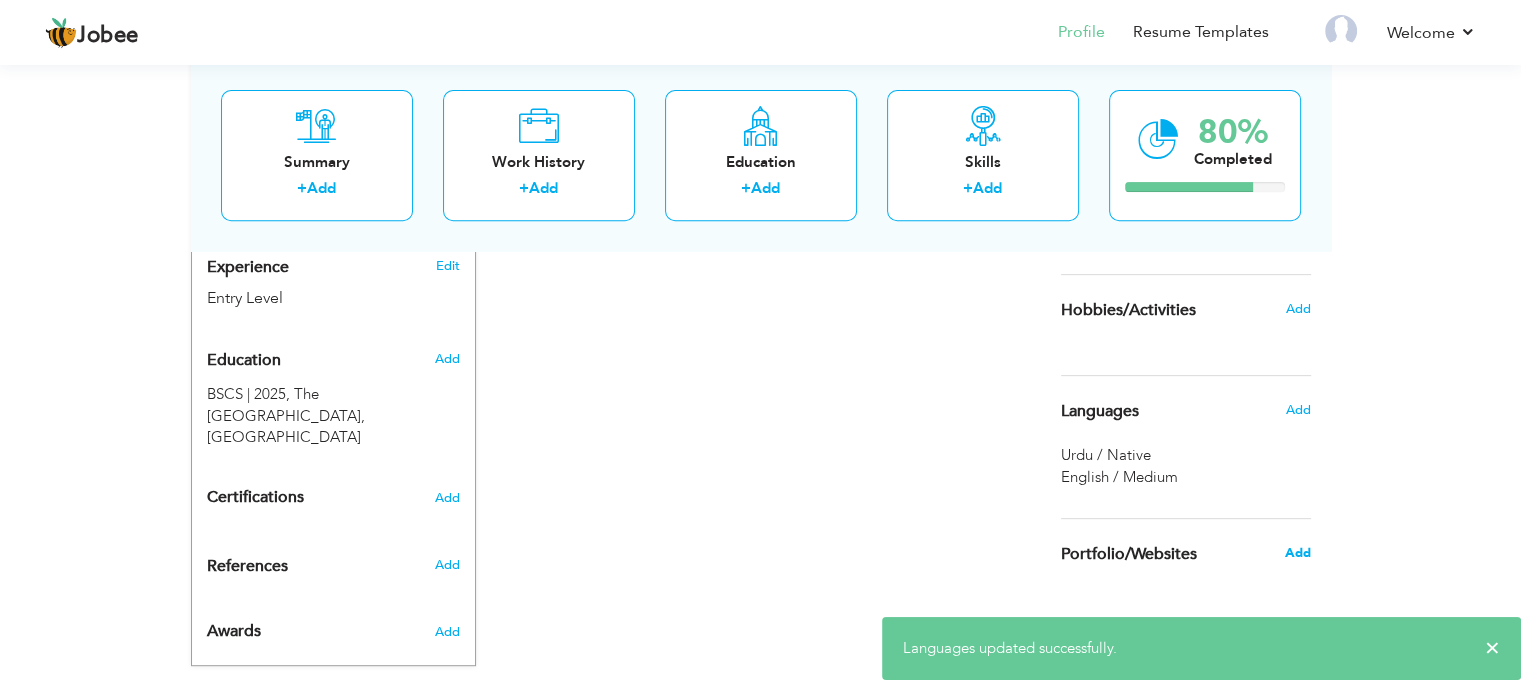 click on "Add" at bounding box center [1297, 553] 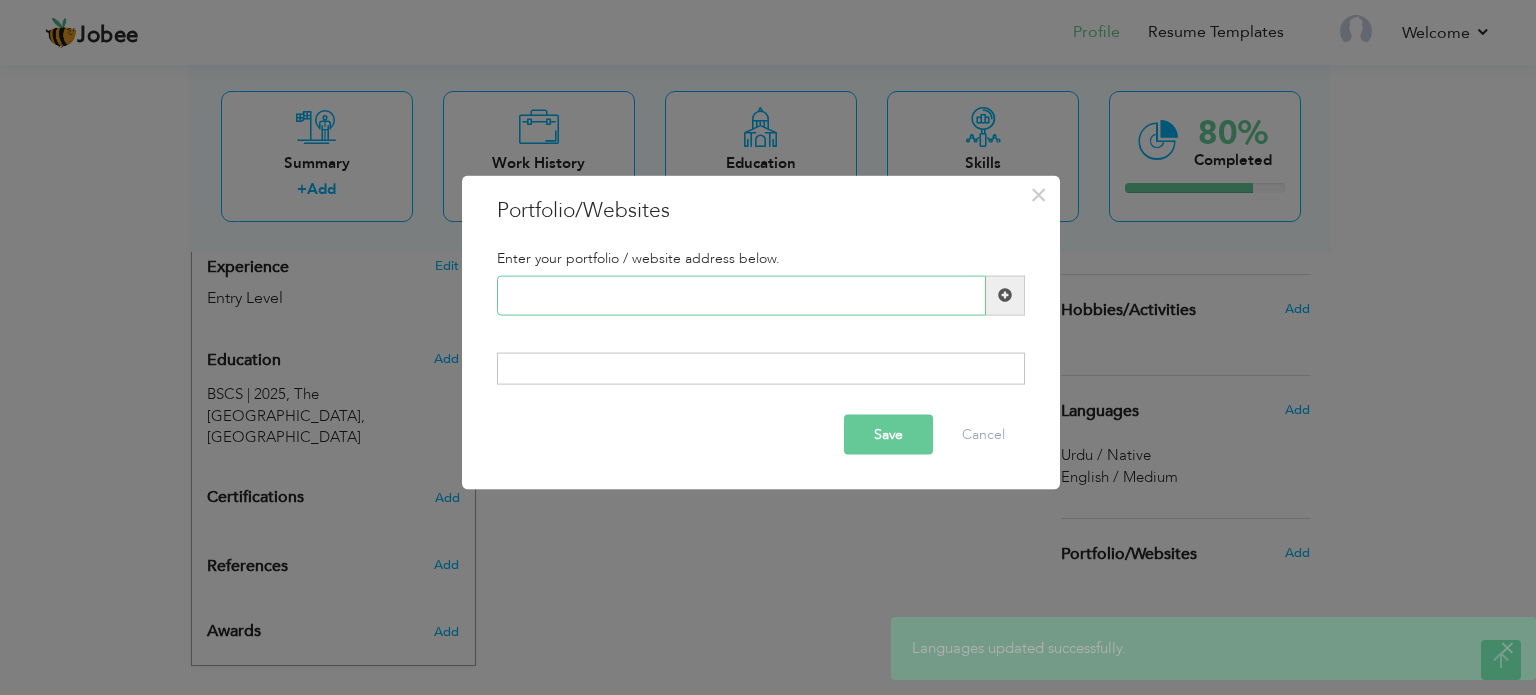 click at bounding box center (741, 295) 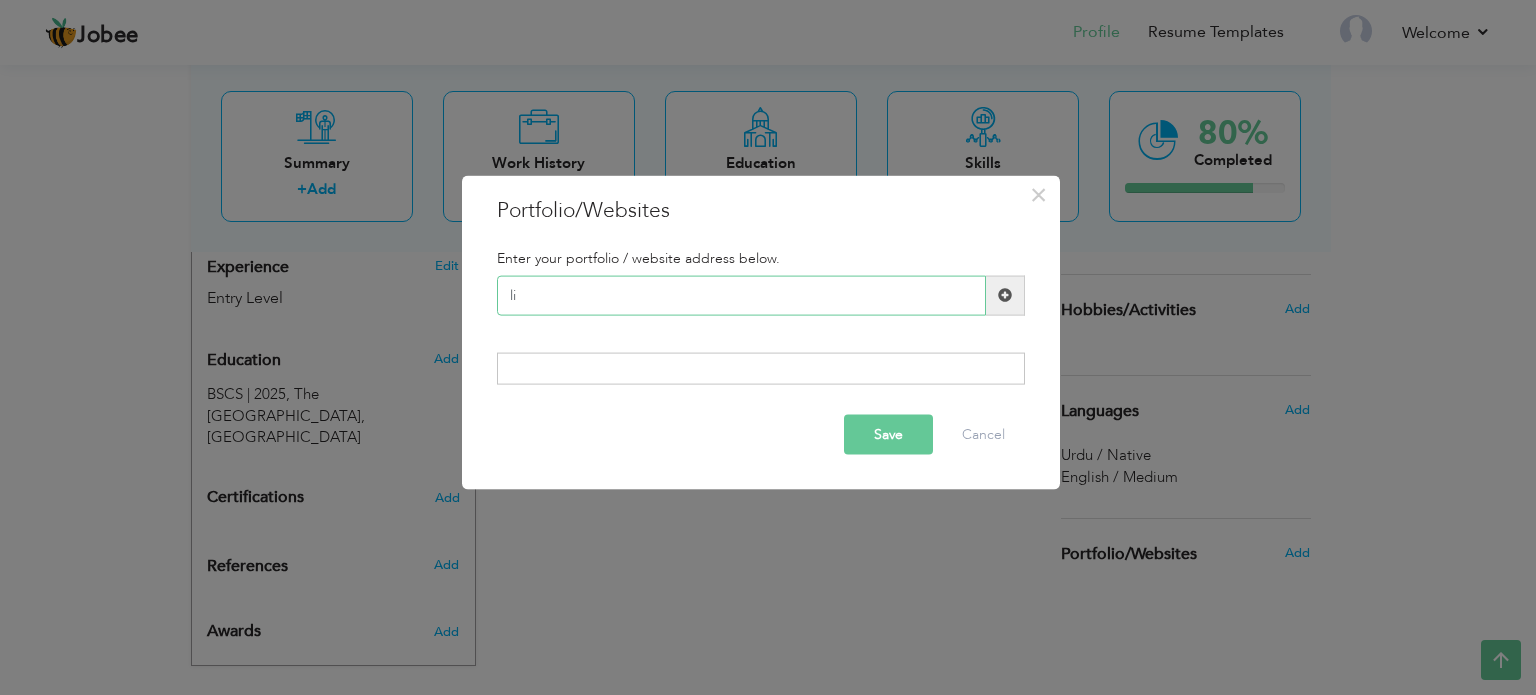 type on "l" 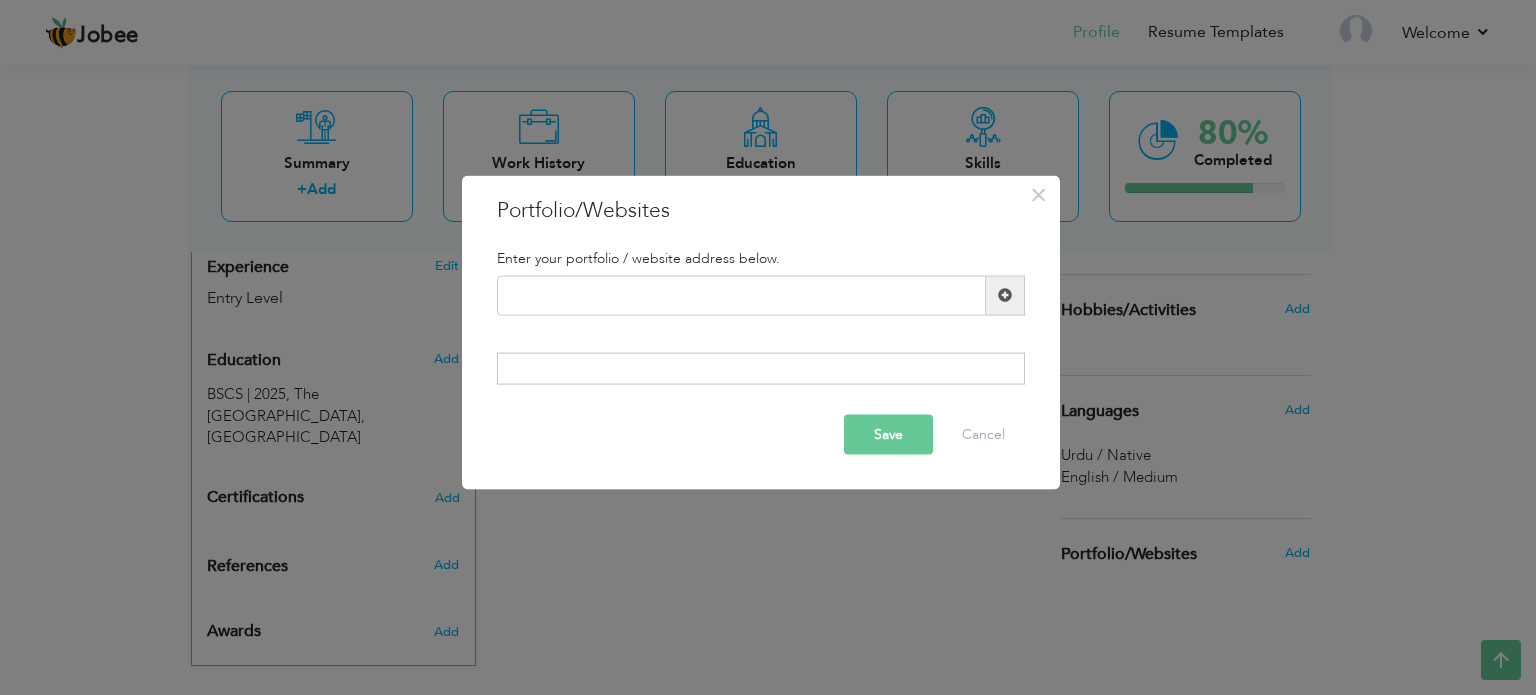click at bounding box center [761, 369] 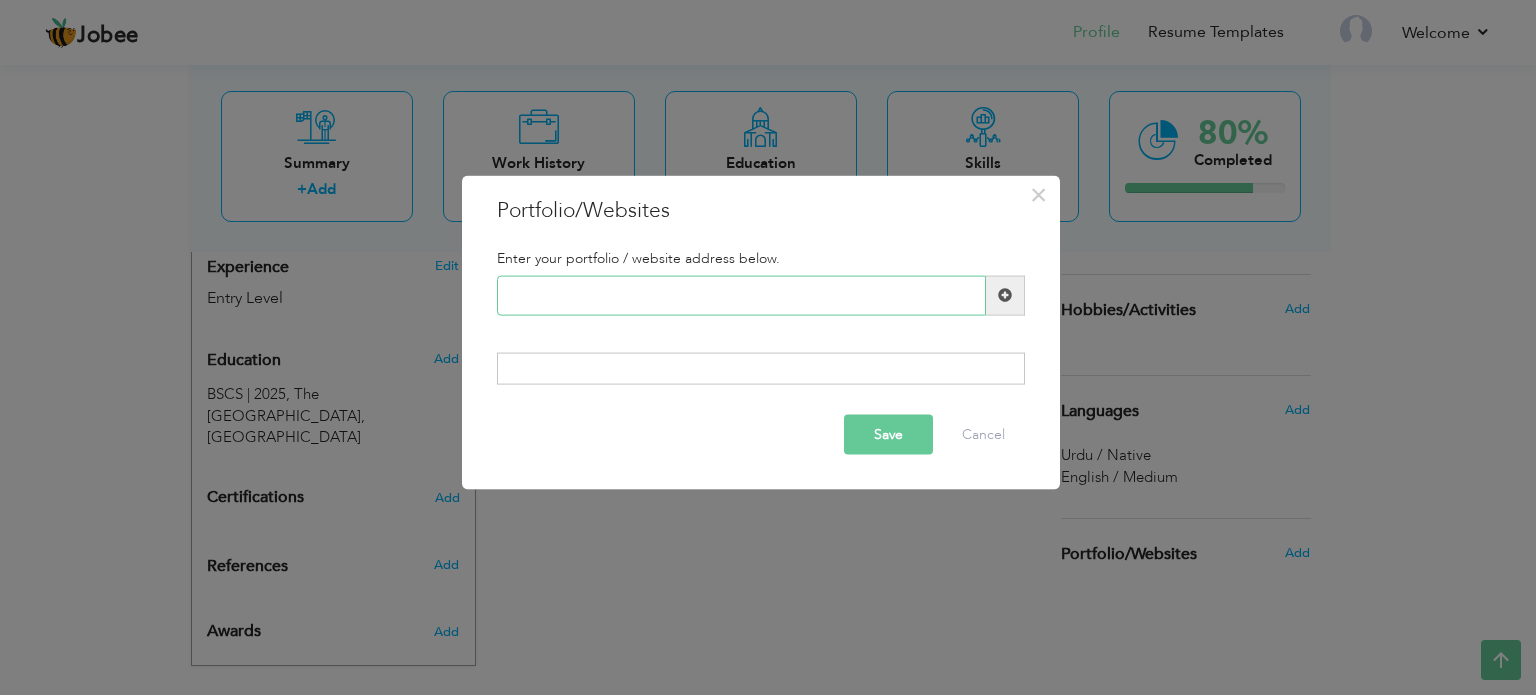 click at bounding box center (741, 295) 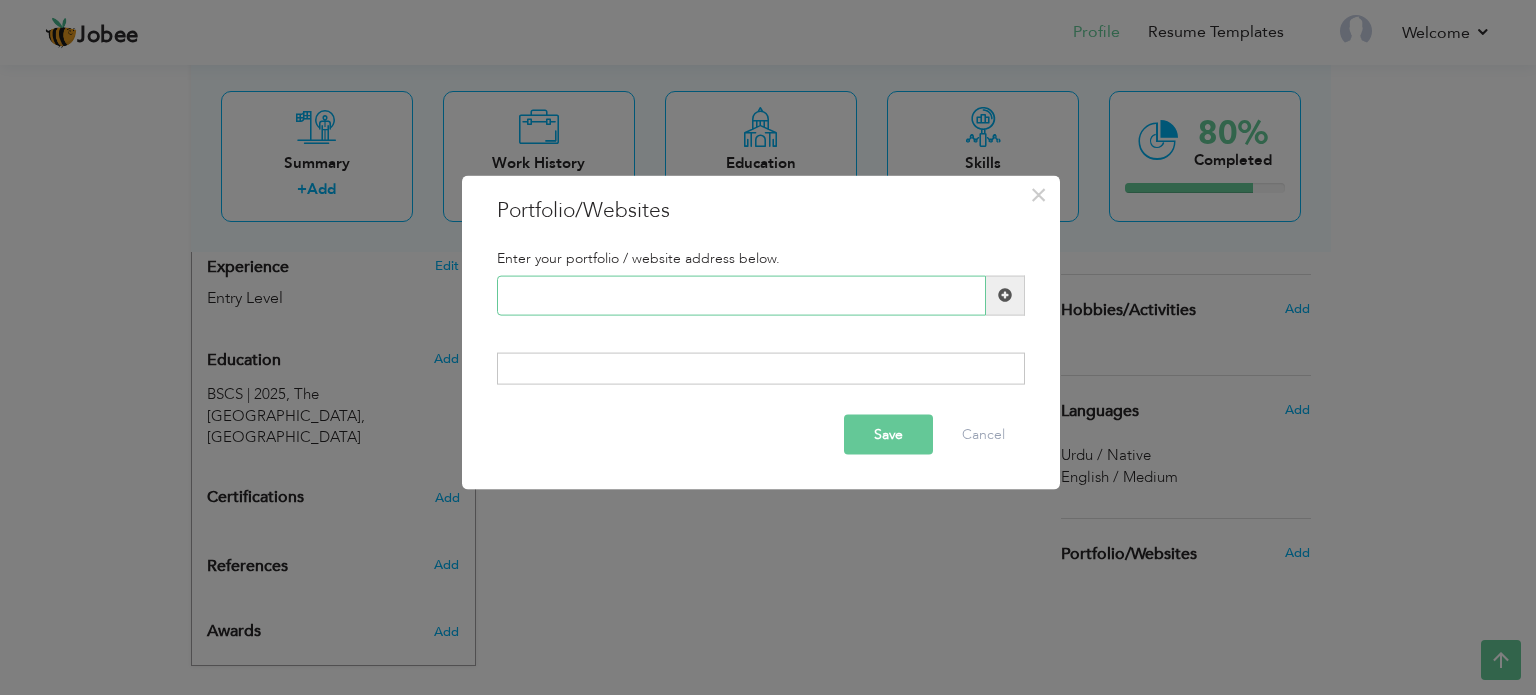 paste on "https://github.com/saadchohdary" 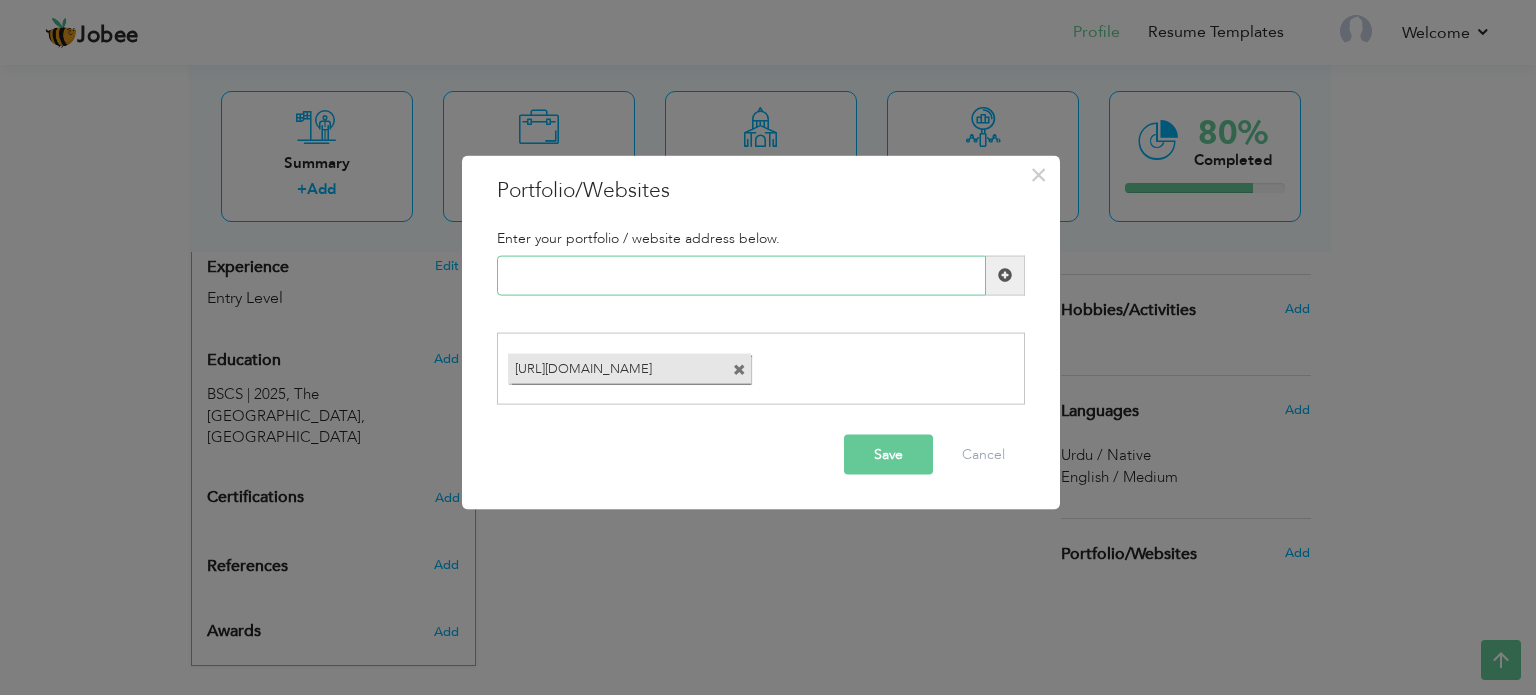 paste on "[URL][DOMAIN_NAME][PERSON_NAME]" 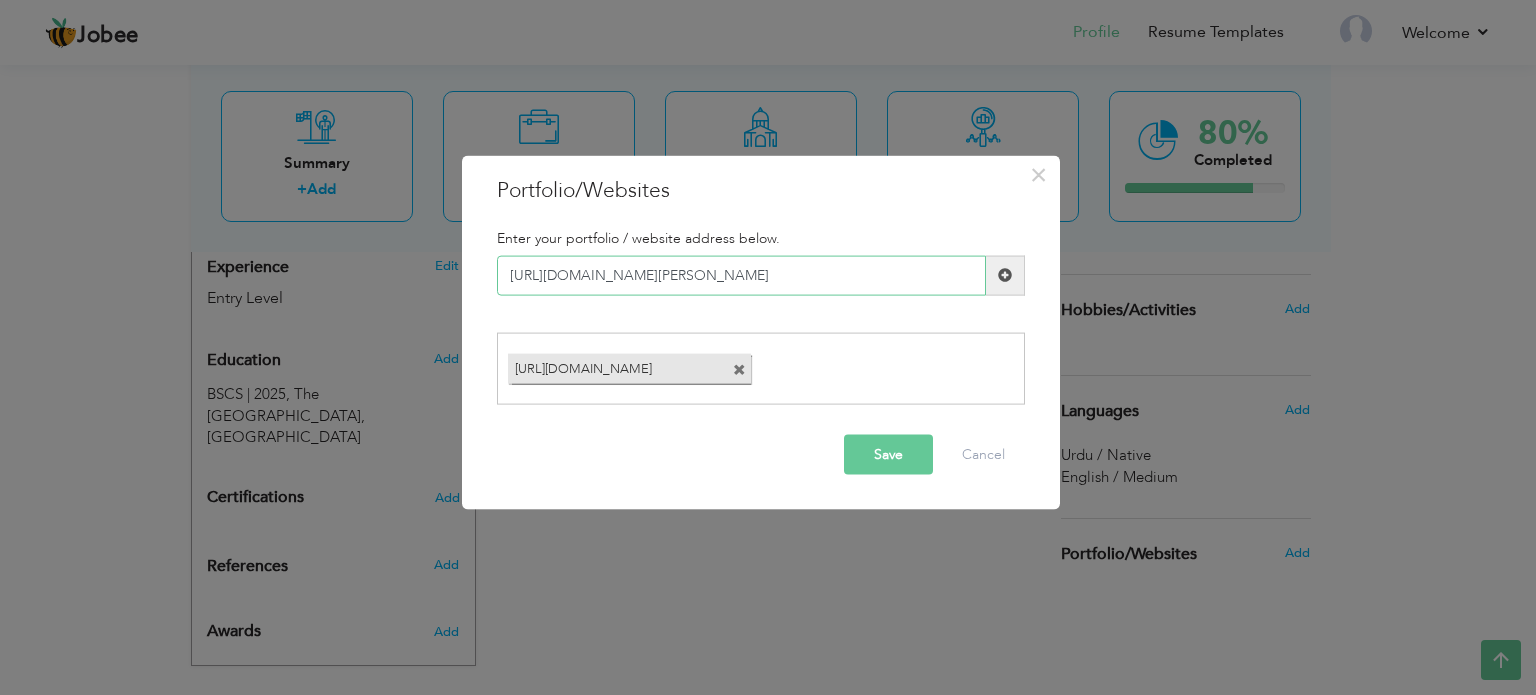 type 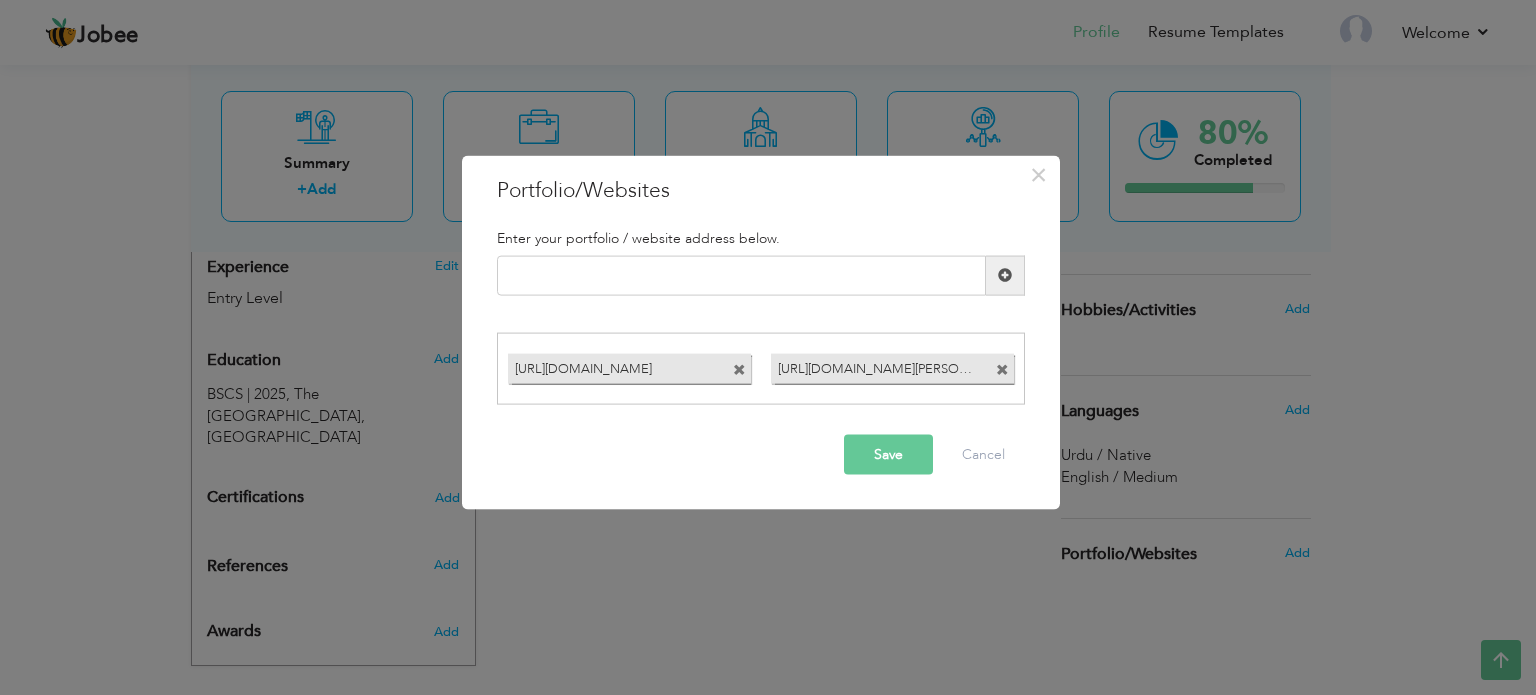 click on "Save" at bounding box center [888, 455] 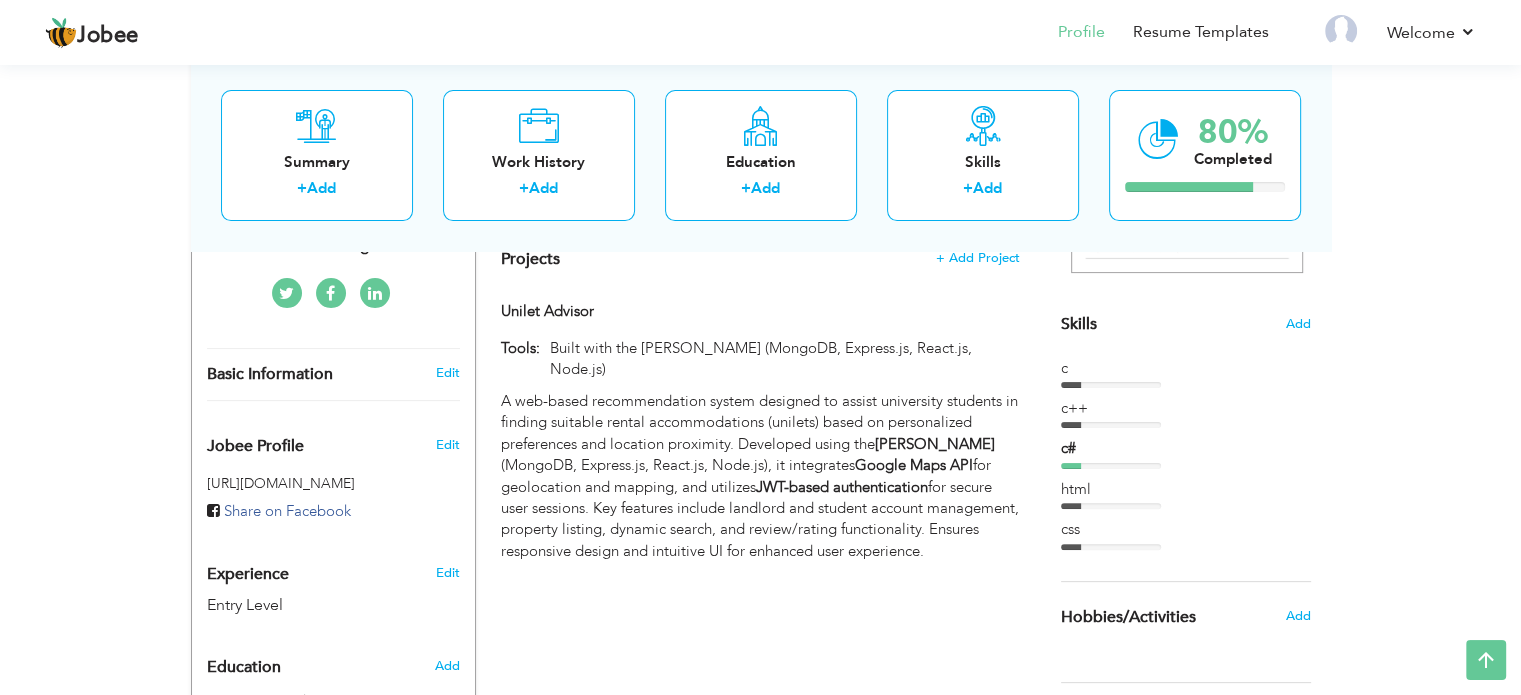 scroll, scrollTop: 456, scrollLeft: 0, axis: vertical 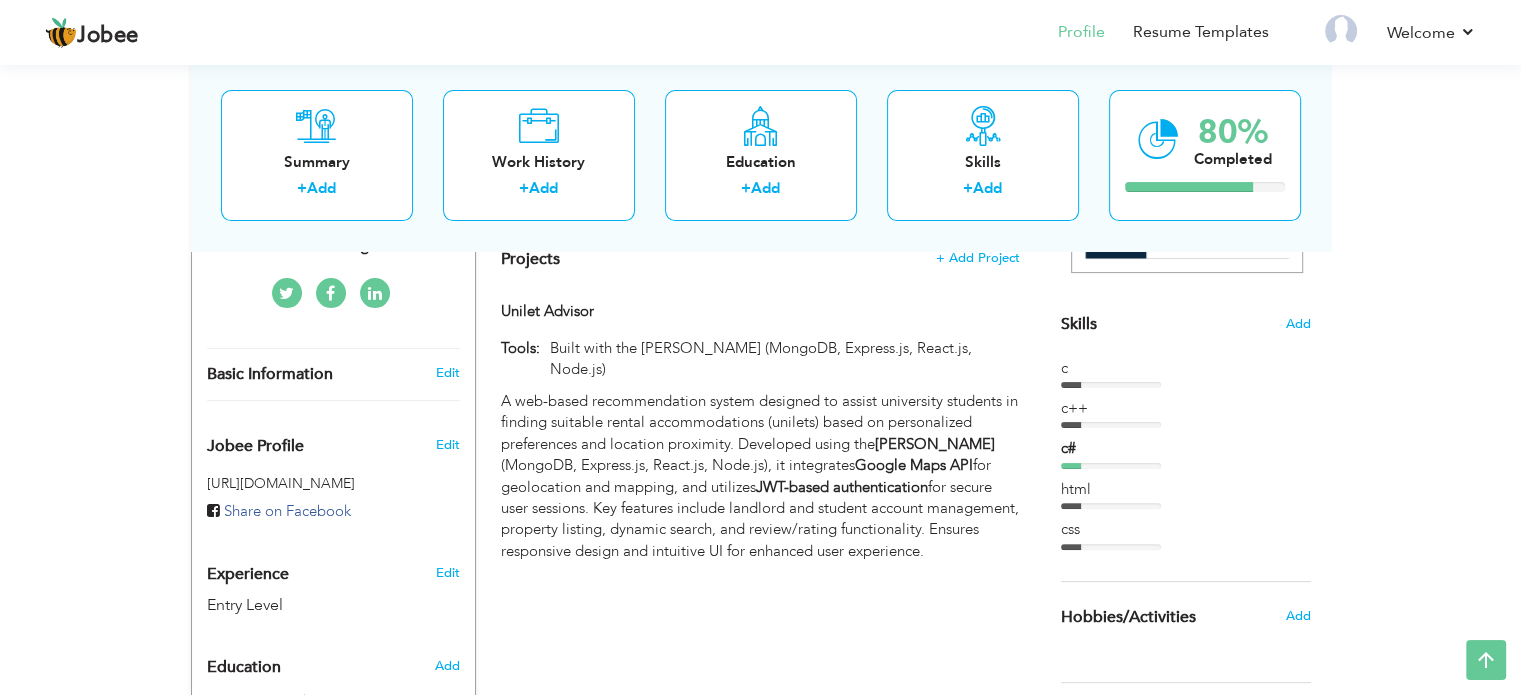 drag, startPoint x: 1081, startPoint y: 451, endPoint x: 1071, endPoint y: 331, distance: 120.41595 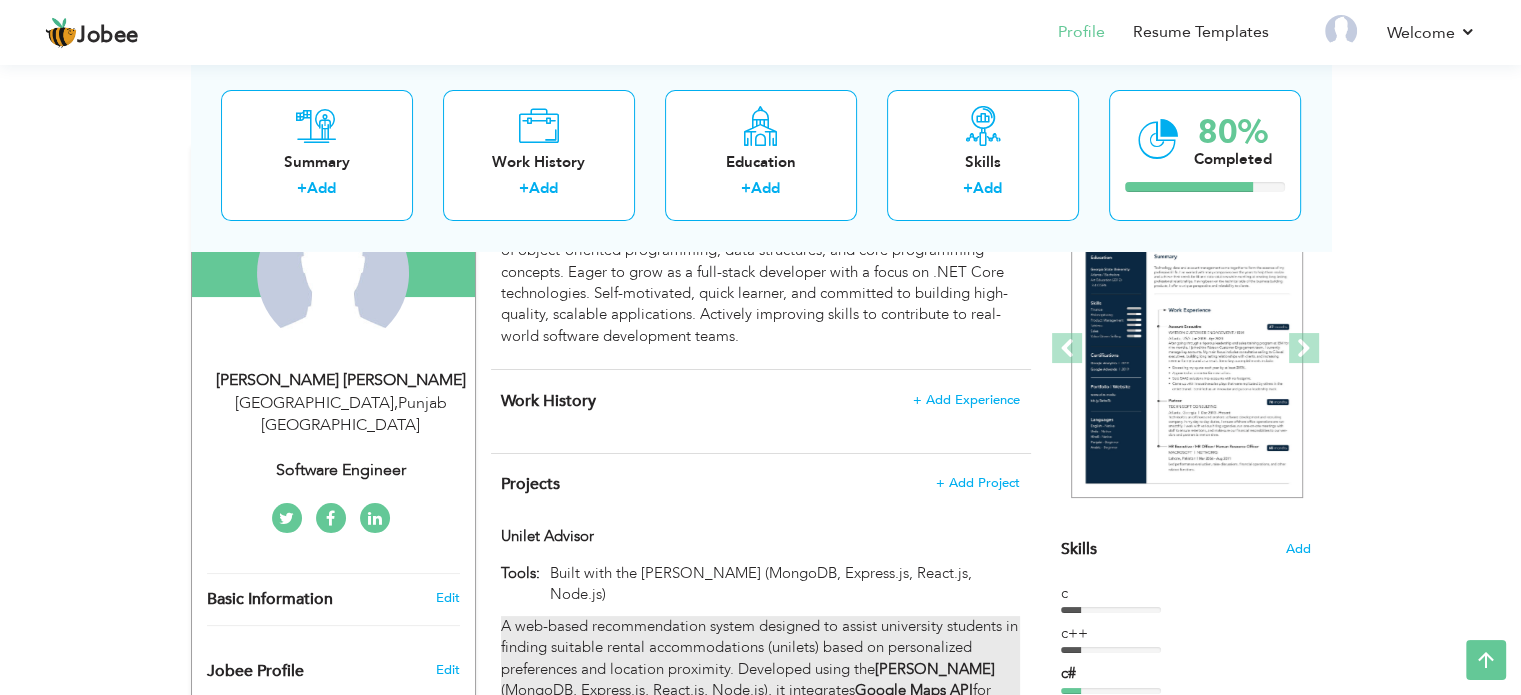 scroll, scrollTop: 221, scrollLeft: 0, axis: vertical 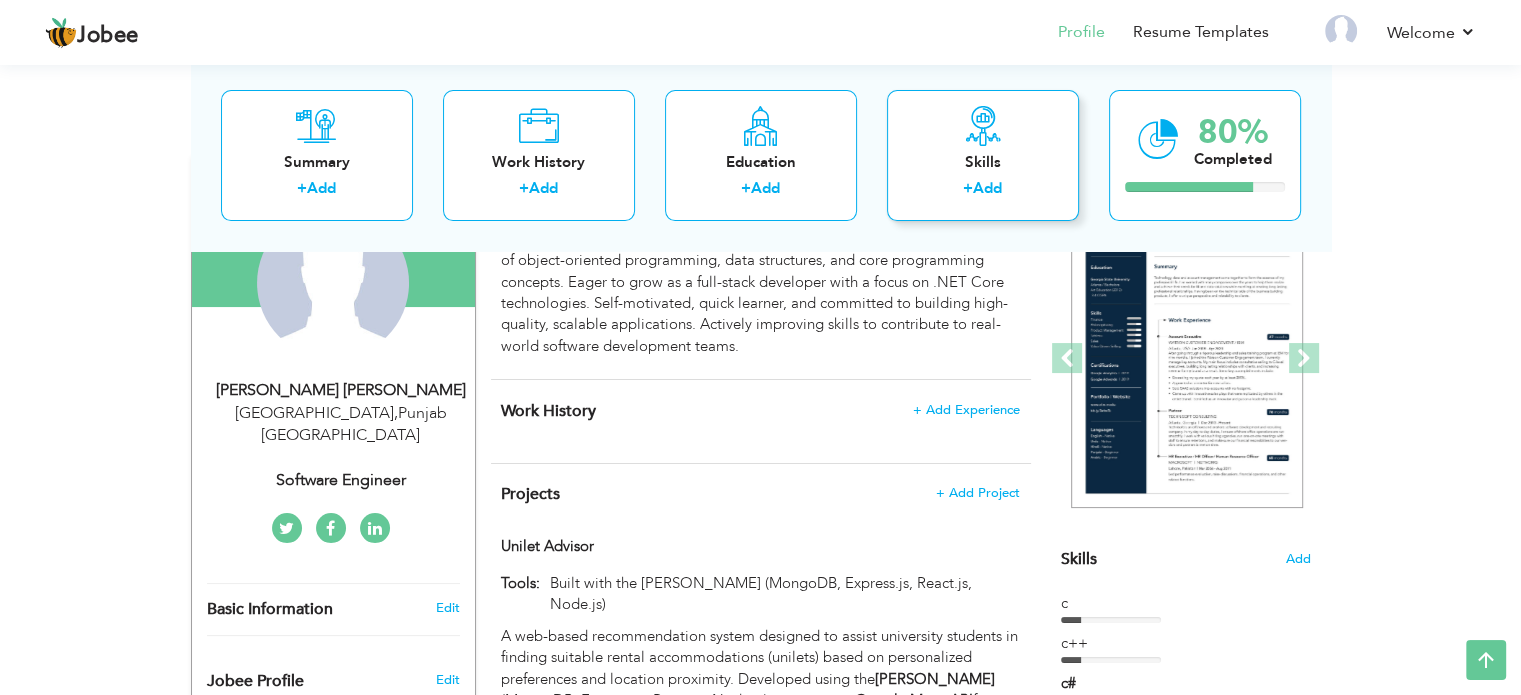 click on "Skills
+  Add" at bounding box center [983, 155] 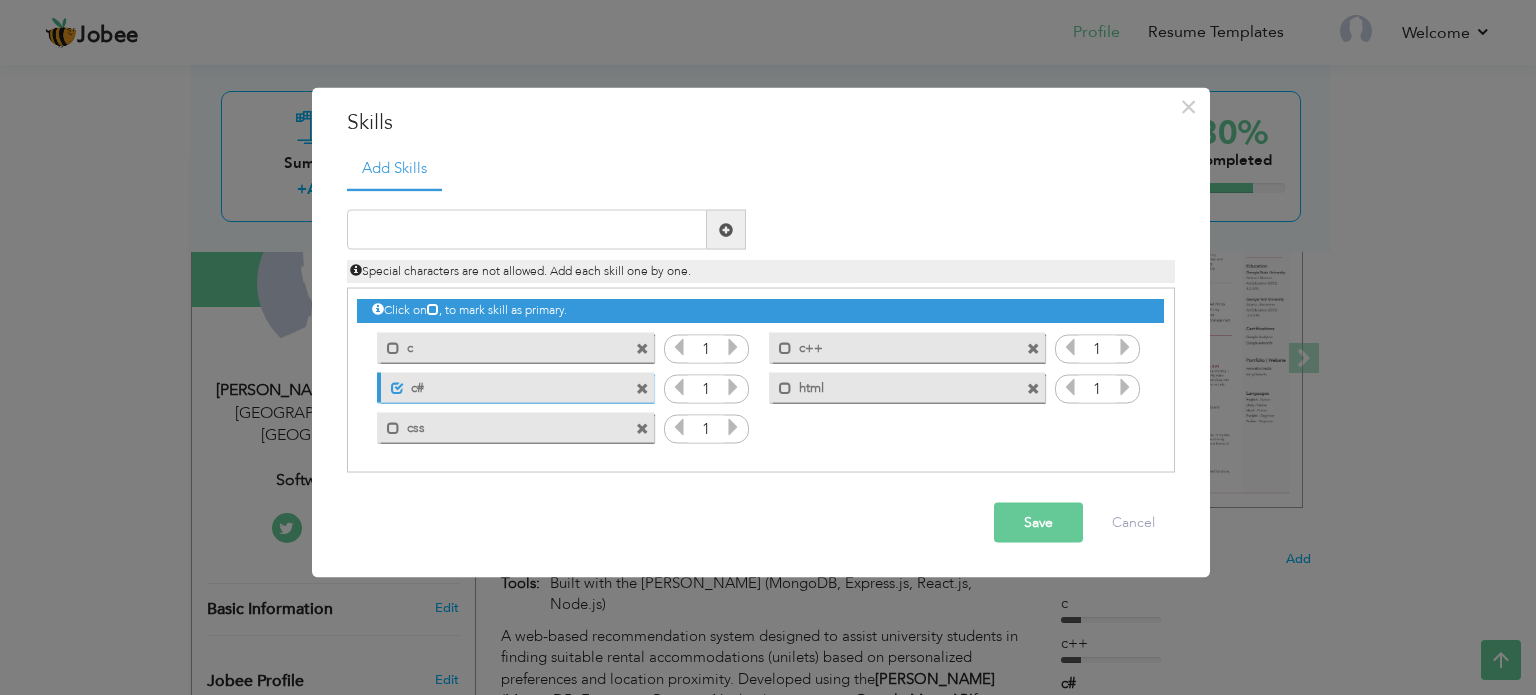 drag, startPoint x: 545, startPoint y: 391, endPoint x: 524, endPoint y: 336, distance: 58.872746 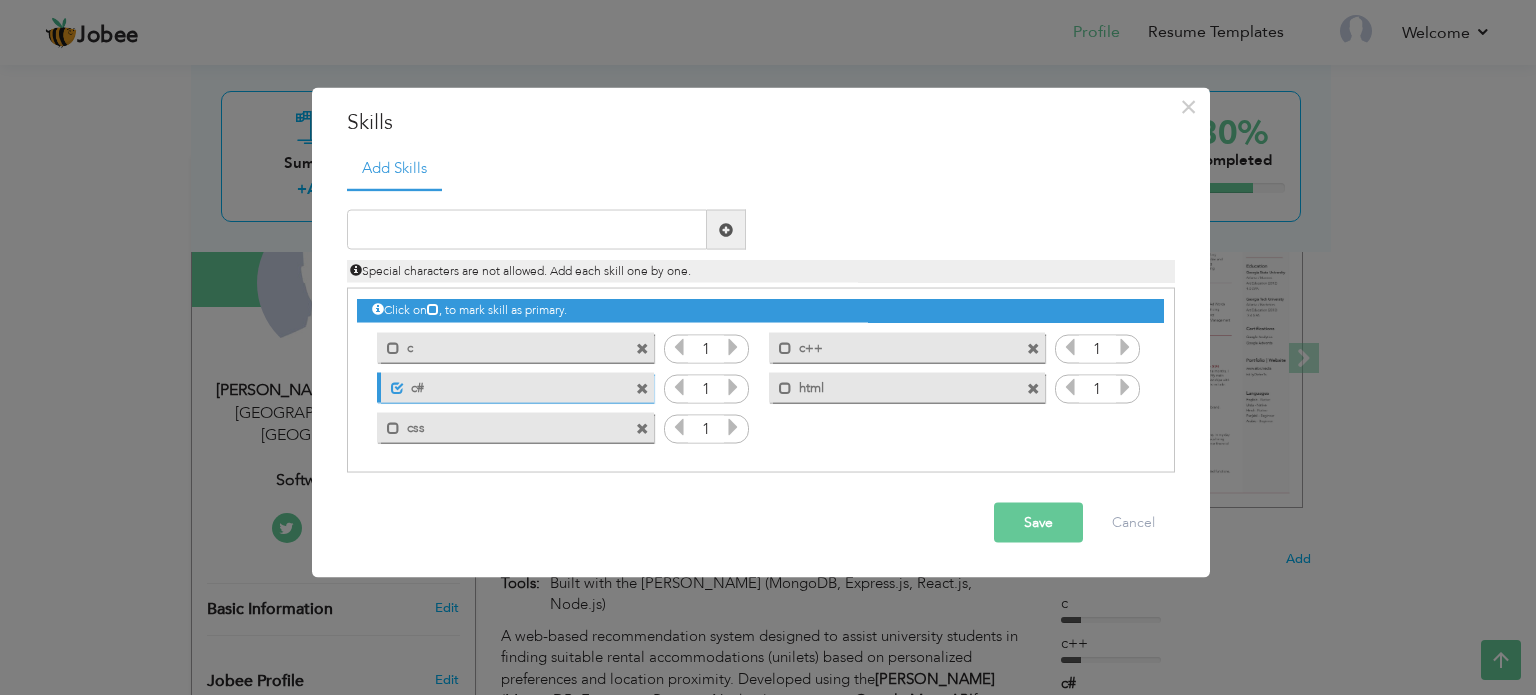 click at bounding box center (642, 348) 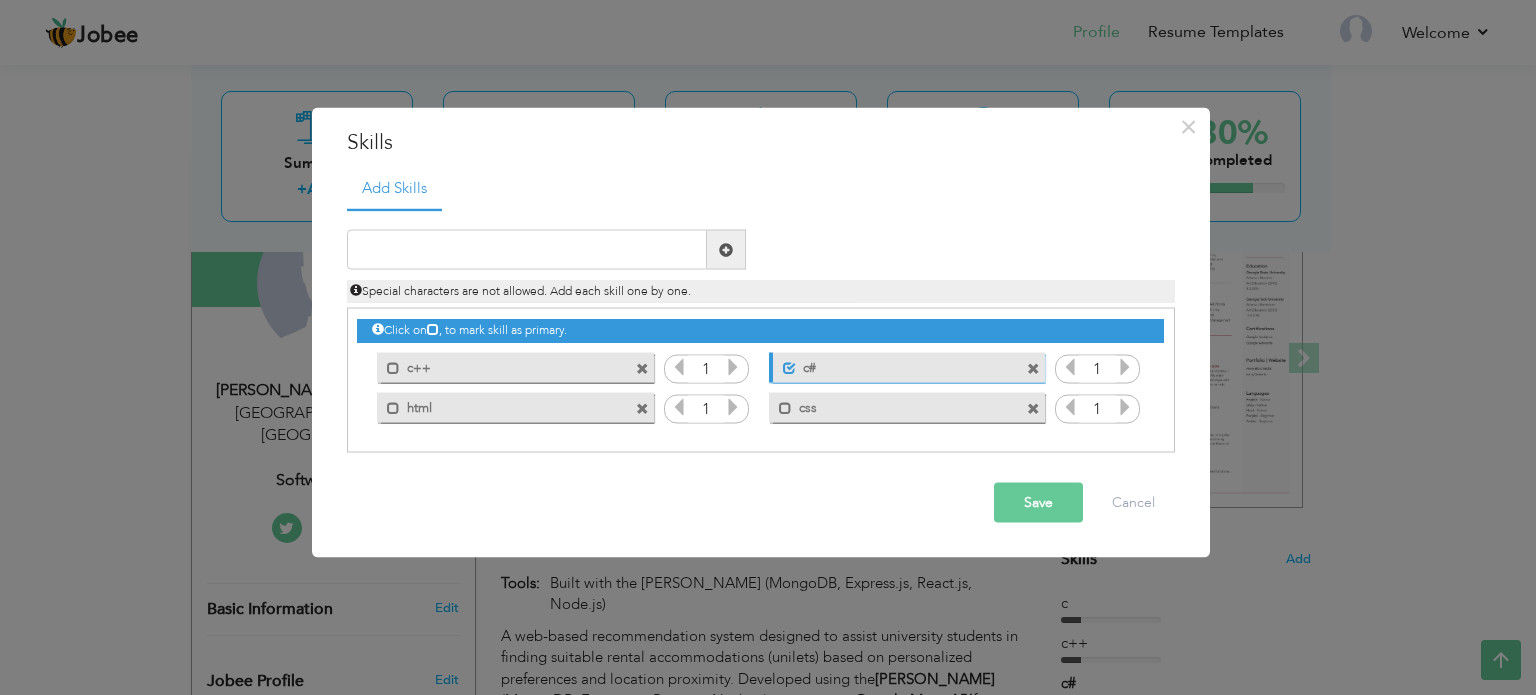 click at bounding box center (642, 368) 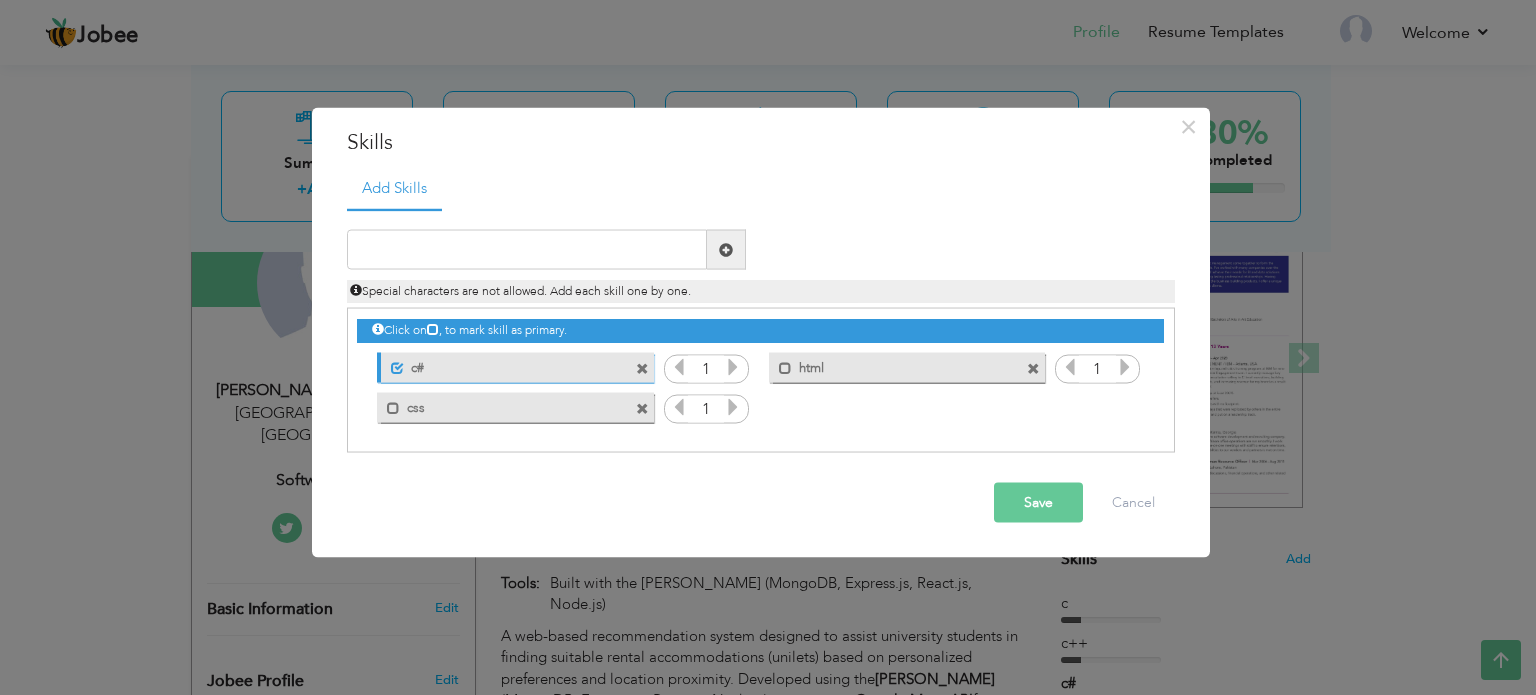 click at bounding box center [642, 368] 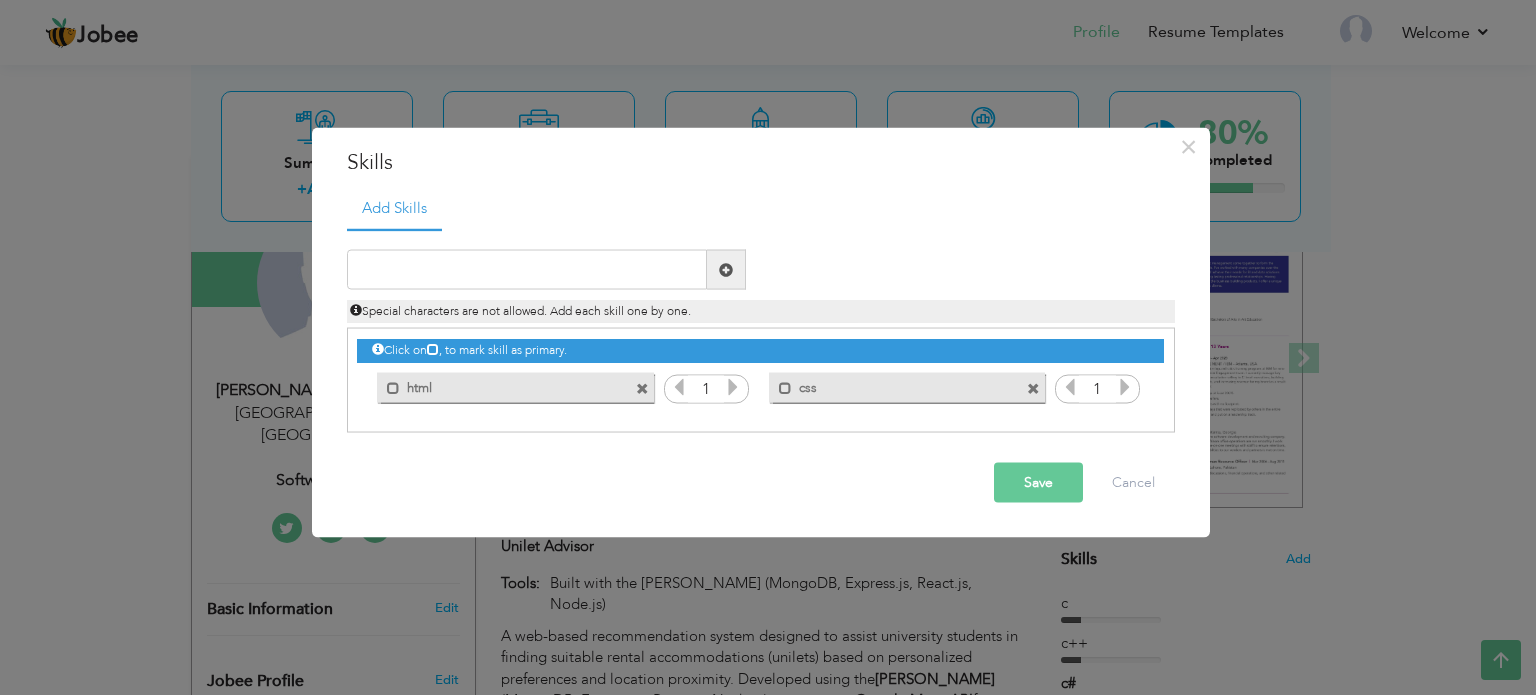 click on "Click on  , to mark skill as primary.
Mark as primary skill. c 1 Mark as primary skill." at bounding box center [760, 368] 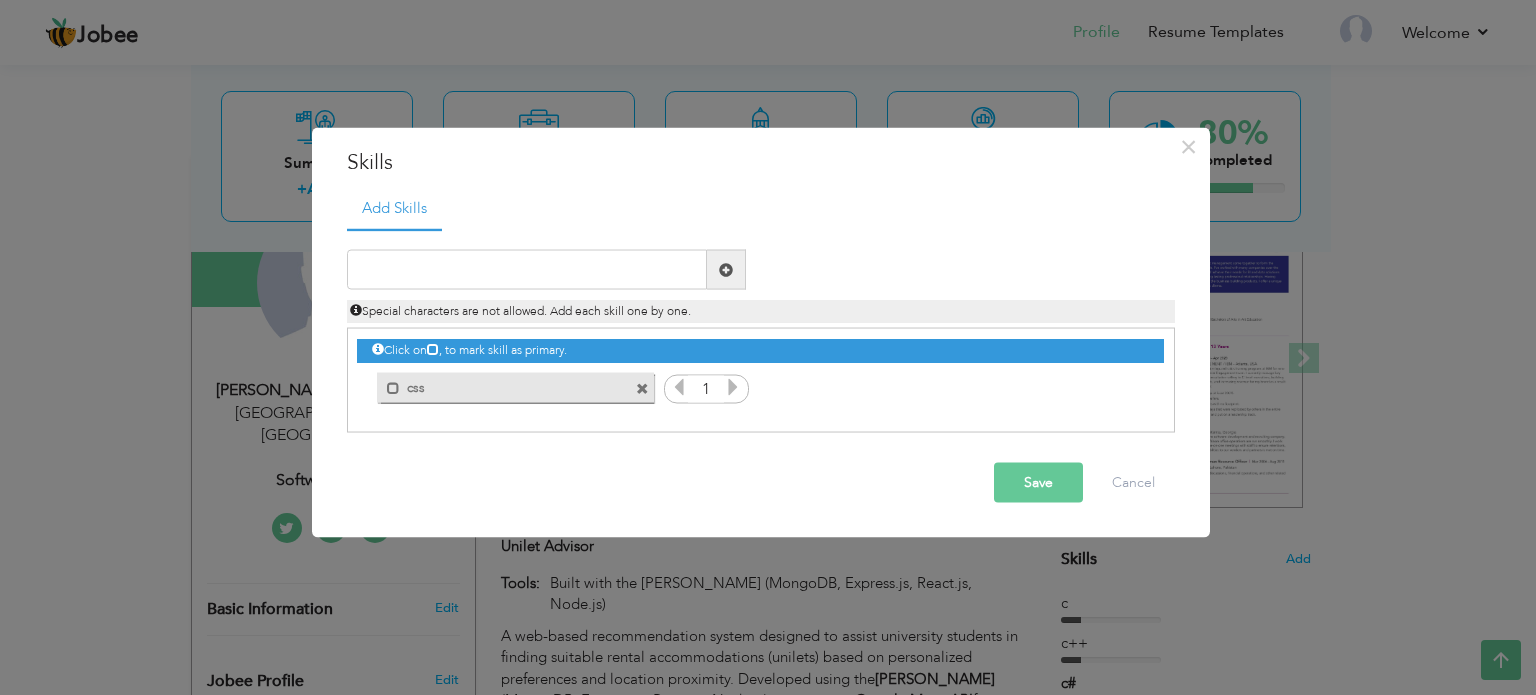 click at bounding box center (642, 388) 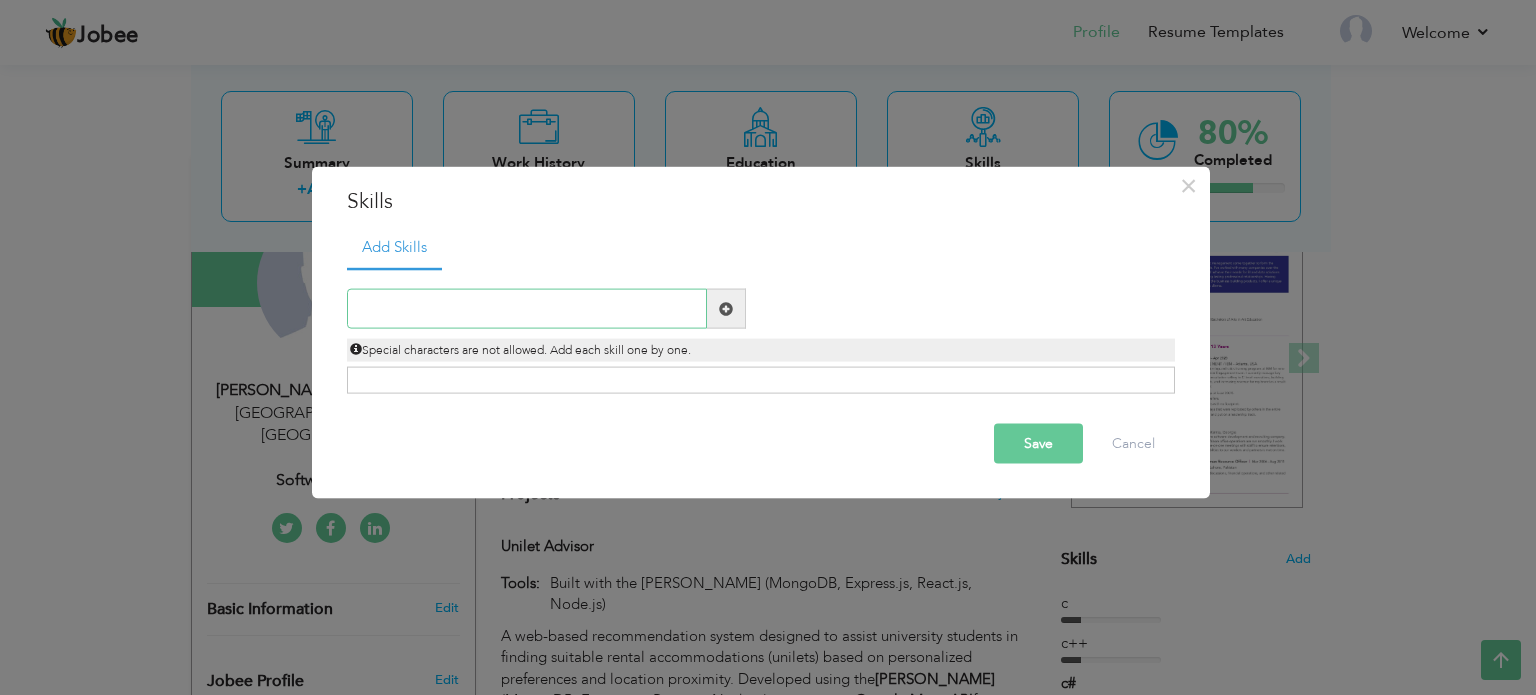 click at bounding box center (527, 309) 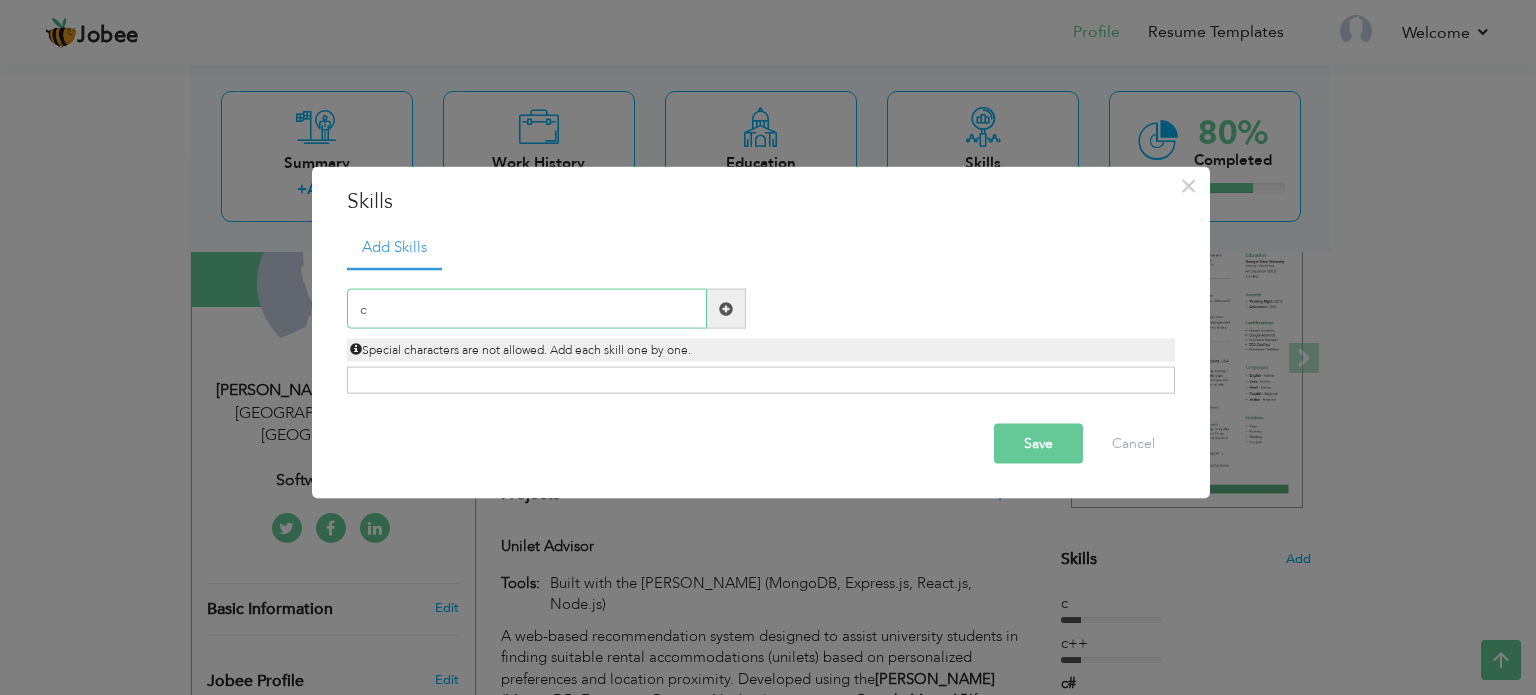 type on "c#" 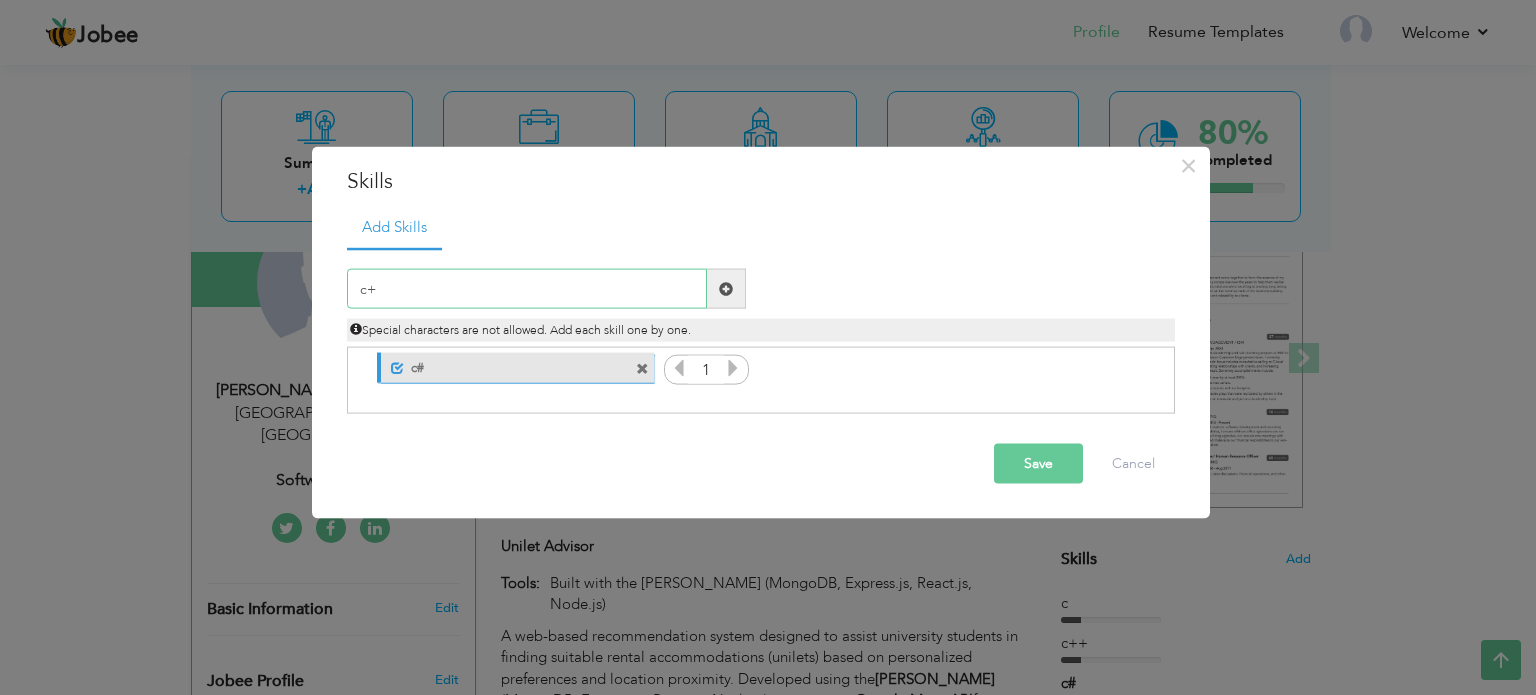 type on "c++" 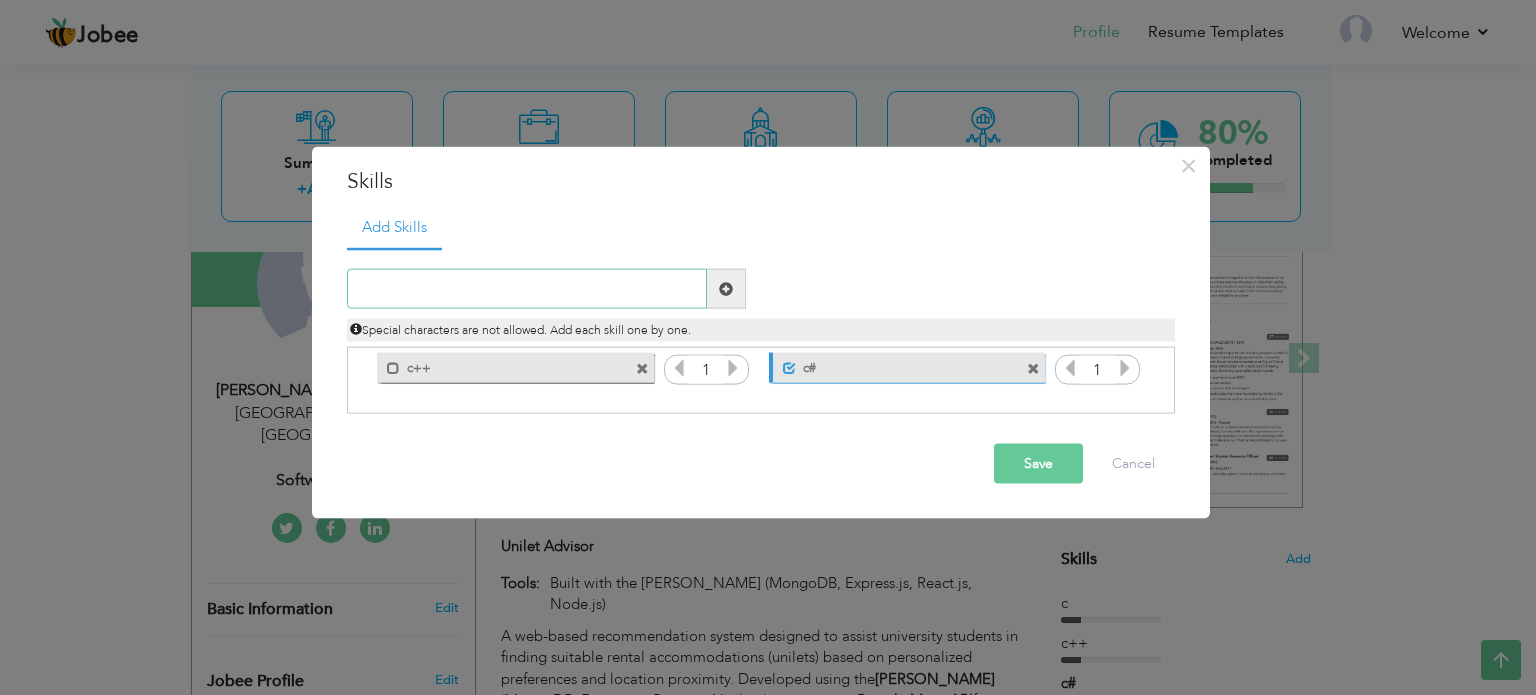 type on "c" 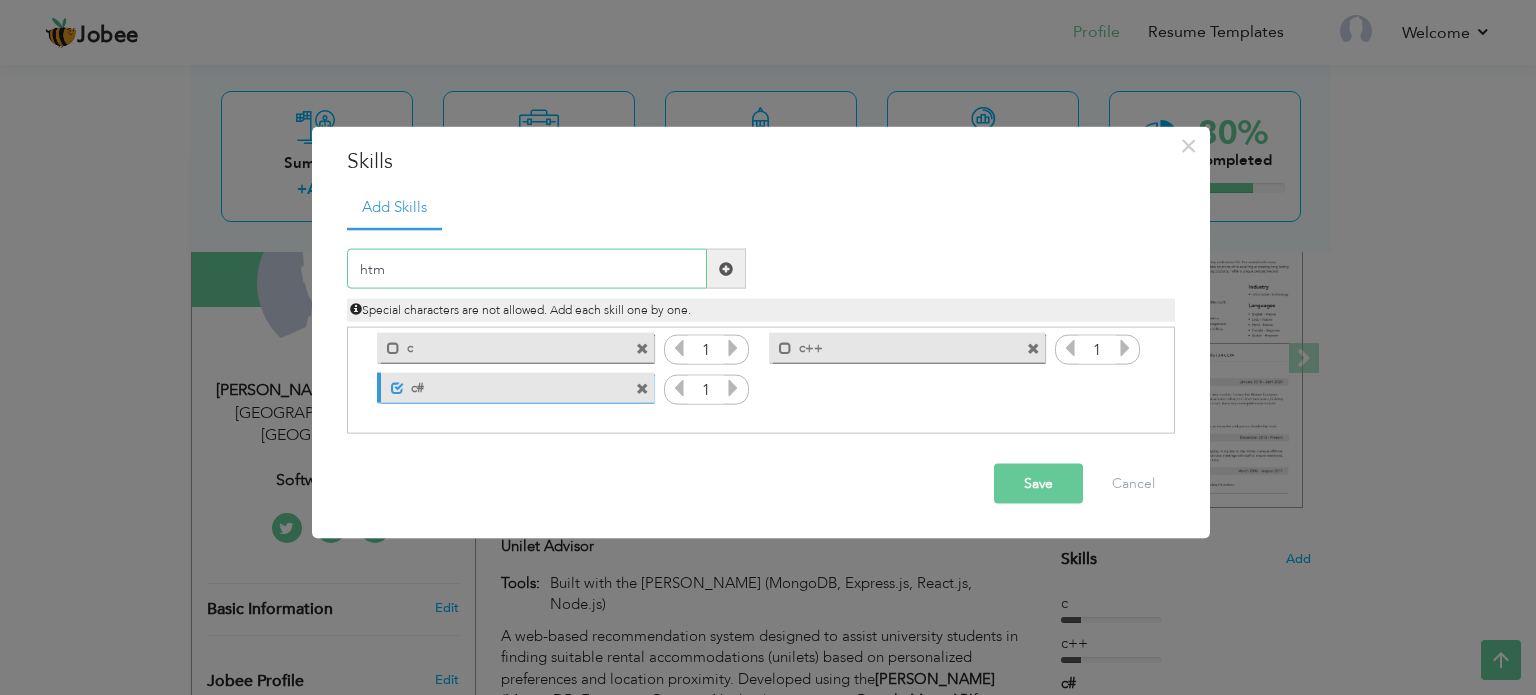 type on "html" 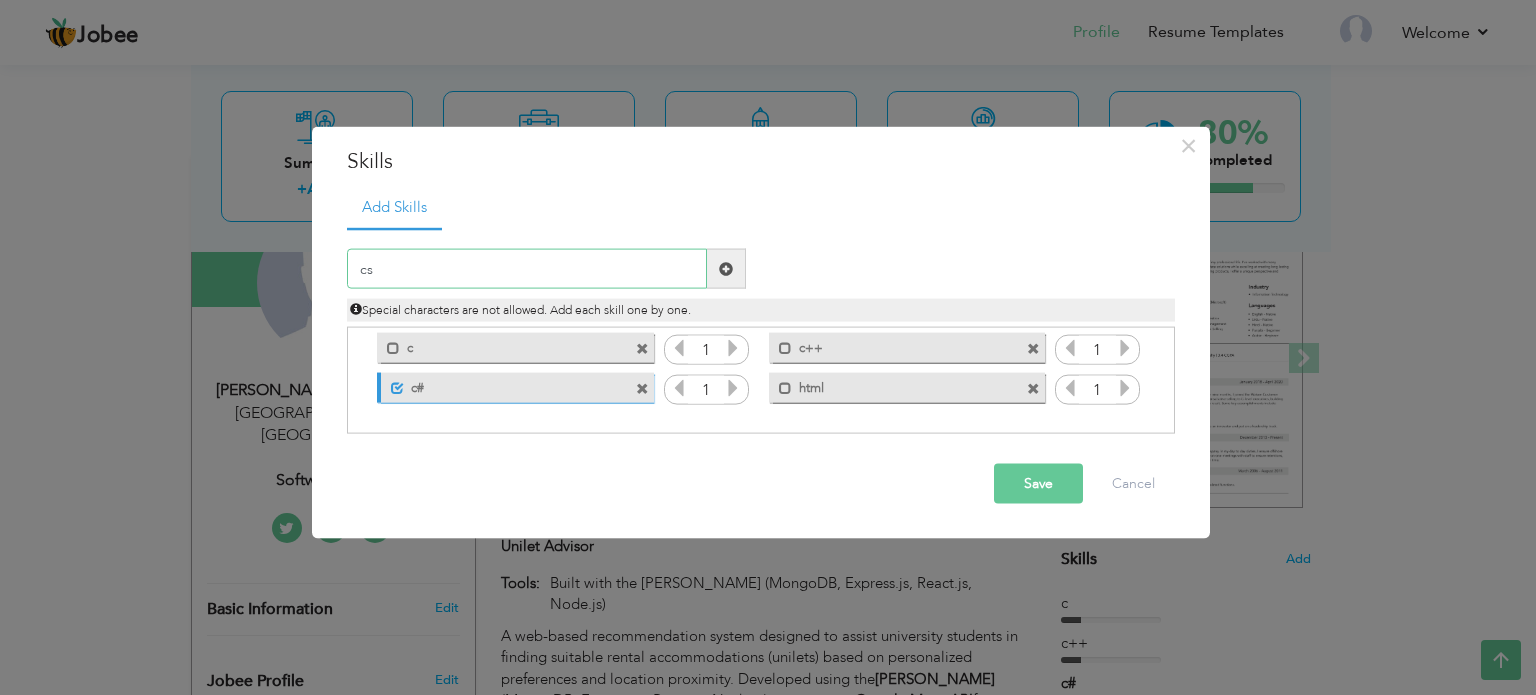 type on "css" 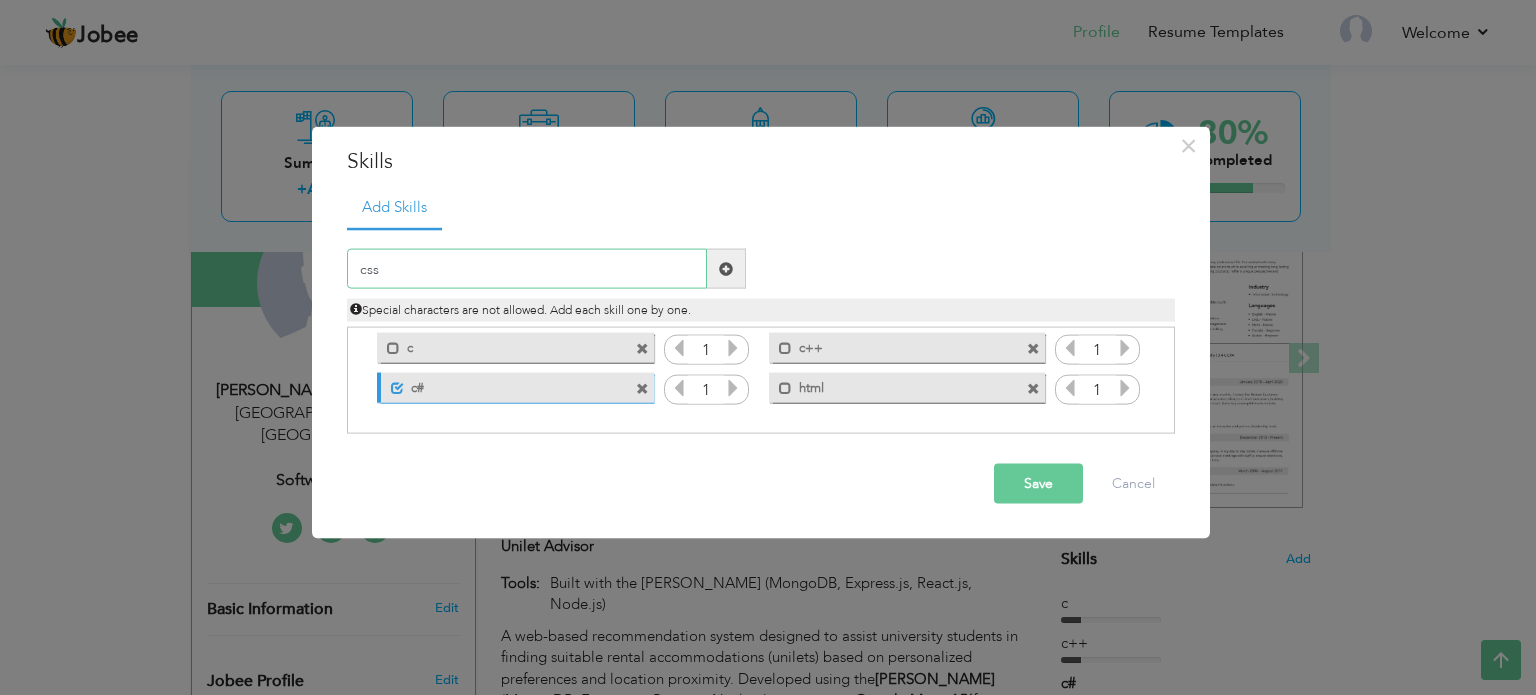 type 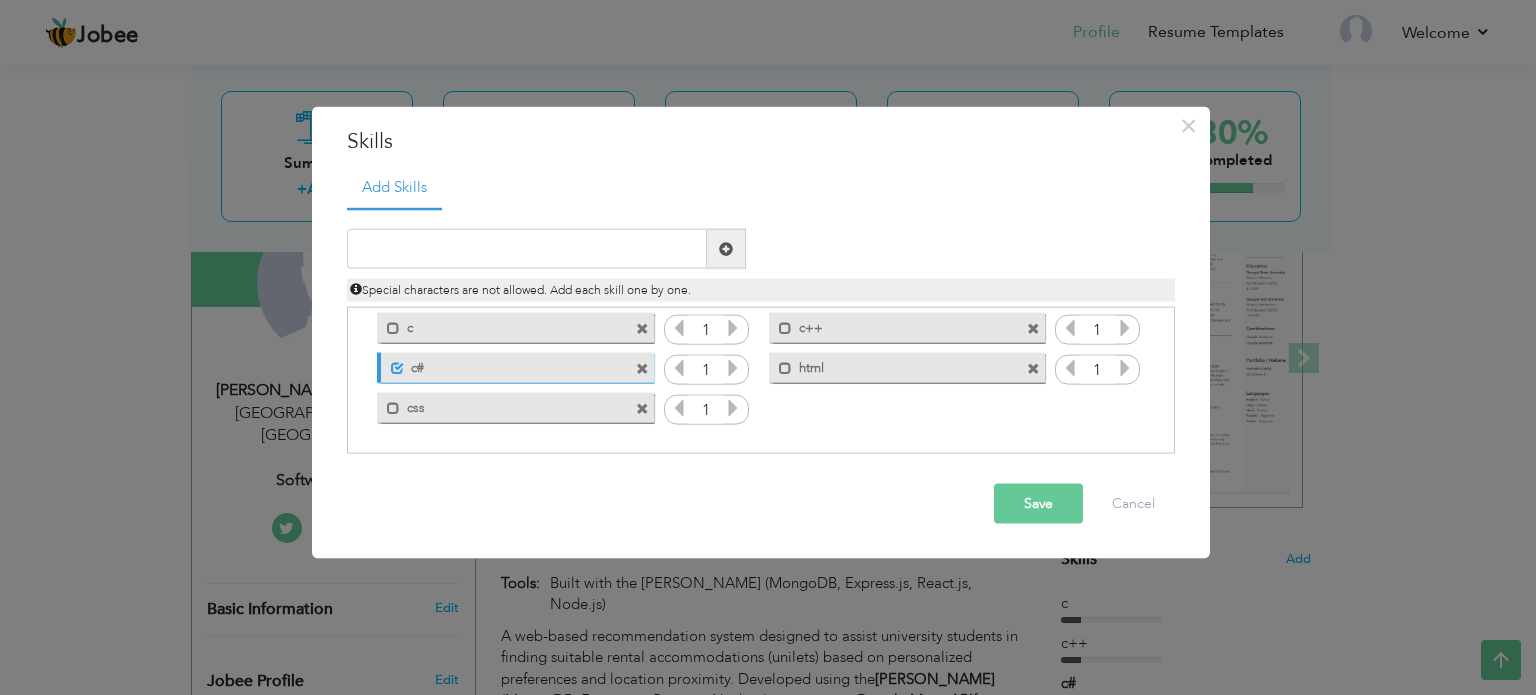 drag, startPoint x: 922, startPoint y: 126, endPoint x: 1133, endPoint y: 246, distance: 242.73648 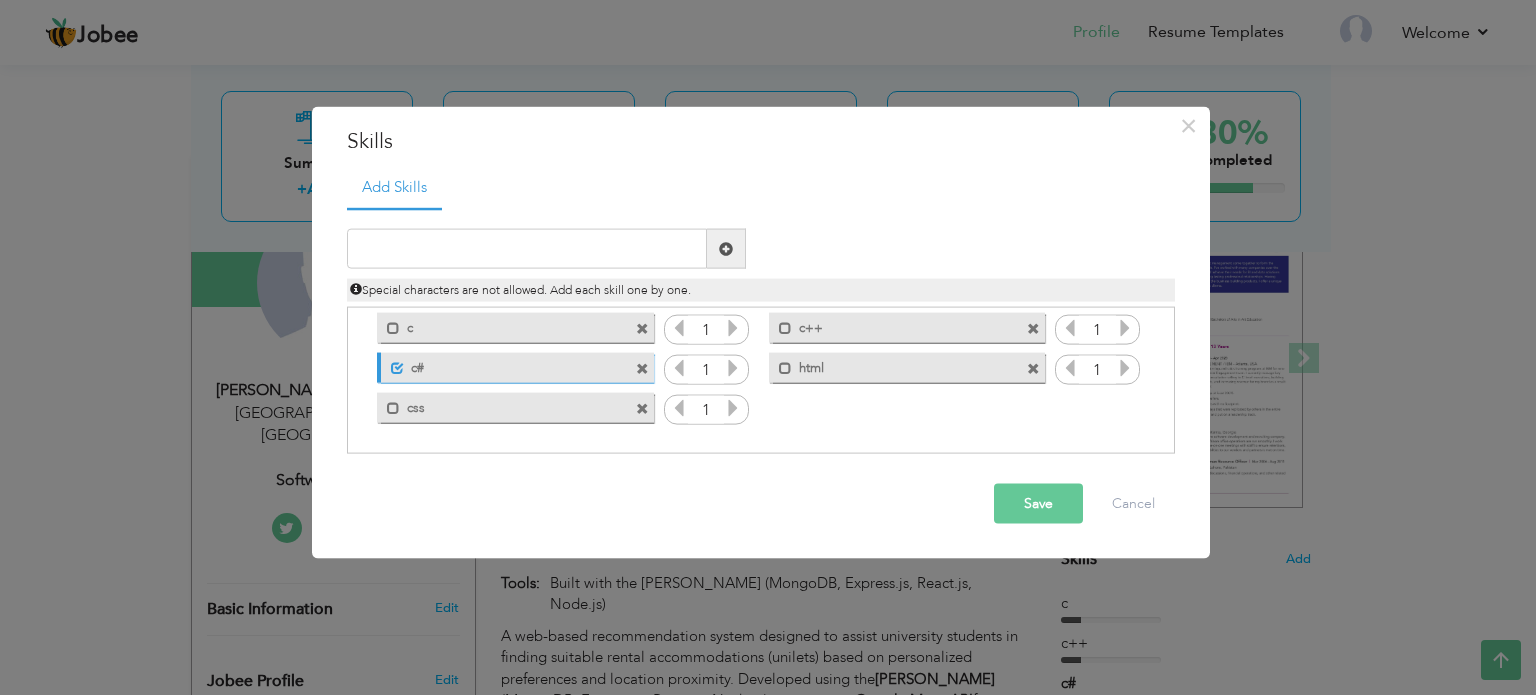 click on "Save" at bounding box center [1038, 504] 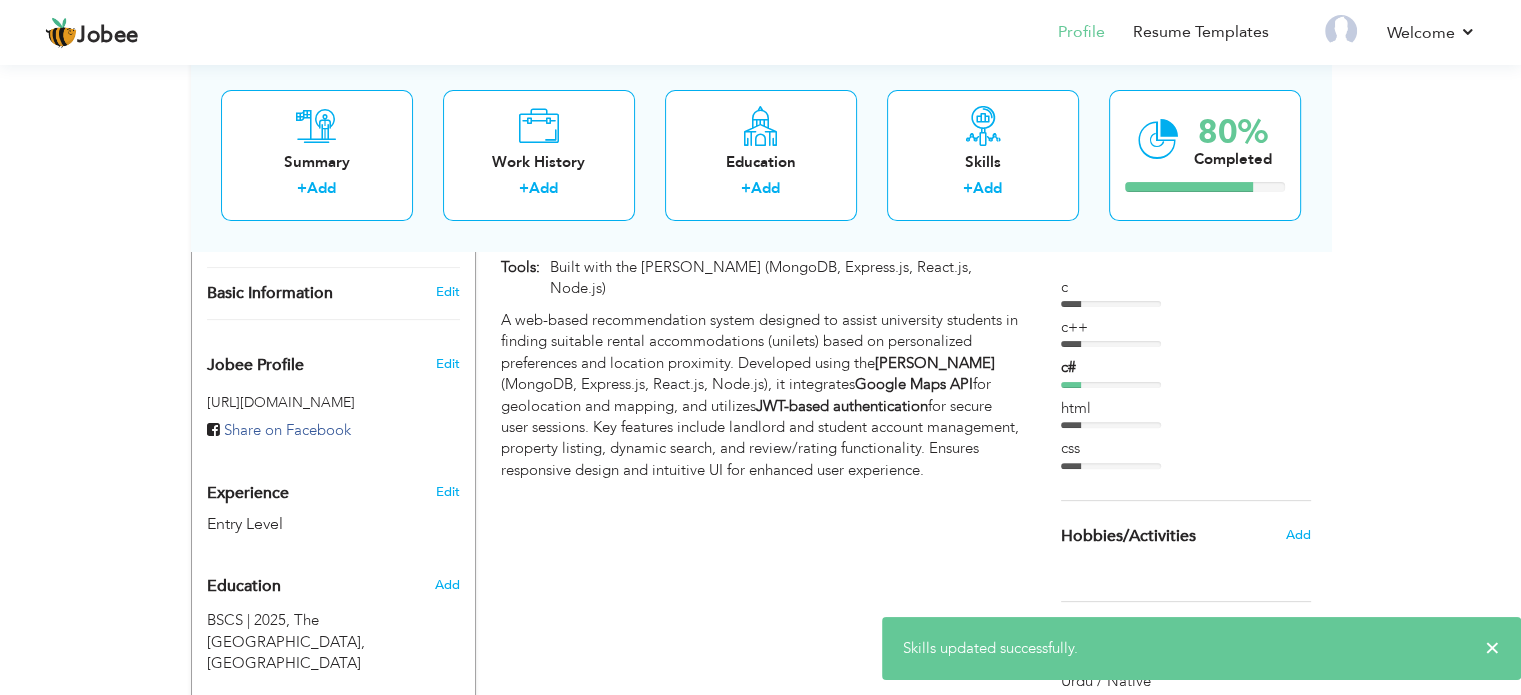 scroll, scrollTop: 544, scrollLeft: 0, axis: vertical 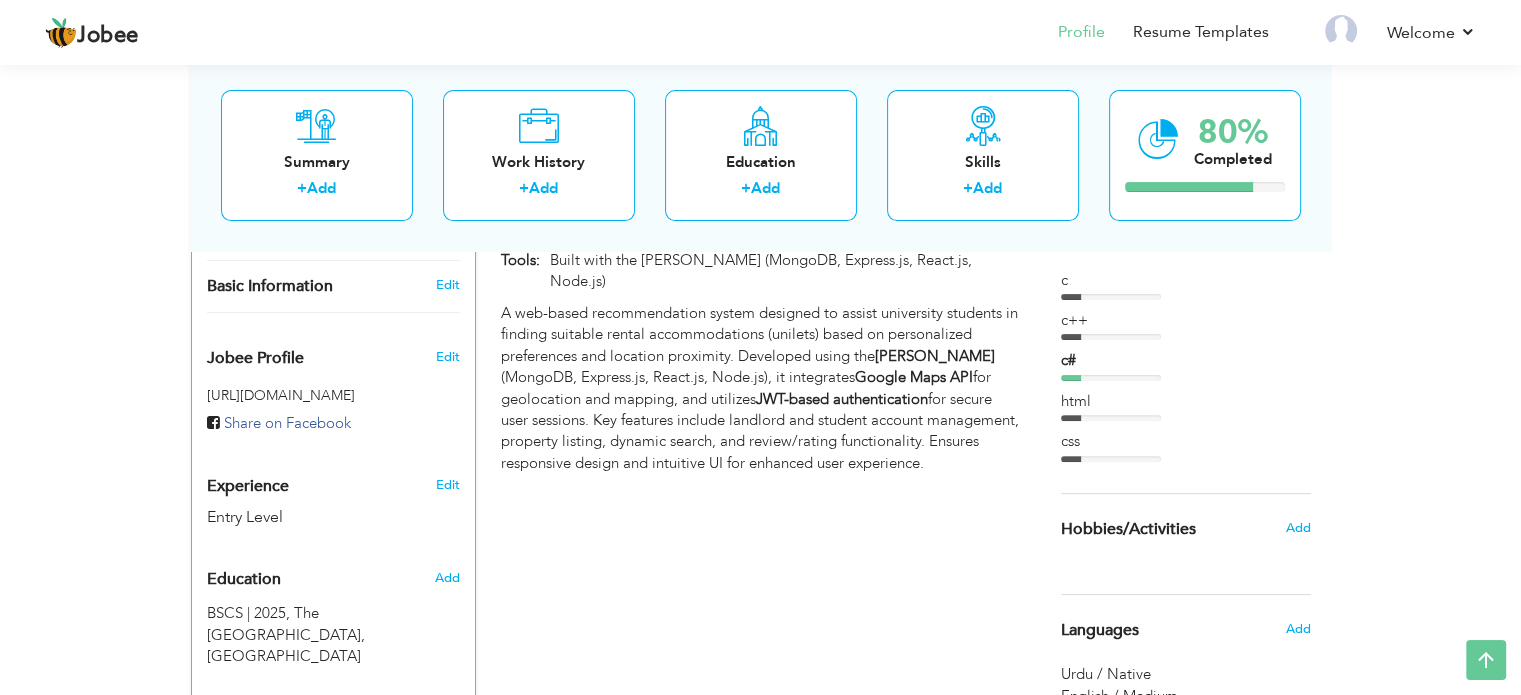 click at bounding box center (1111, 378) 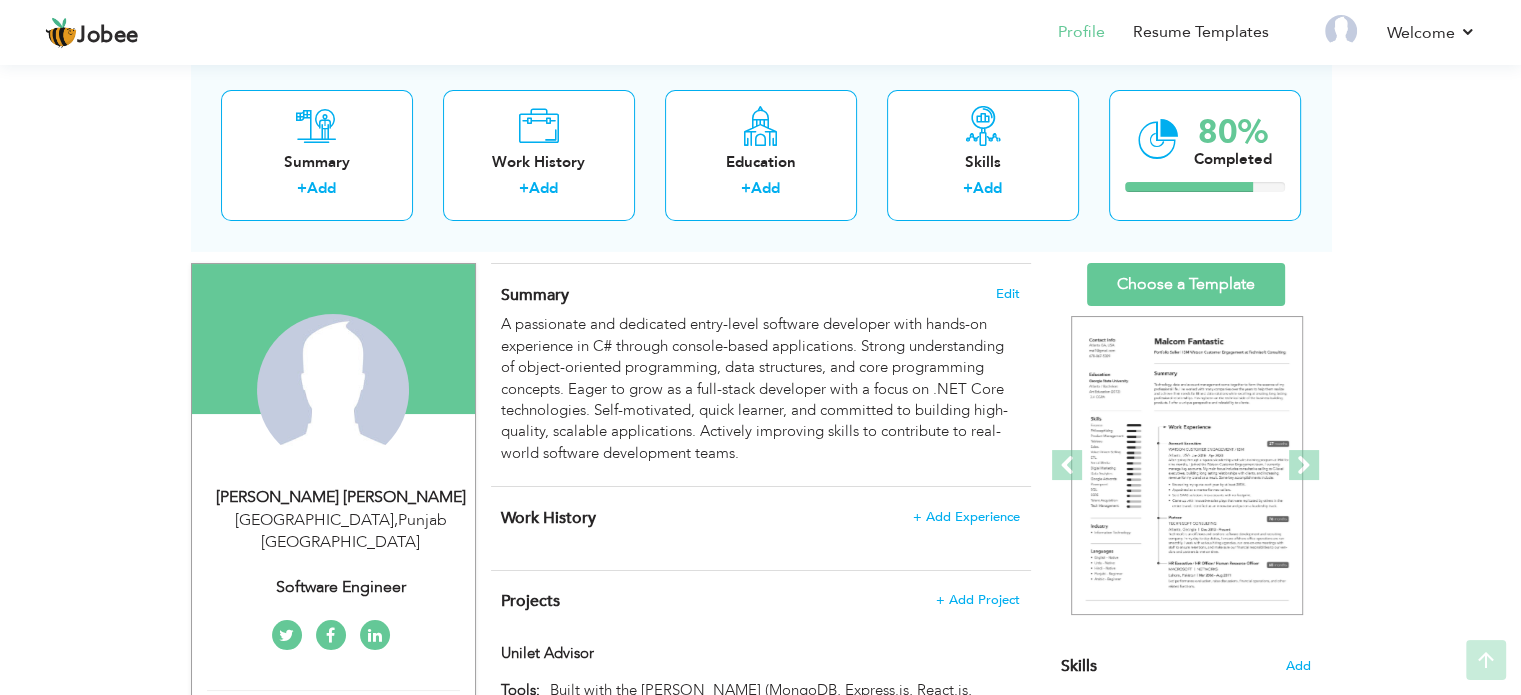 scroll, scrollTop: 120, scrollLeft: 0, axis: vertical 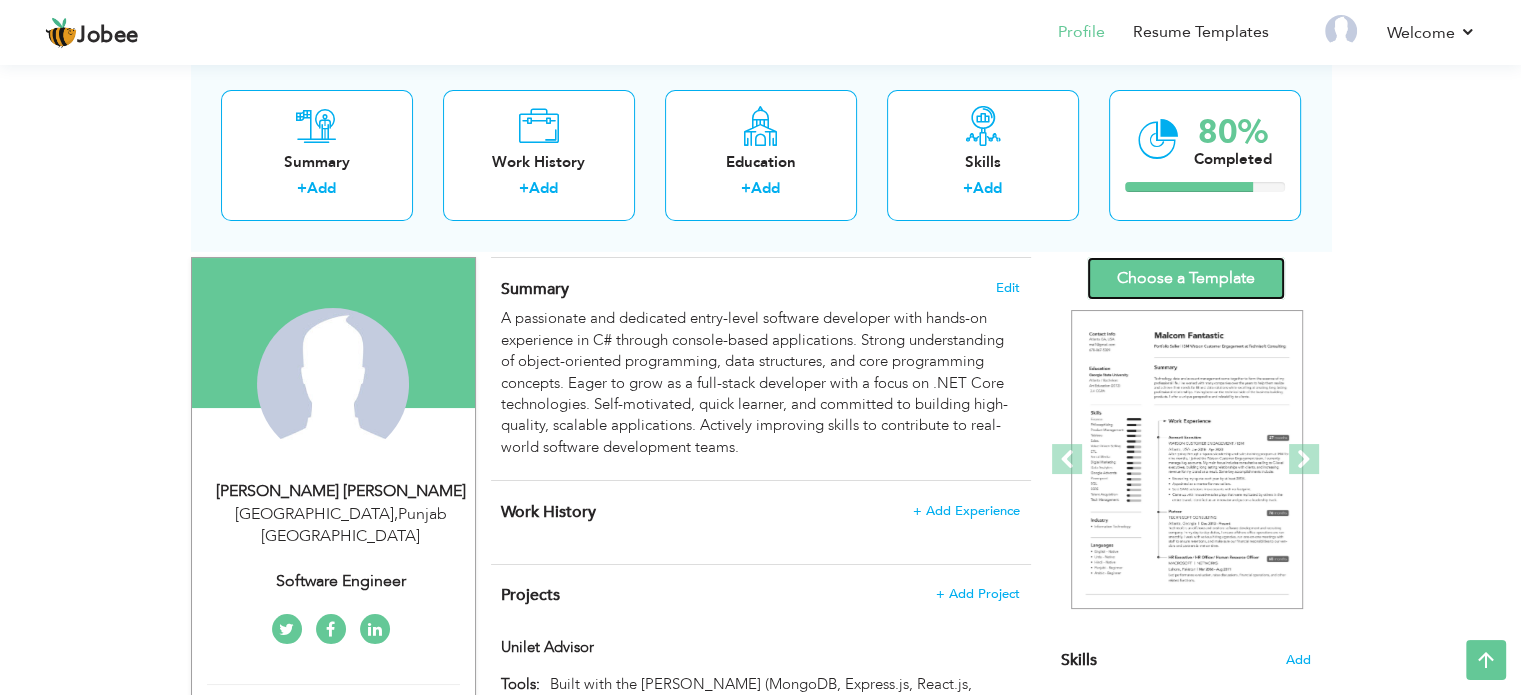 click on "Choose a Template" at bounding box center (1186, 278) 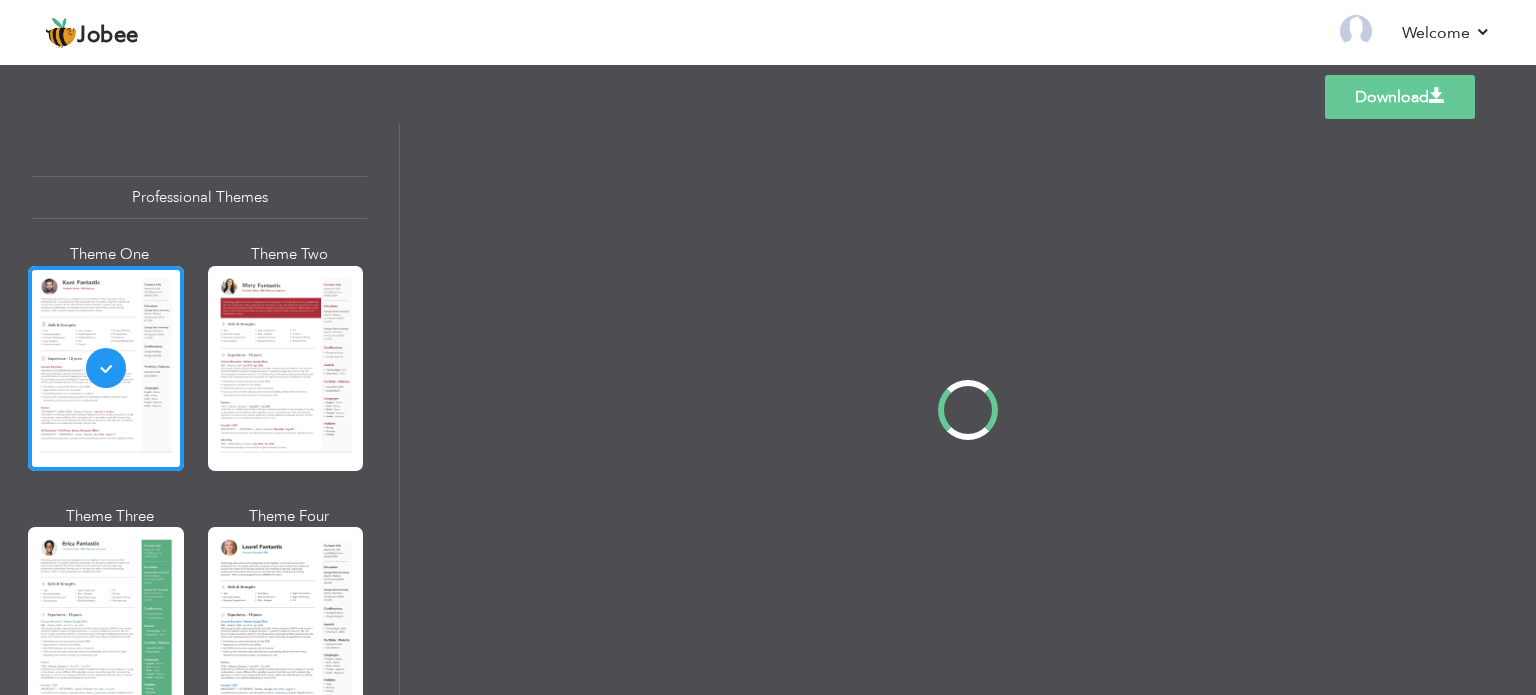 scroll, scrollTop: 0, scrollLeft: 0, axis: both 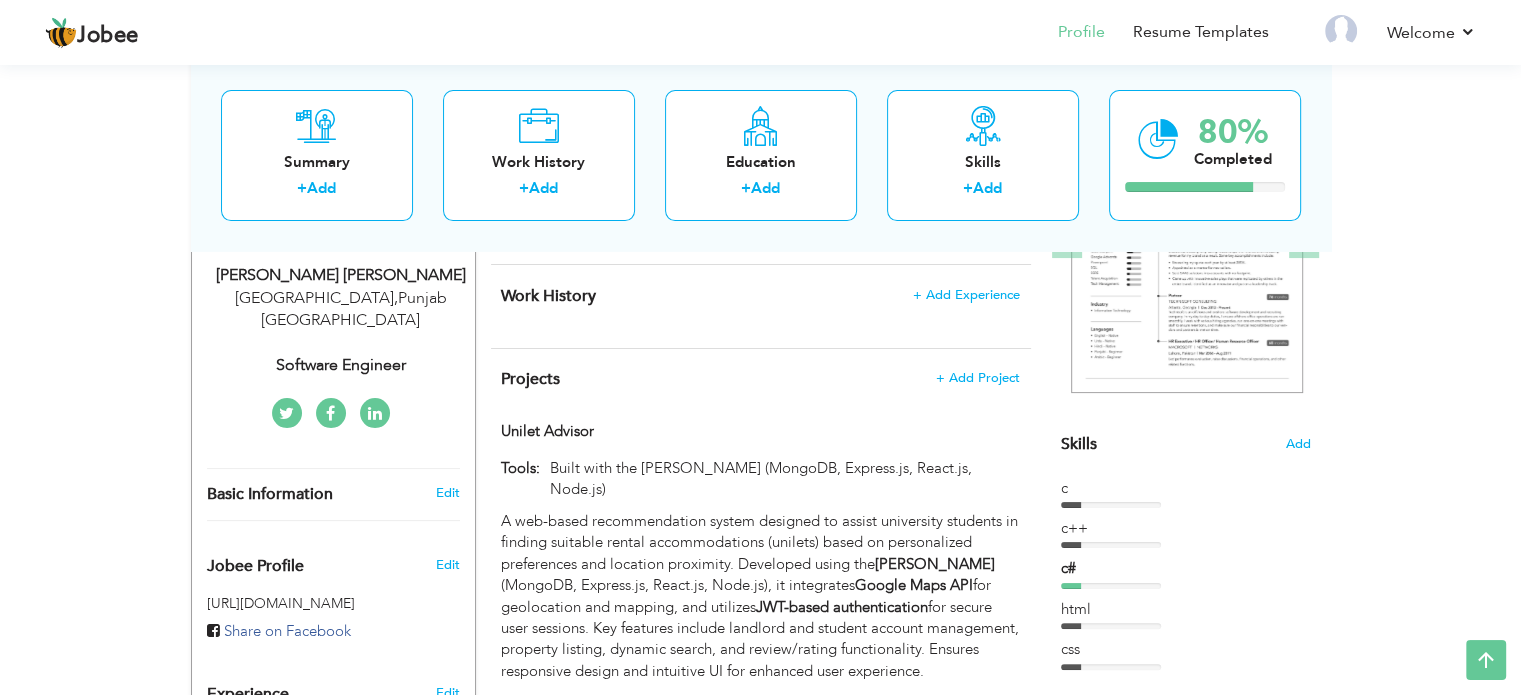 click at bounding box center [375, 414] 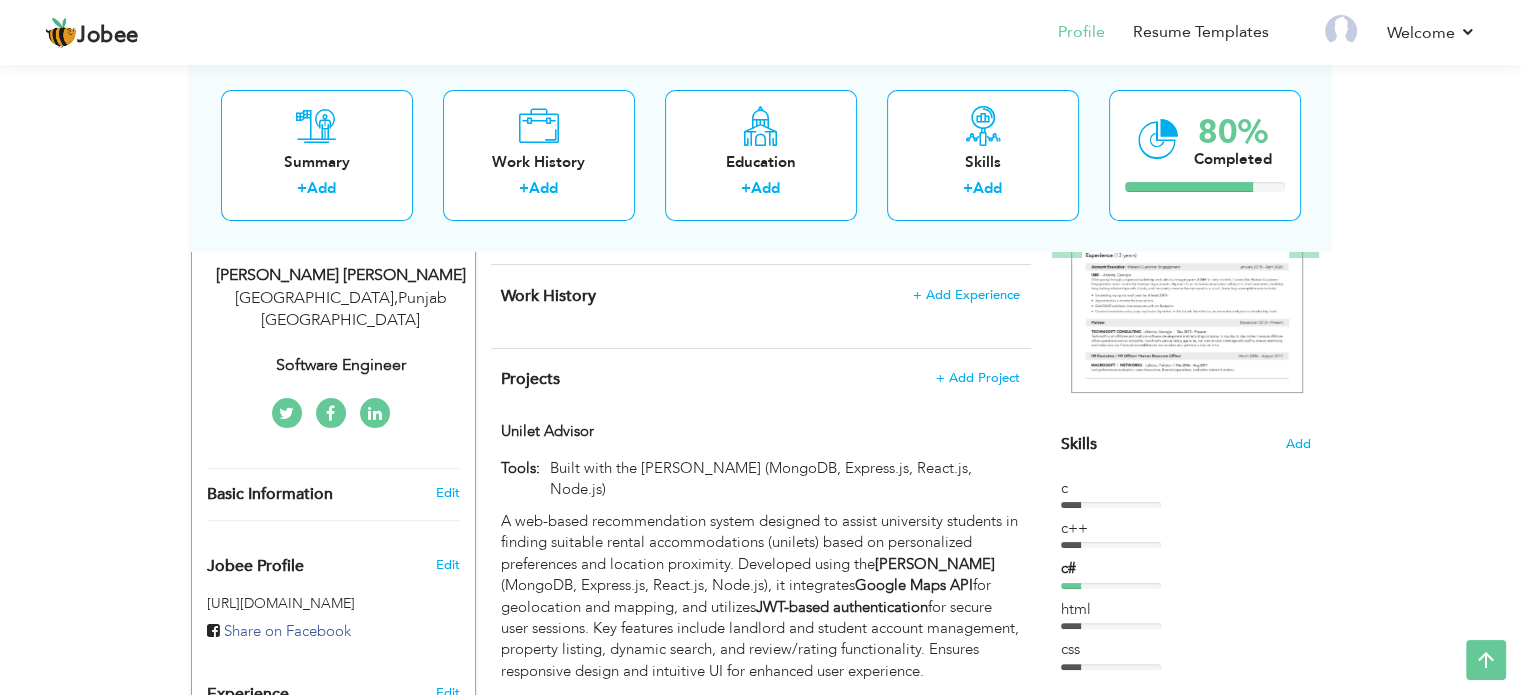 click at bounding box center [375, 414] 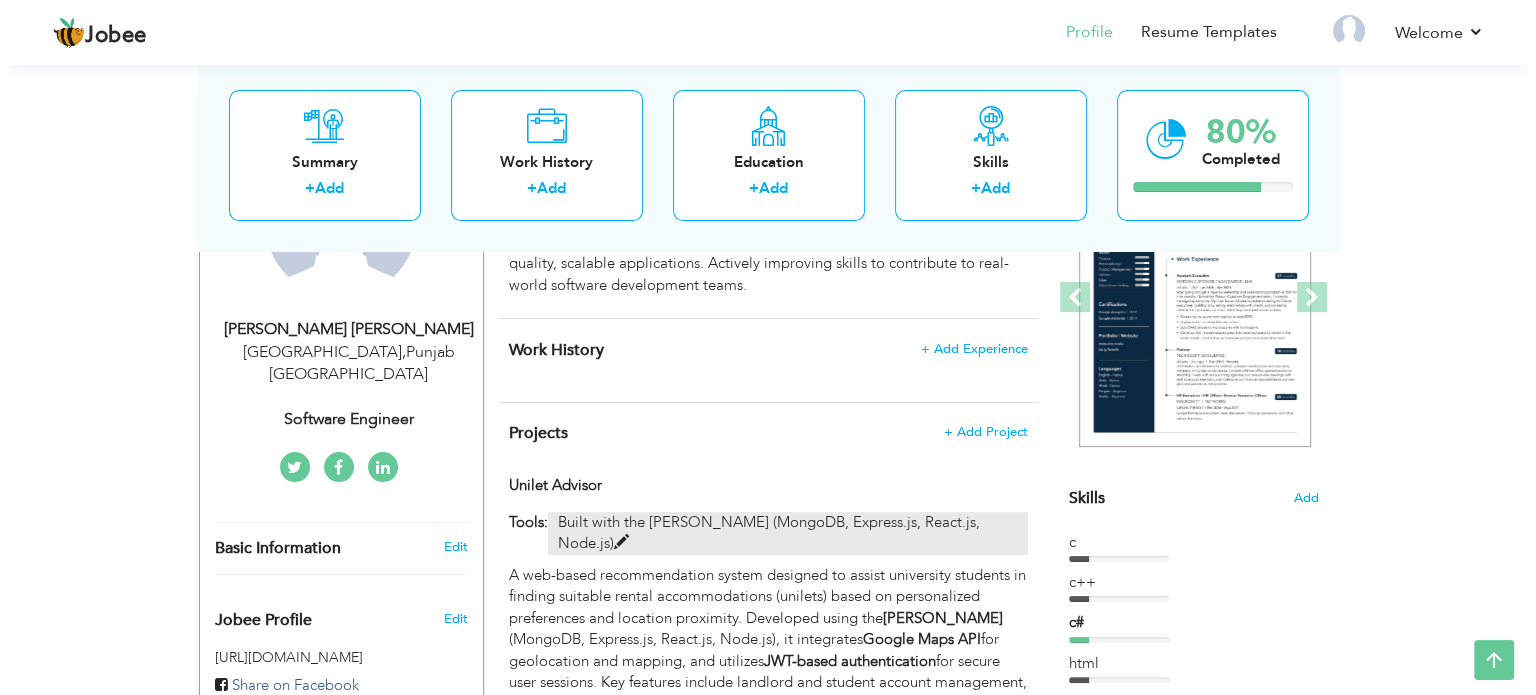 scroll, scrollTop: 322, scrollLeft: 0, axis: vertical 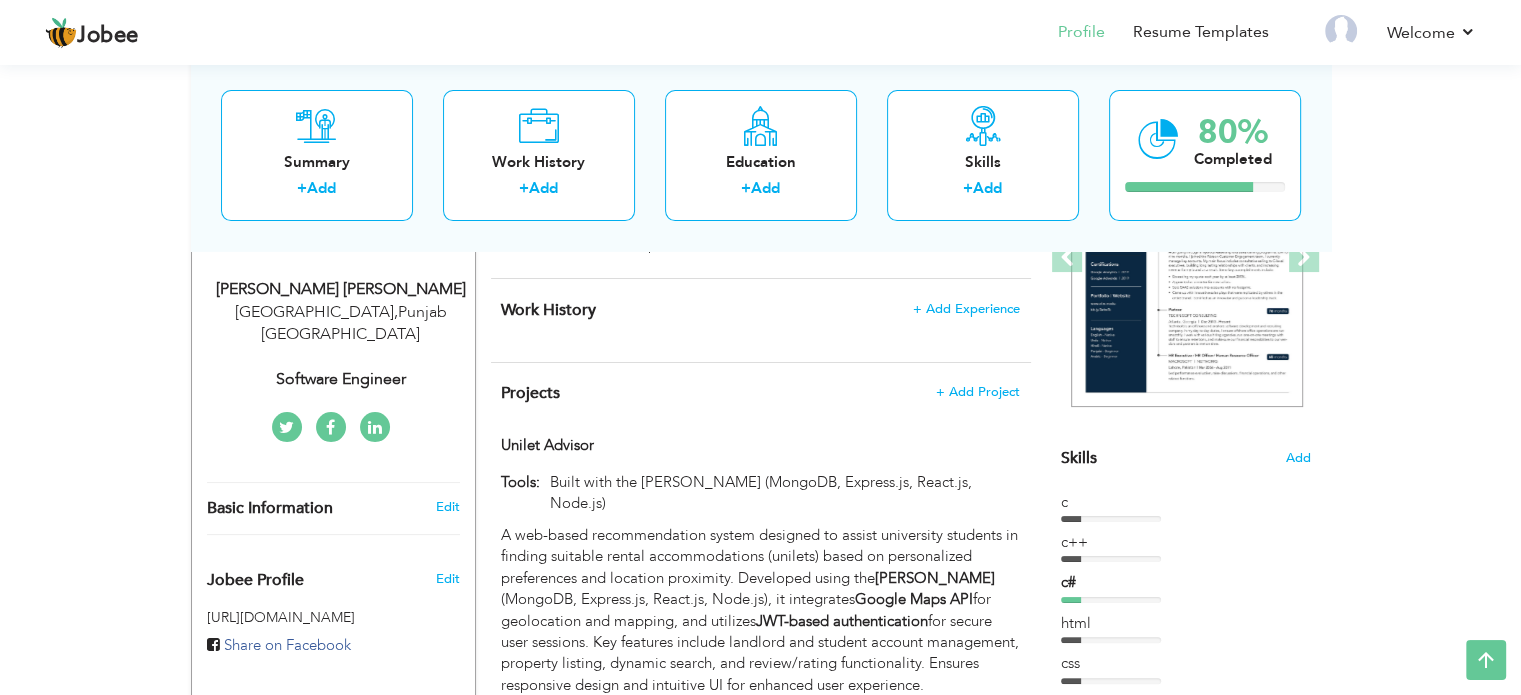 click at bounding box center [375, 427] 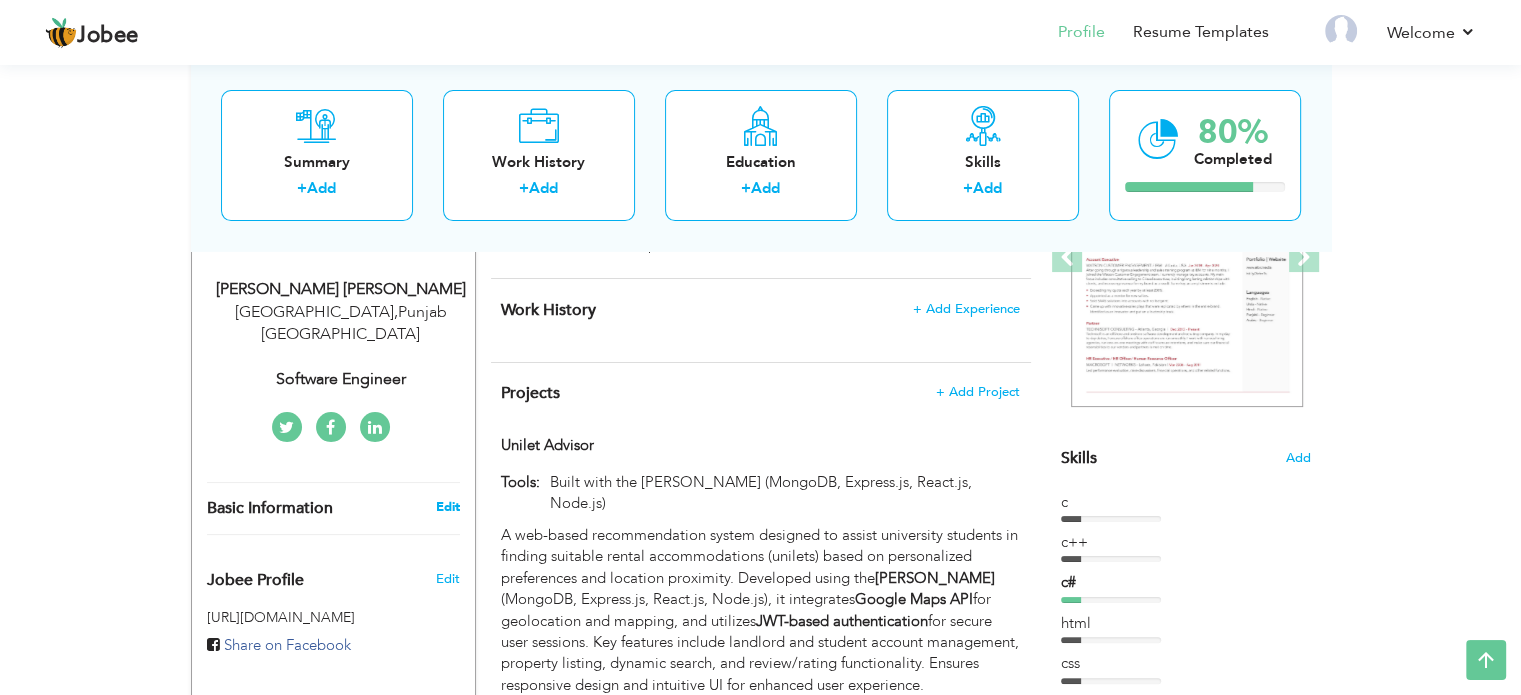 click on "Edit" at bounding box center [447, 507] 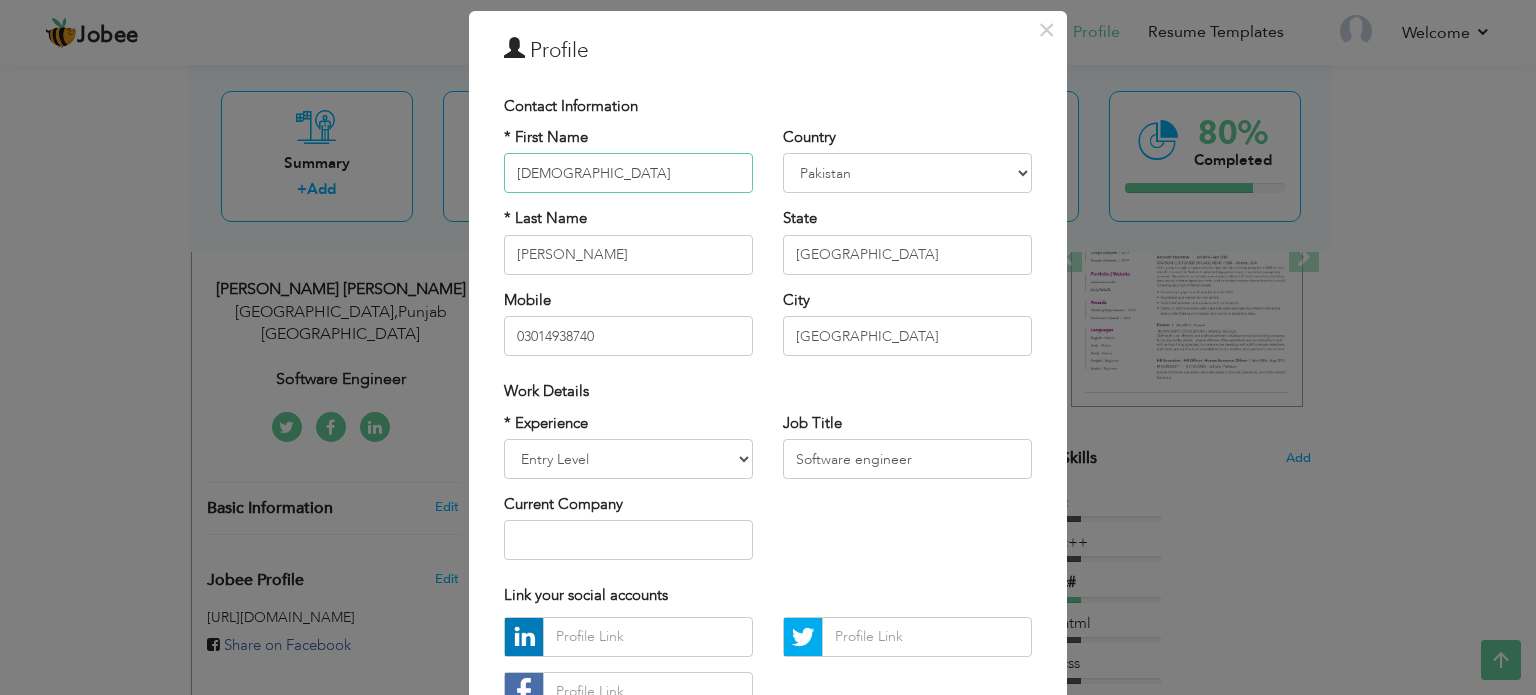 scroll, scrollTop: 212, scrollLeft: 0, axis: vertical 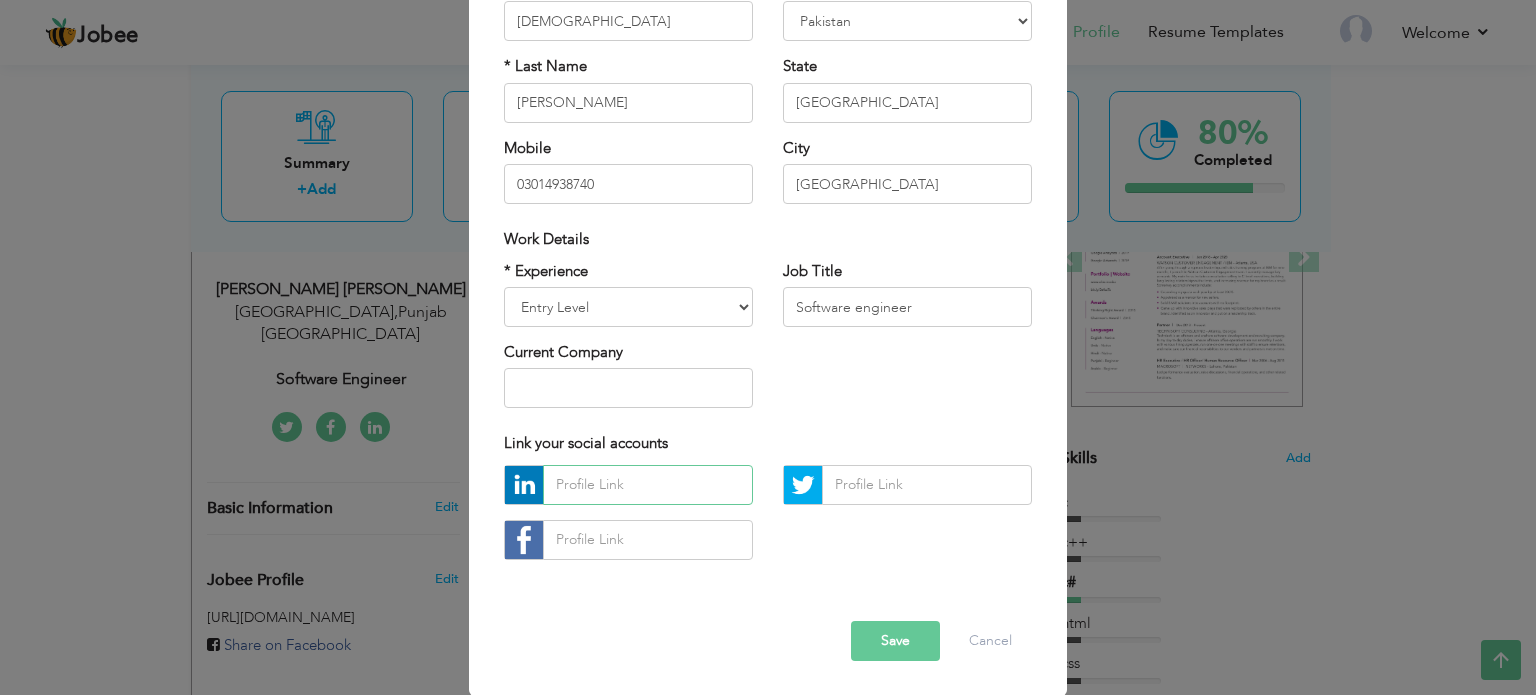 click at bounding box center (648, 485) 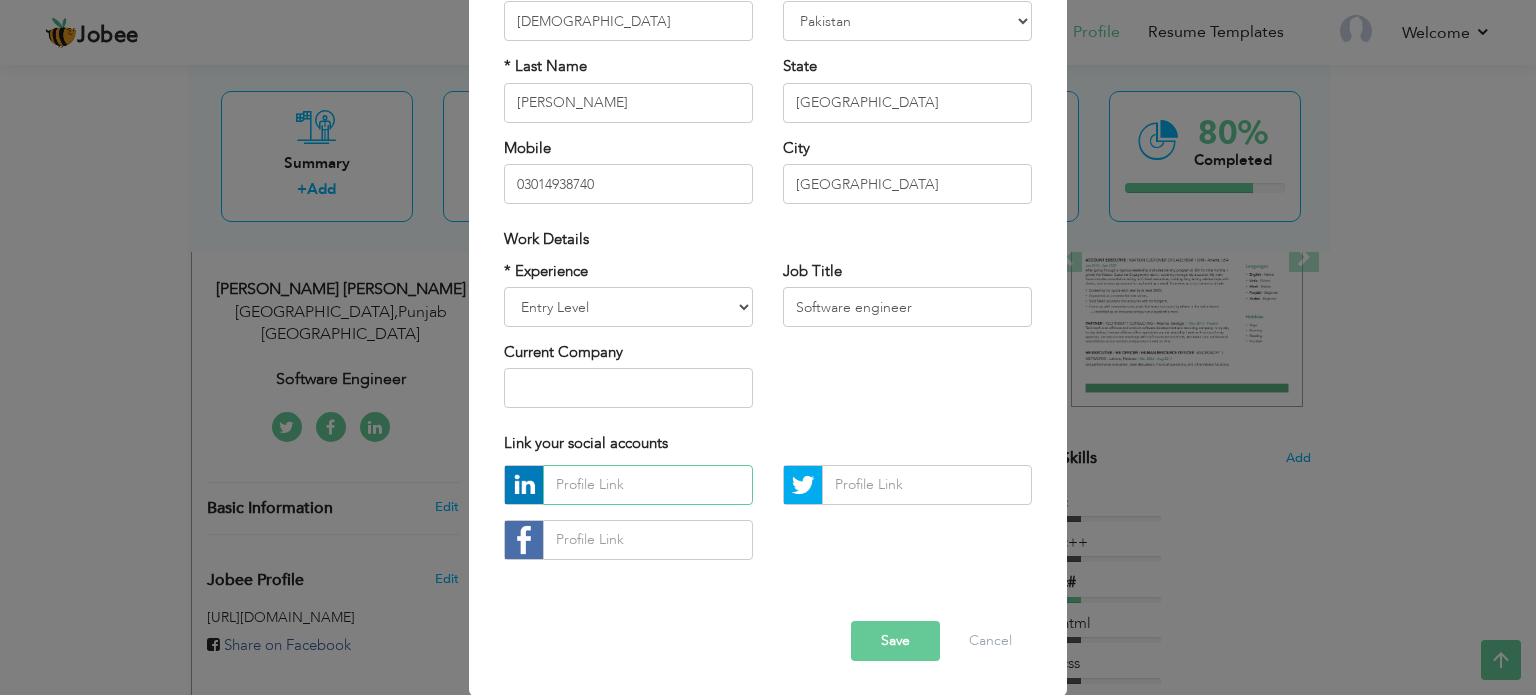paste on "https://www.linkedin.com/in/muhammad-saad-tariq-177778342/" 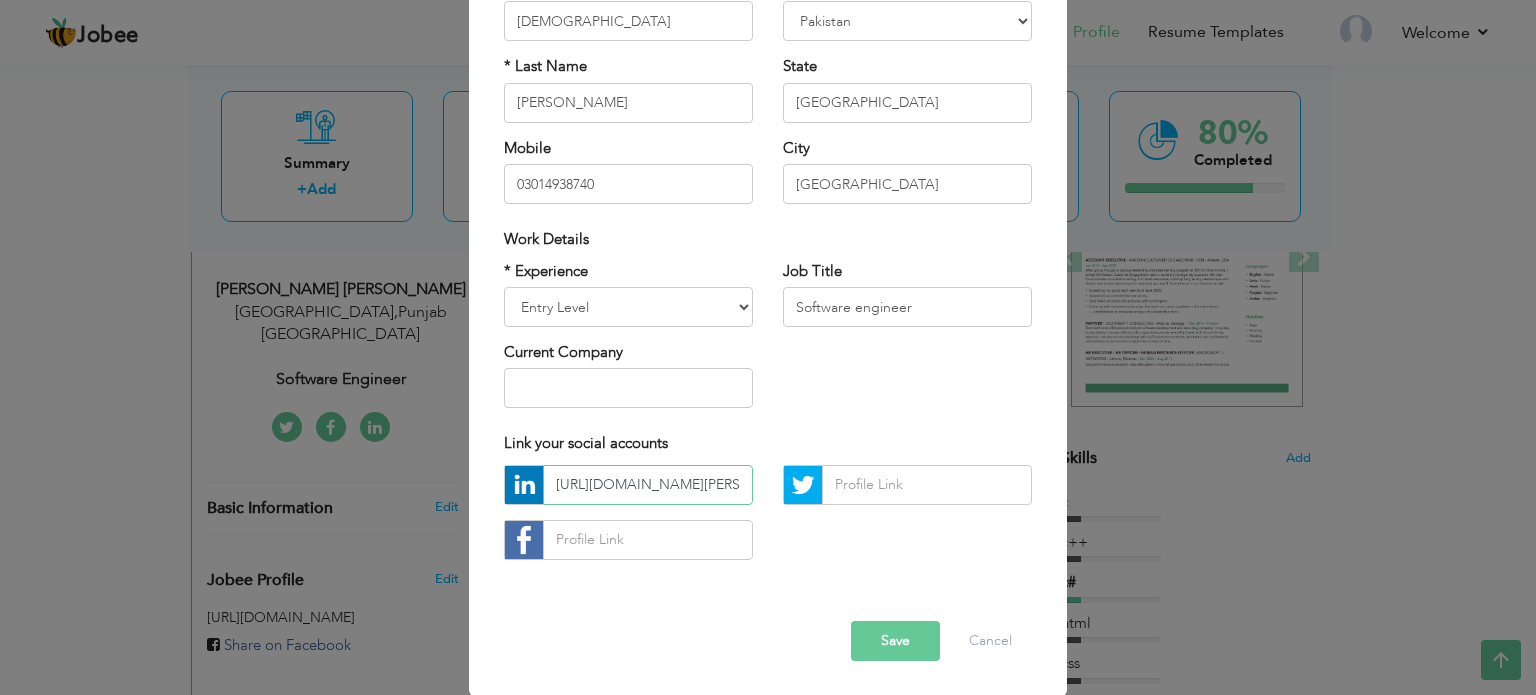 scroll, scrollTop: 0, scrollLeft: 210, axis: horizontal 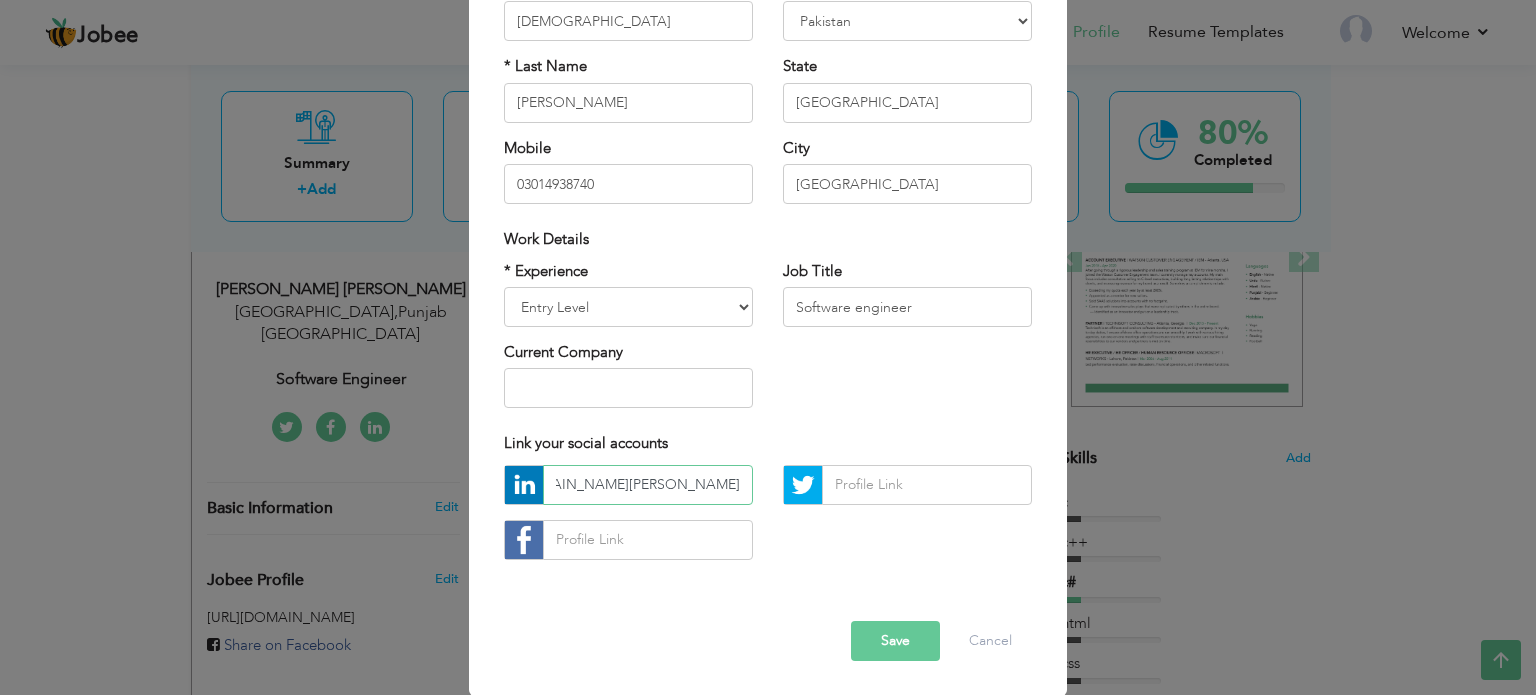 type on "https://www.linkedin.com/in/muhammad-saad-tariq-177778342/" 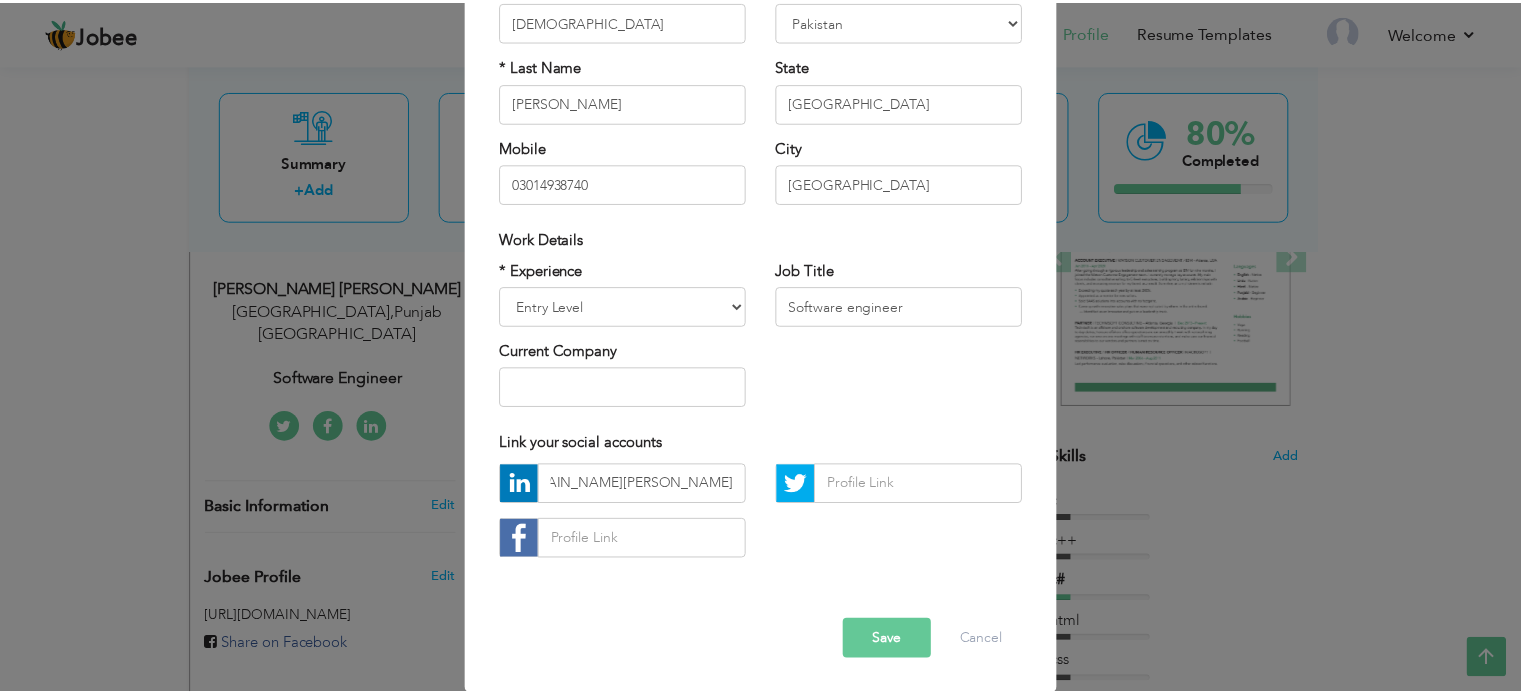 scroll, scrollTop: 0, scrollLeft: 0, axis: both 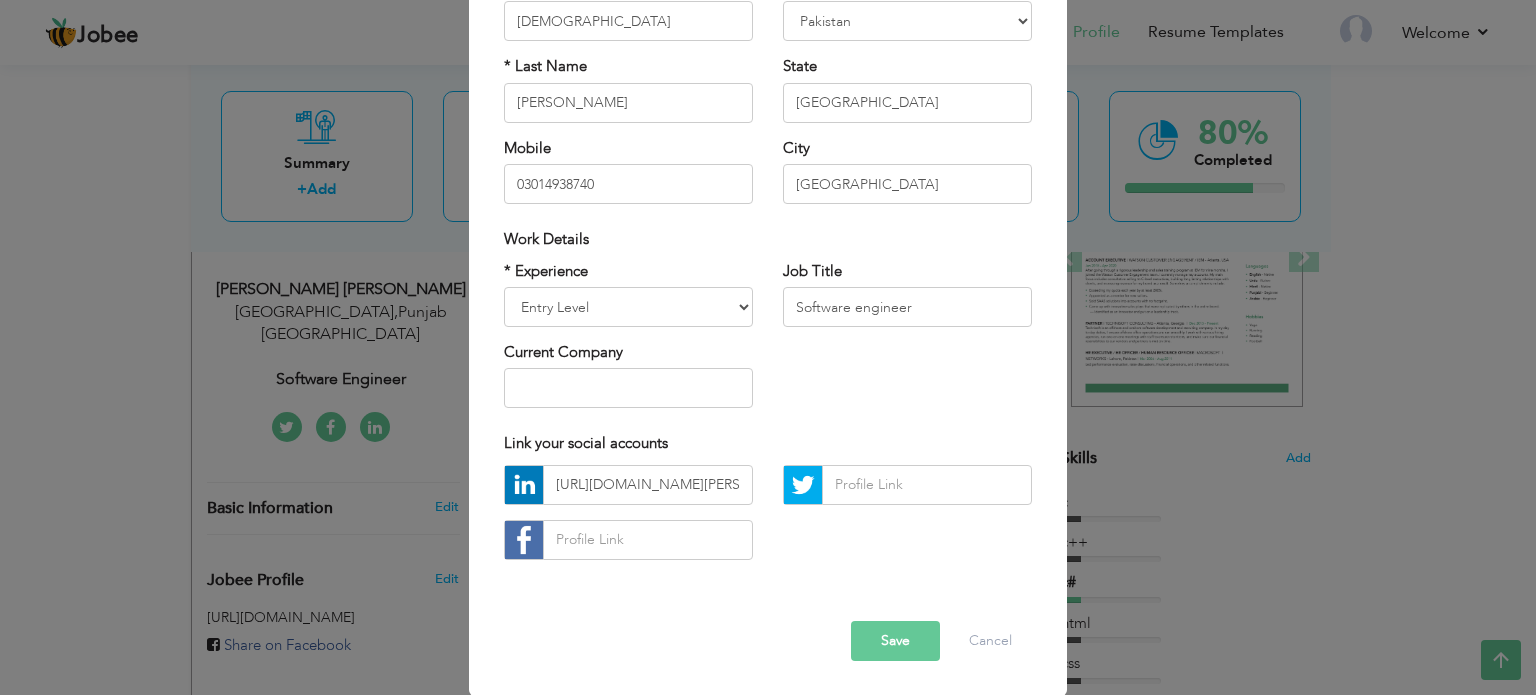 click on "Save" at bounding box center (895, 641) 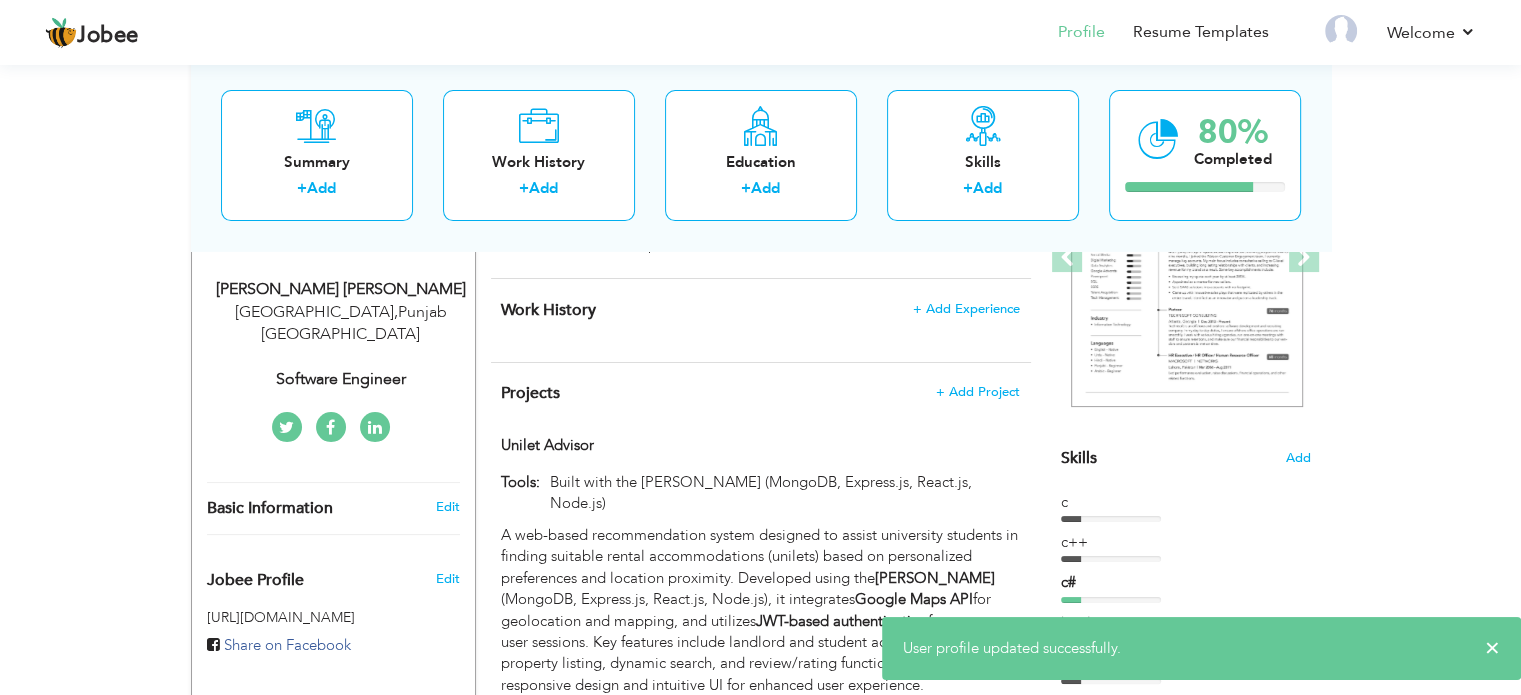 click at bounding box center [375, 428] 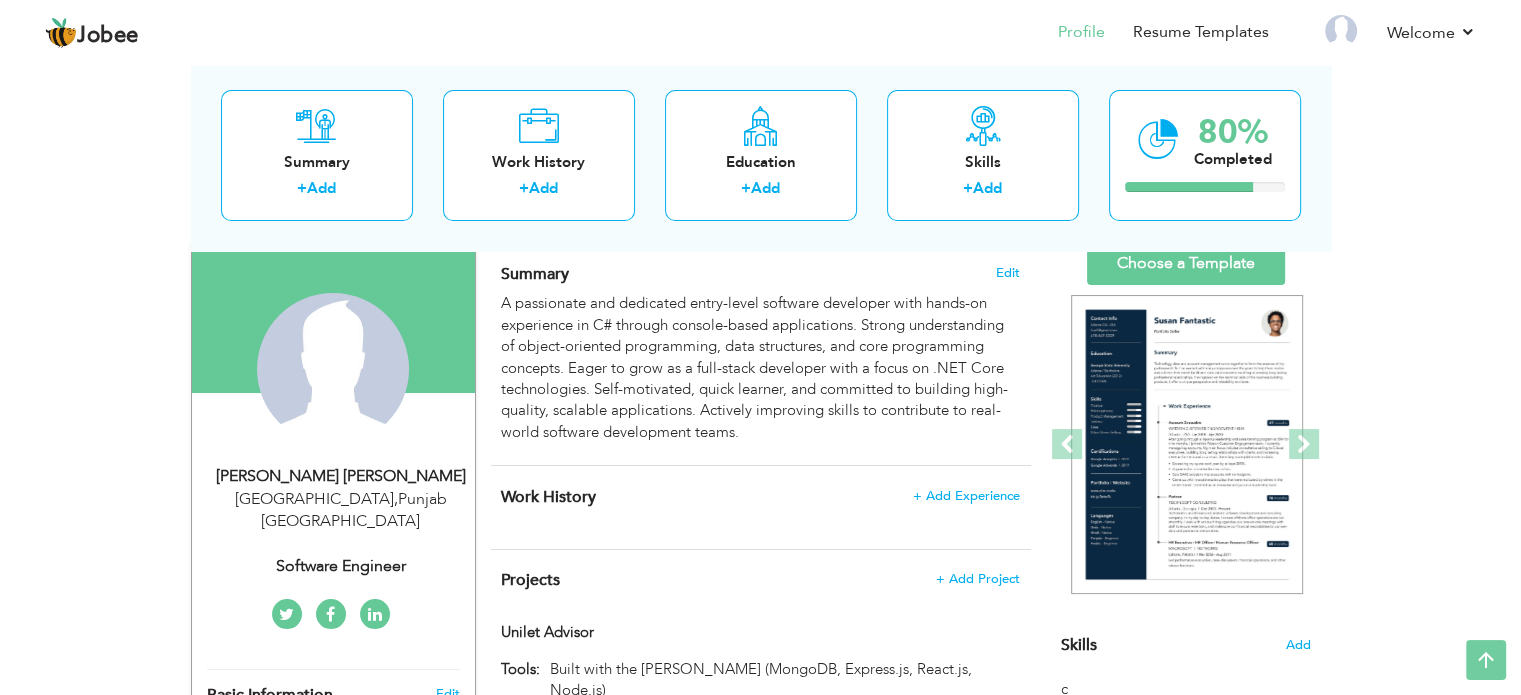 scroll, scrollTop: 0, scrollLeft: 0, axis: both 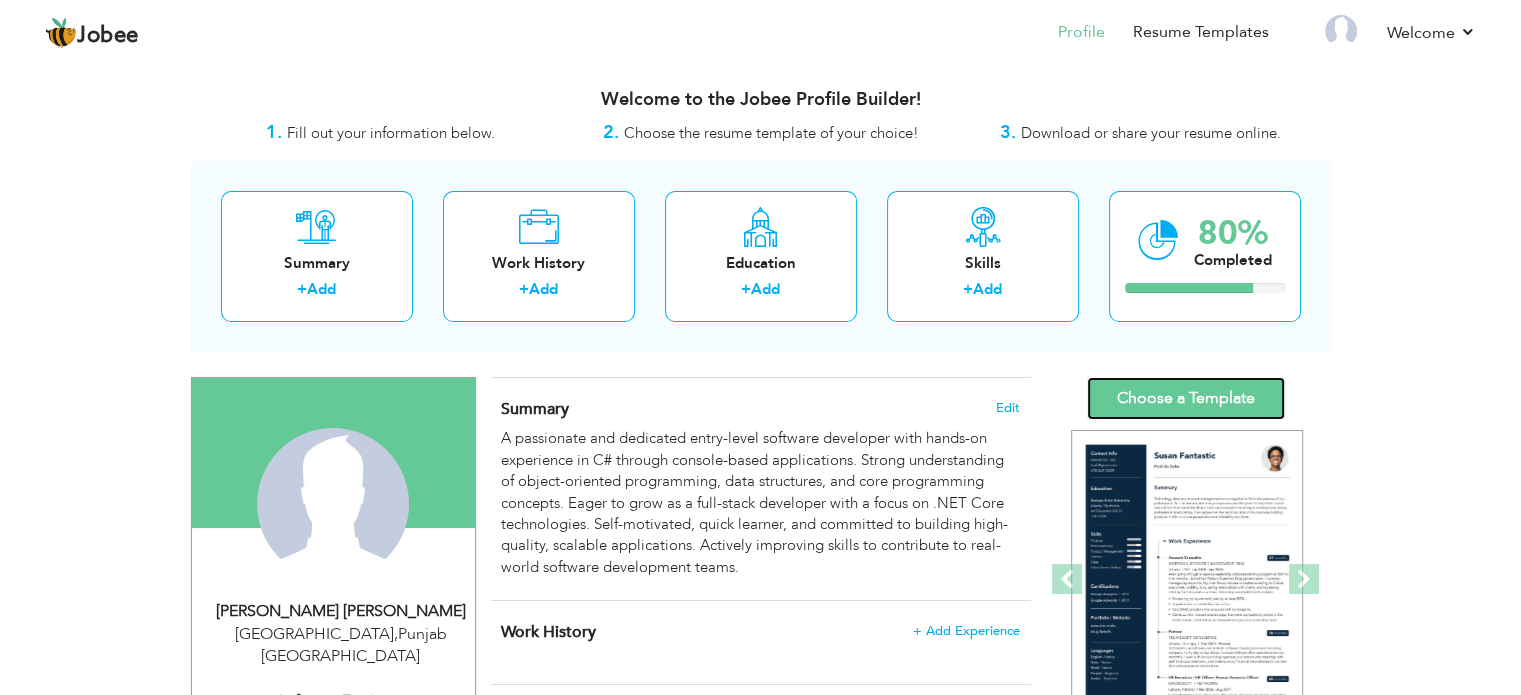 click on "Choose a Template" at bounding box center [1186, 398] 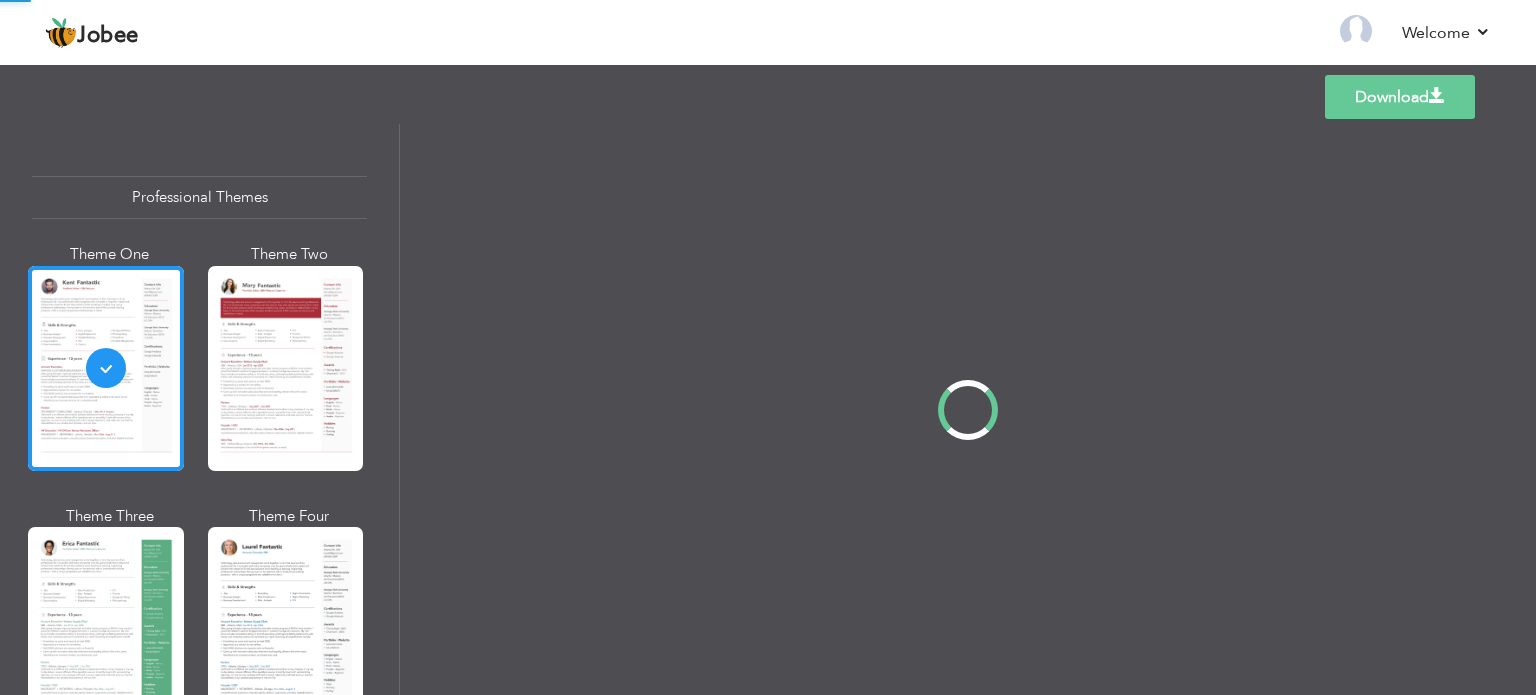scroll, scrollTop: 0, scrollLeft: 0, axis: both 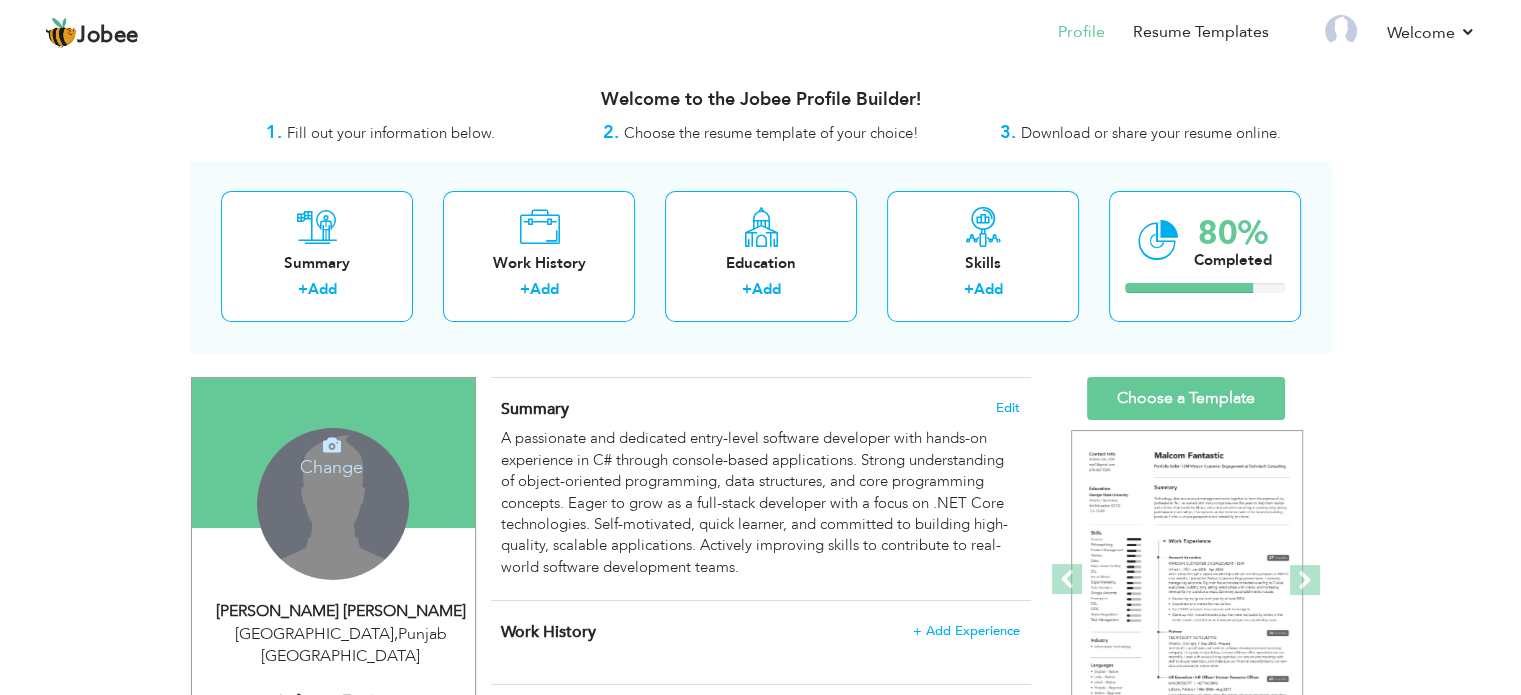 click on "Change
Remove" at bounding box center (333, 504) 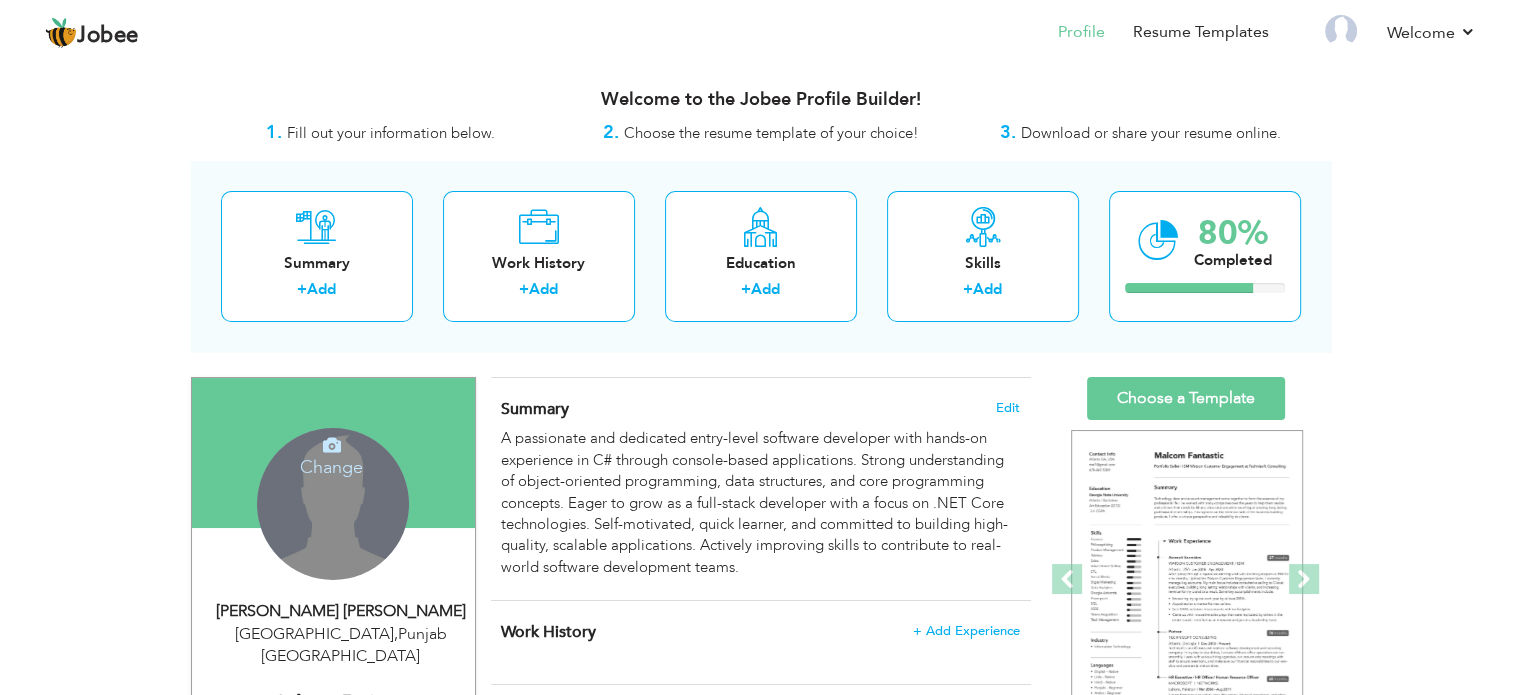 click at bounding box center (332, 445) 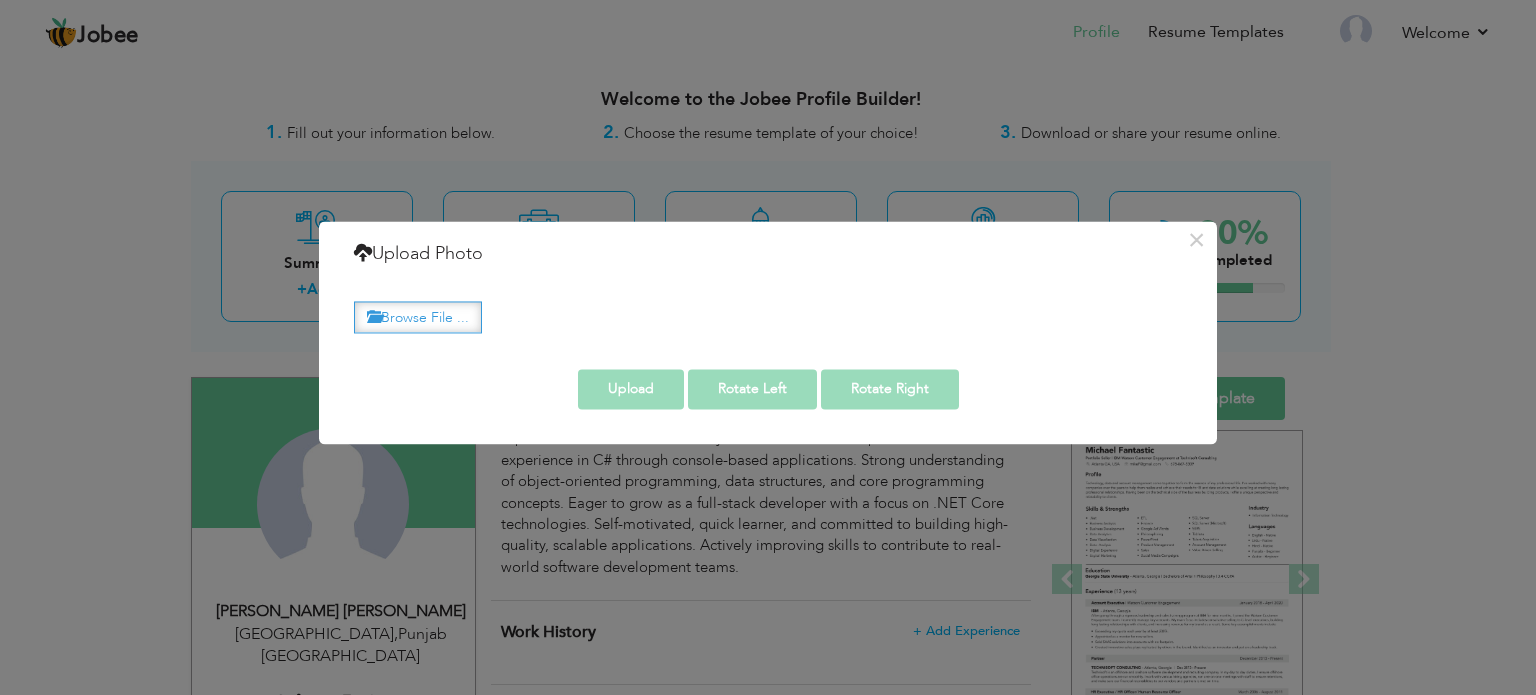 click on "Browse File ..." at bounding box center (418, 317) 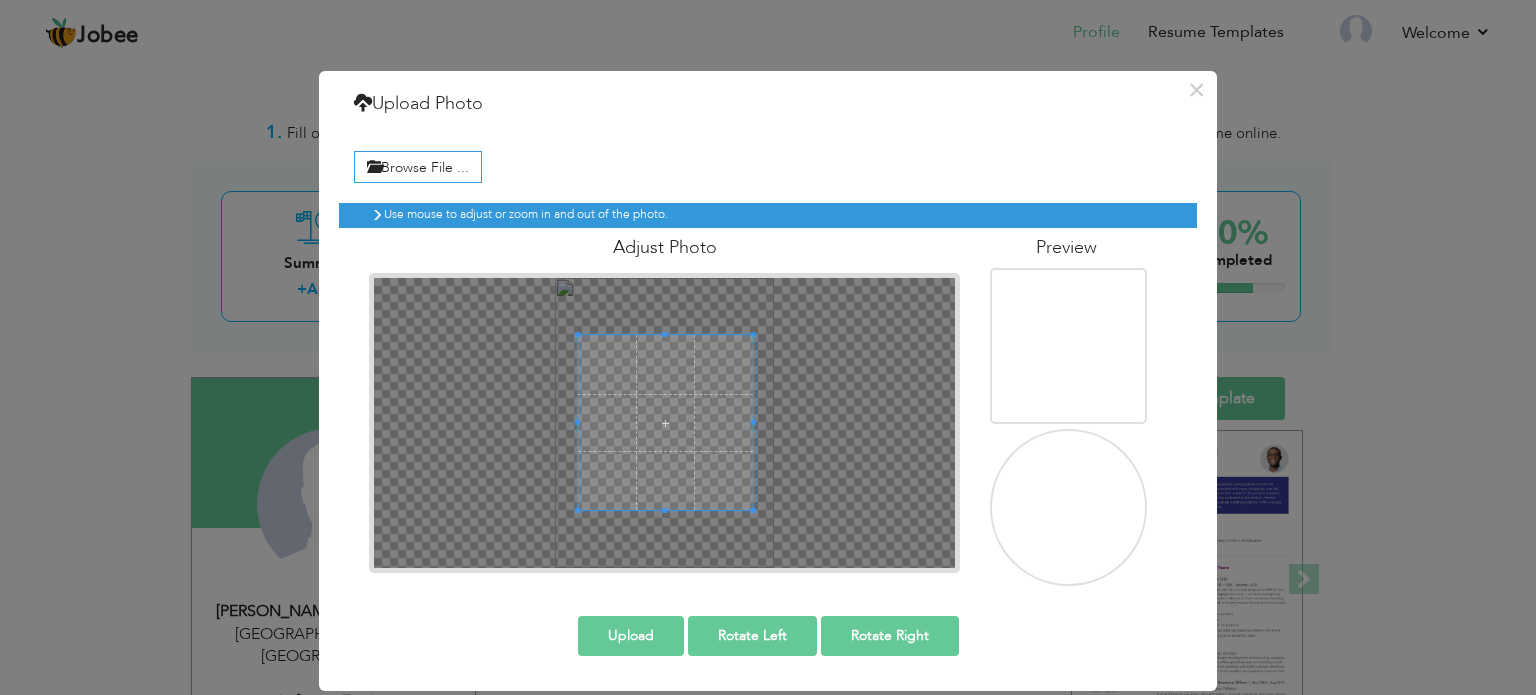 click at bounding box center [665, 422] 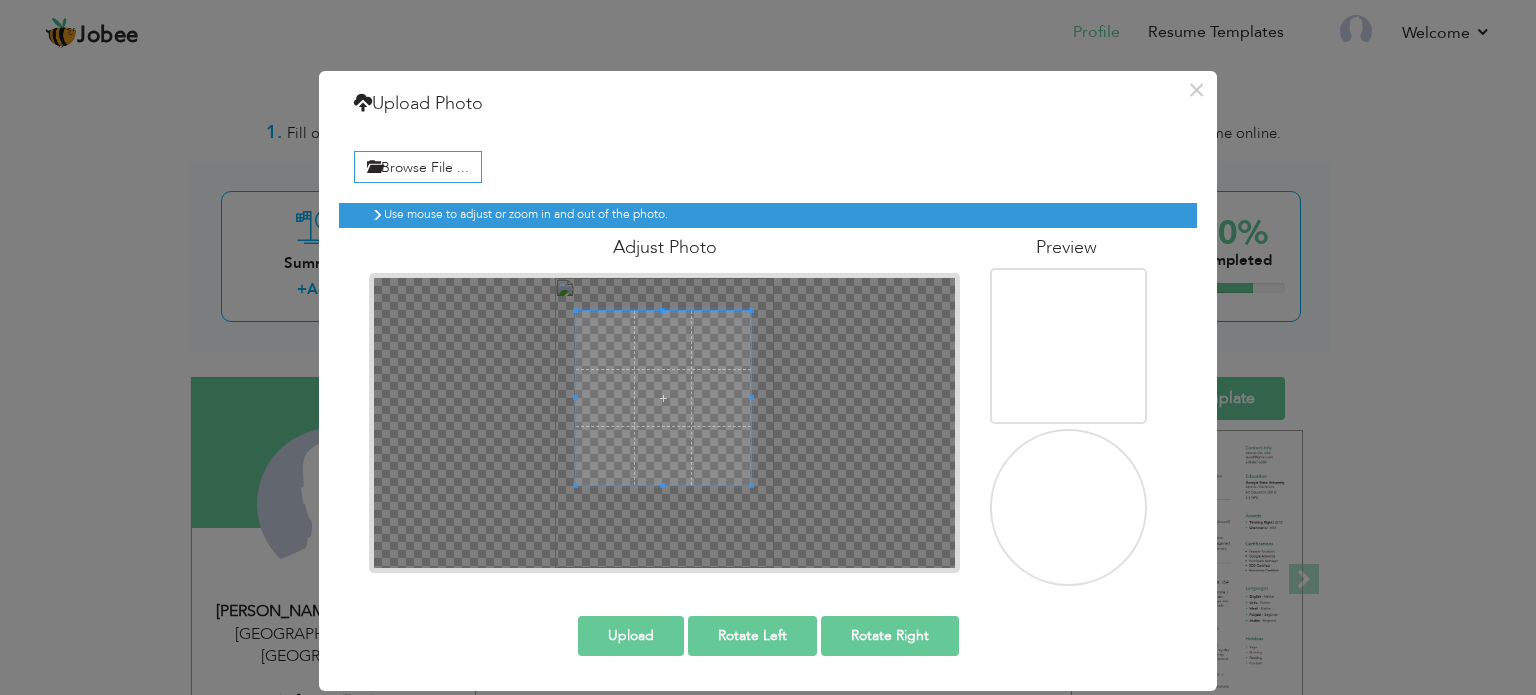 click at bounding box center (663, 398) 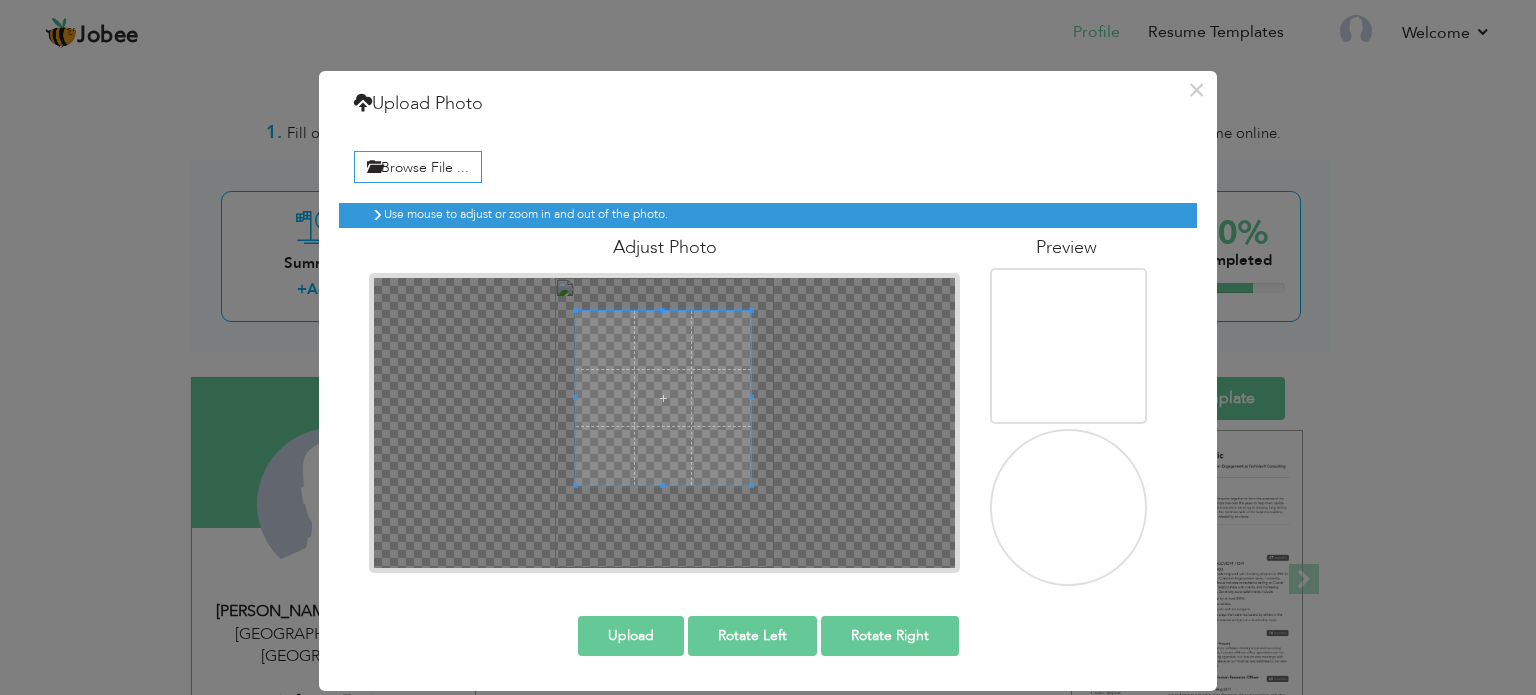 click on "Upload" at bounding box center (631, 636) 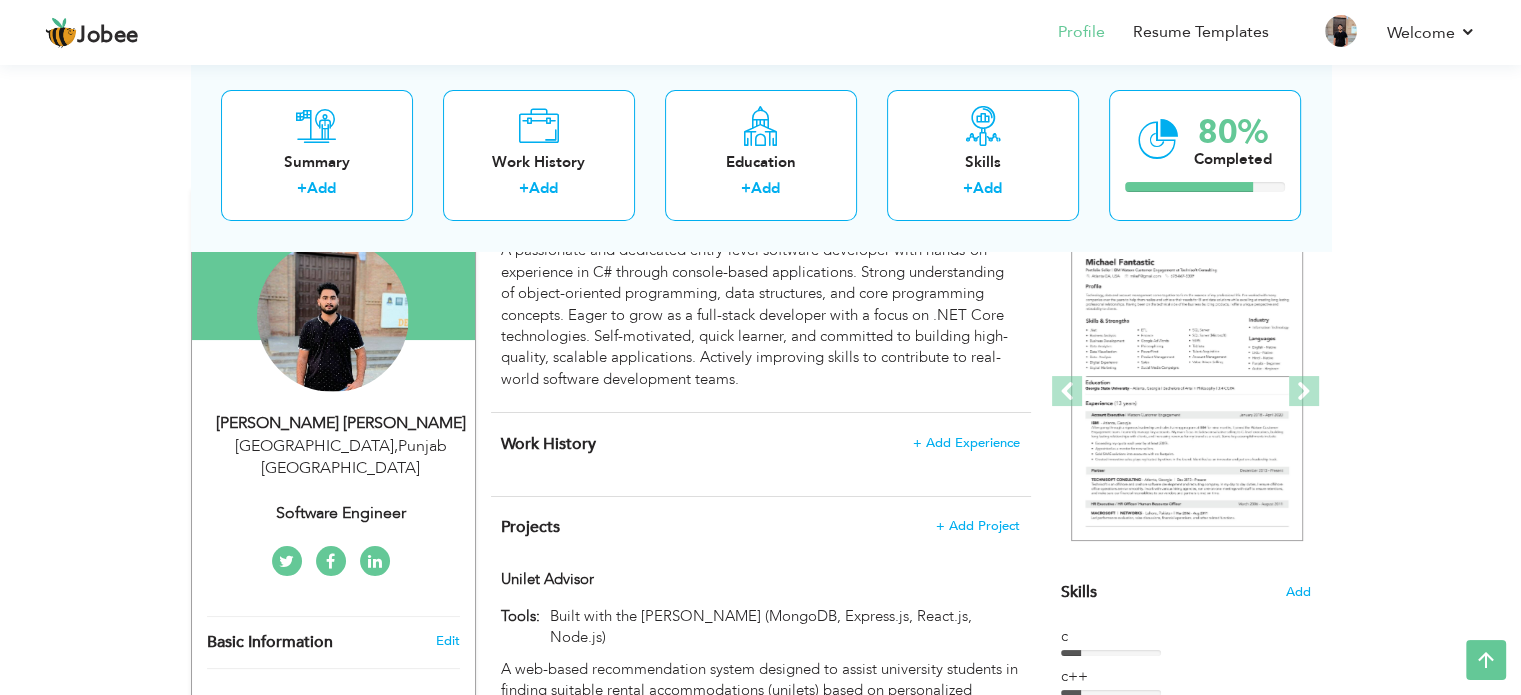scroll, scrollTop: 0, scrollLeft: 0, axis: both 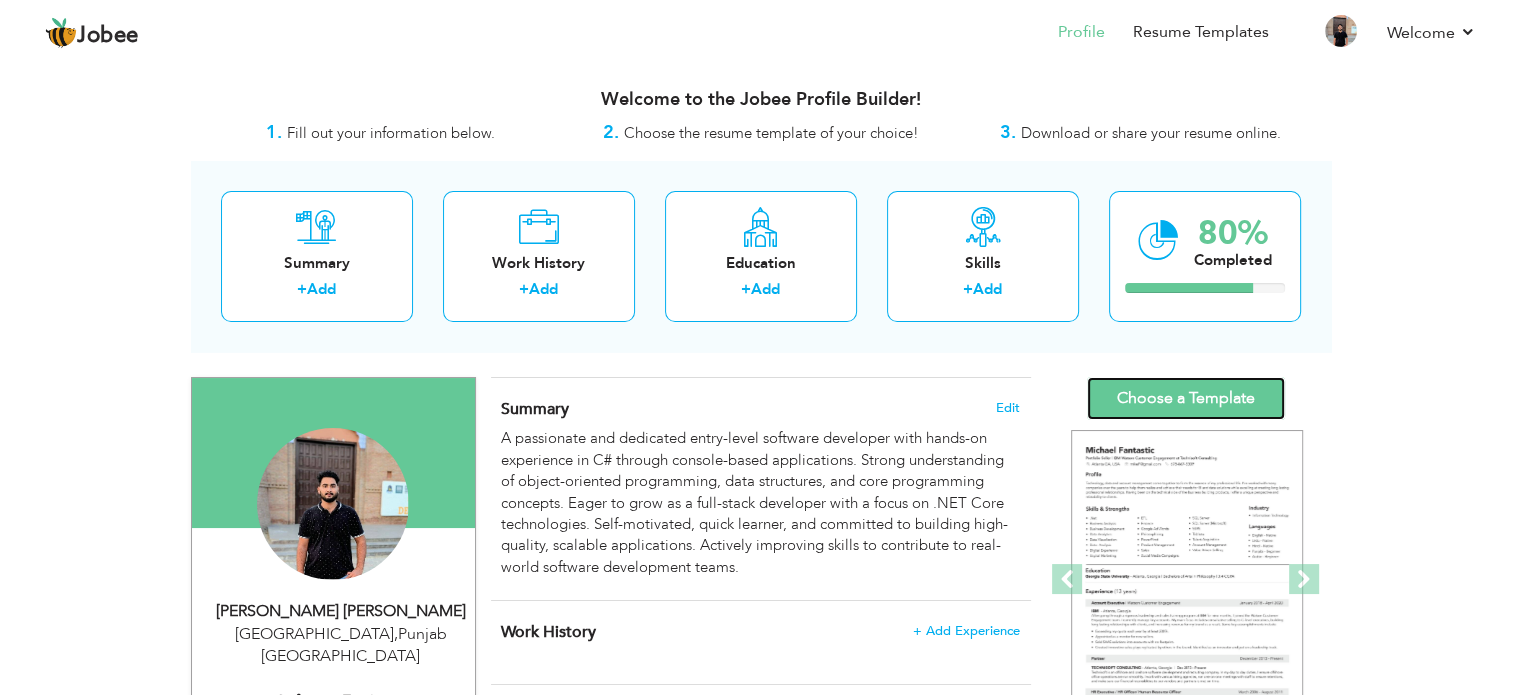 click on "Choose a Template" at bounding box center [1186, 398] 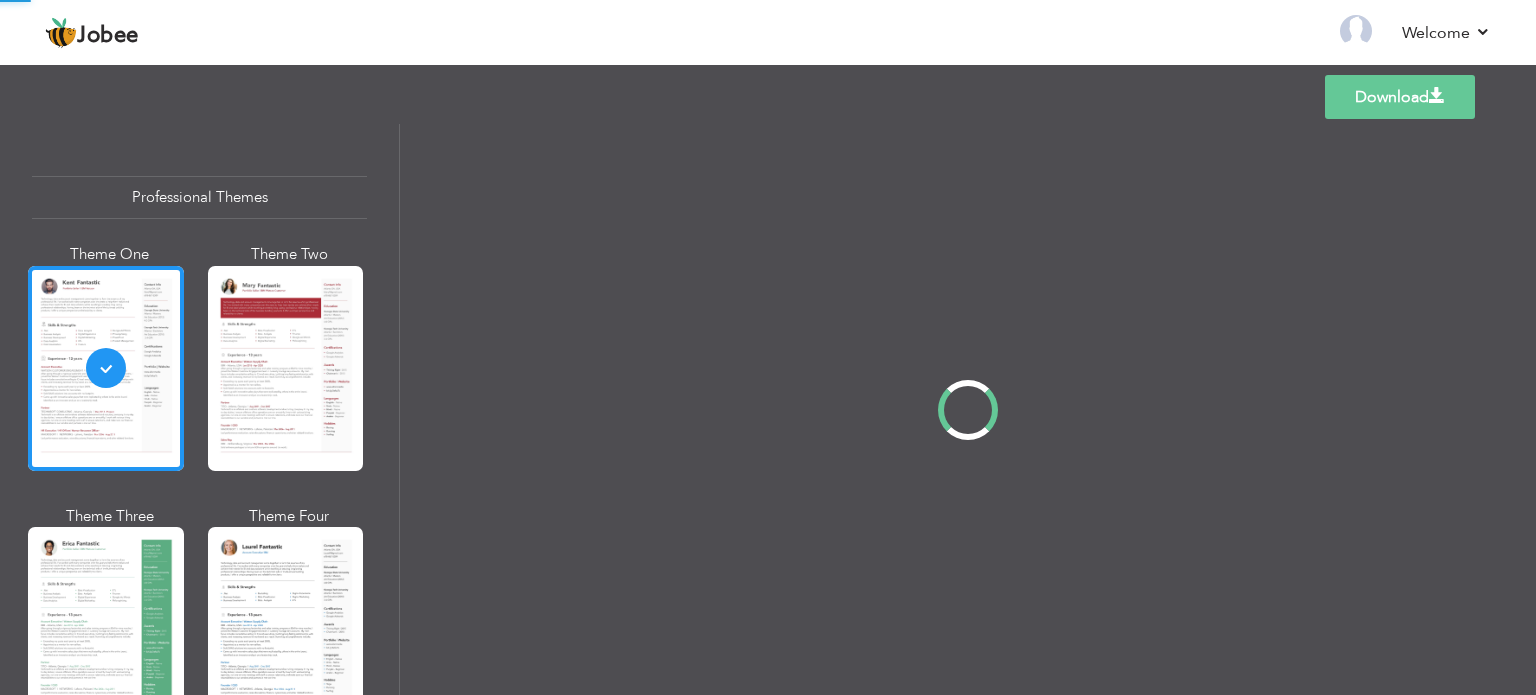 scroll, scrollTop: 0, scrollLeft: 0, axis: both 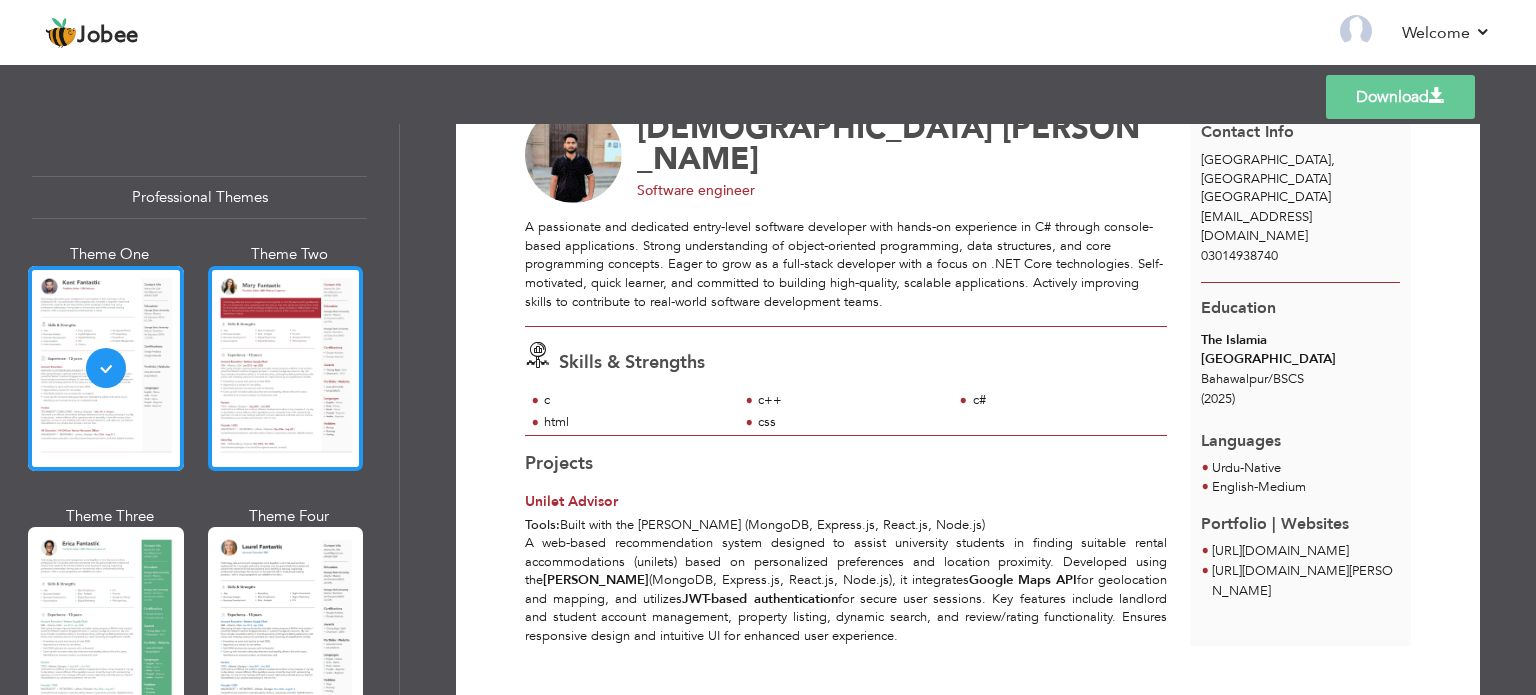 click at bounding box center [286, 368] 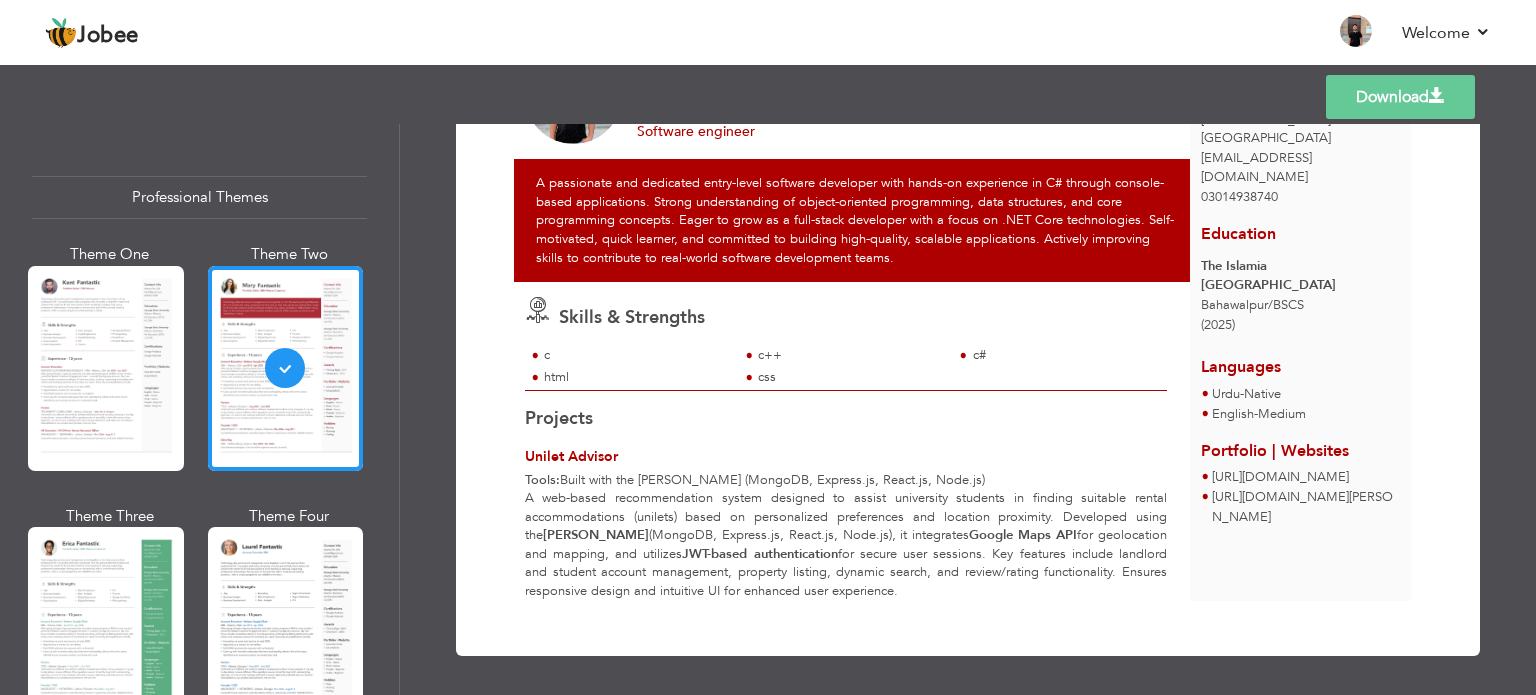 scroll, scrollTop: 0, scrollLeft: 0, axis: both 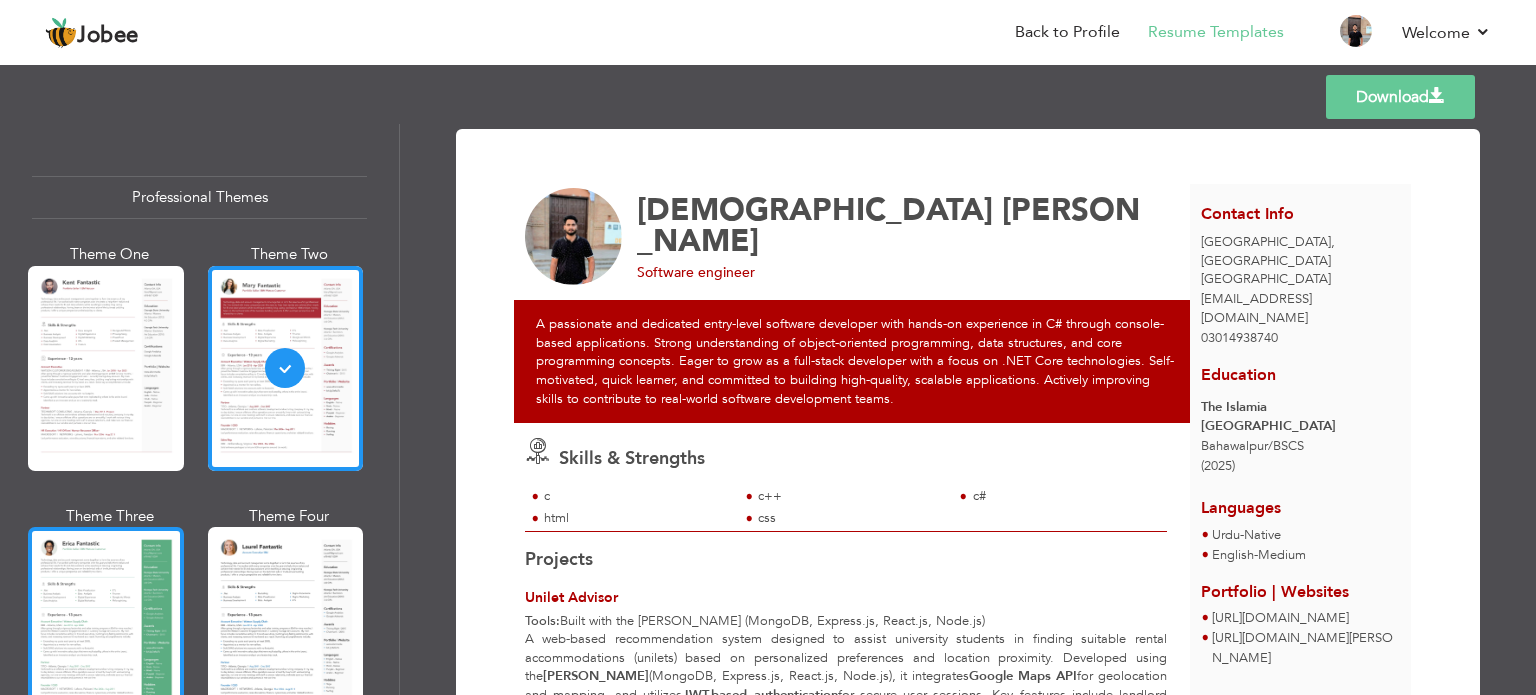 click at bounding box center [106, 629] 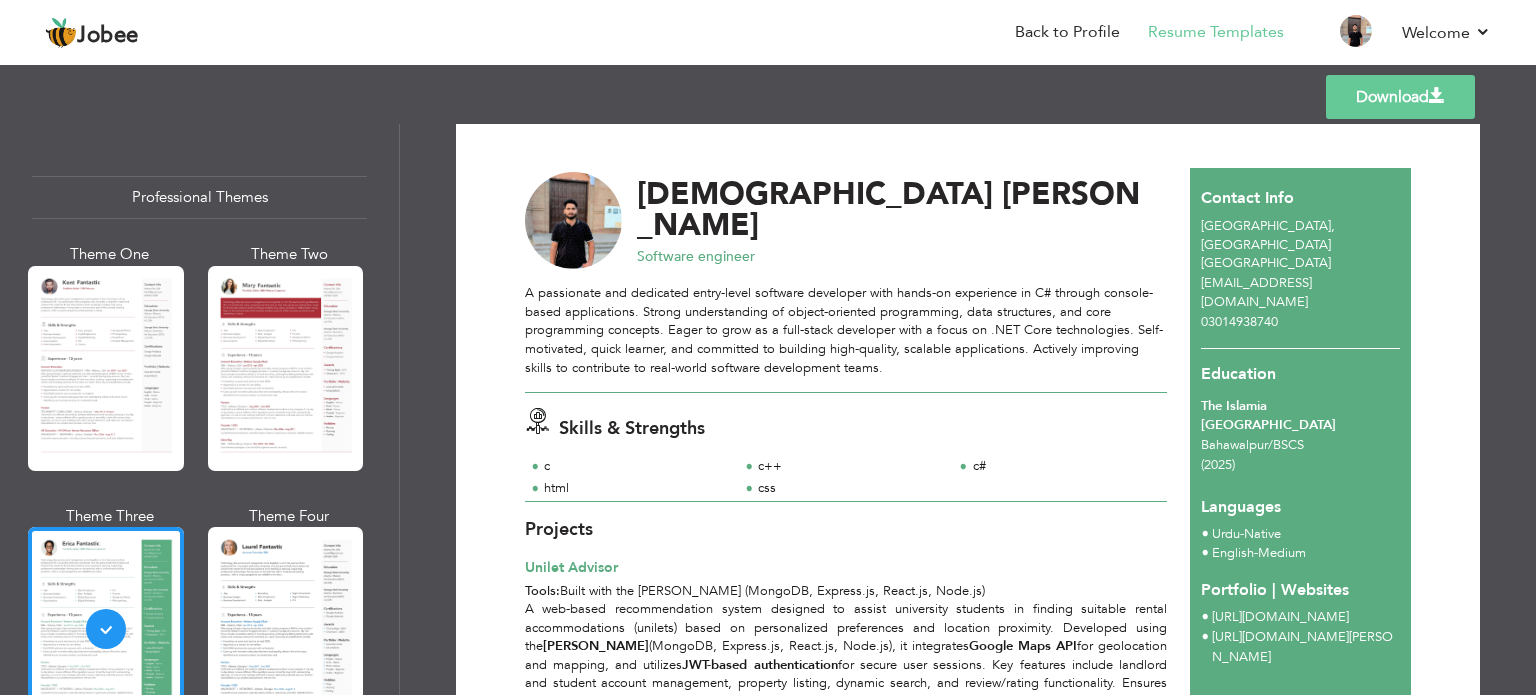 scroll, scrollTop: 15, scrollLeft: 0, axis: vertical 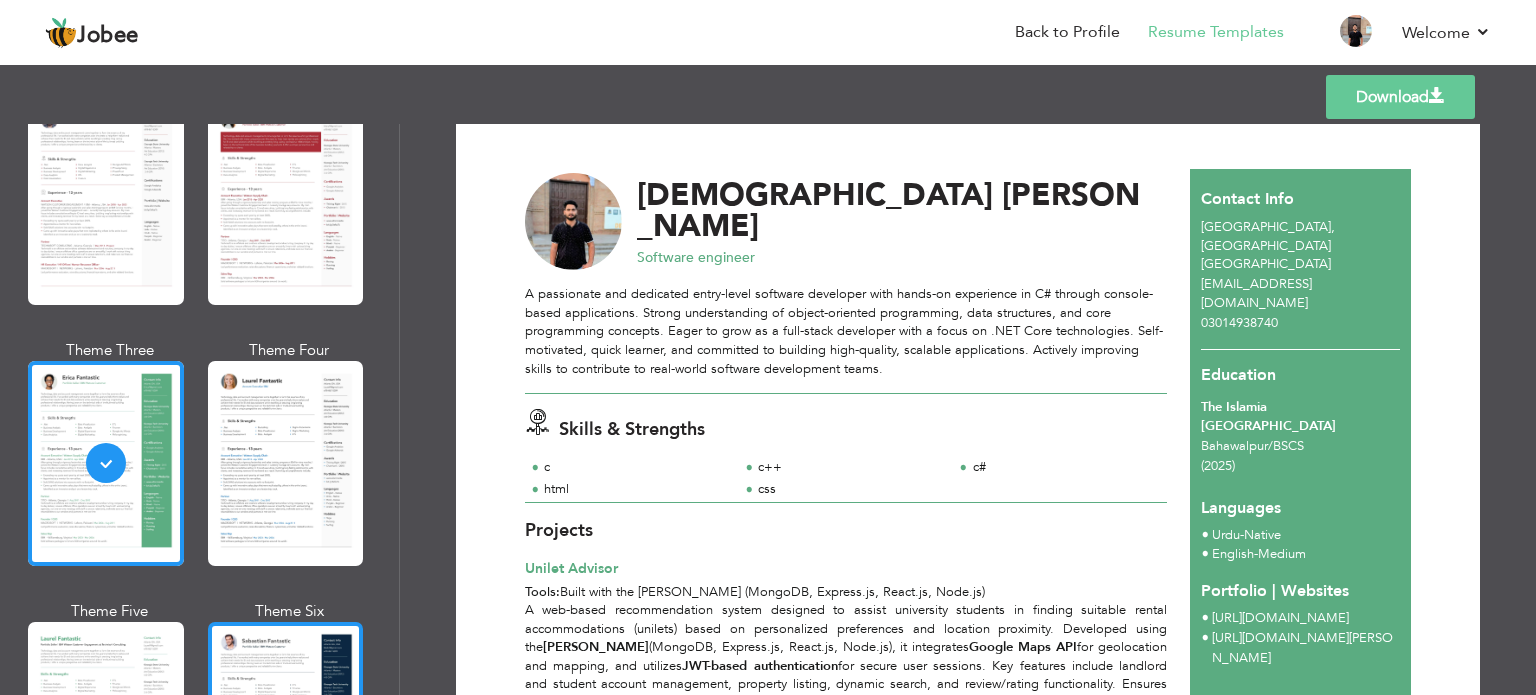 click at bounding box center [286, 724] 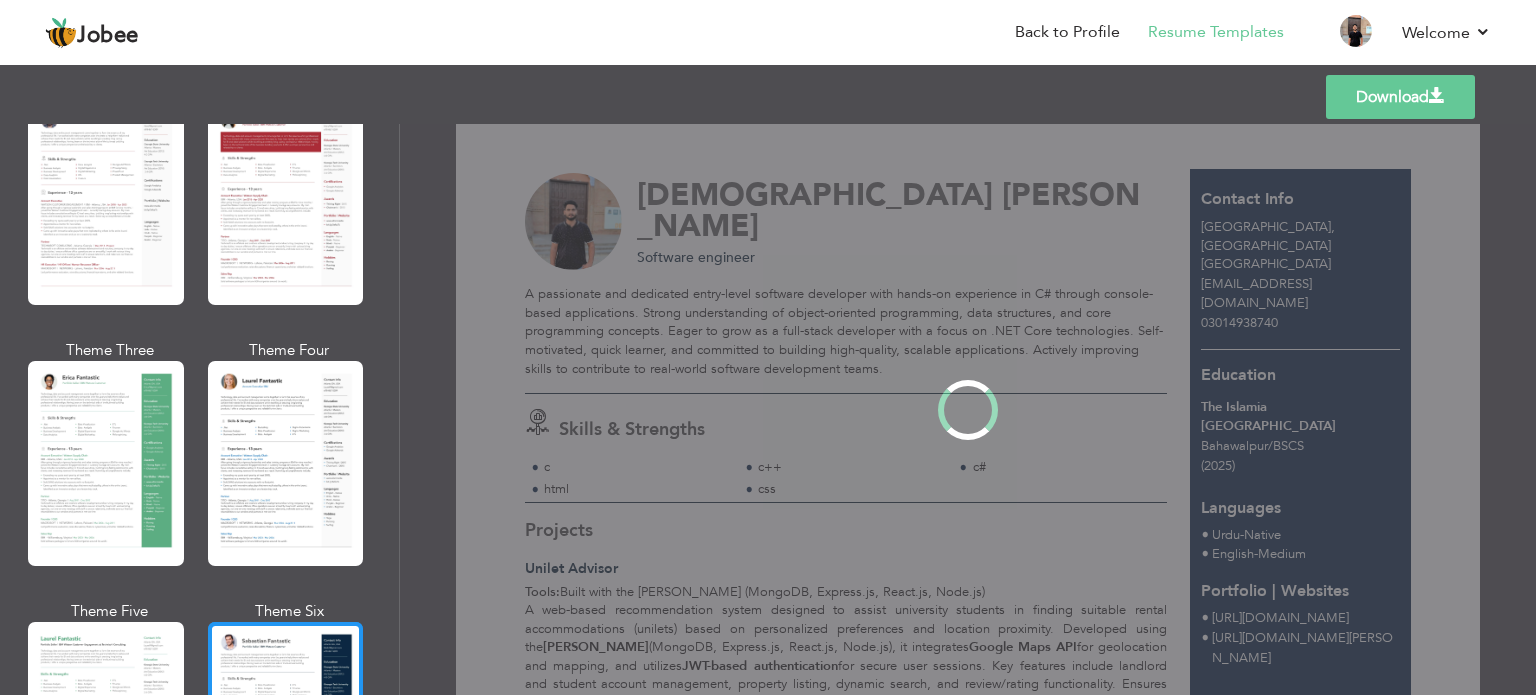 scroll, scrollTop: 0, scrollLeft: 0, axis: both 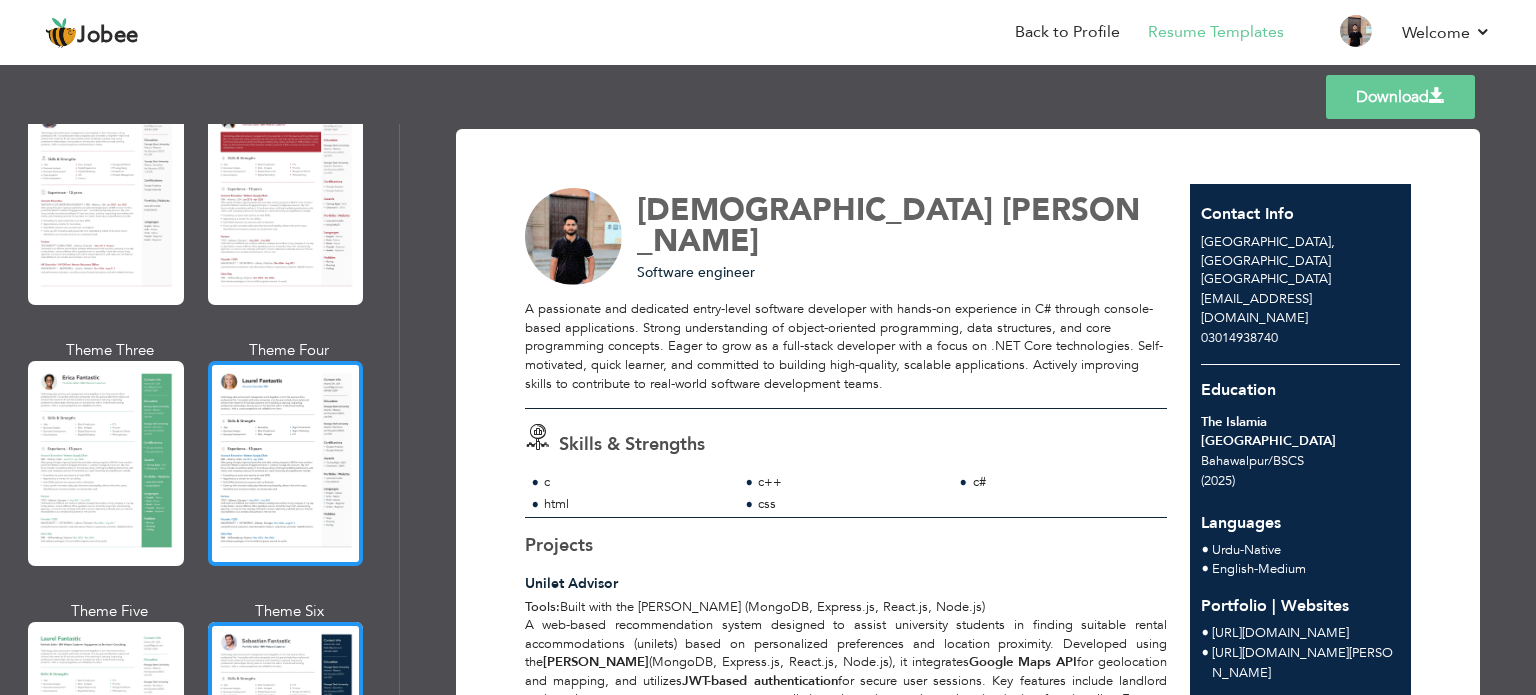 click at bounding box center [286, 463] 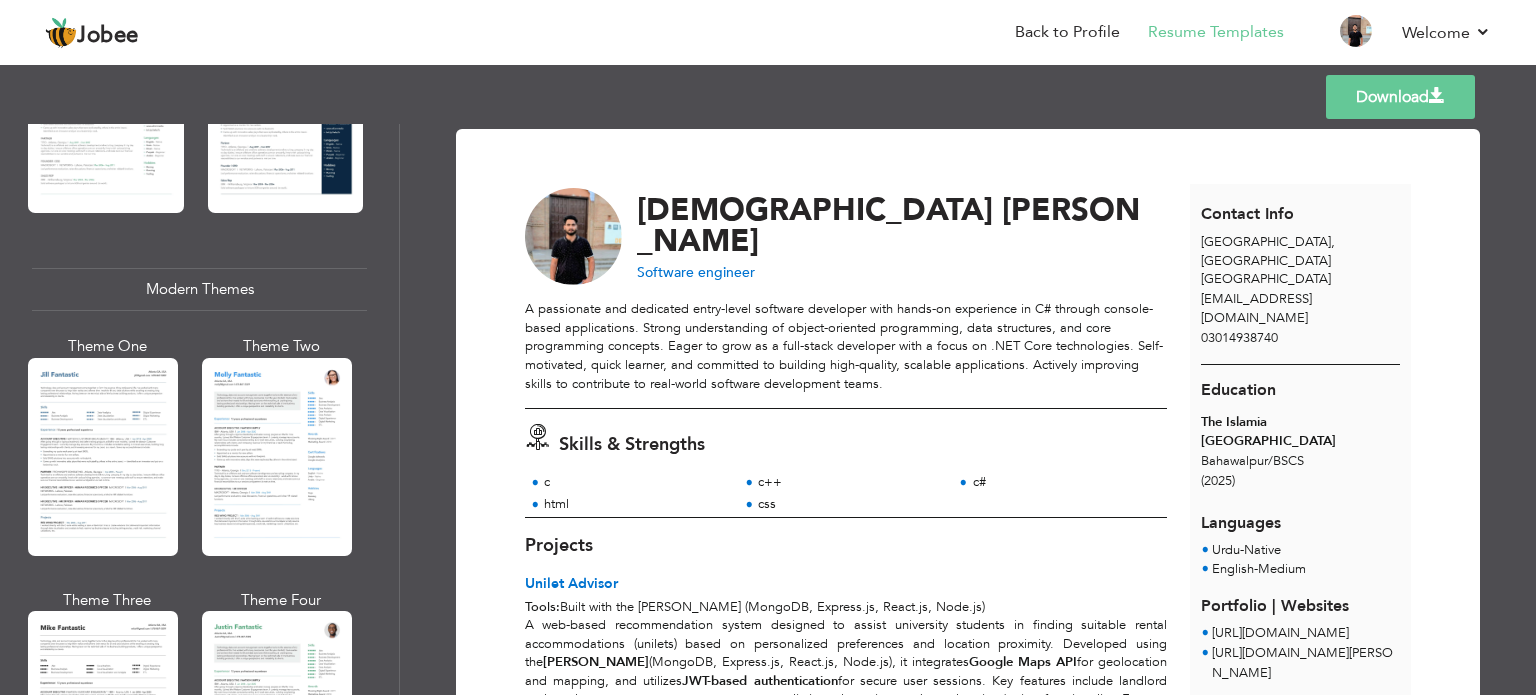 scroll, scrollTop: 780, scrollLeft: 0, axis: vertical 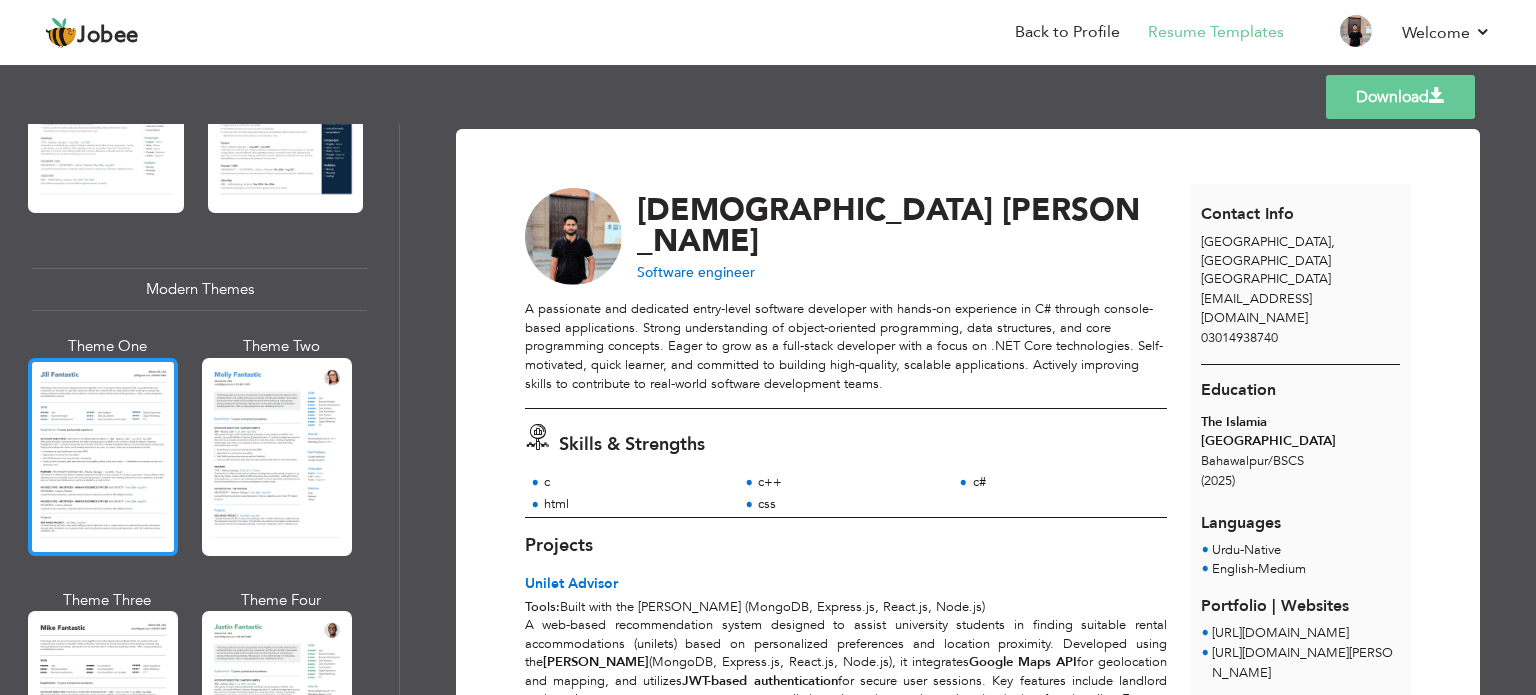click at bounding box center (103, 457) 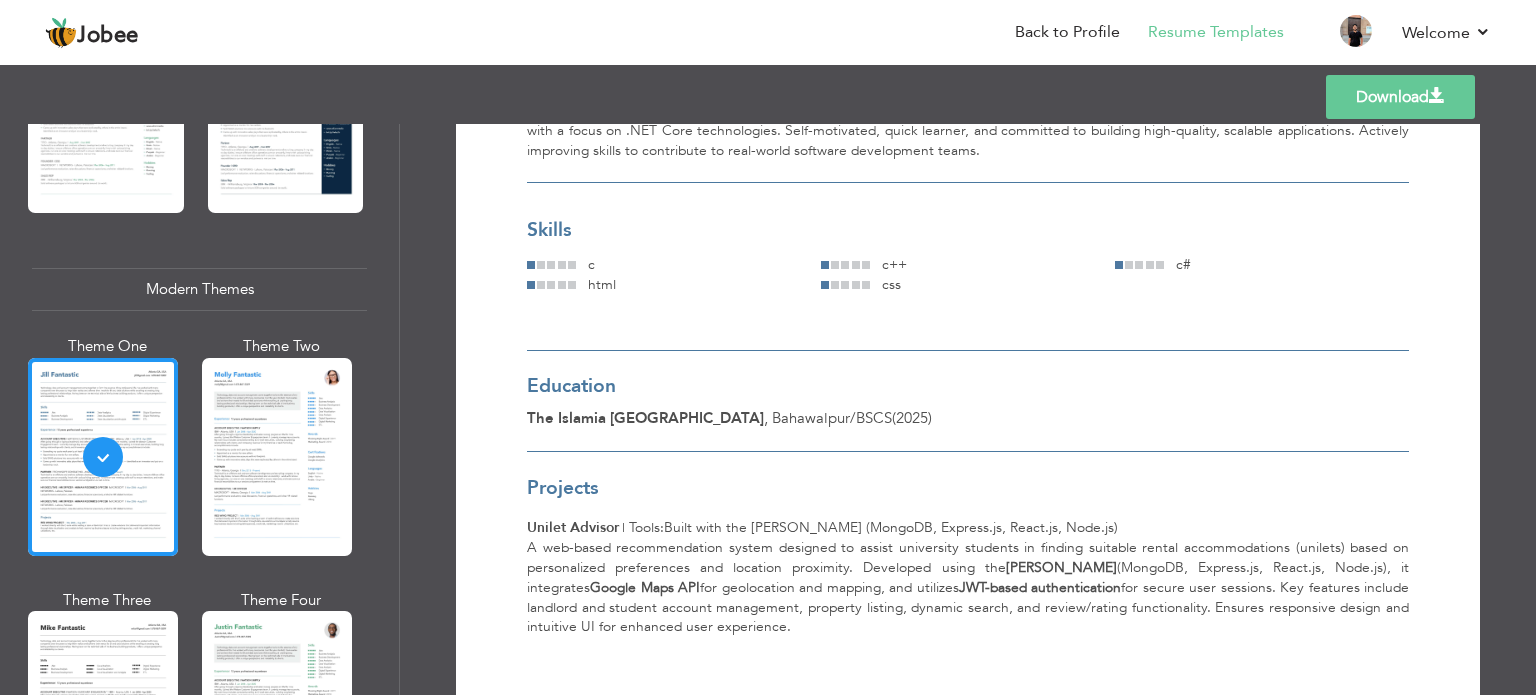 scroll, scrollTop: 256, scrollLeft: 0, axis: vertical 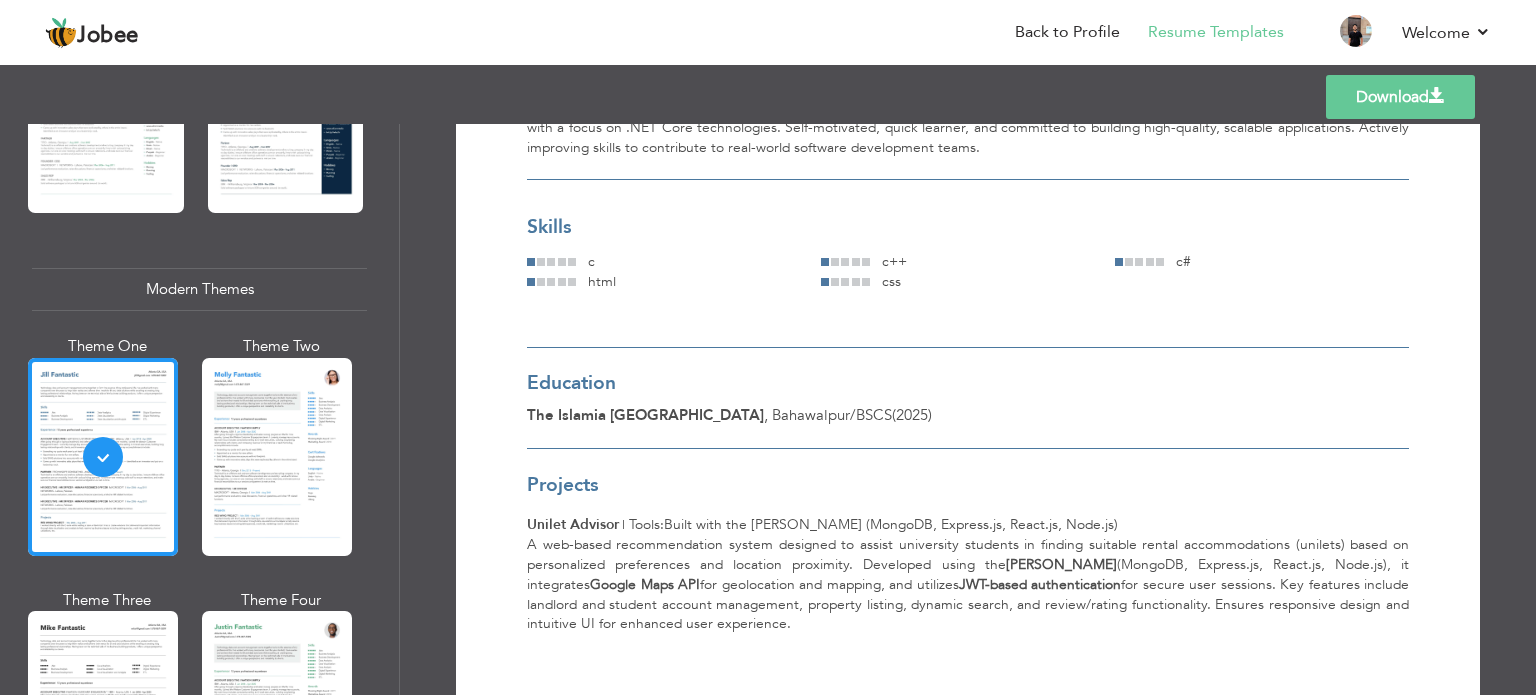 click at bounding box center [1129, 262] 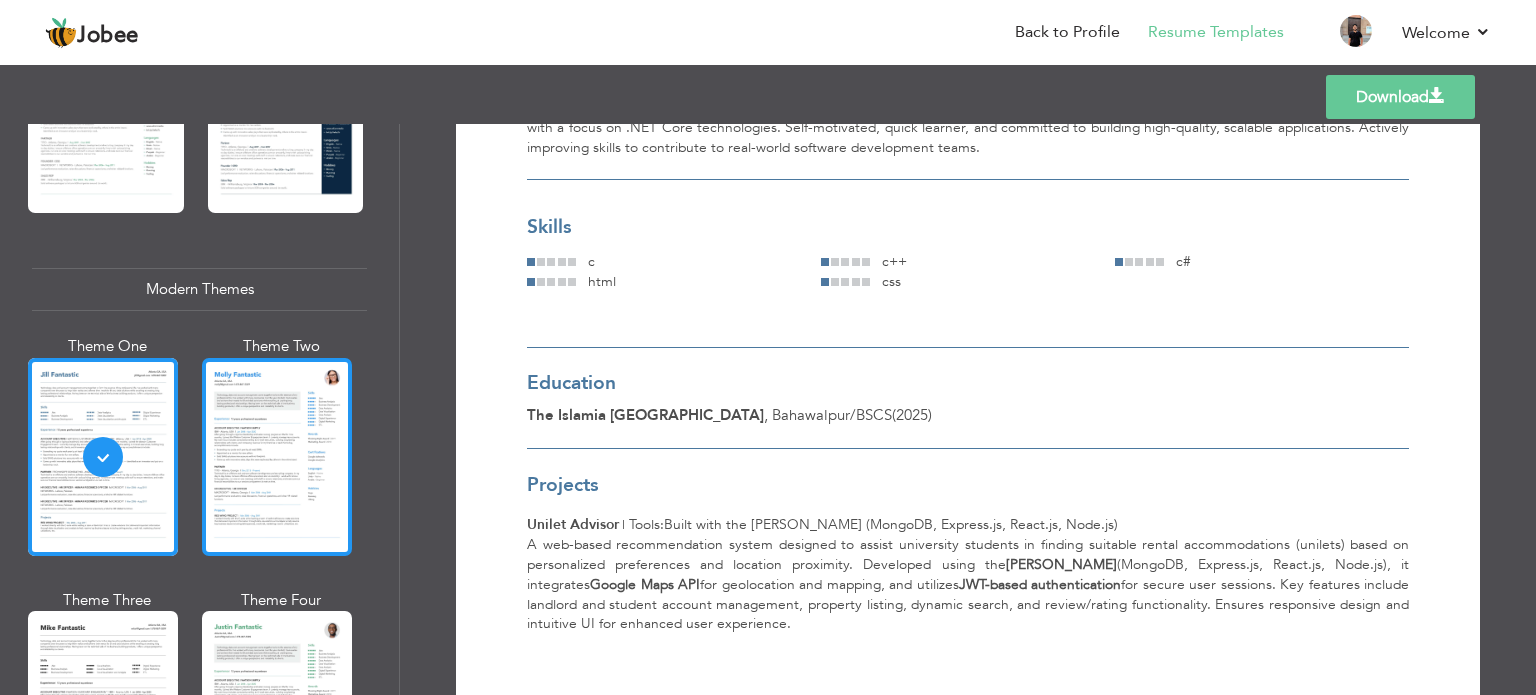 click at bounding box center [277, 457] 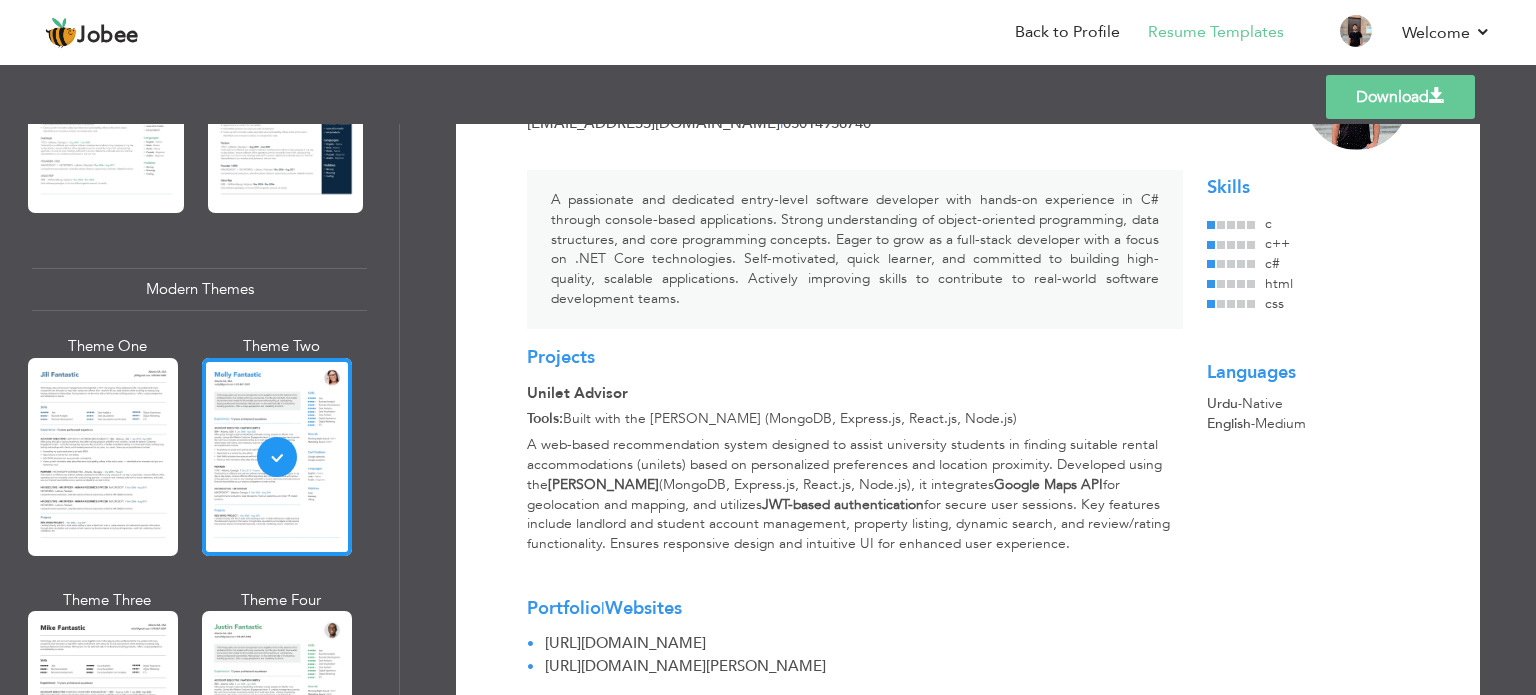 scroll, scrollTop: 140, scrollLeft: 0, axis: vertical 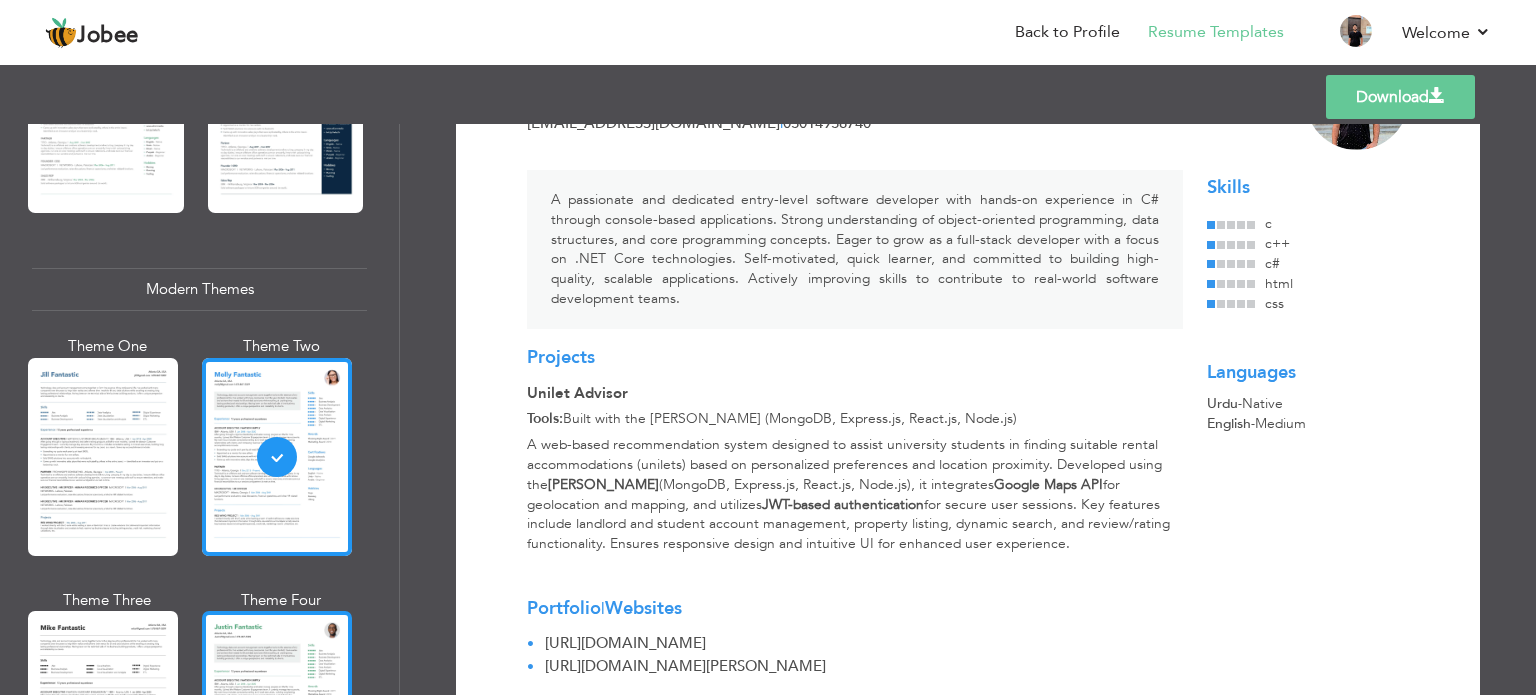 click at bounding box center [277, 710] 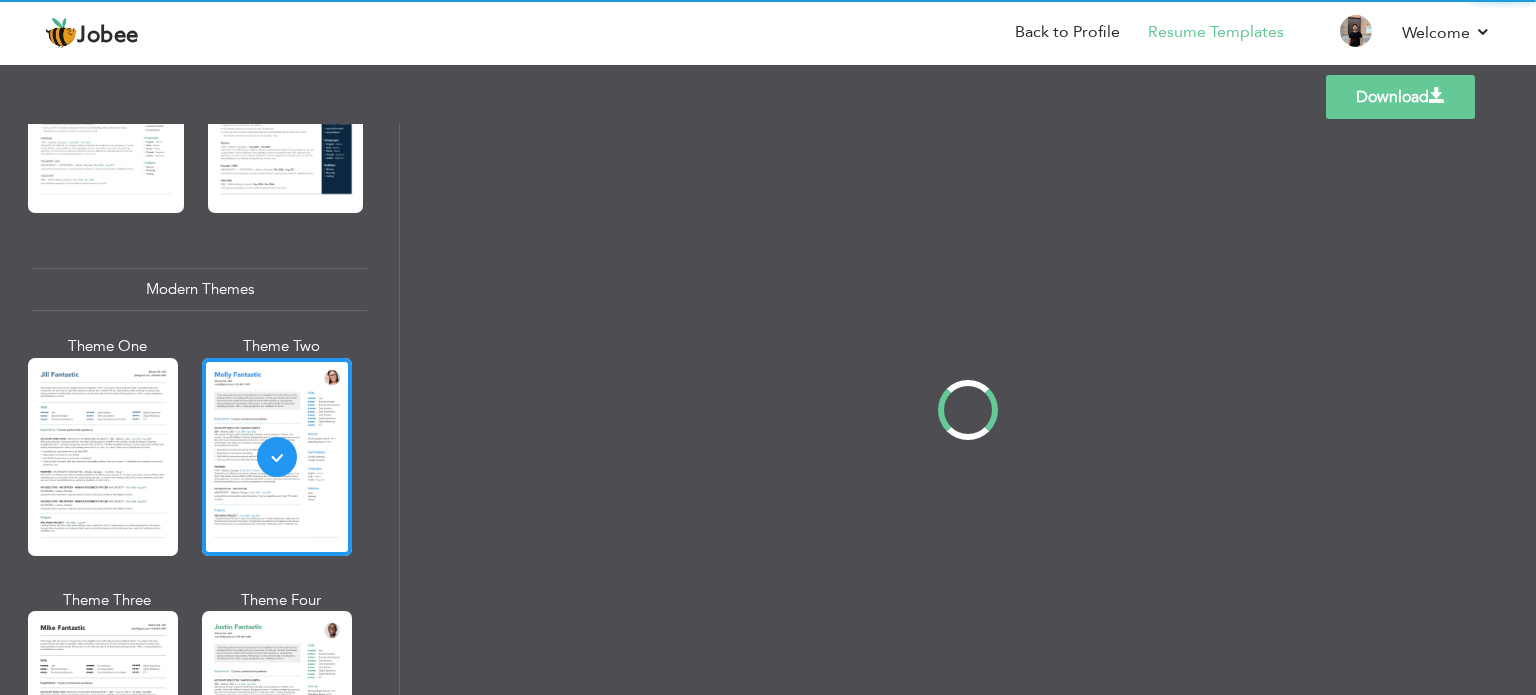 scroll, scrollTop: 0, scrollLeft: 0, axis: both 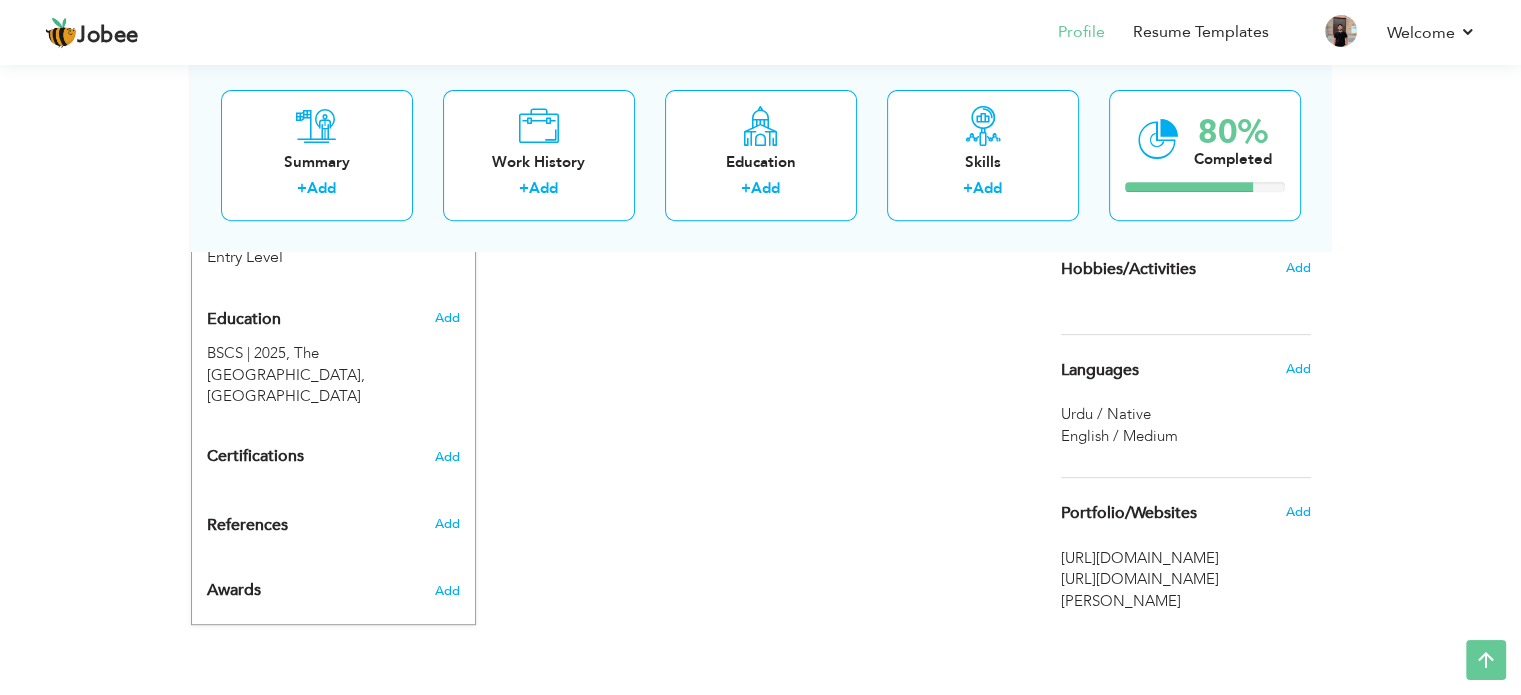 click on "[URL][DOMAIN_NAME][PERSON_NAME]" at bounding box center (1186, 590) 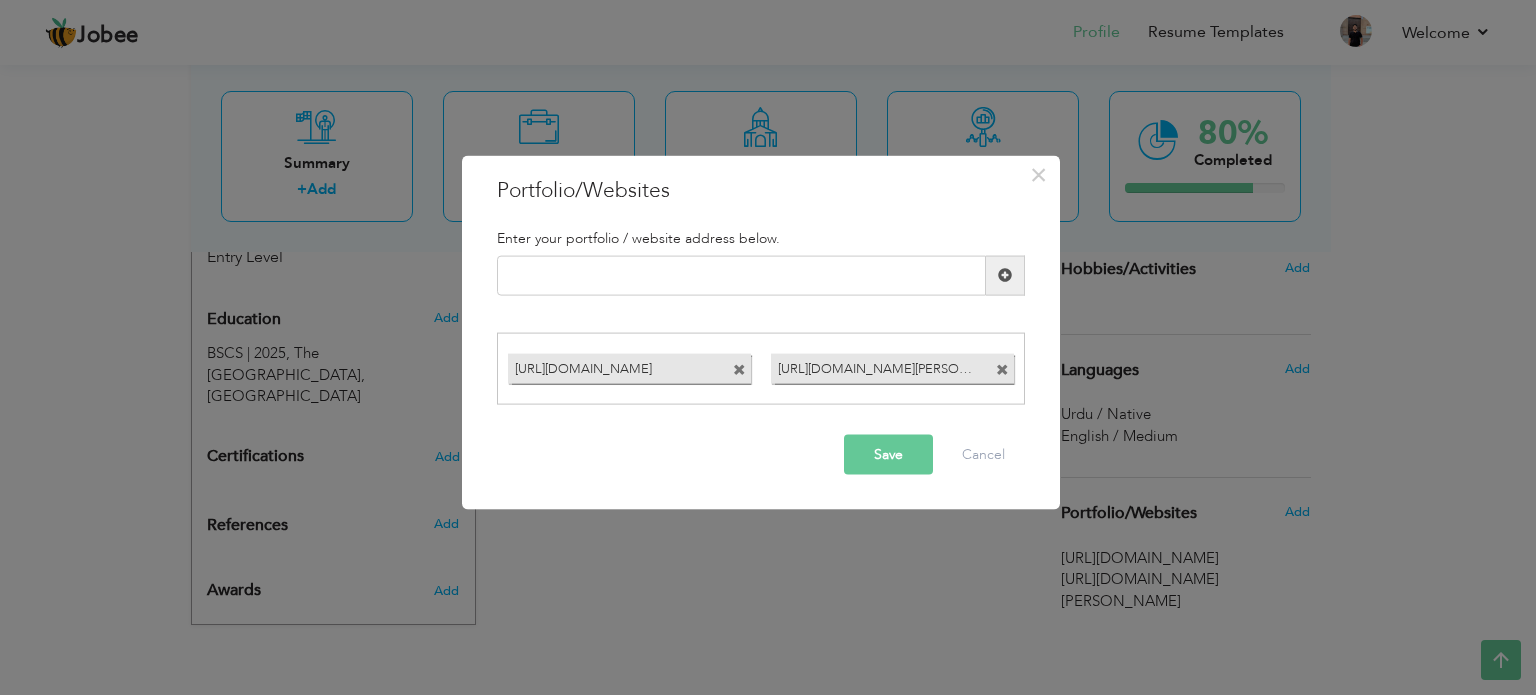 click on "[URL][DOMAIN_NAME][PERSON_NAME]" at bounding box center (892, 369) 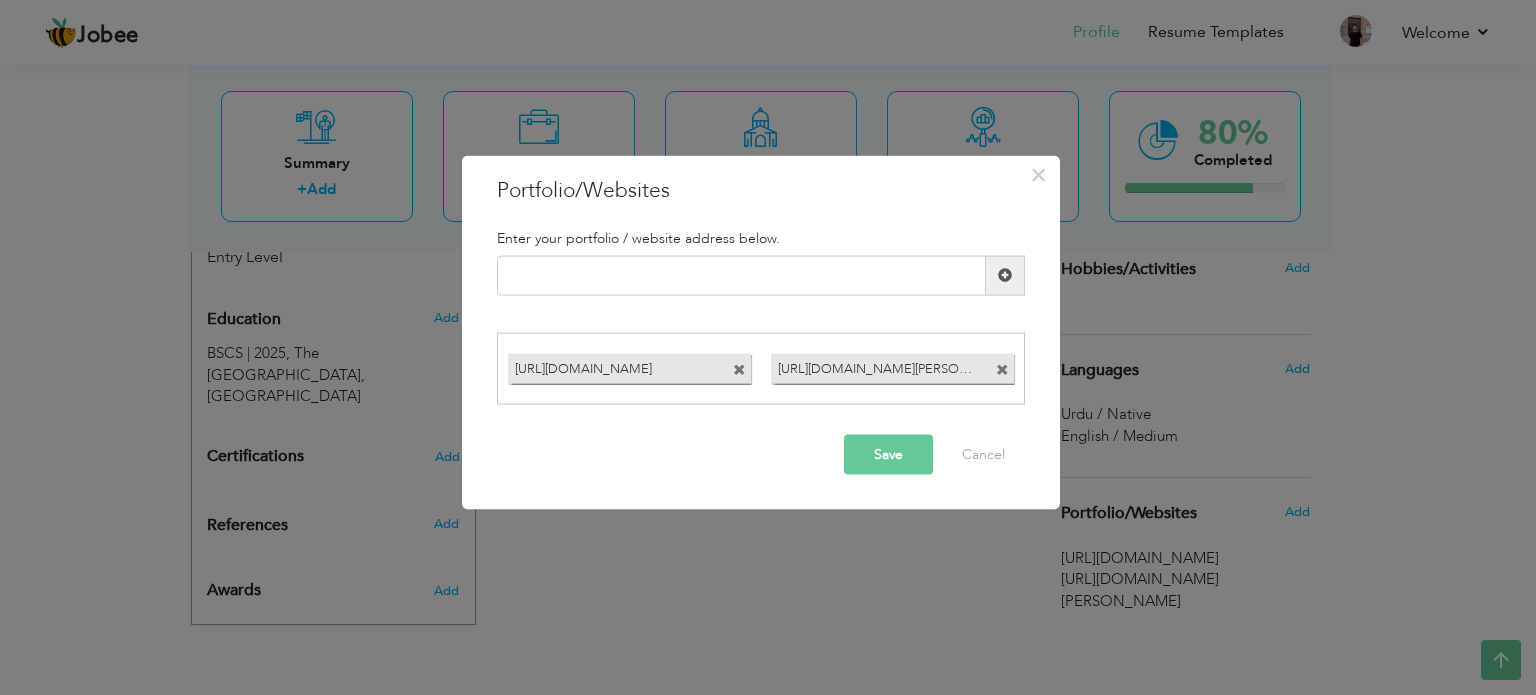 click at bounding box center (1002, 370) 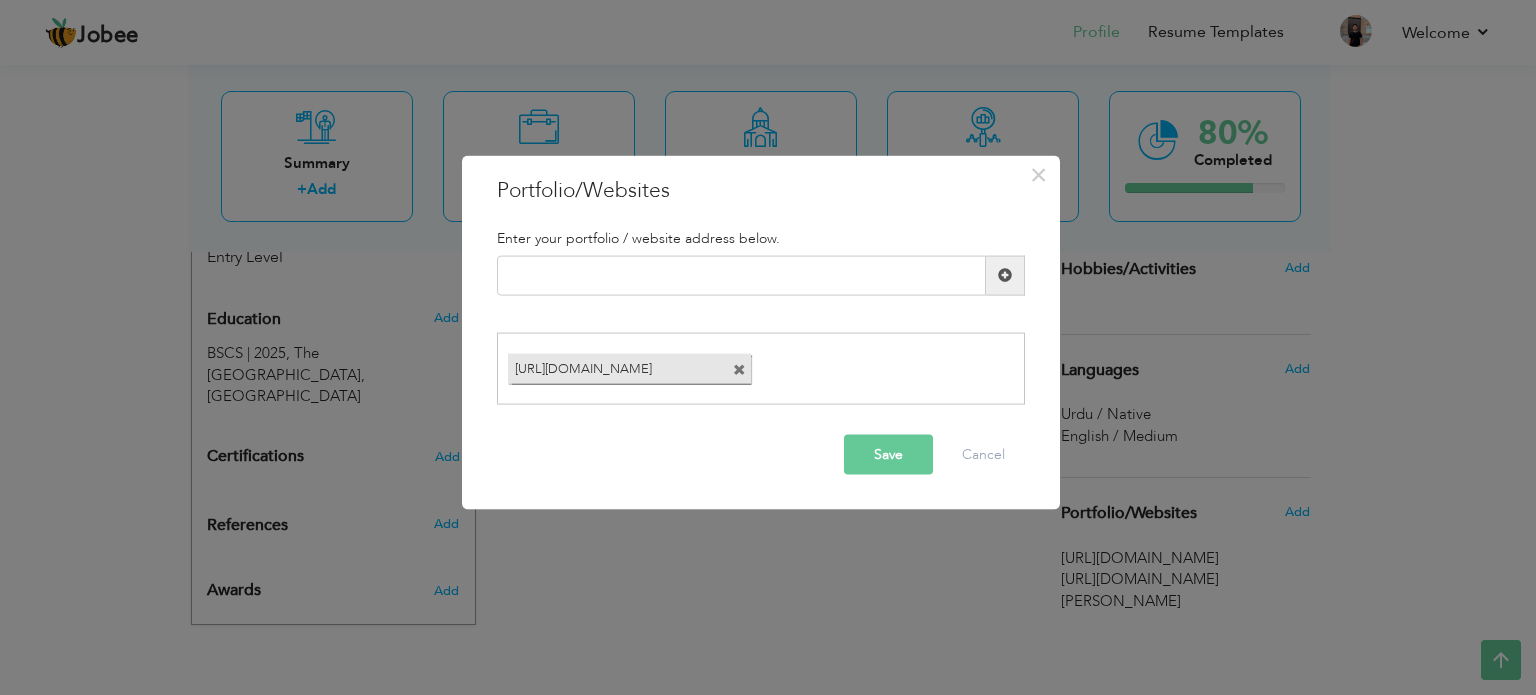click at bounding box center [739, 370] 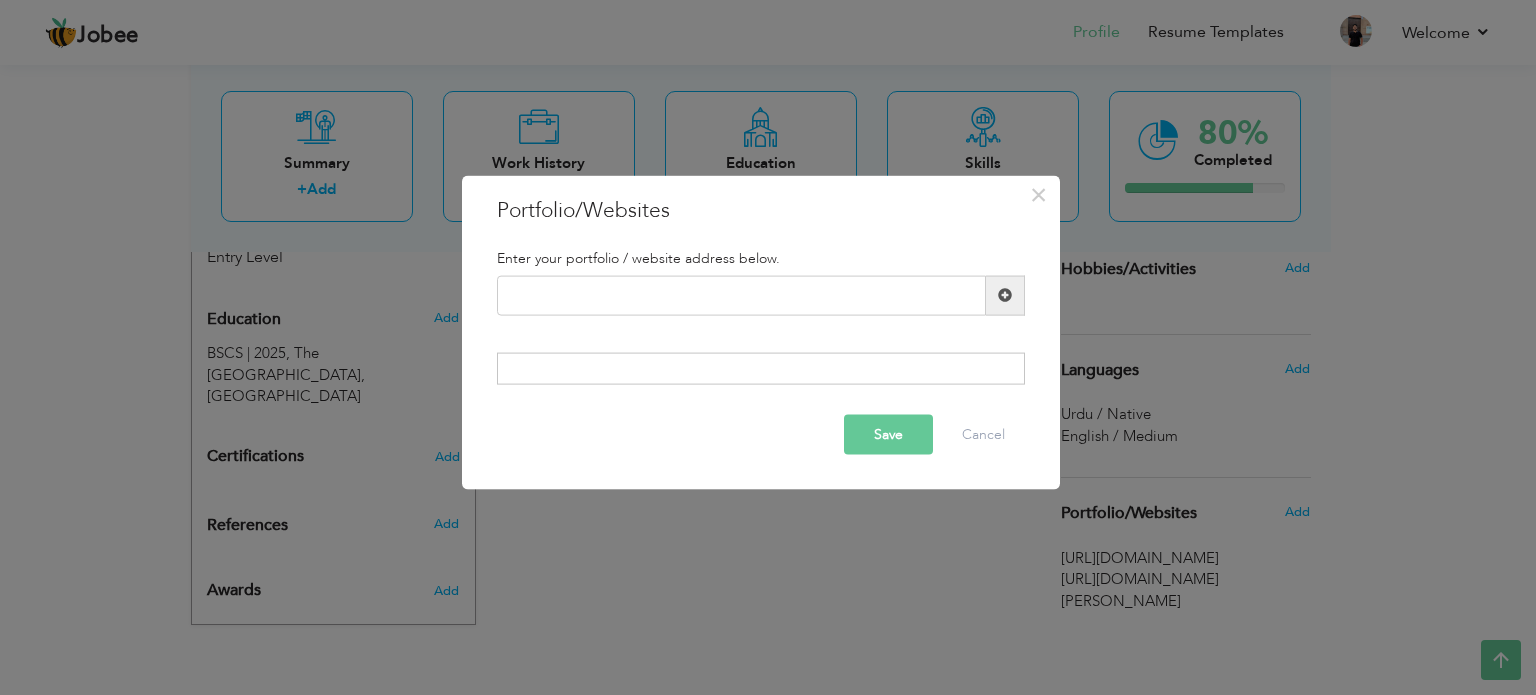 click on "Save" at bounding box center [888, 435] 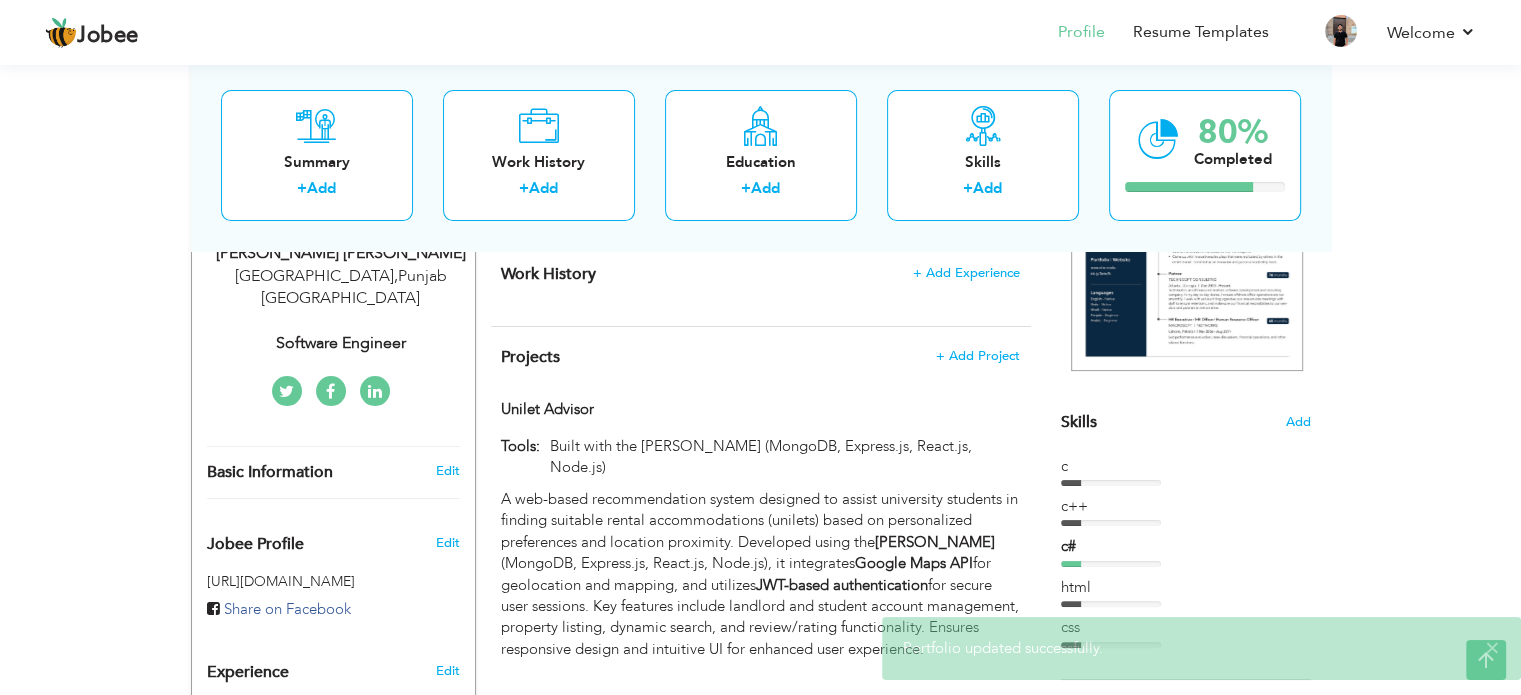scroll, scrollTop: 360, scrollLeft: 0, axis: vertical 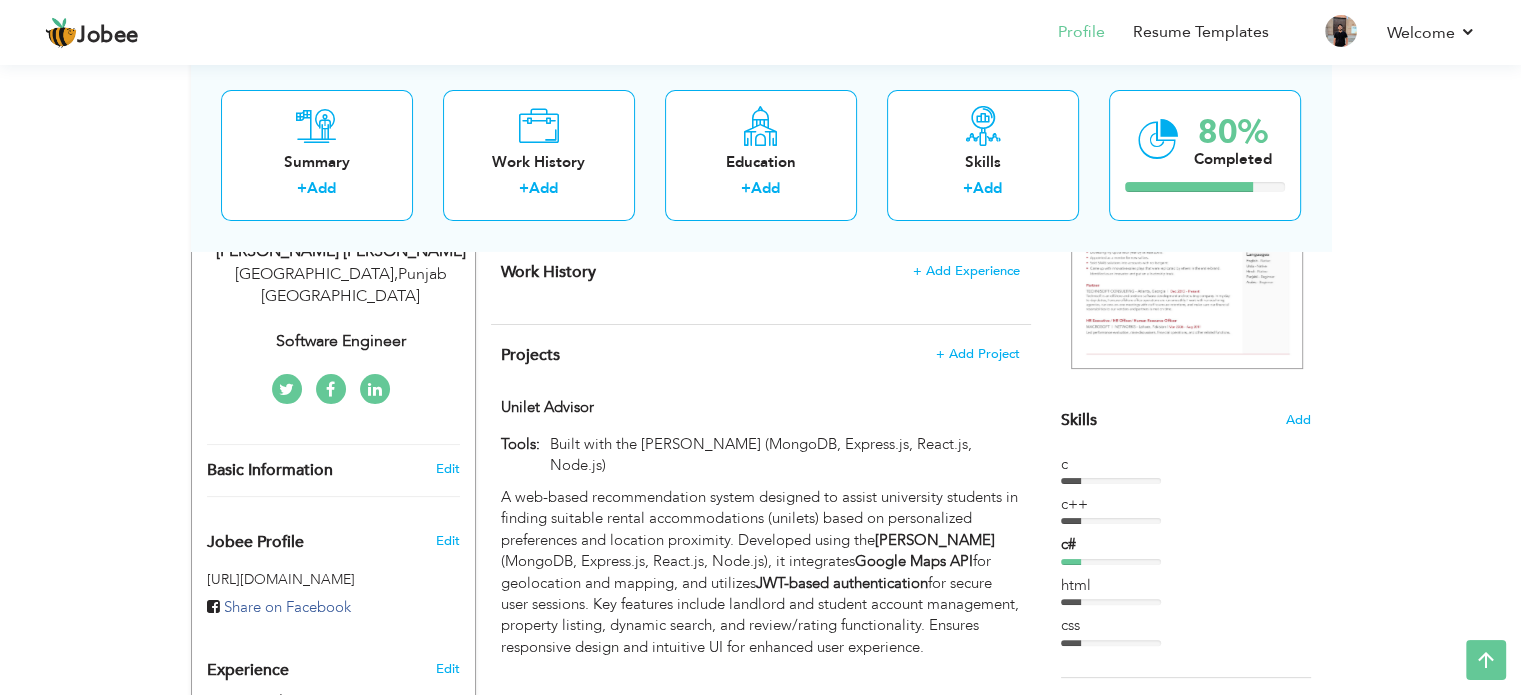 click at bounding box center [1111, 562] 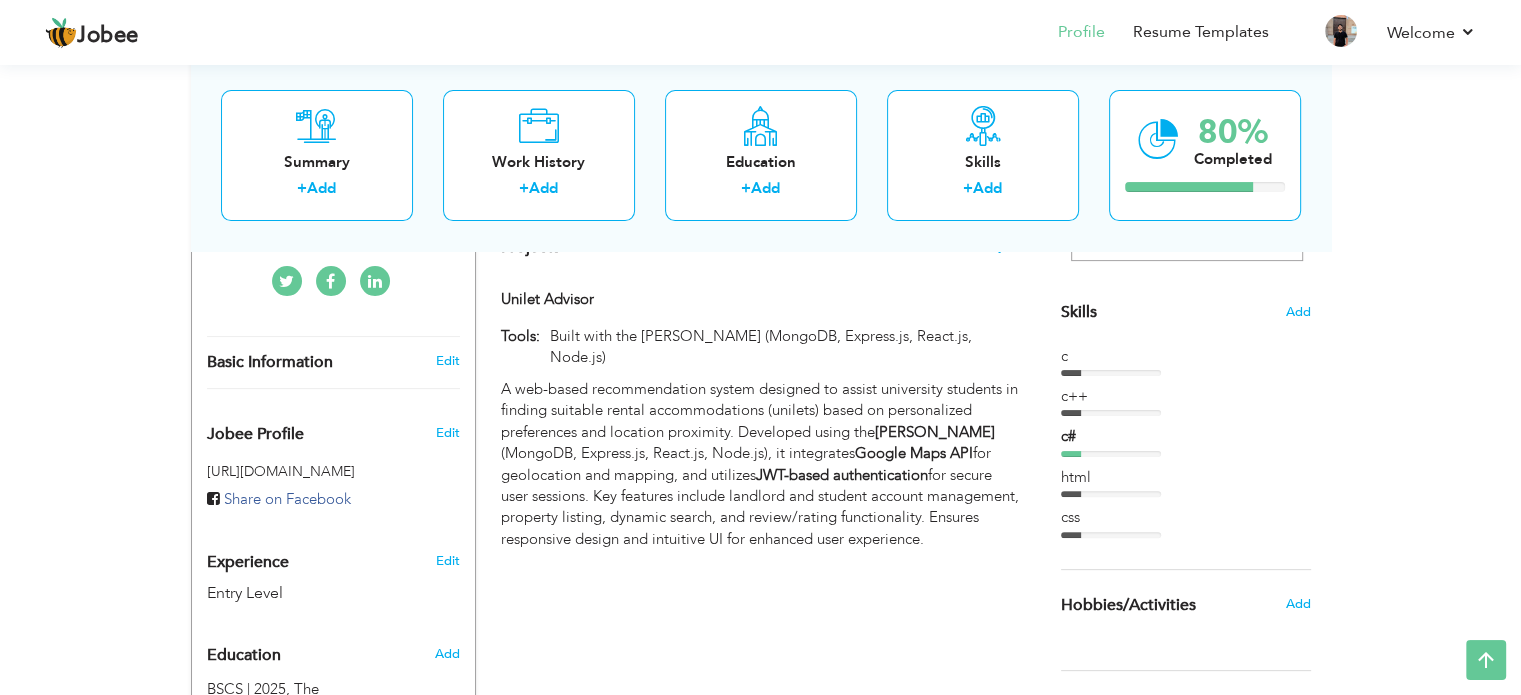scroll, scrollTop: 479, scrollLeft: 0, axis: vertical 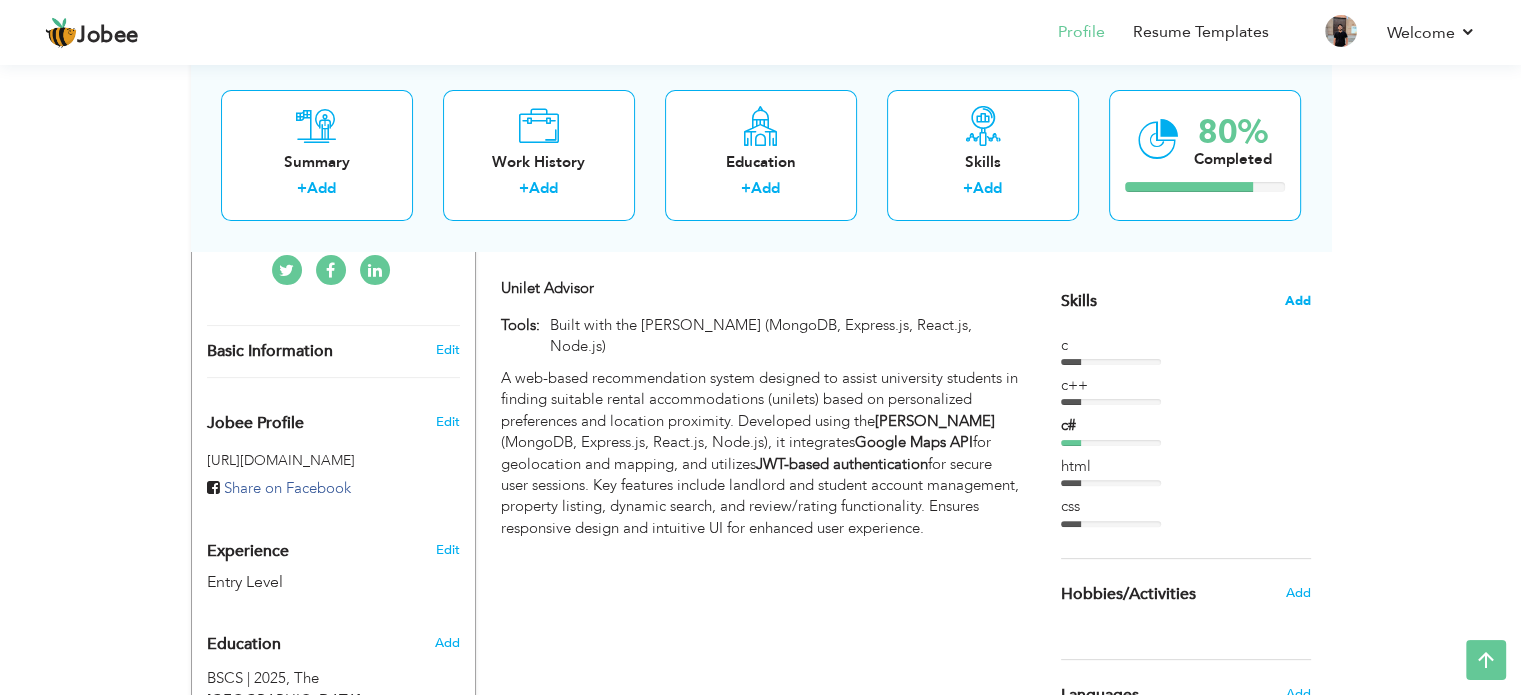 click on "Add" at bounding box center [1298, 301] 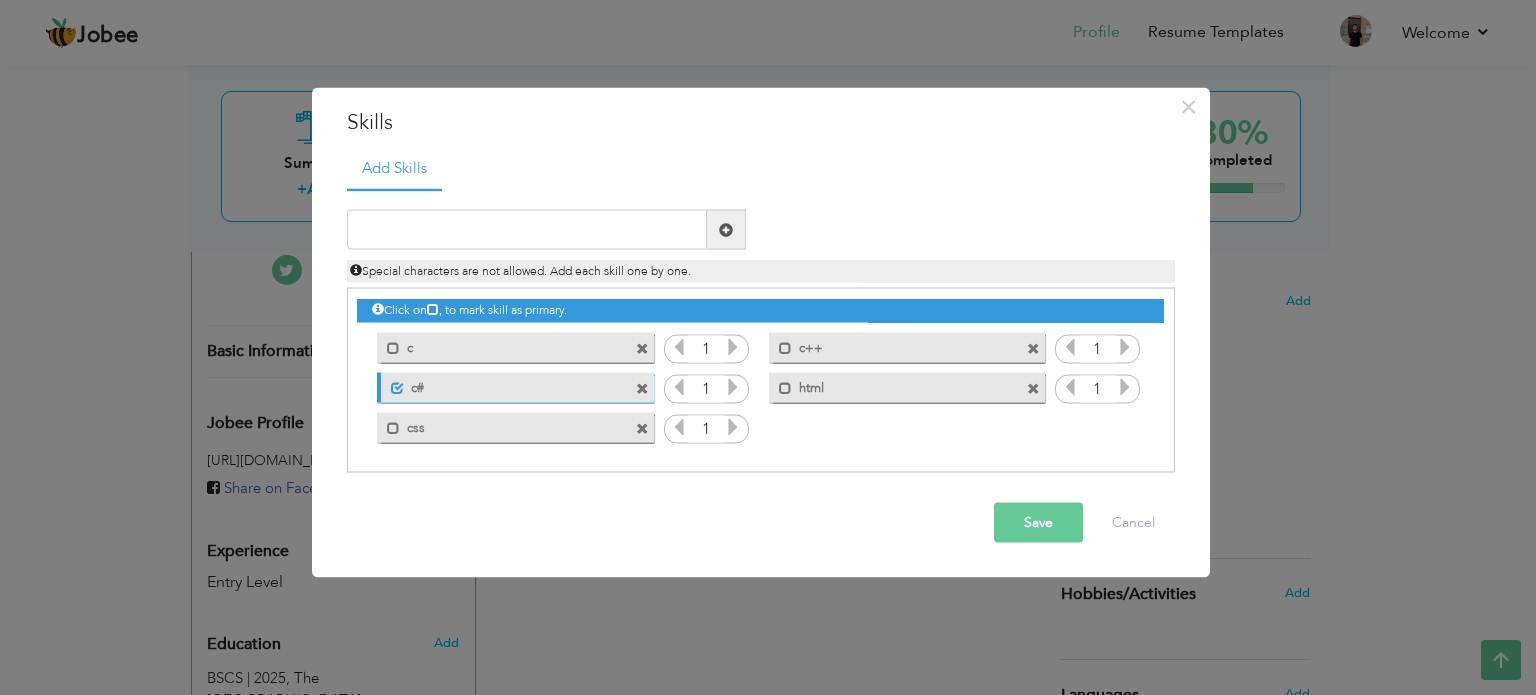 click at bounding box center (733, 387) 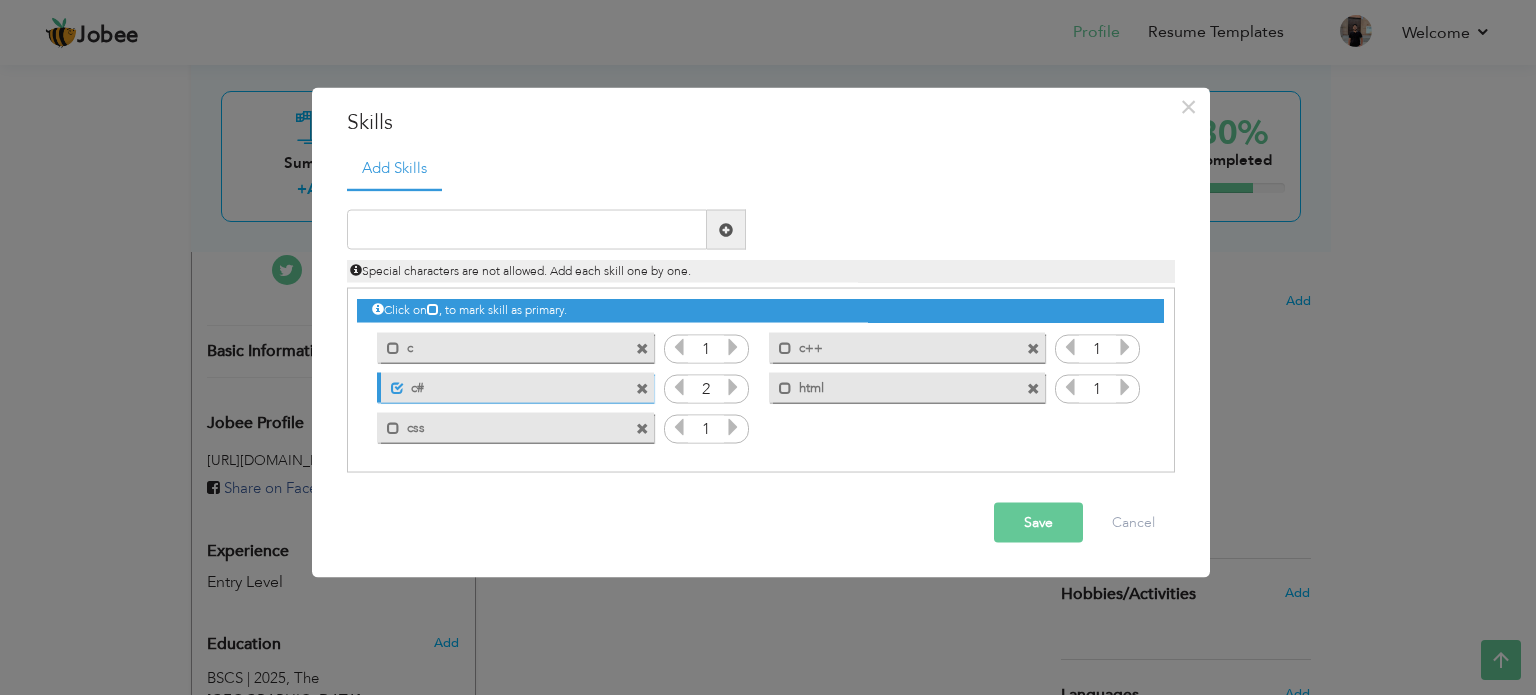 click at bounding box center (733, 387) 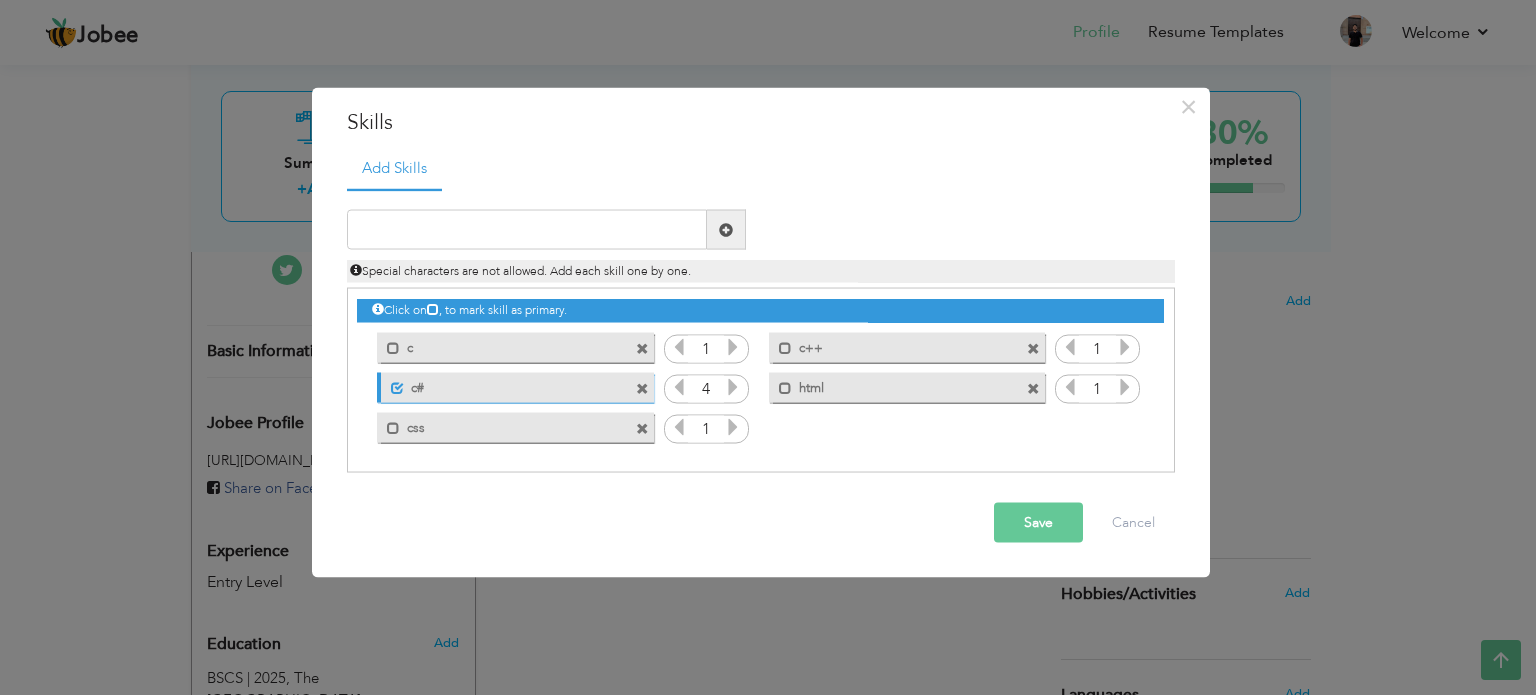 click at bounding box center (733, 387) 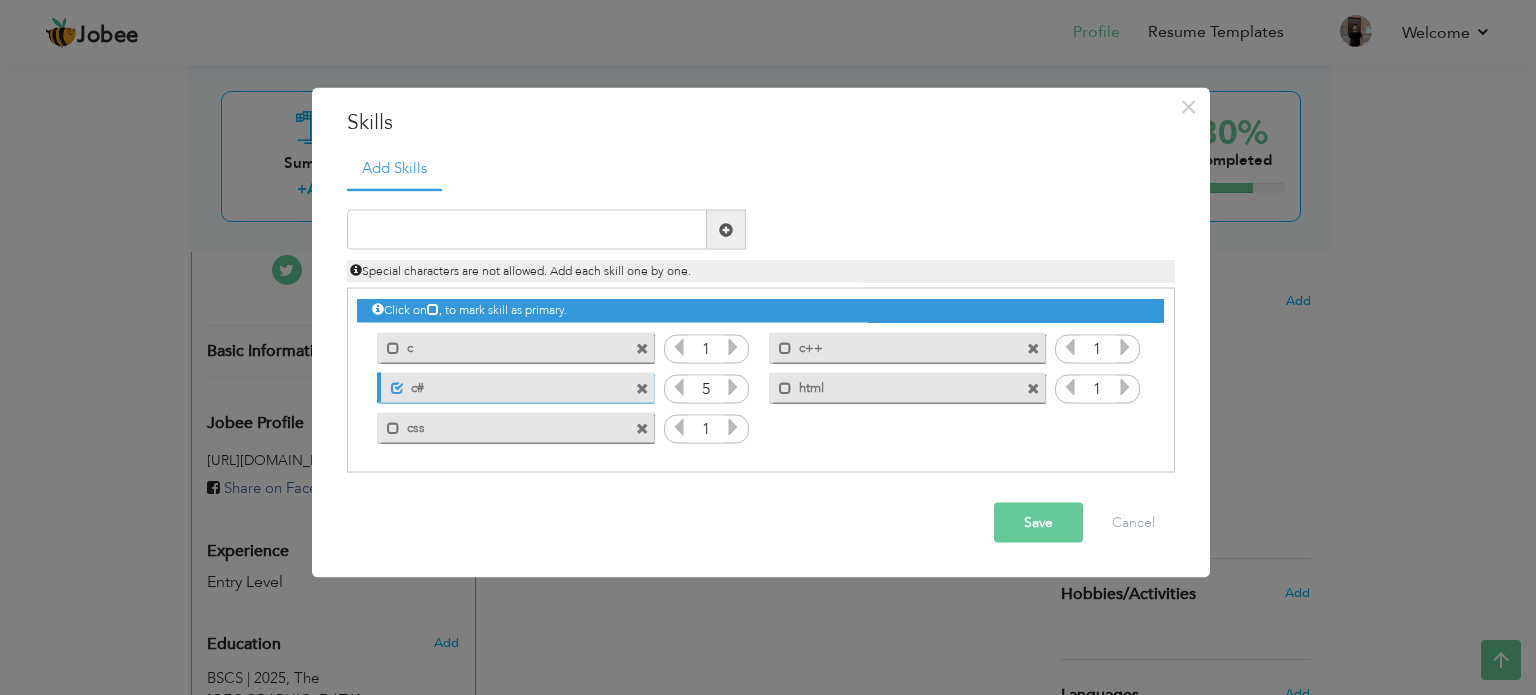 click at bounding box center [733, 387] 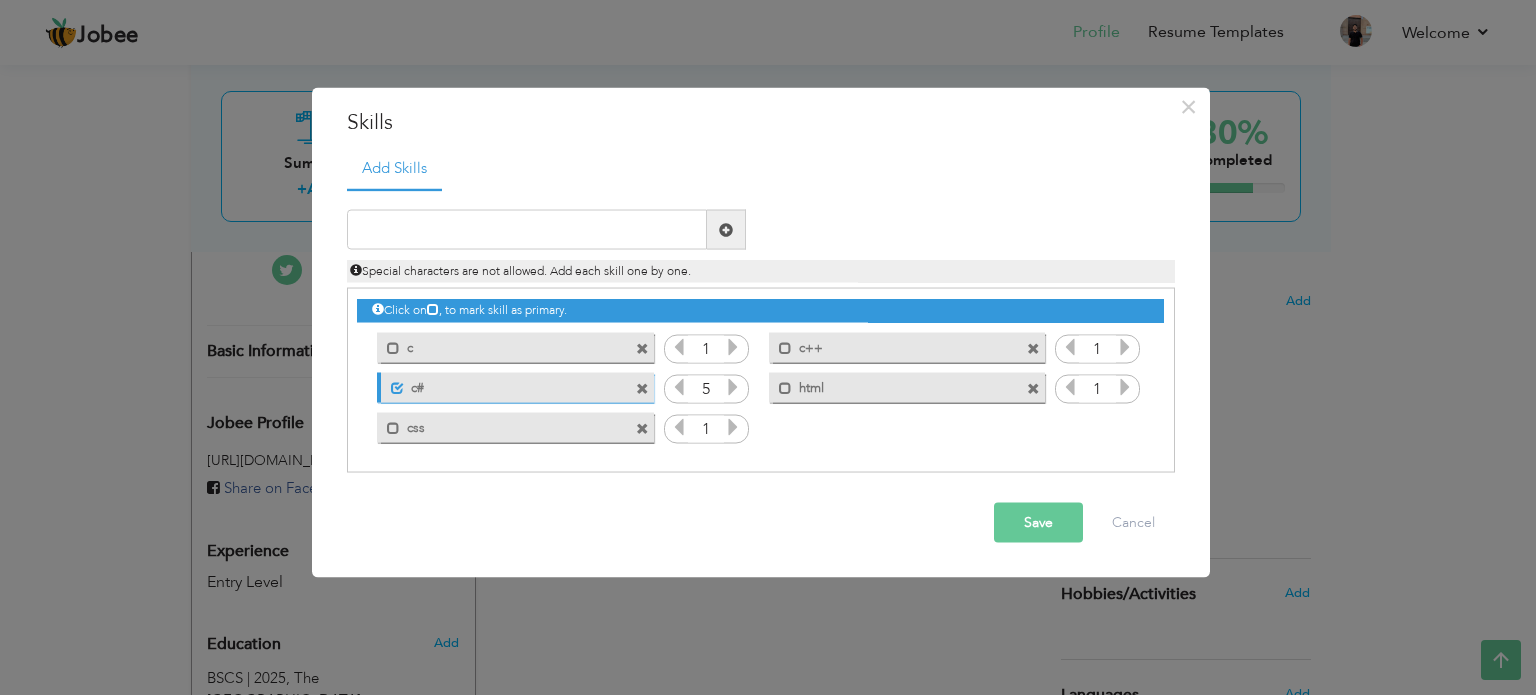 click at bounding box center [733, 347] 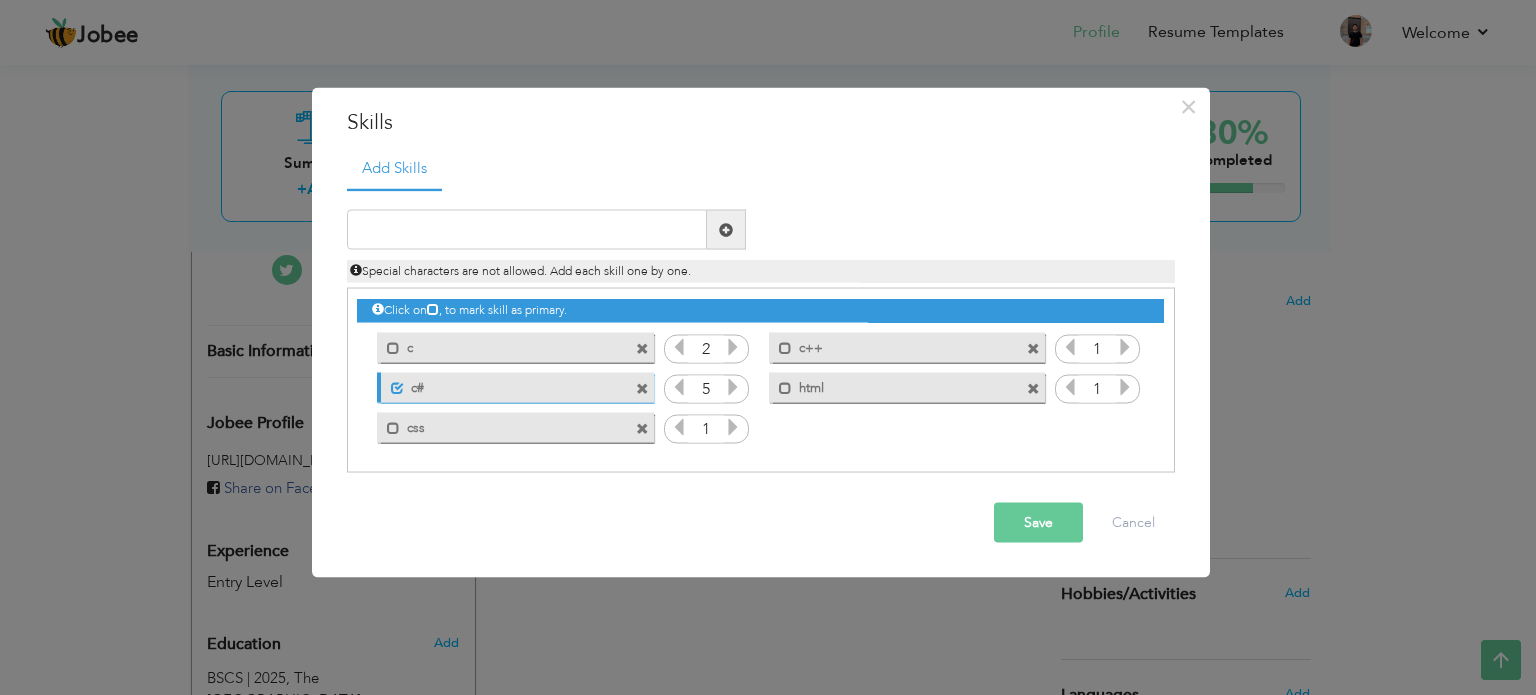 click at bounding box center (733, 347) 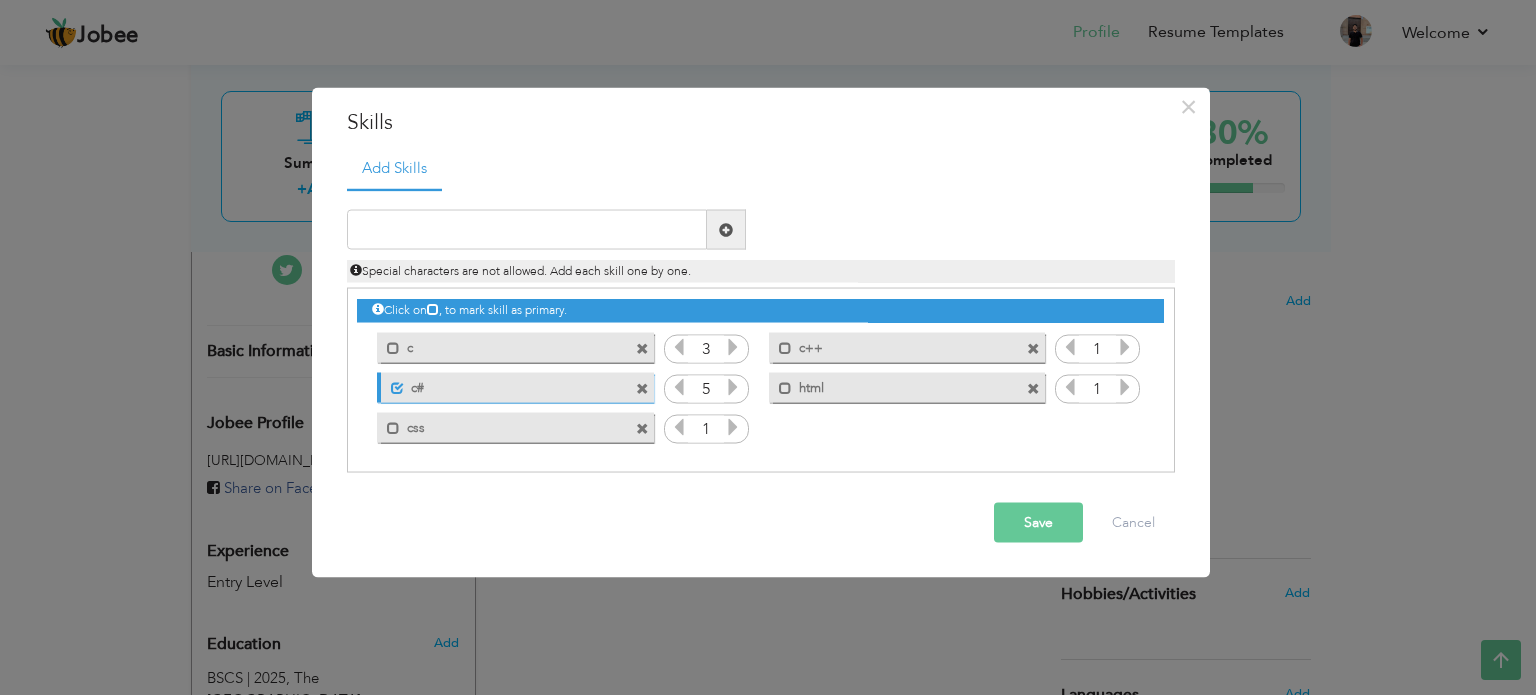 click at bounding box center [733, 347] 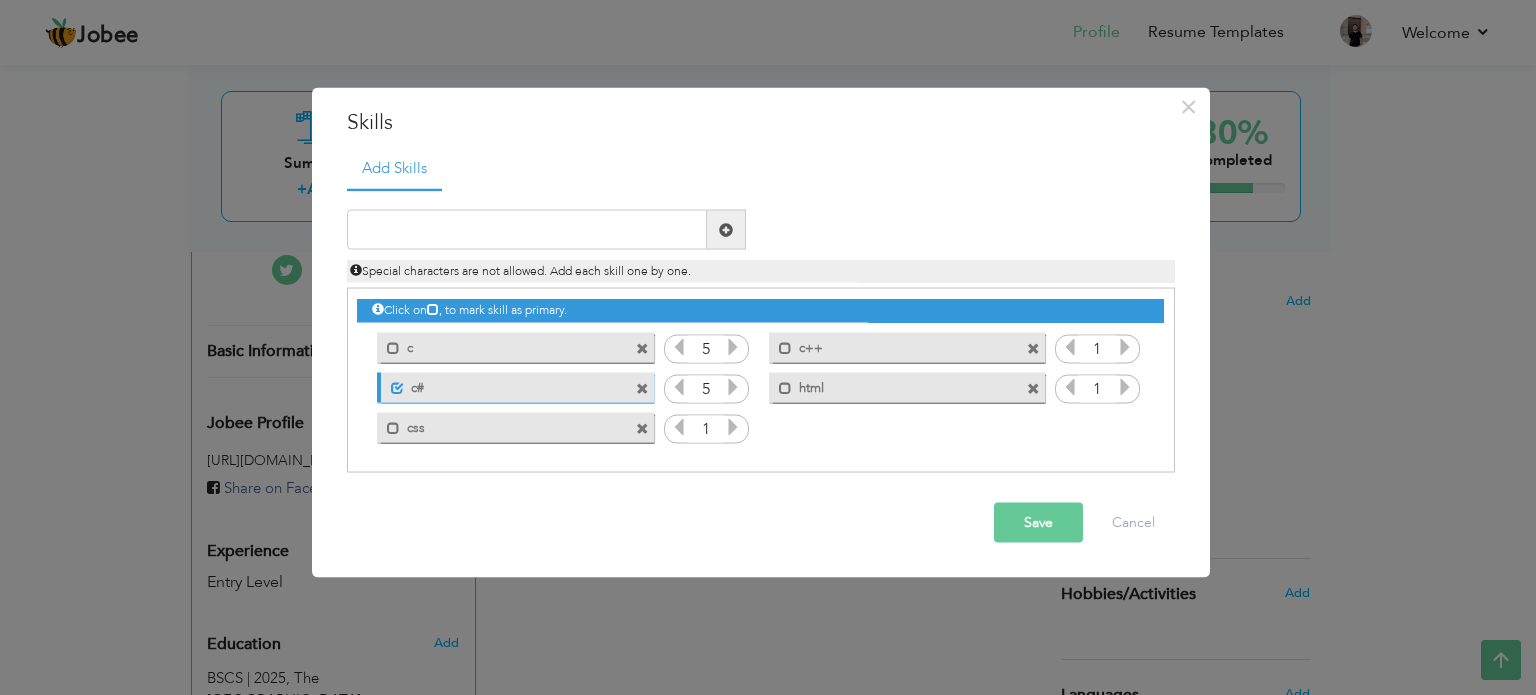 click at bounding box center (733, 347) 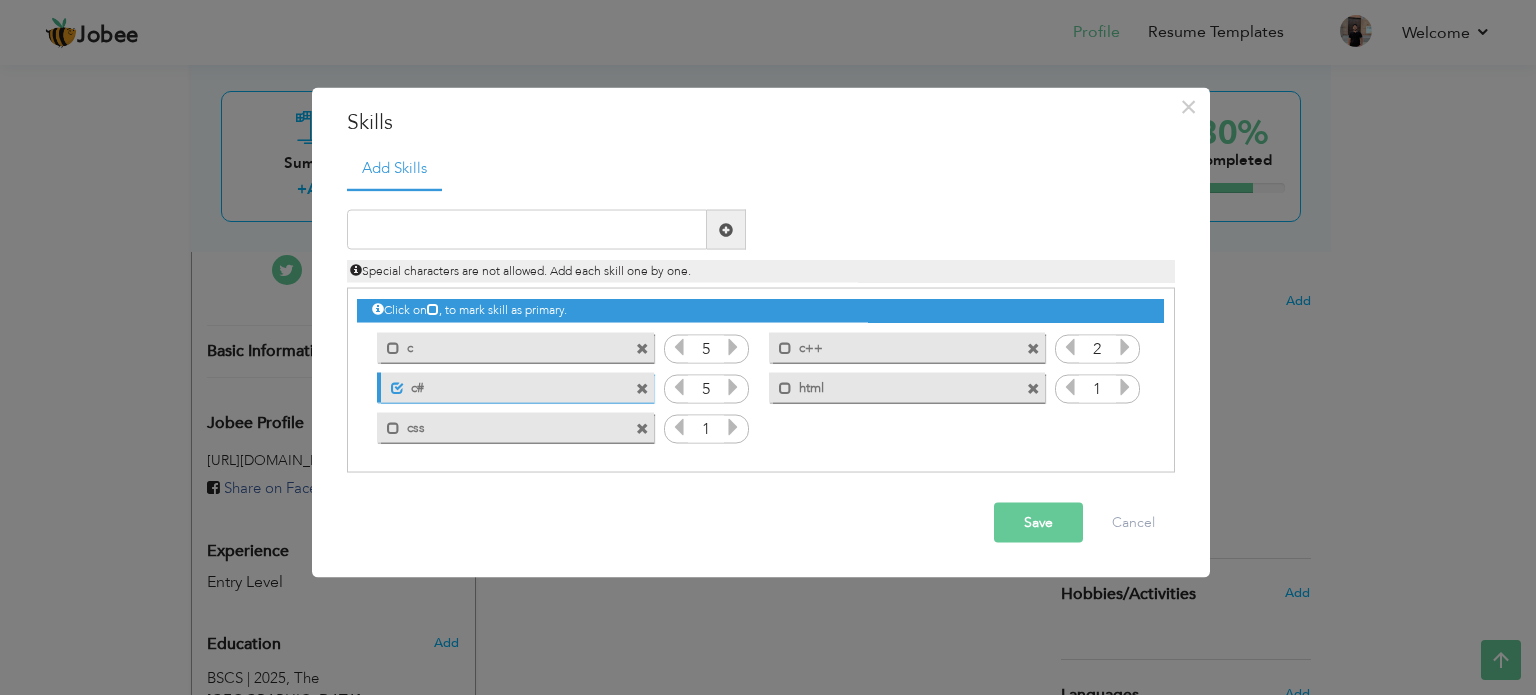 click at bounding box center [1125, 347] 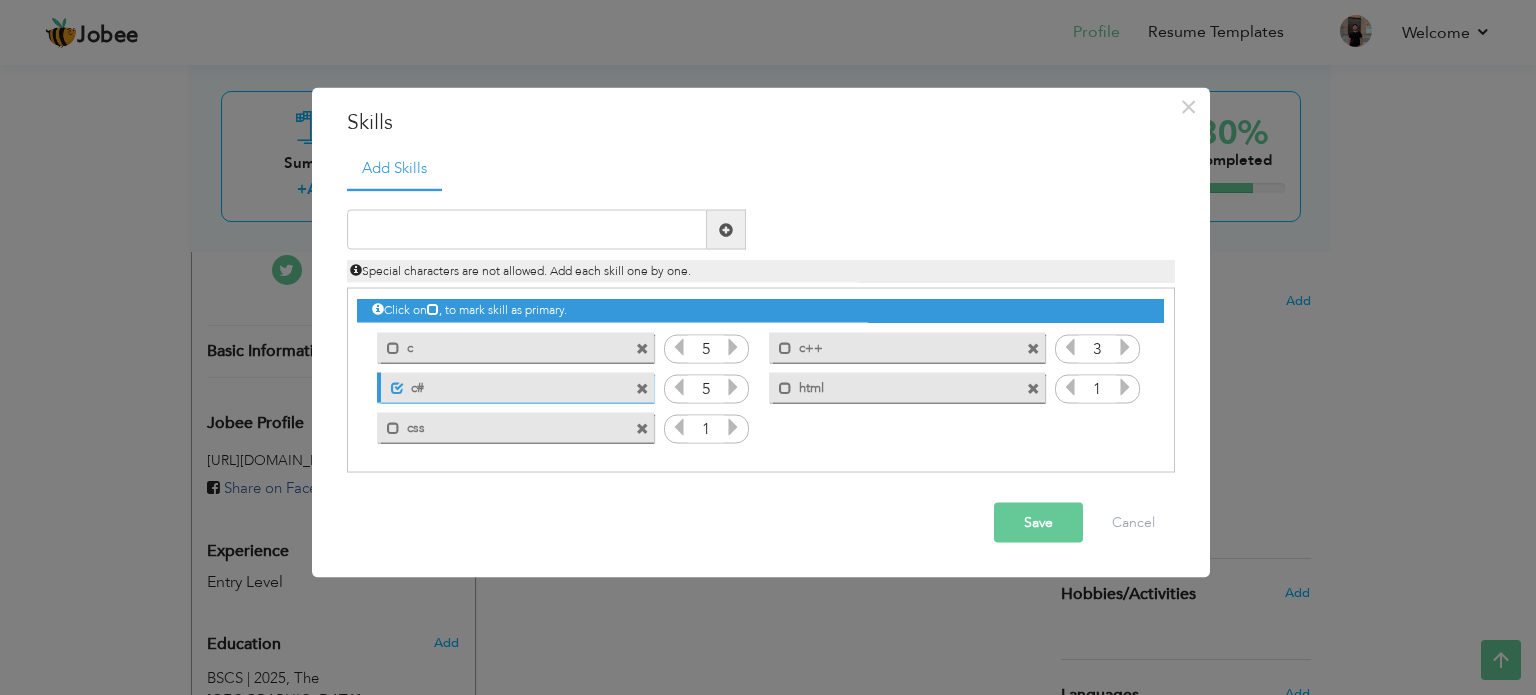 click at bounding box center [1125, 347] 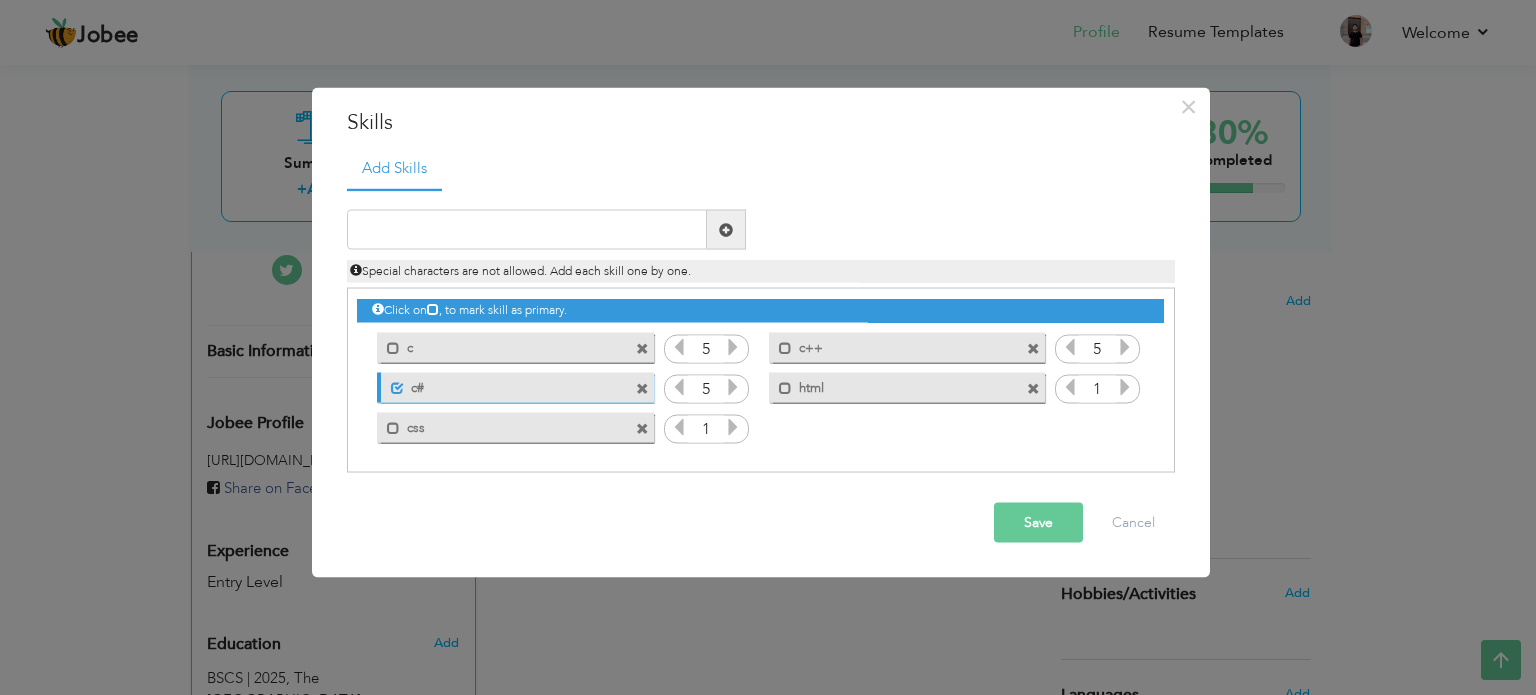 click at bounding box center (1125, 347) 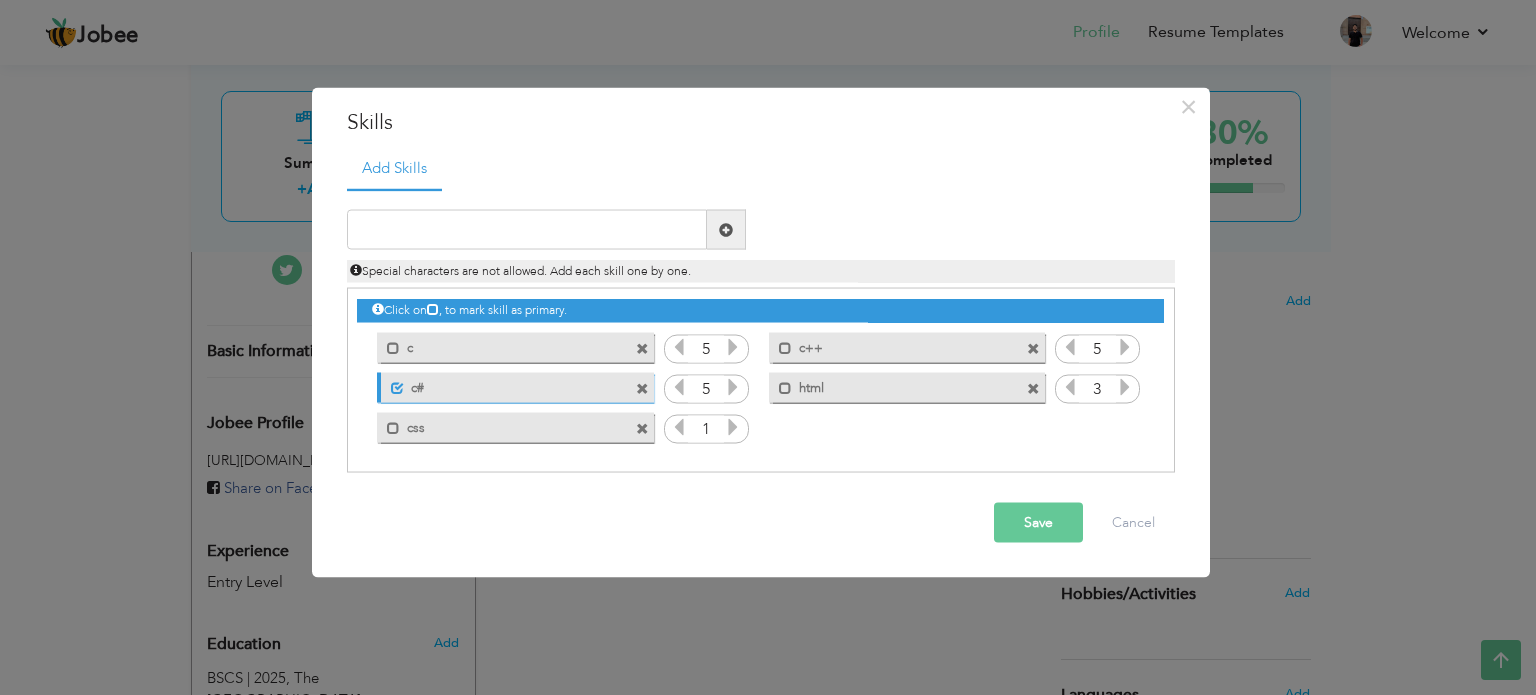 click at bounding box center [1125, 387] 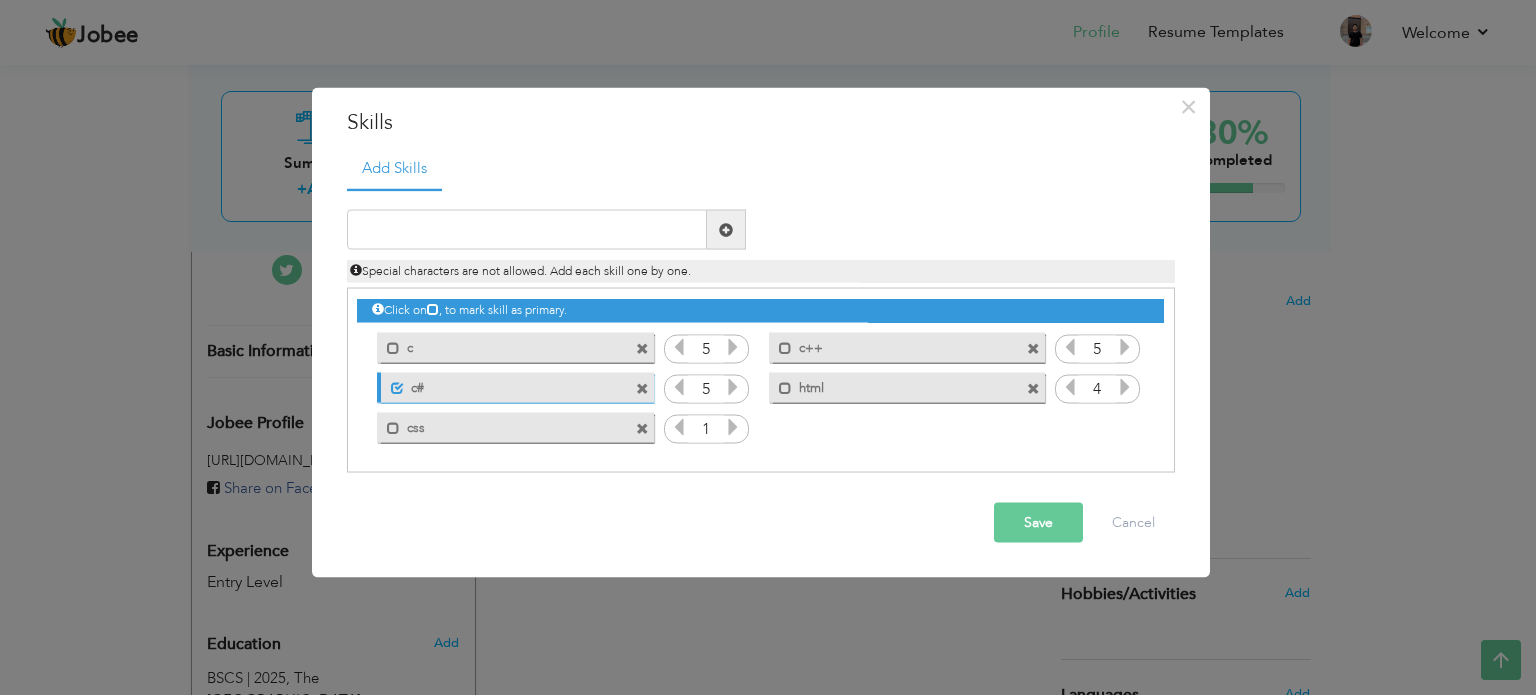 click at bounding box center (1125, 387) 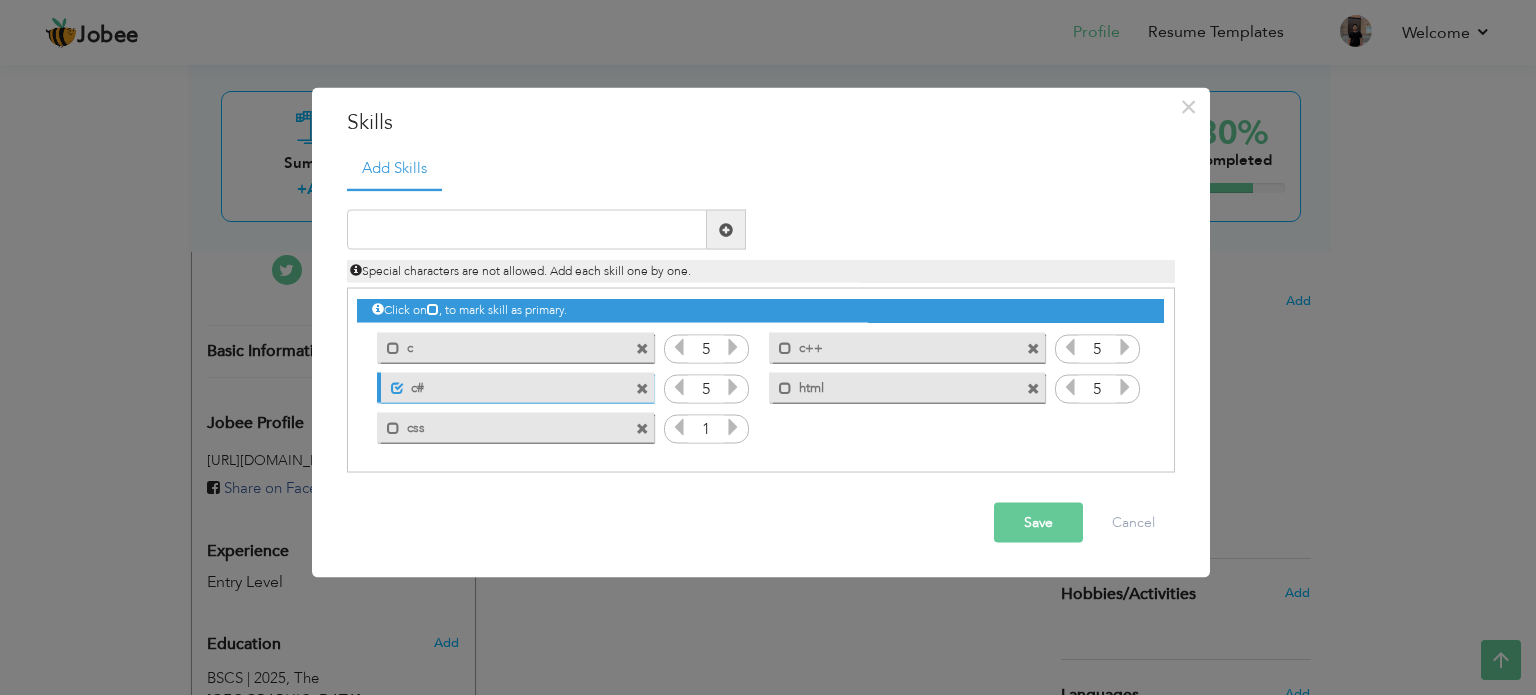 click at bounding box center (1125, 387) 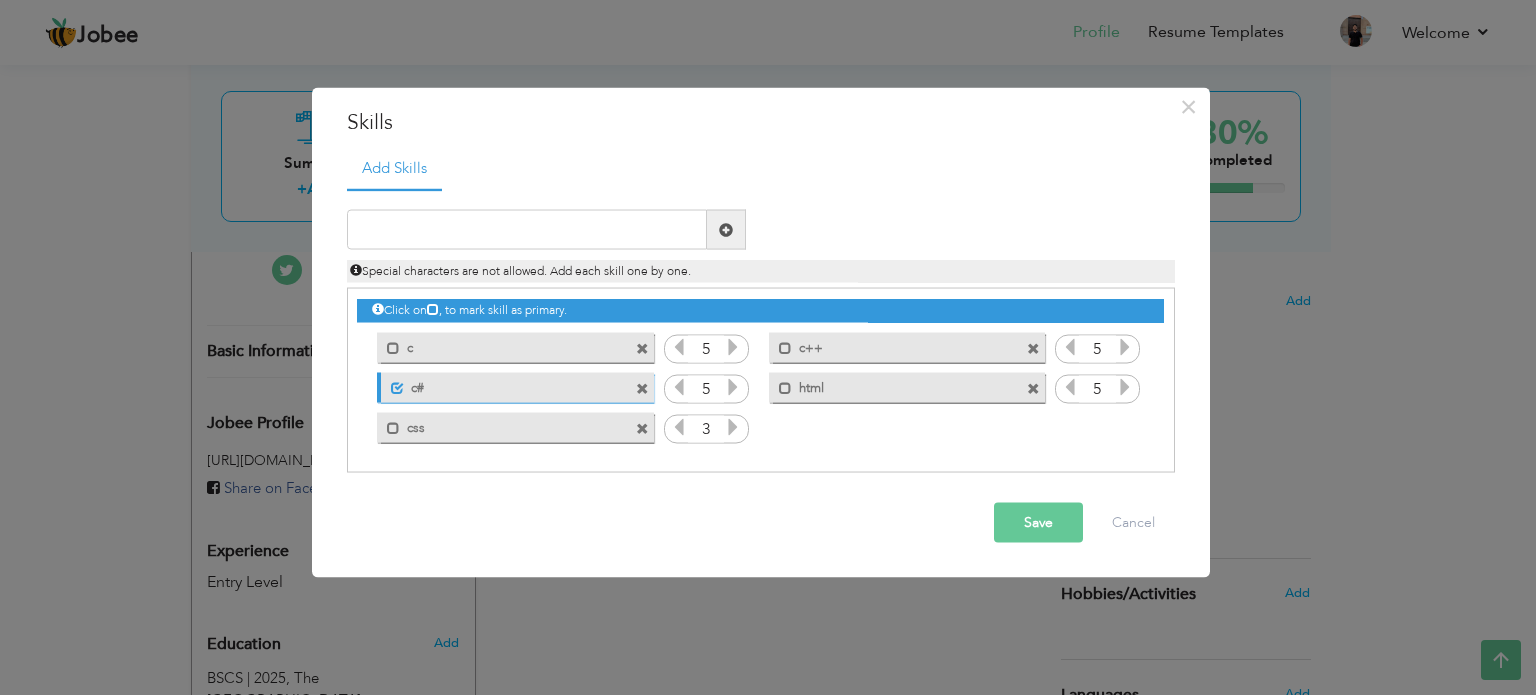 click at bounding box center (733, 427) 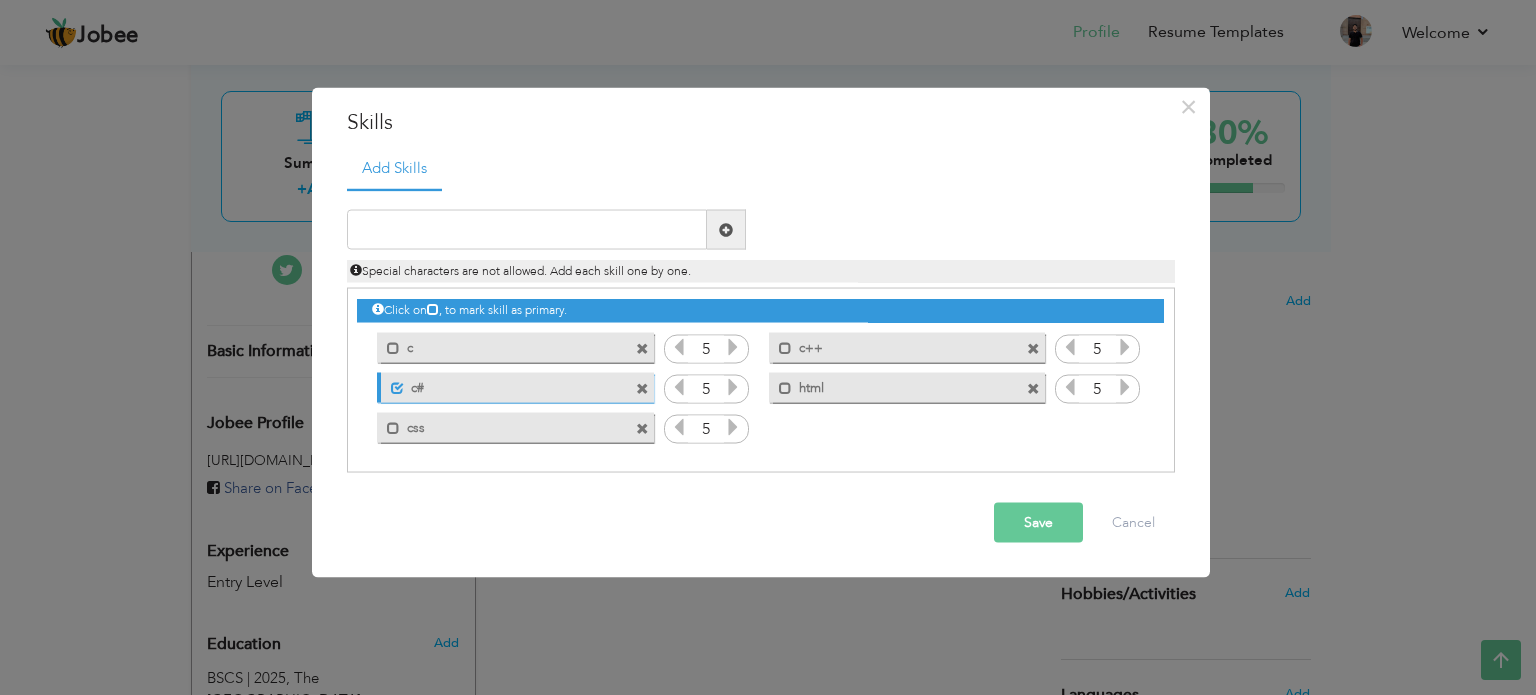 click at bounding box center (733, 427) 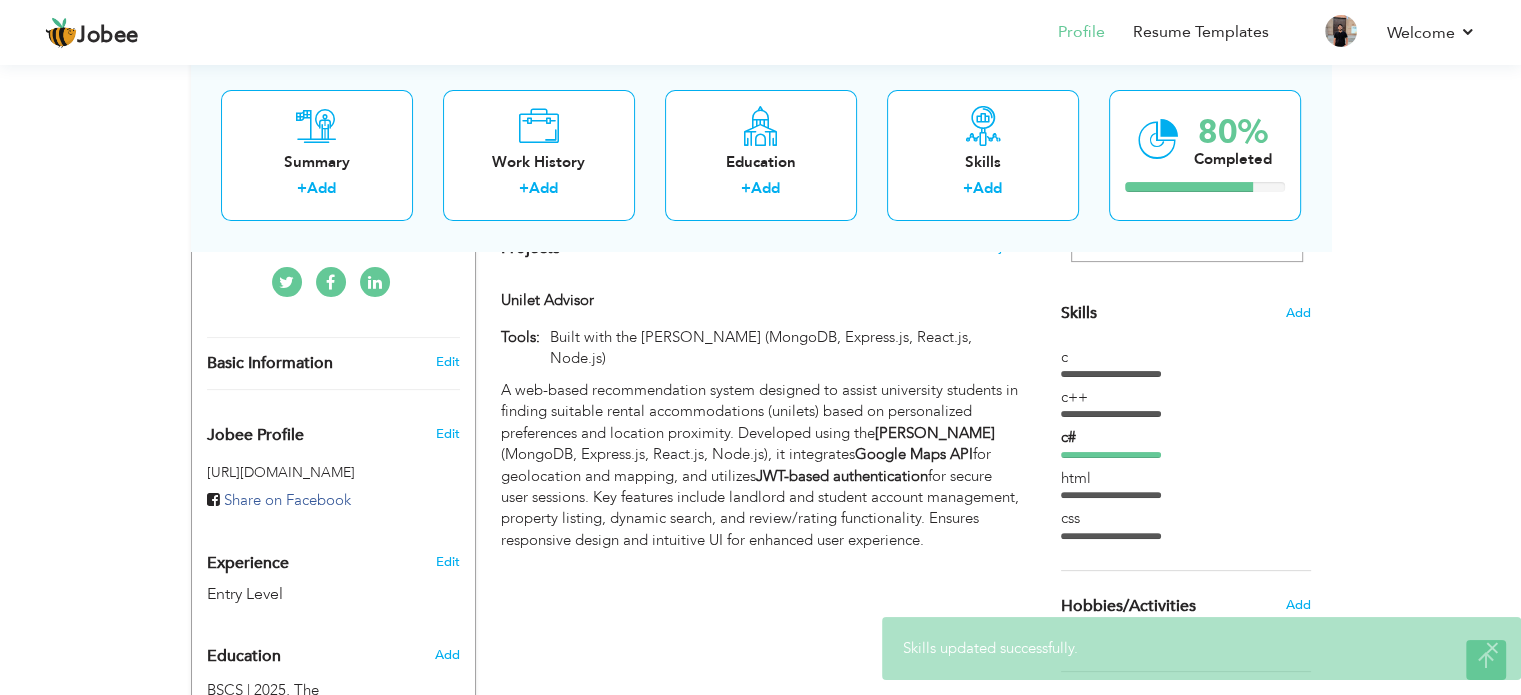 scroll, scrollTop: 464, scrollLeft: 0, axis: vertical 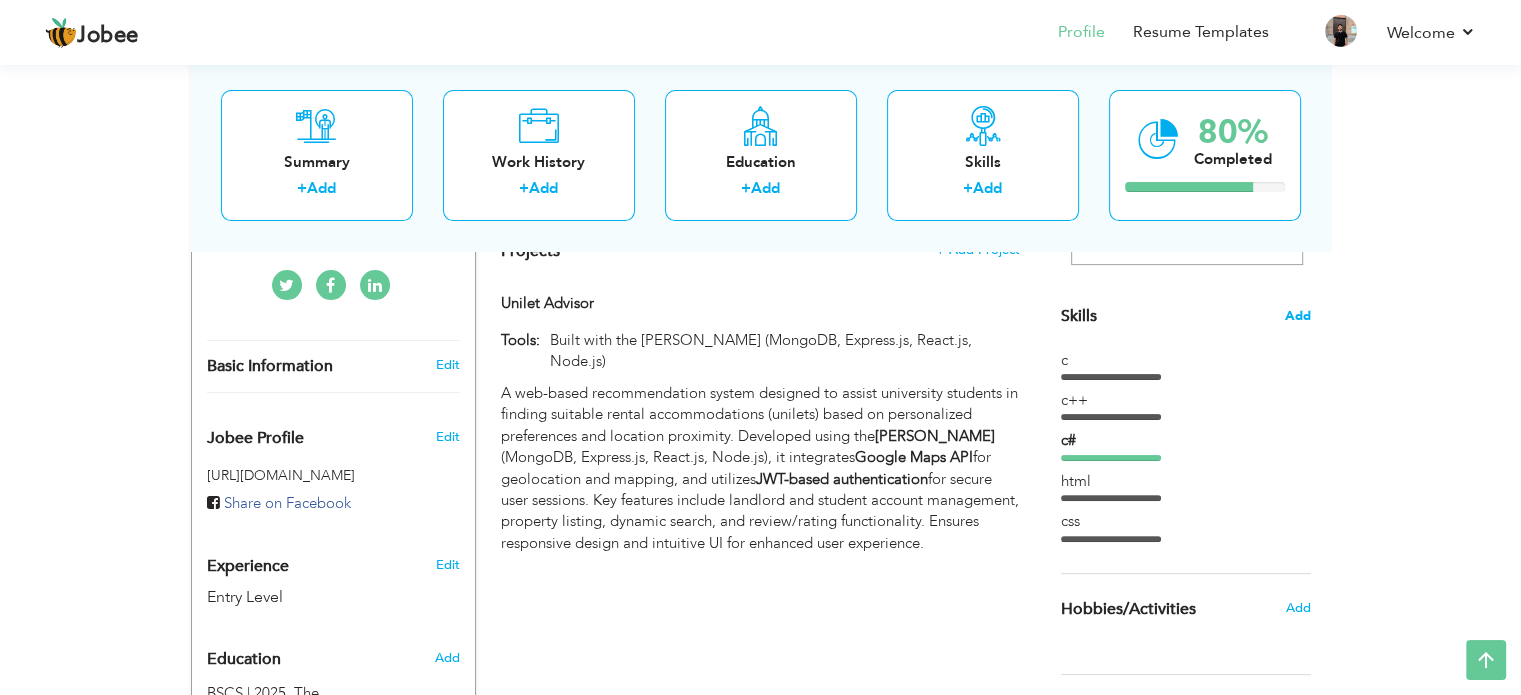 click on "Add" at bounding box center [1298, 316] 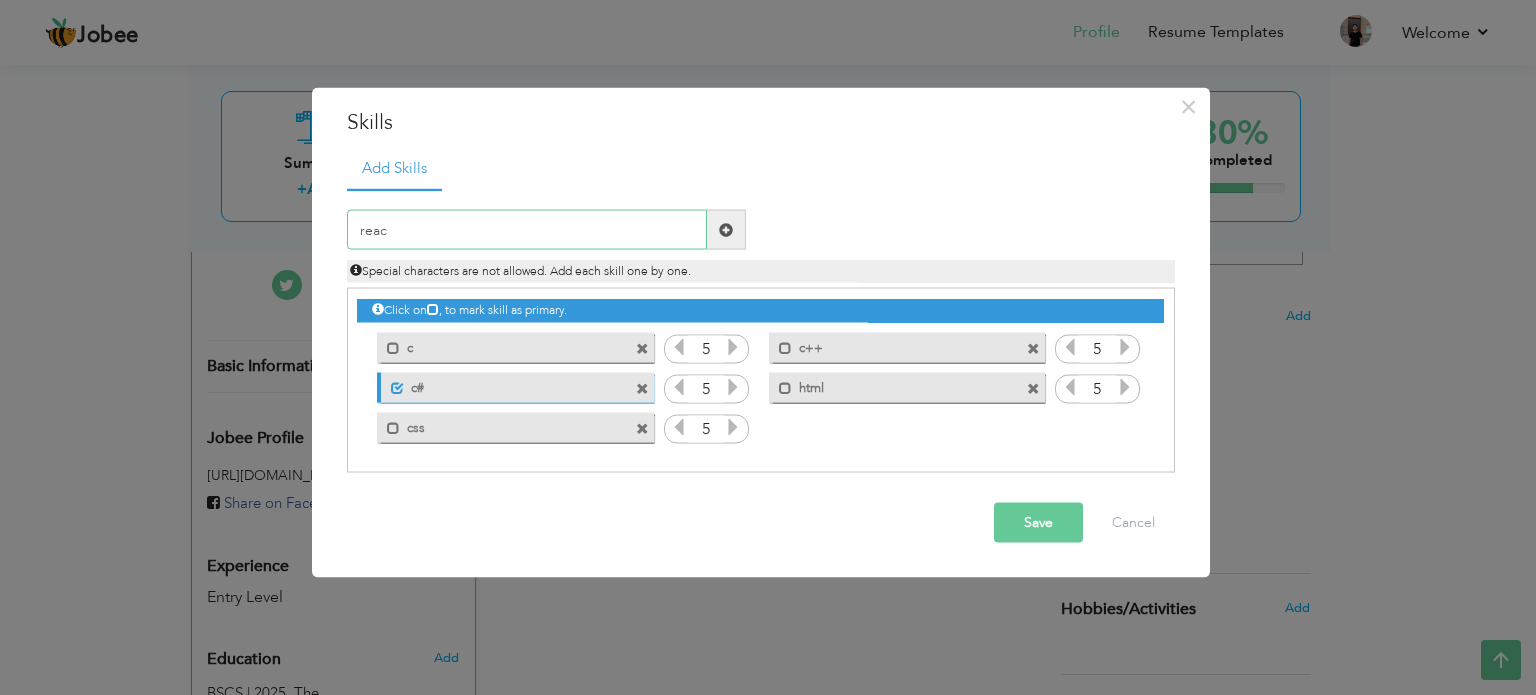 type on "react" 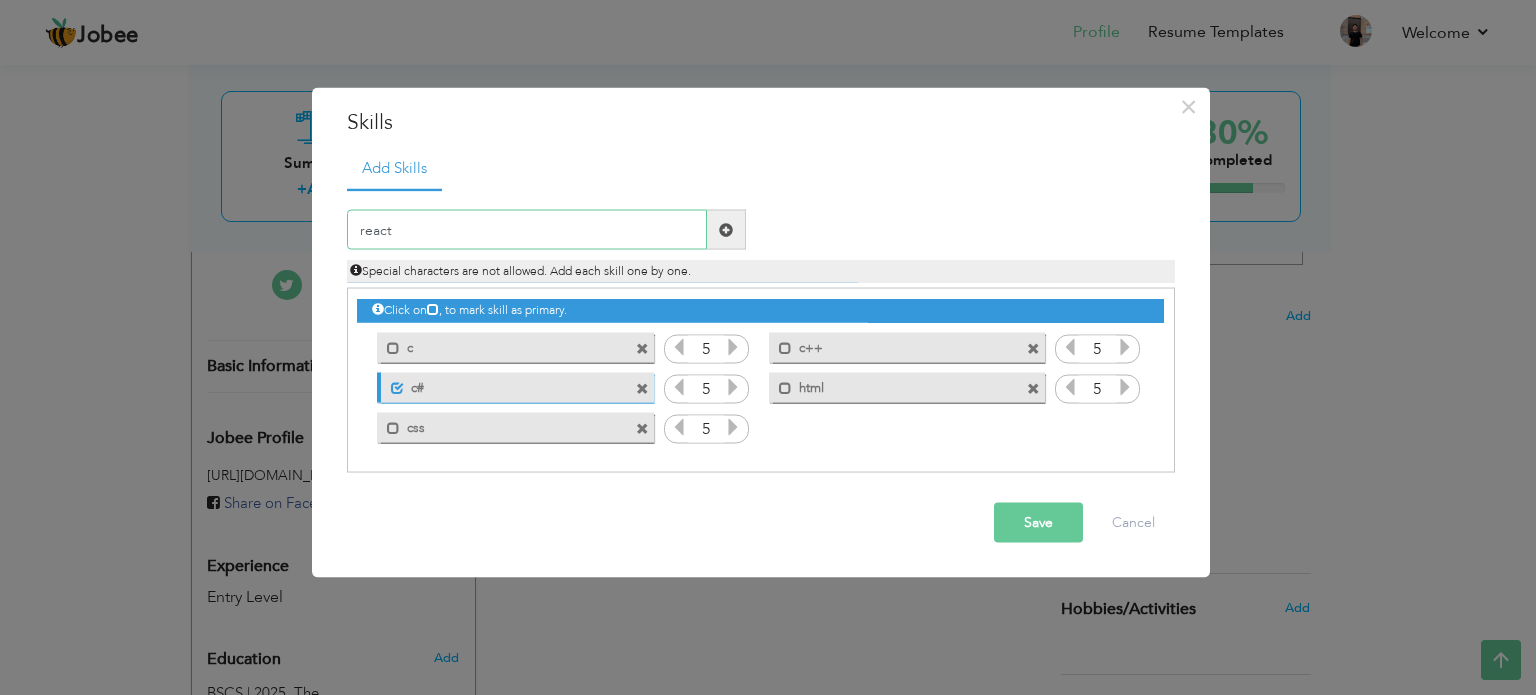 type 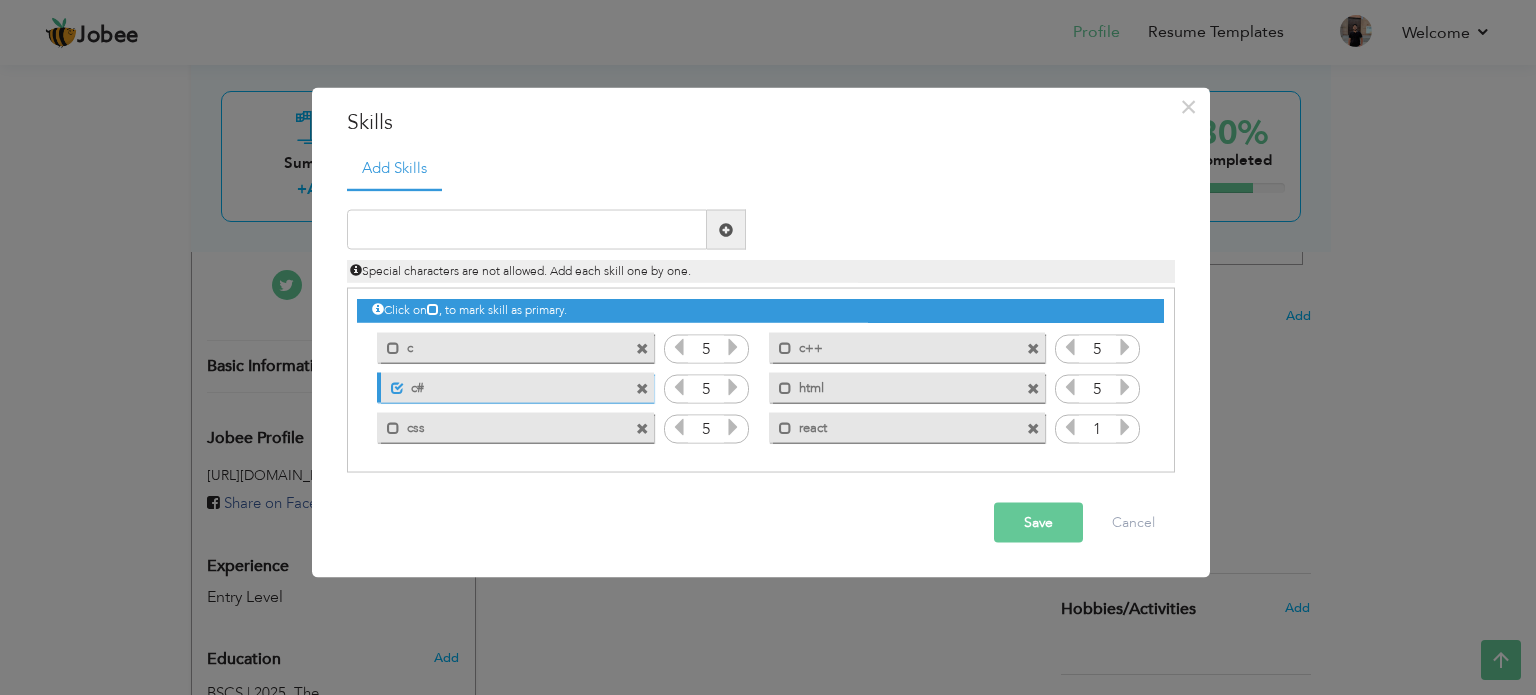 click at bounding box center (1125, 427) 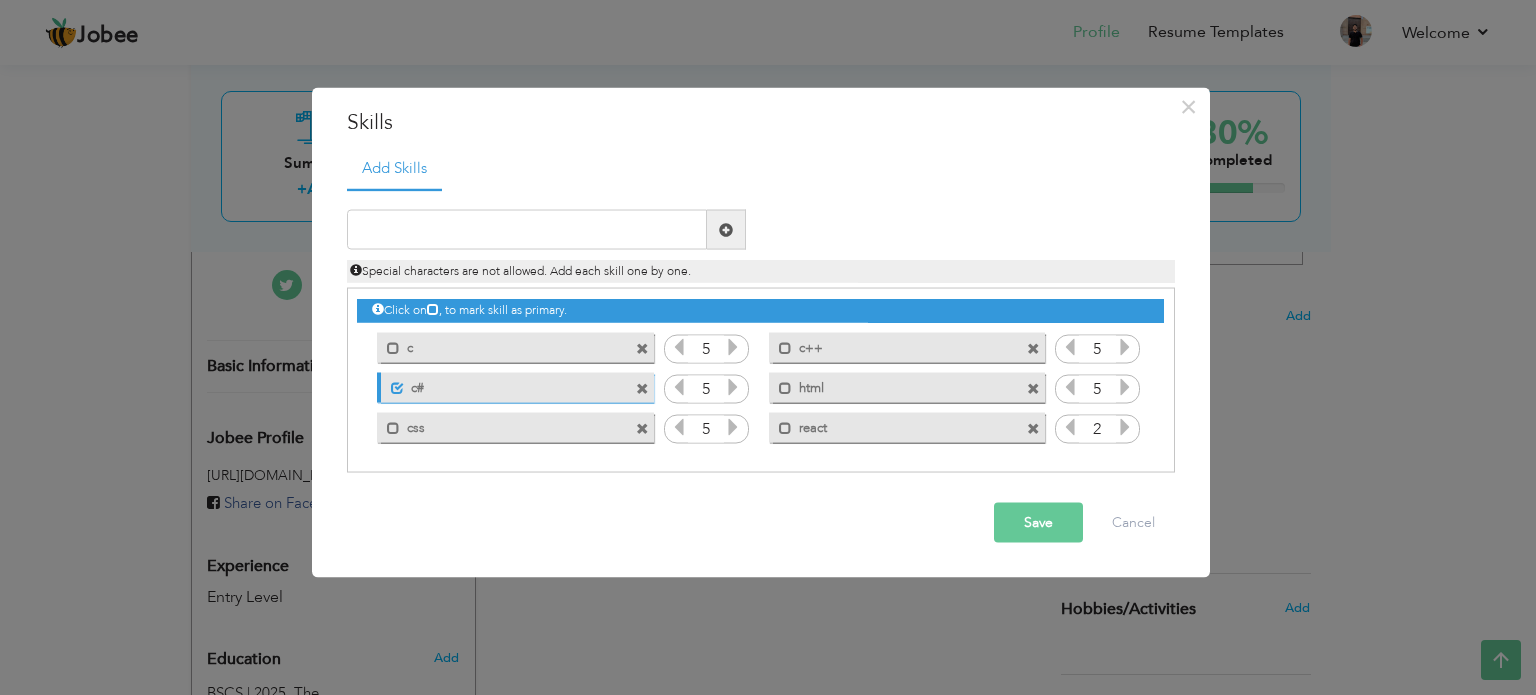 click at bounding box center [1125, 427] 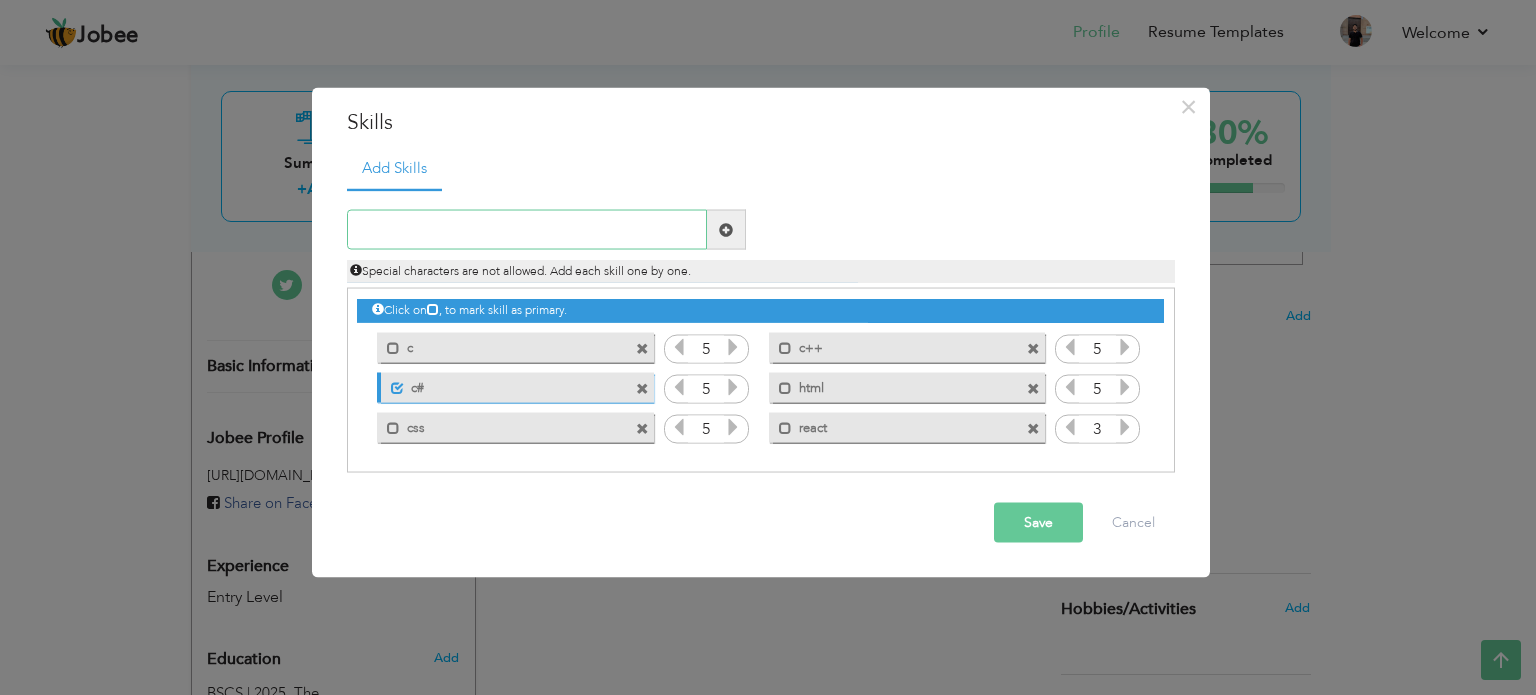click at bounding box center (527, 230) 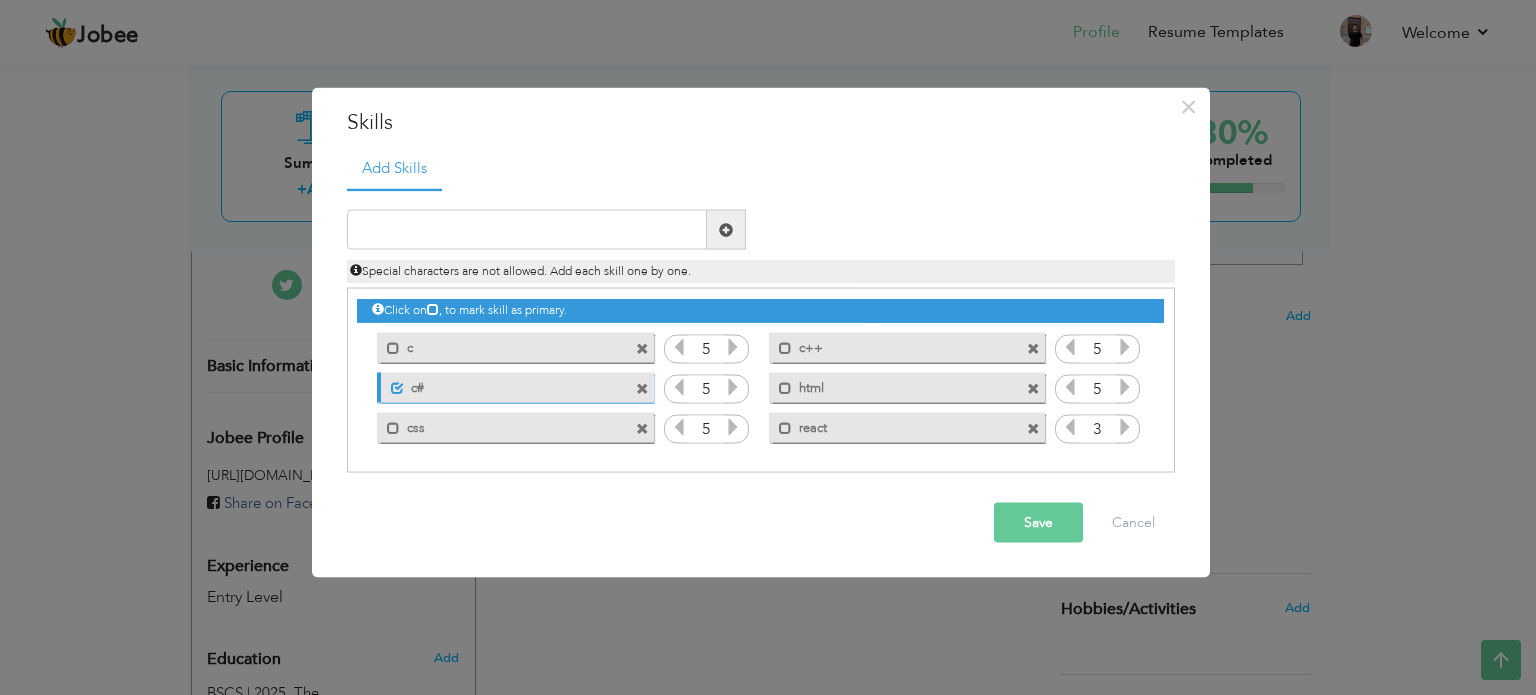 click on "Add Skills" at bounding box center (761, 167) 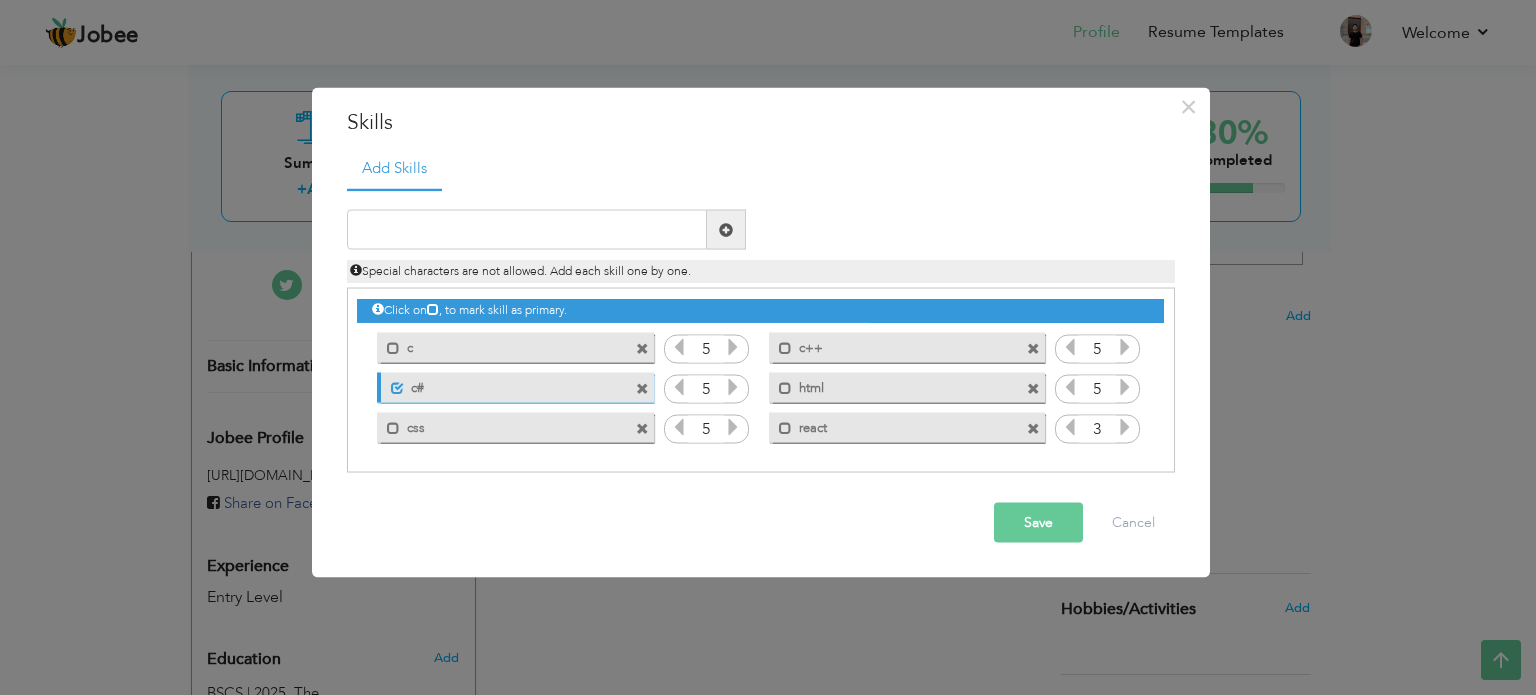 click on "Save" at bounding box center (1038, 523) 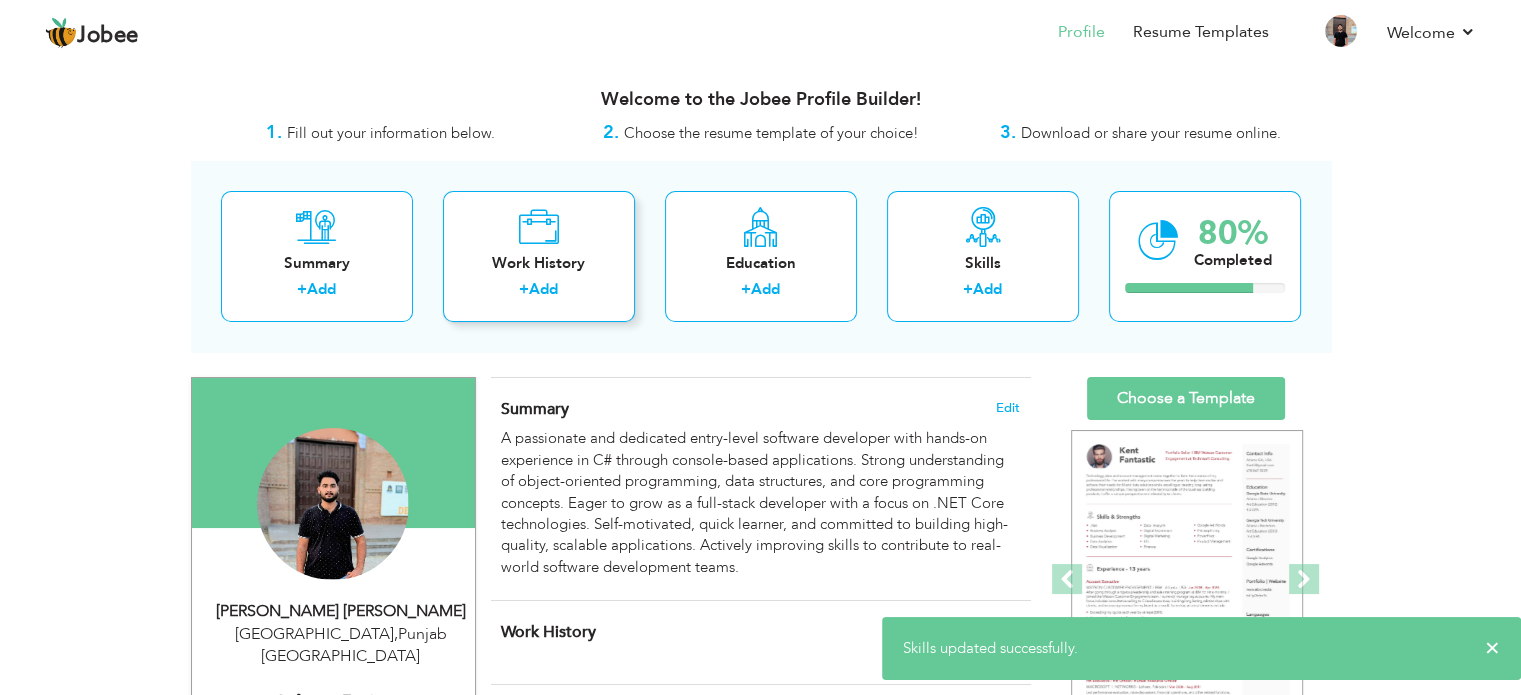 scroll, scrollTop: 0, scrollLeft: 0, axis: both 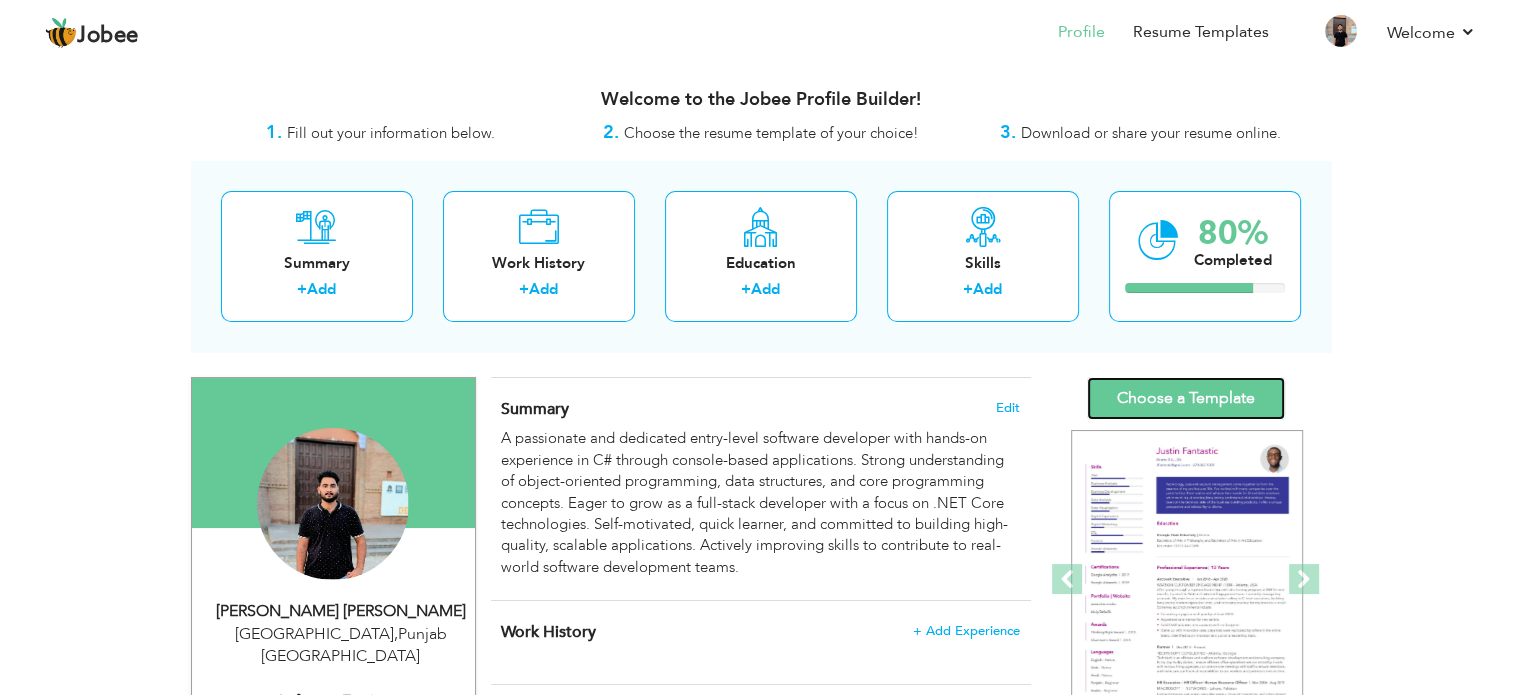 click on "Choose a Template" at bounding box center [1186, 398] 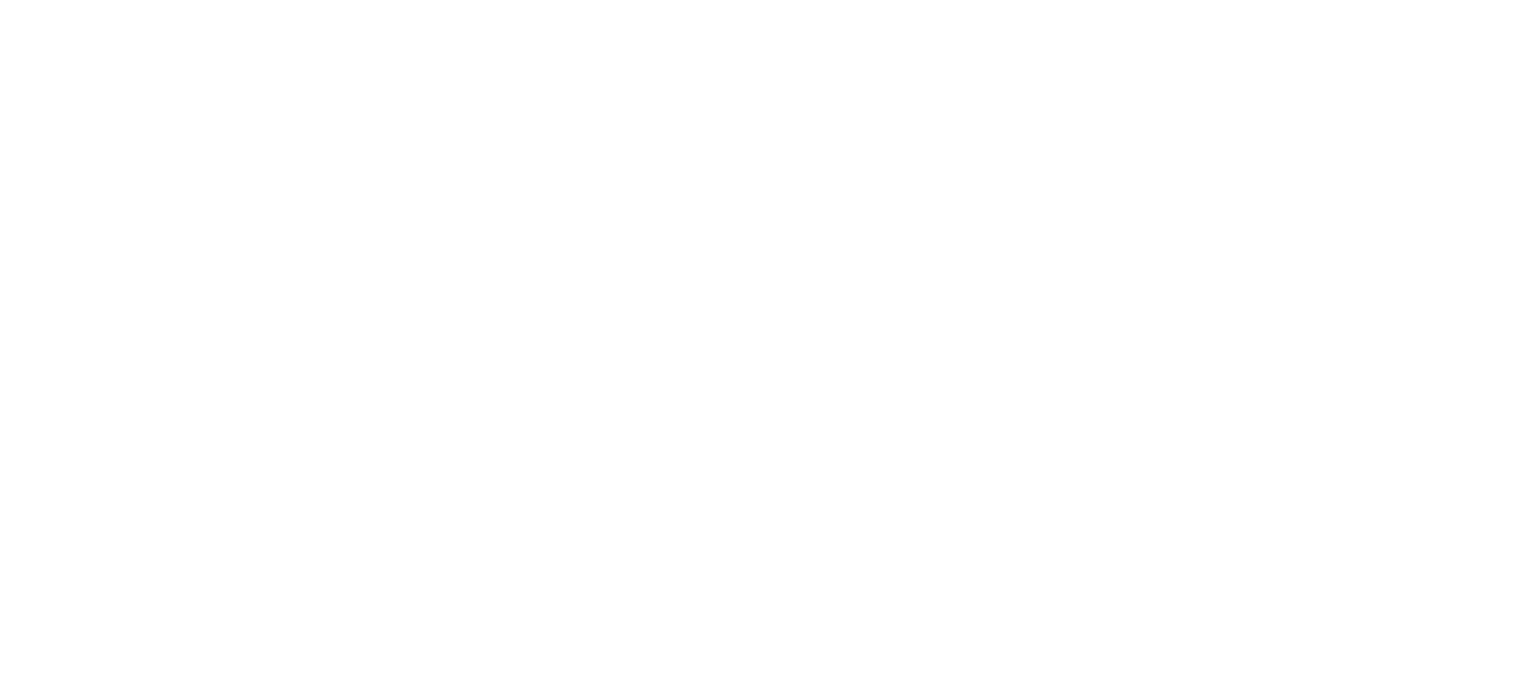 scroll, scrollTop: 0, scrollLeft: 0, axis: both 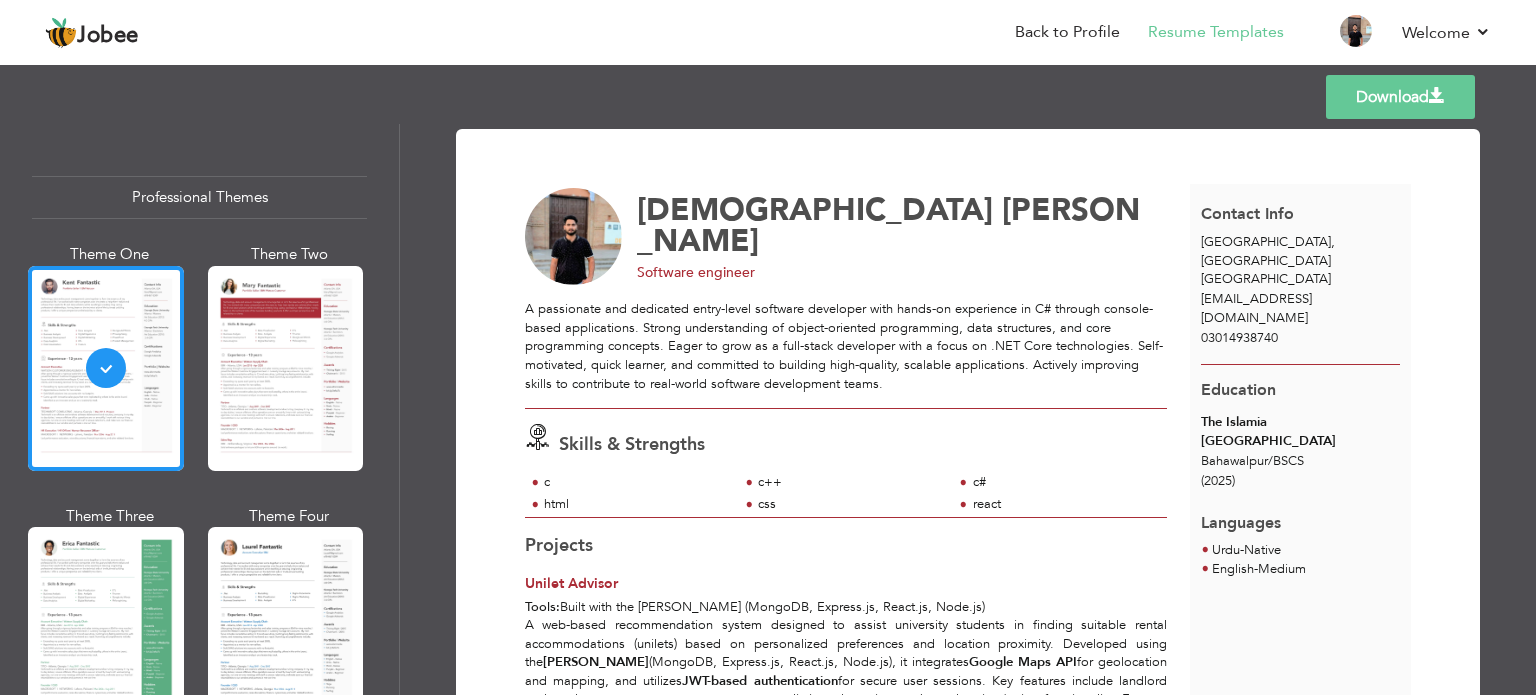 click on "Download" at bounding box center (1400, 97) 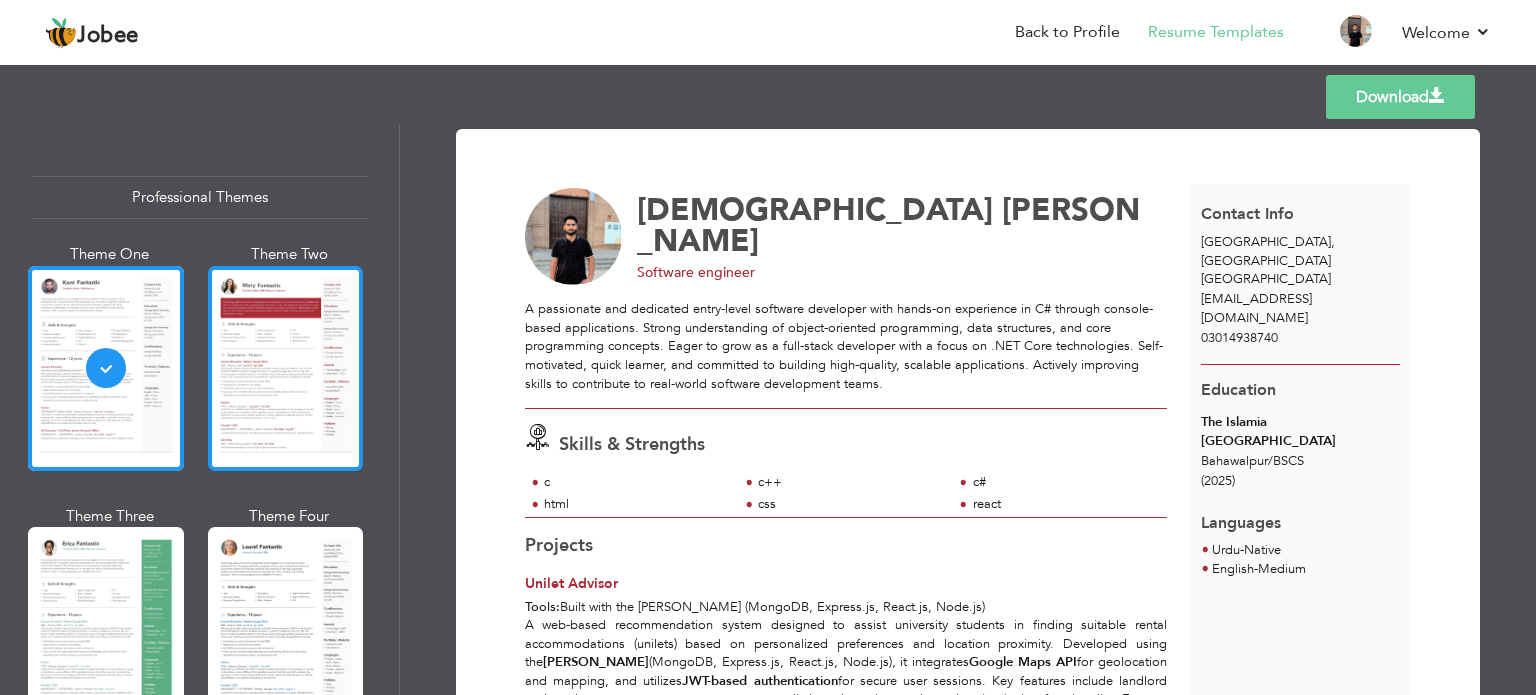 click at bounding box center (286, 368) 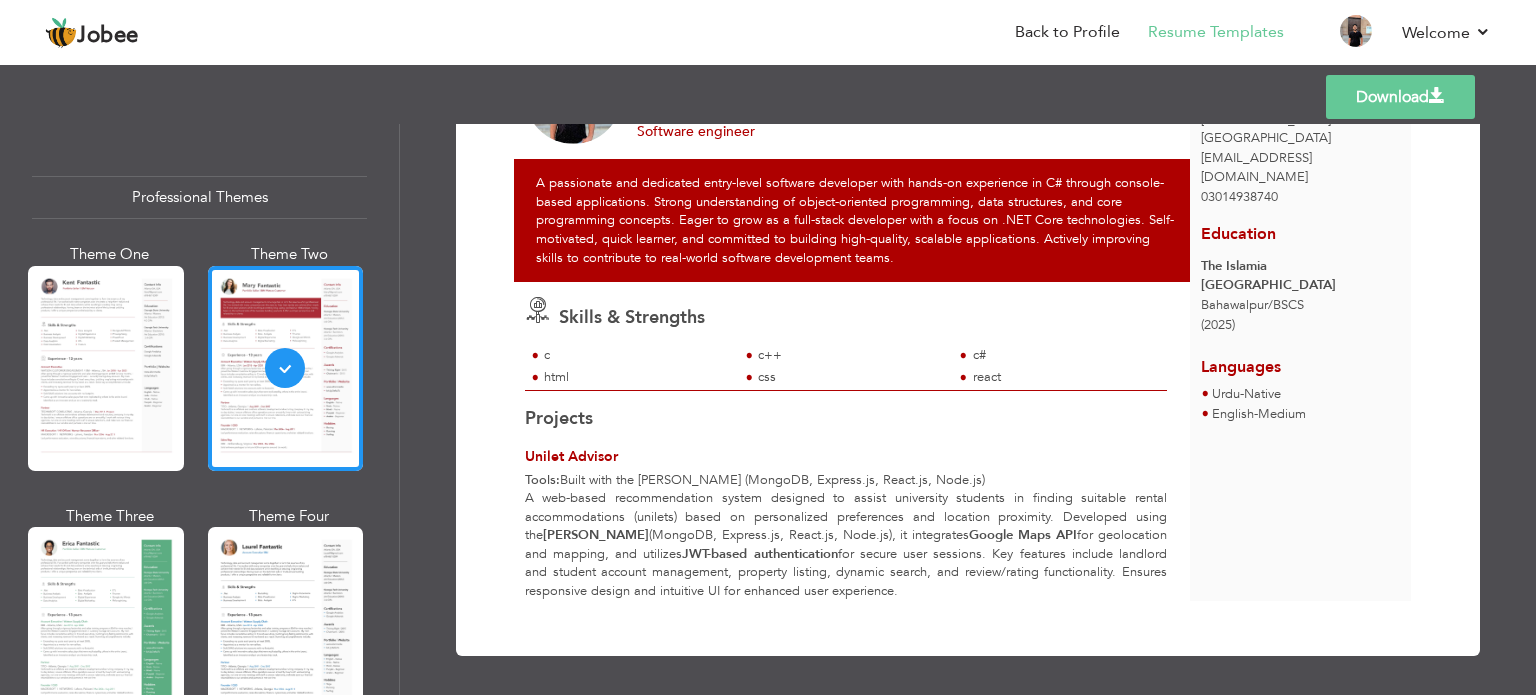 scroll, scrollTop: 56, scrollLeft: 0, axis: vertical 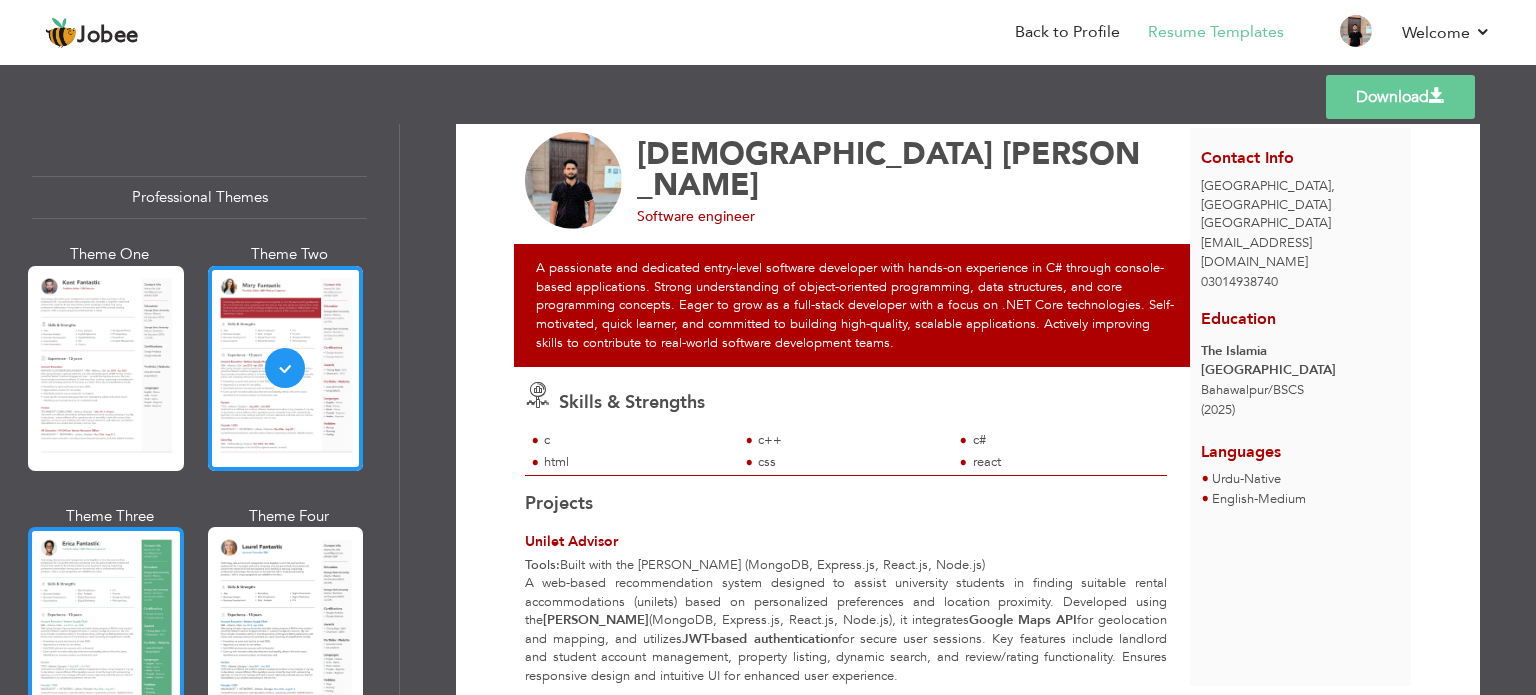 click at bounding box center (106, 629) 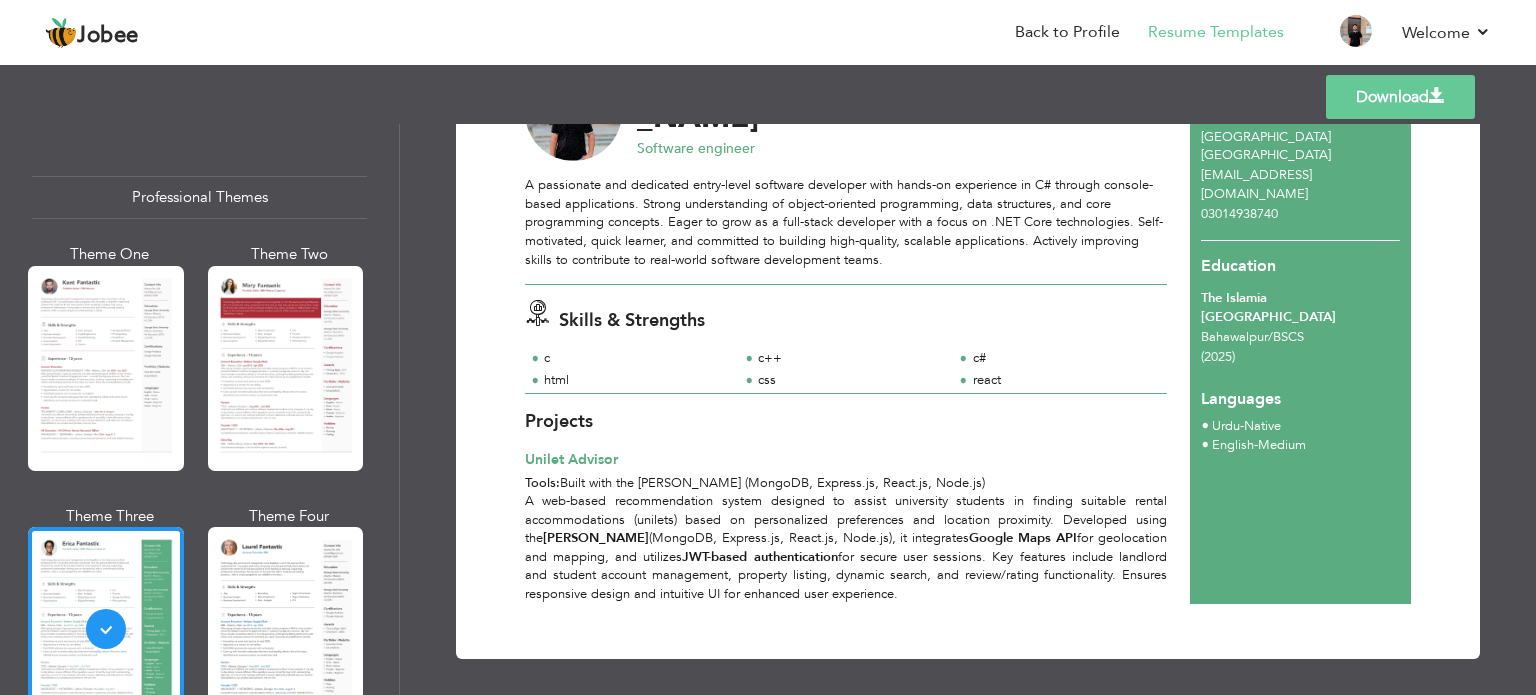 scroll, scrollTop: 127, scrollLeft: 0, axis: vertical 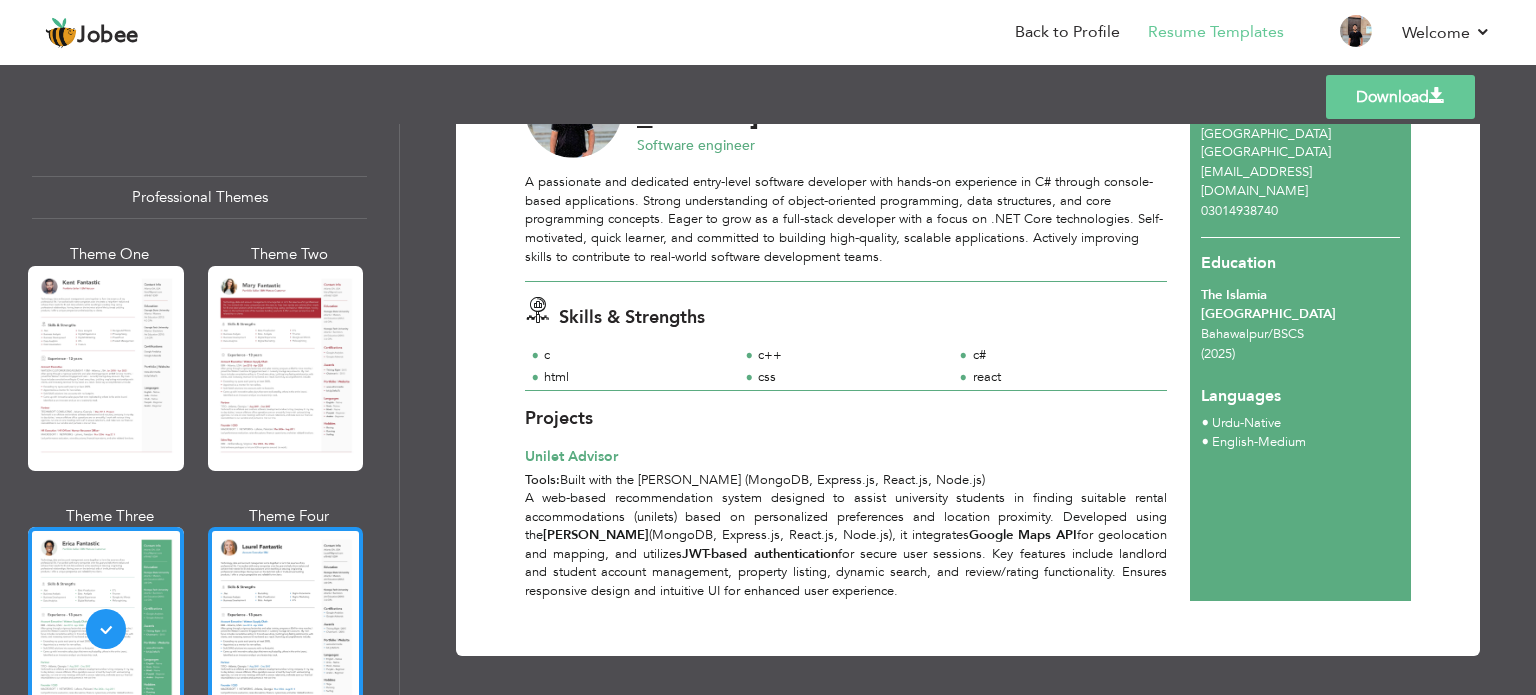 click at bounding box center [286, 629] 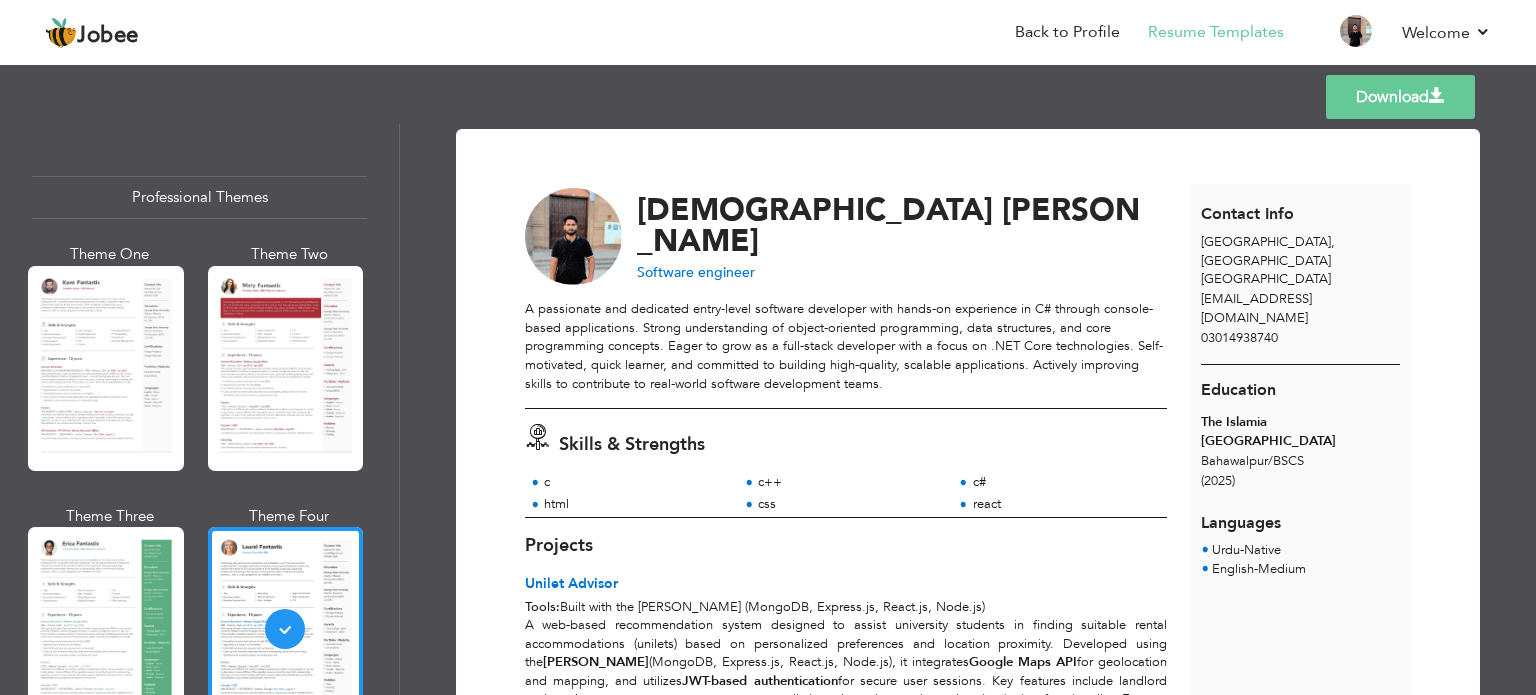 scroll, scrollTop: 127, scrollLeft: 0, axis: vertical 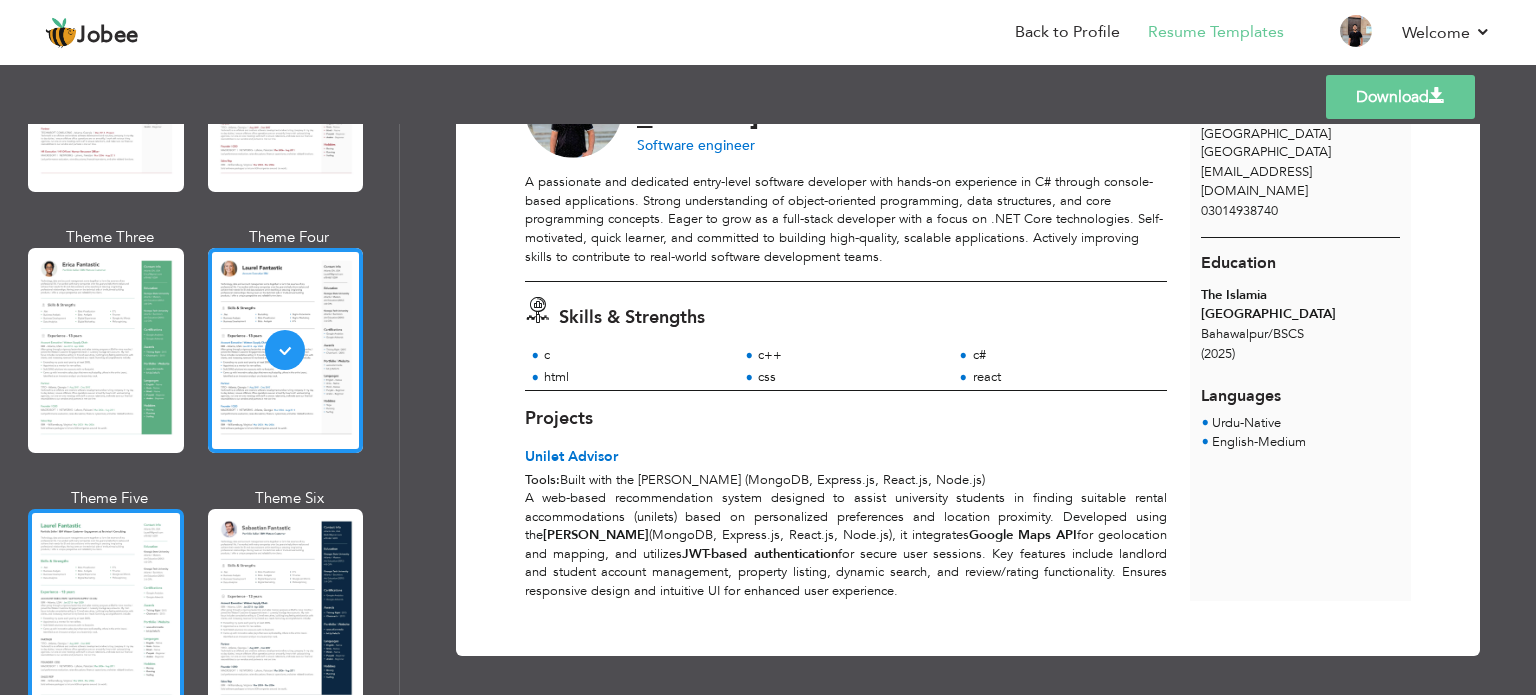 click at bounding box center (106, 611) 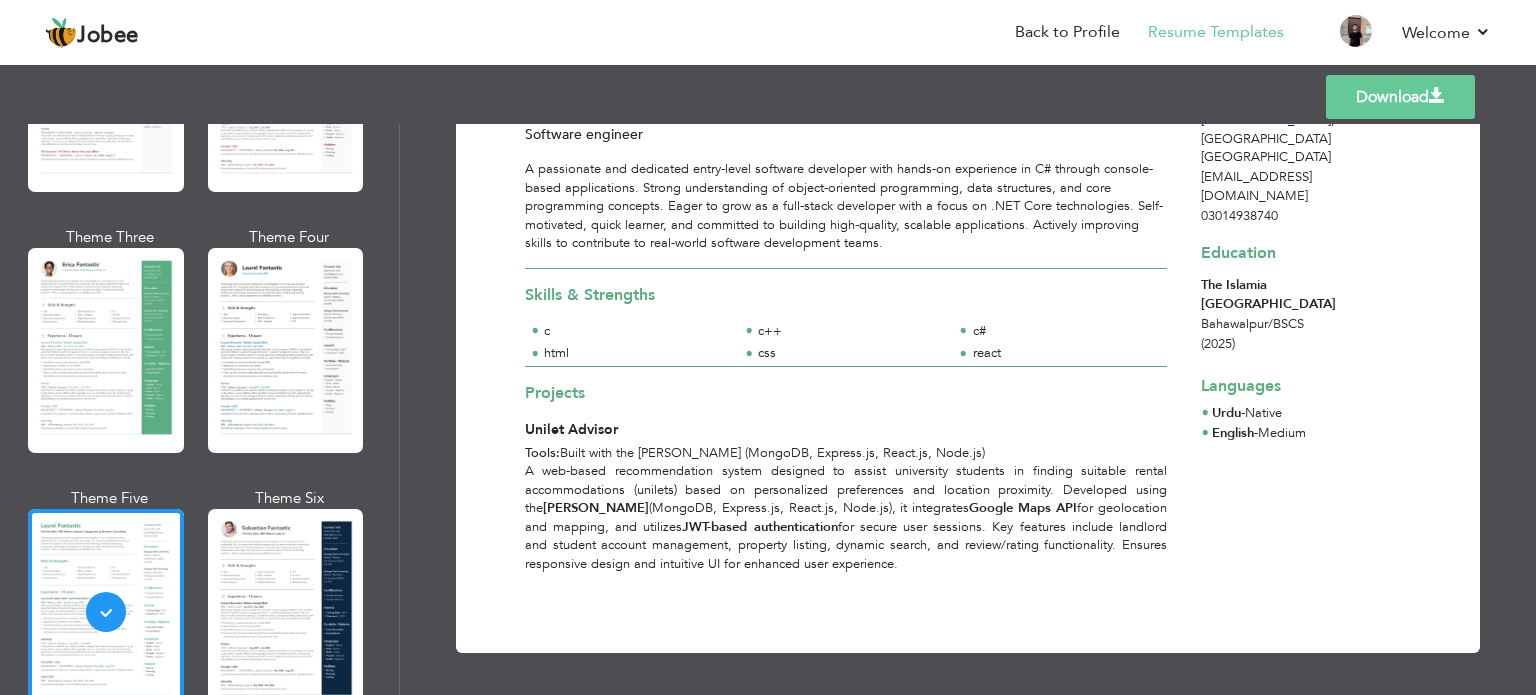 scroll, scrollTop: 0, scrollLeft: 0, axis: both 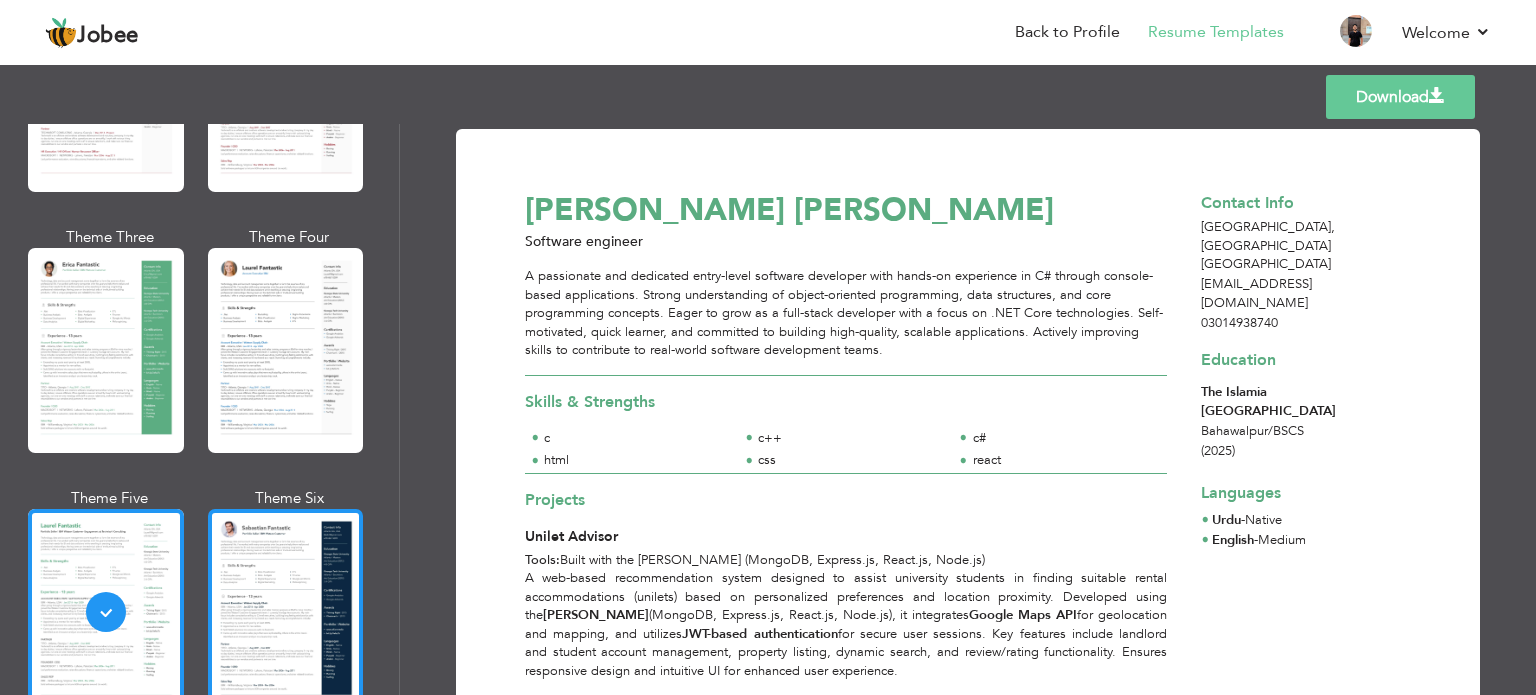 click at bounding box center [286, 611] 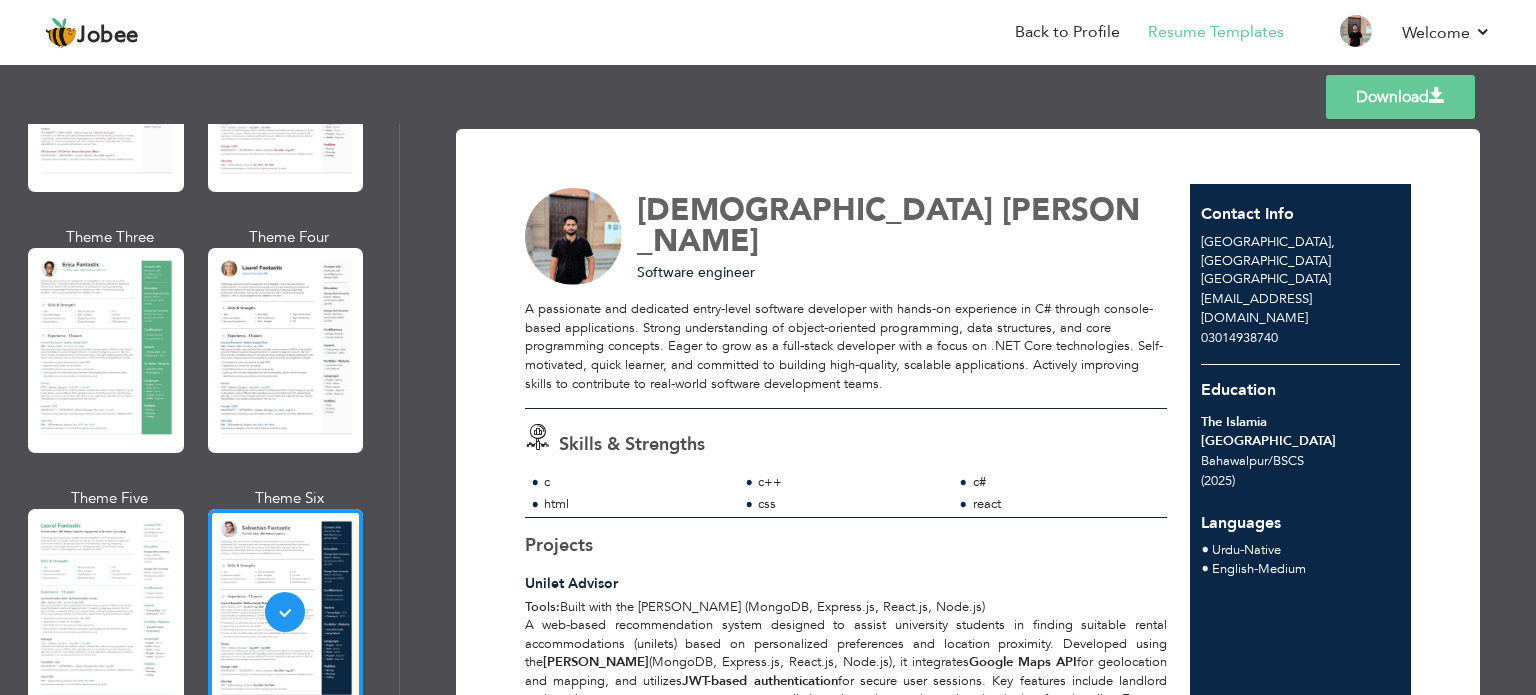 scroll, scrollTop: 127, scrollLeft: 0, axis: vertical 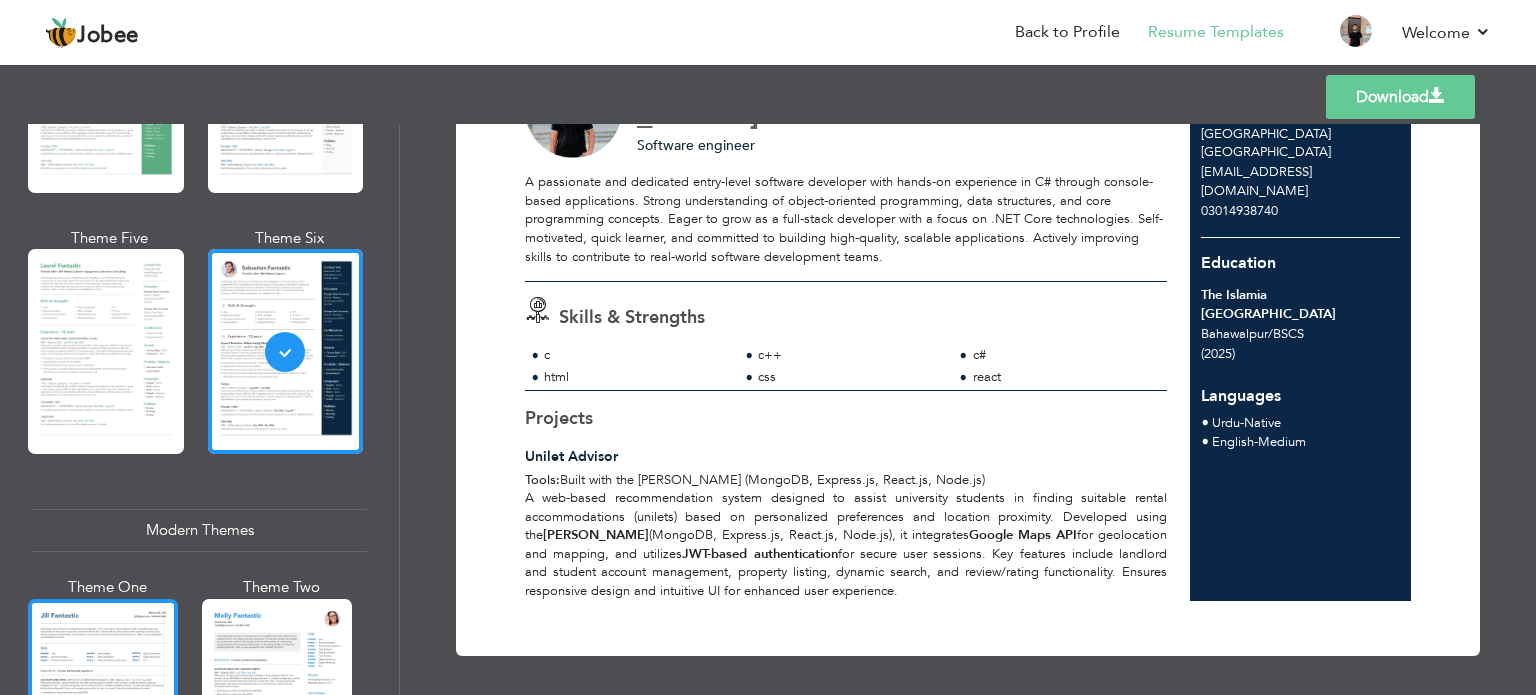 click at bounding box center [103, 698] 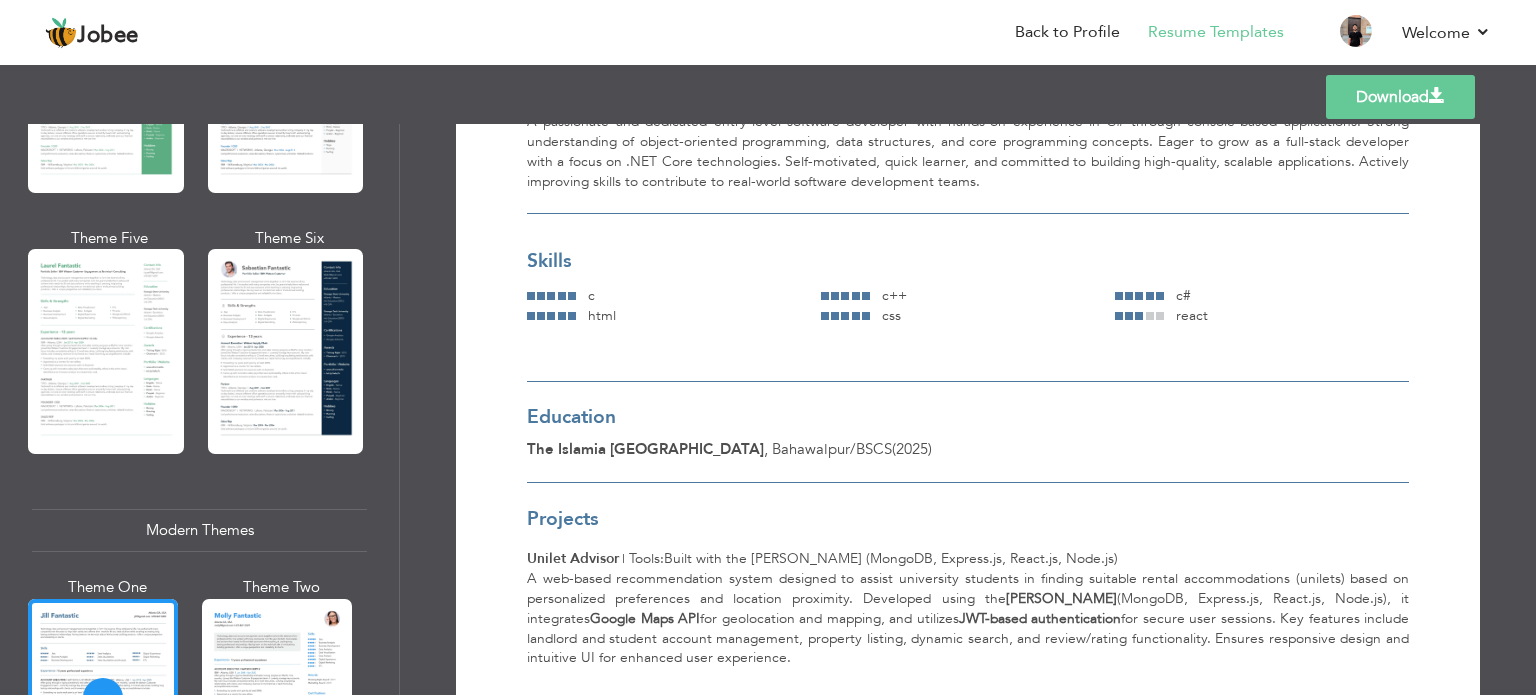 scroll, scrollTop: 224, scrollLeft: 0, axis: vertical 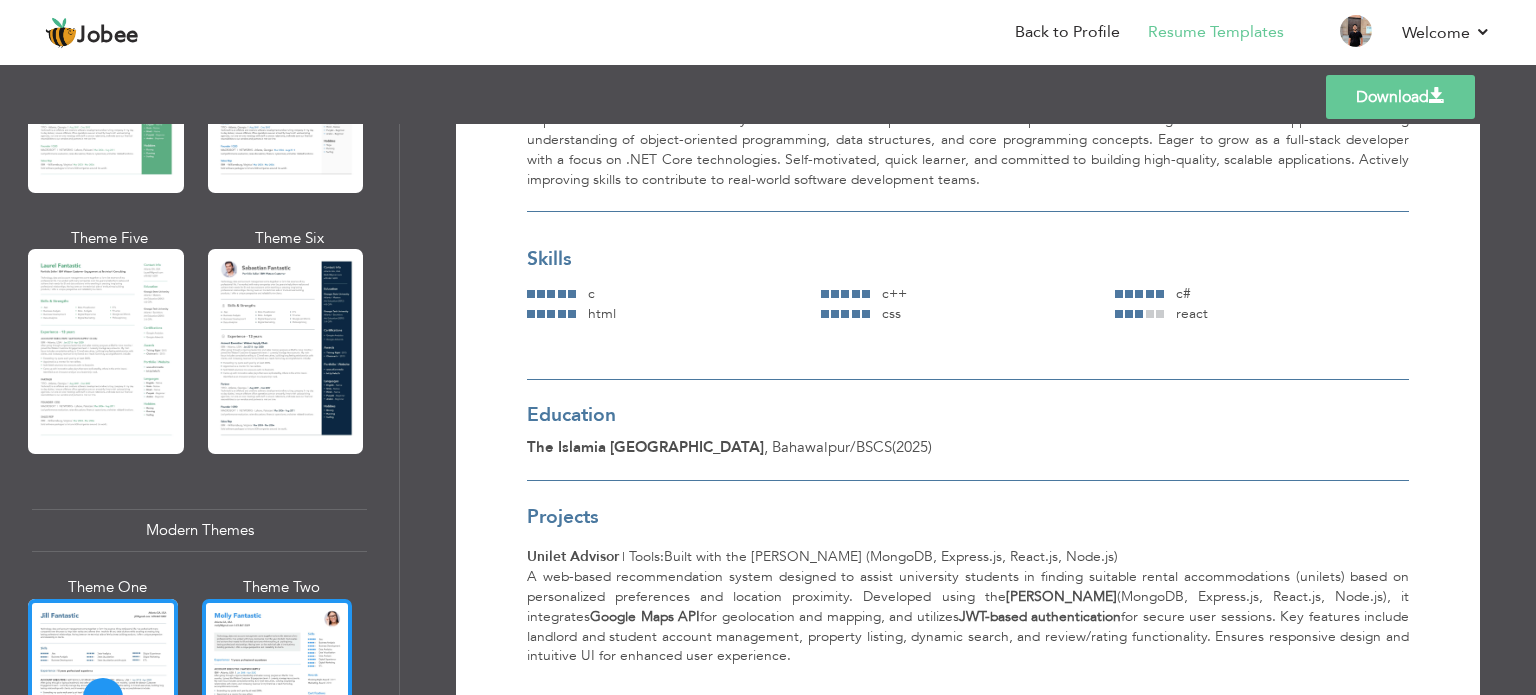 click at bounding box center [277, 698] 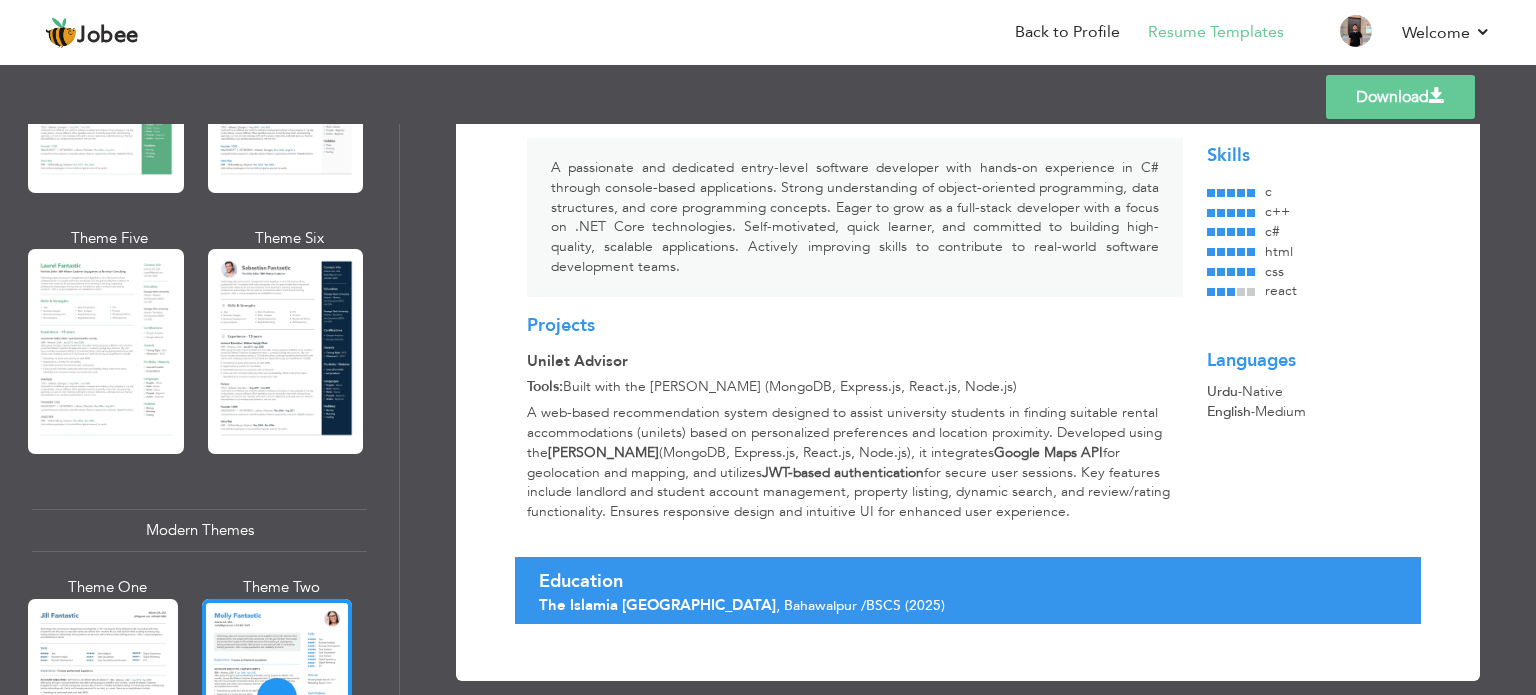scroll, scrollTop: 200, scrollLeft: 0, axis: vertical 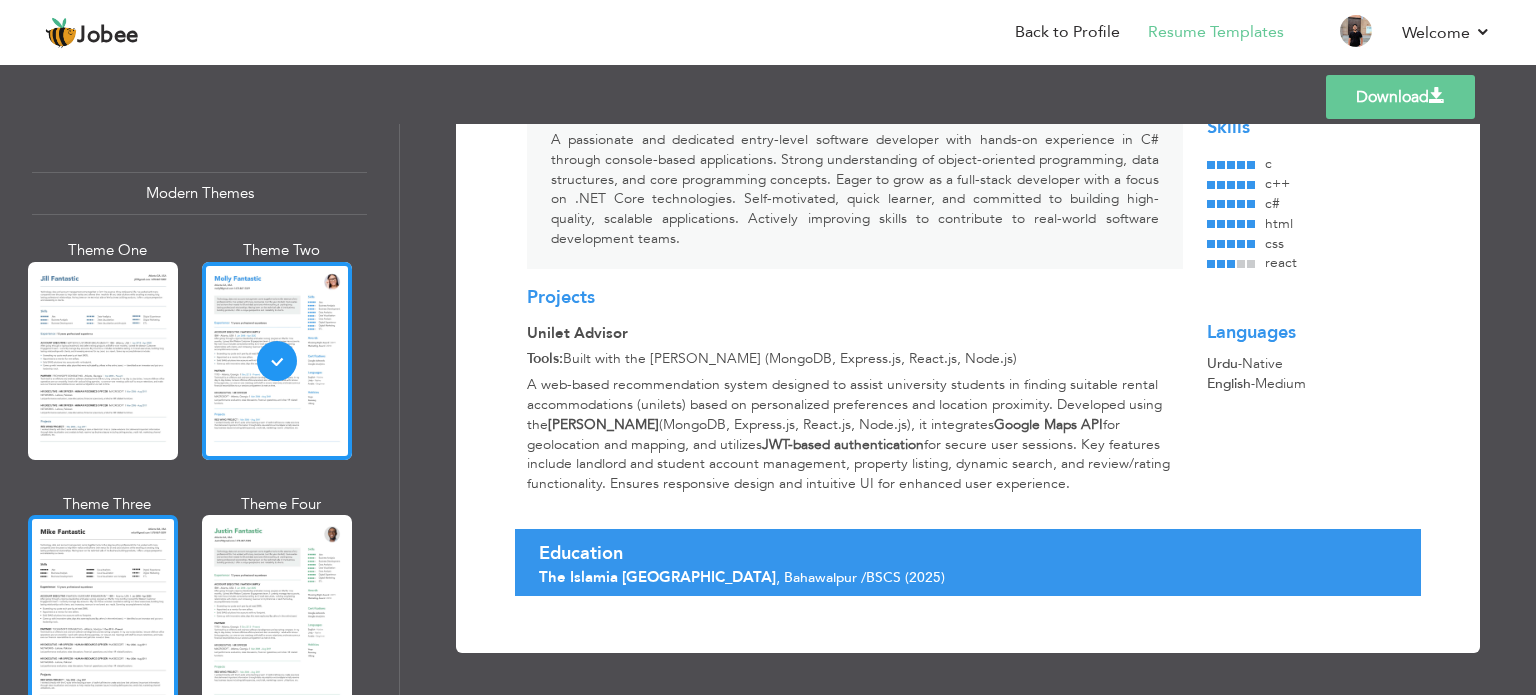 click at bounding box center [103, 614] 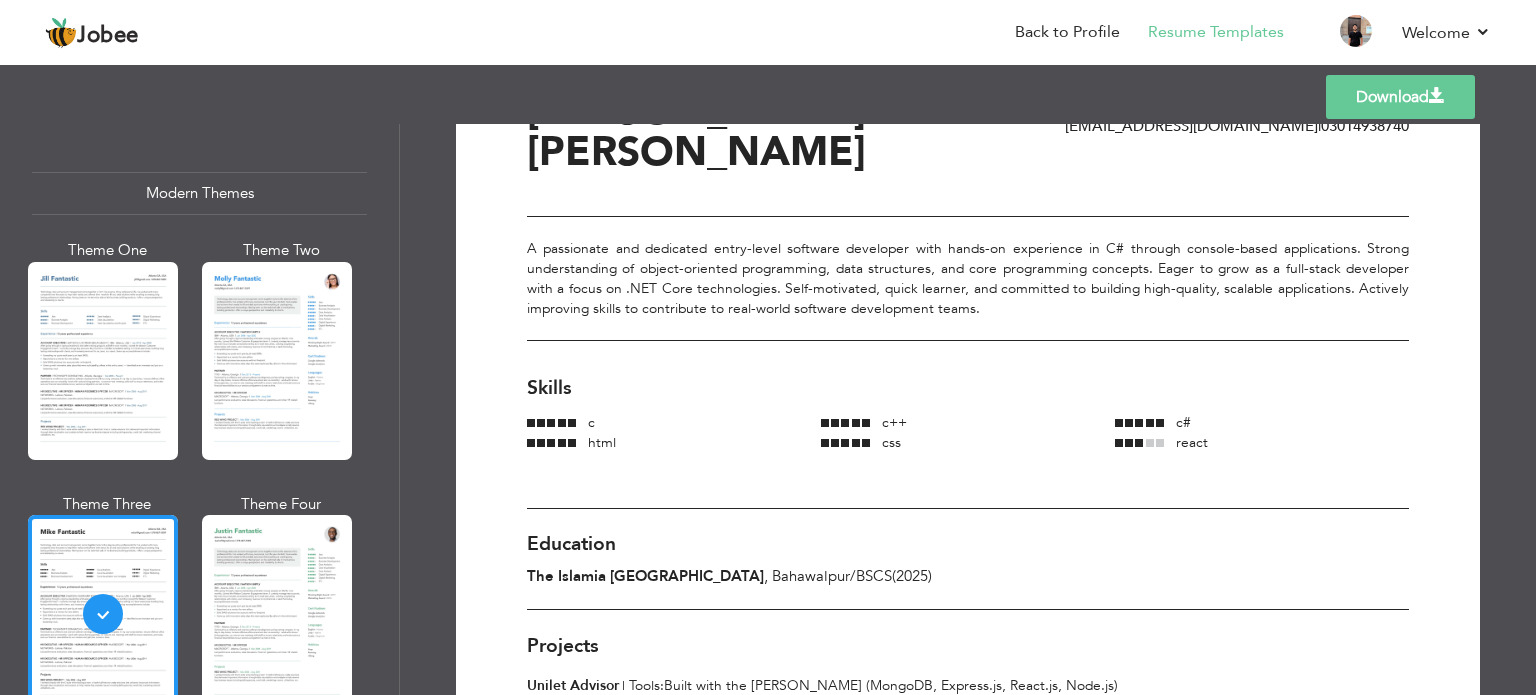 scroll, scrollTop: 0, scrollLeft: 0, axis: both 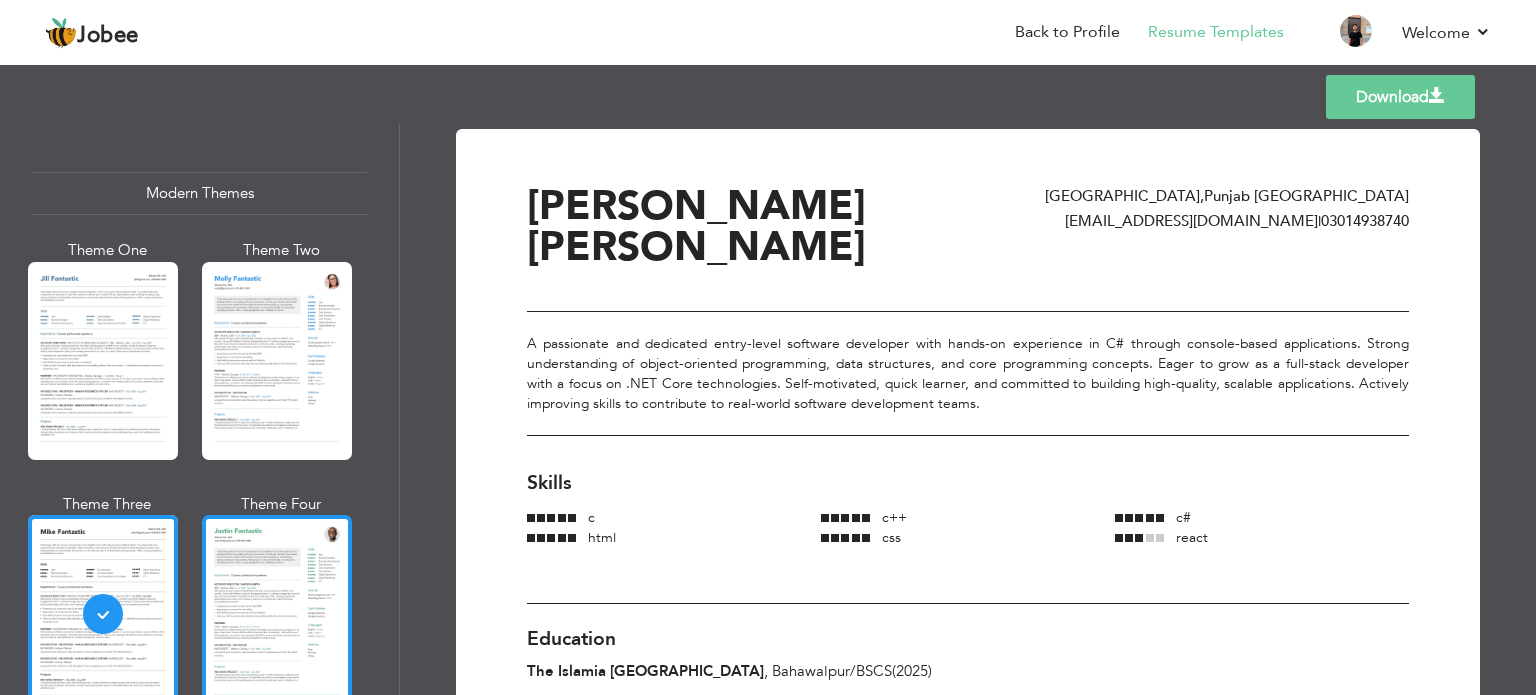 click at bounding box center [277, 614] 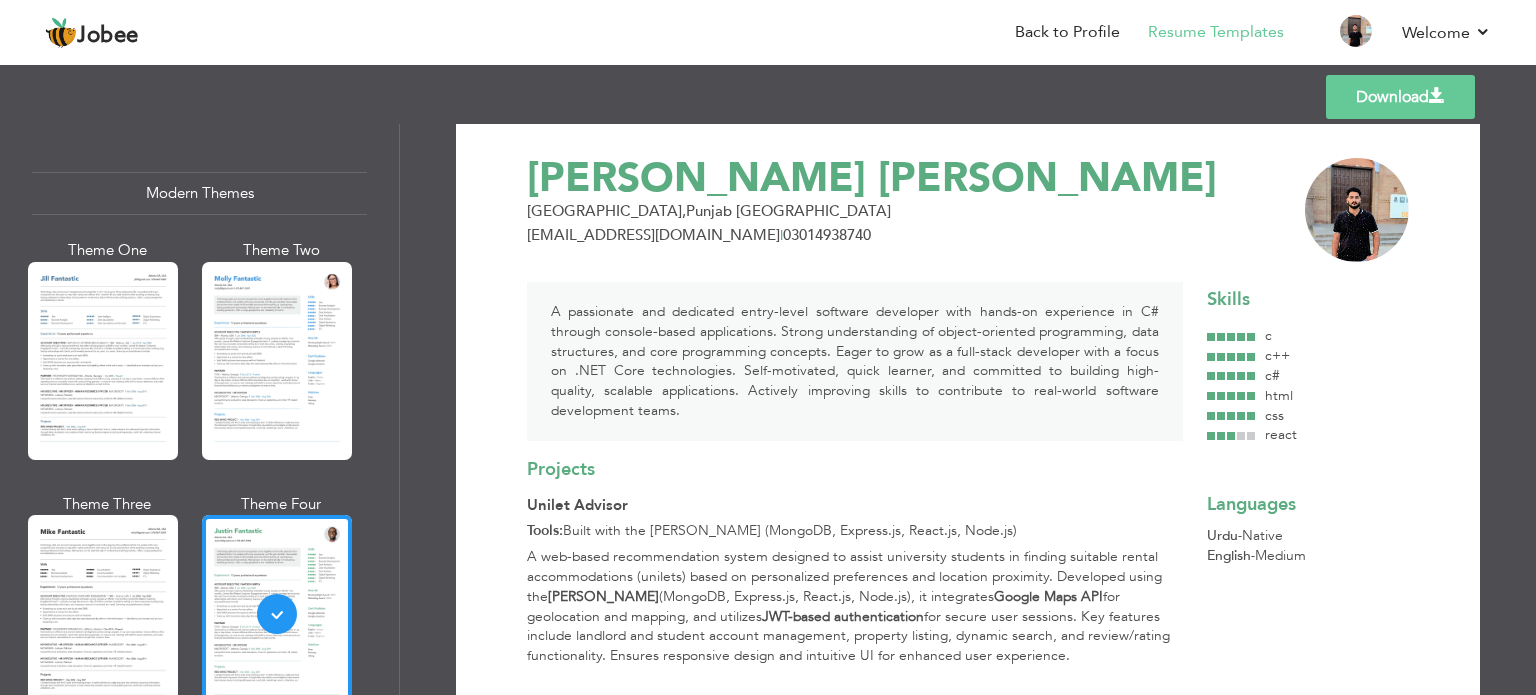 scroll, scrollTop: 200, scrollLeft: 0, axis: vertical 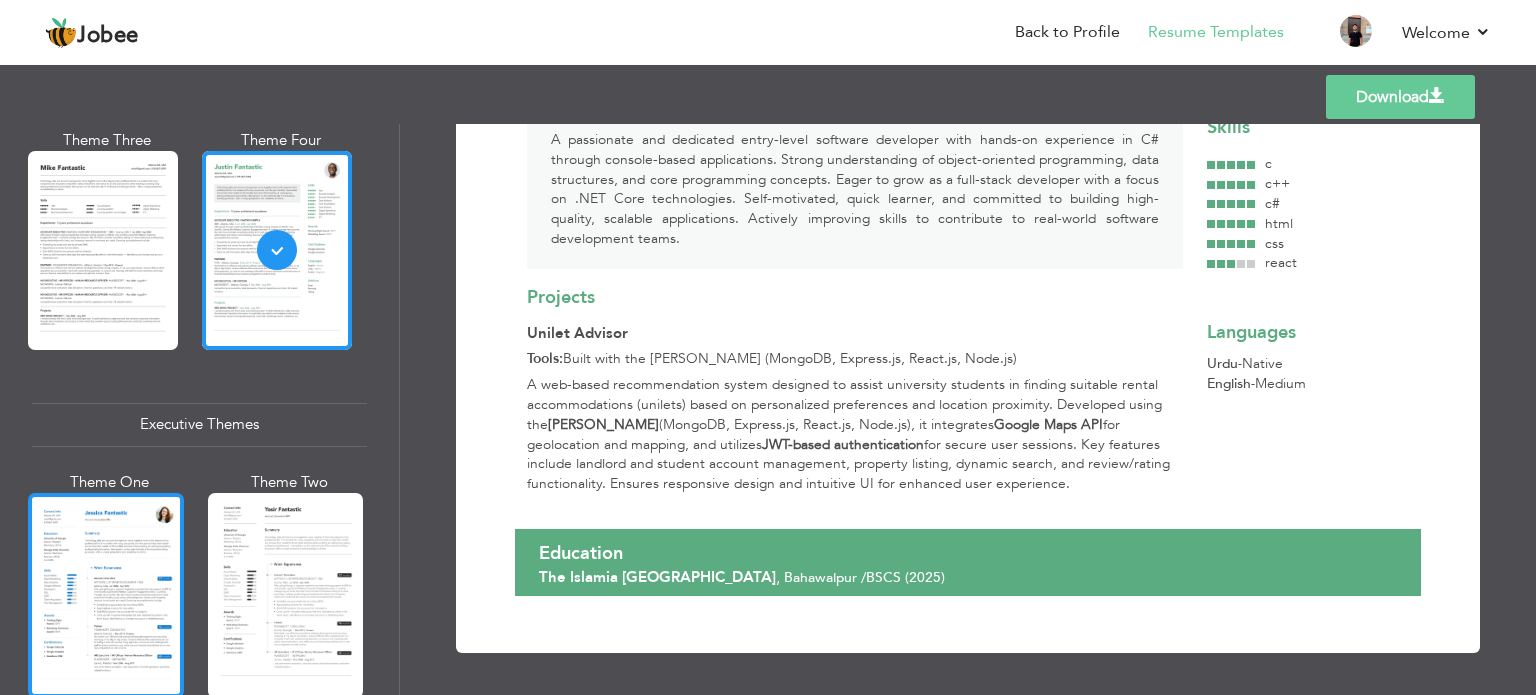 click at bounding box center [106, 595] 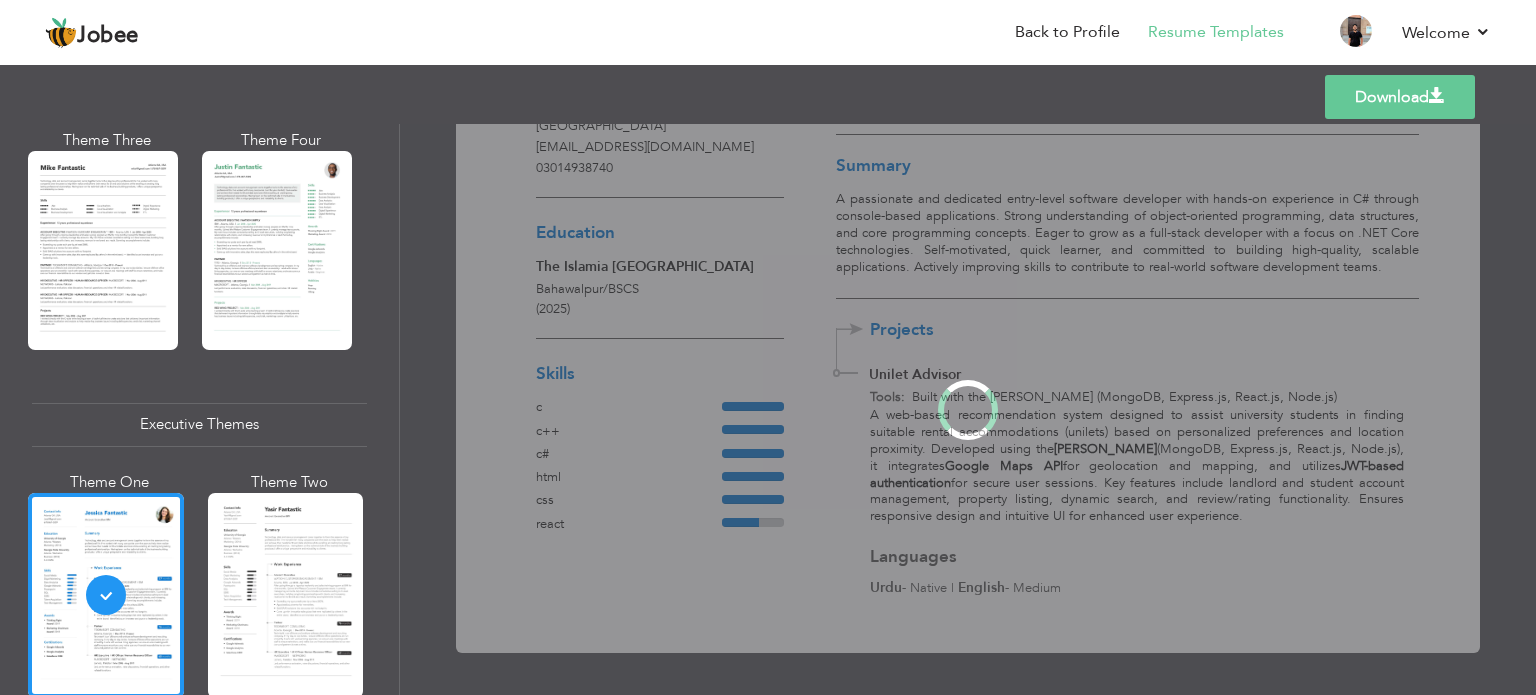 scroll, scrollTop: 0, scrollLeft: 0, axis: both 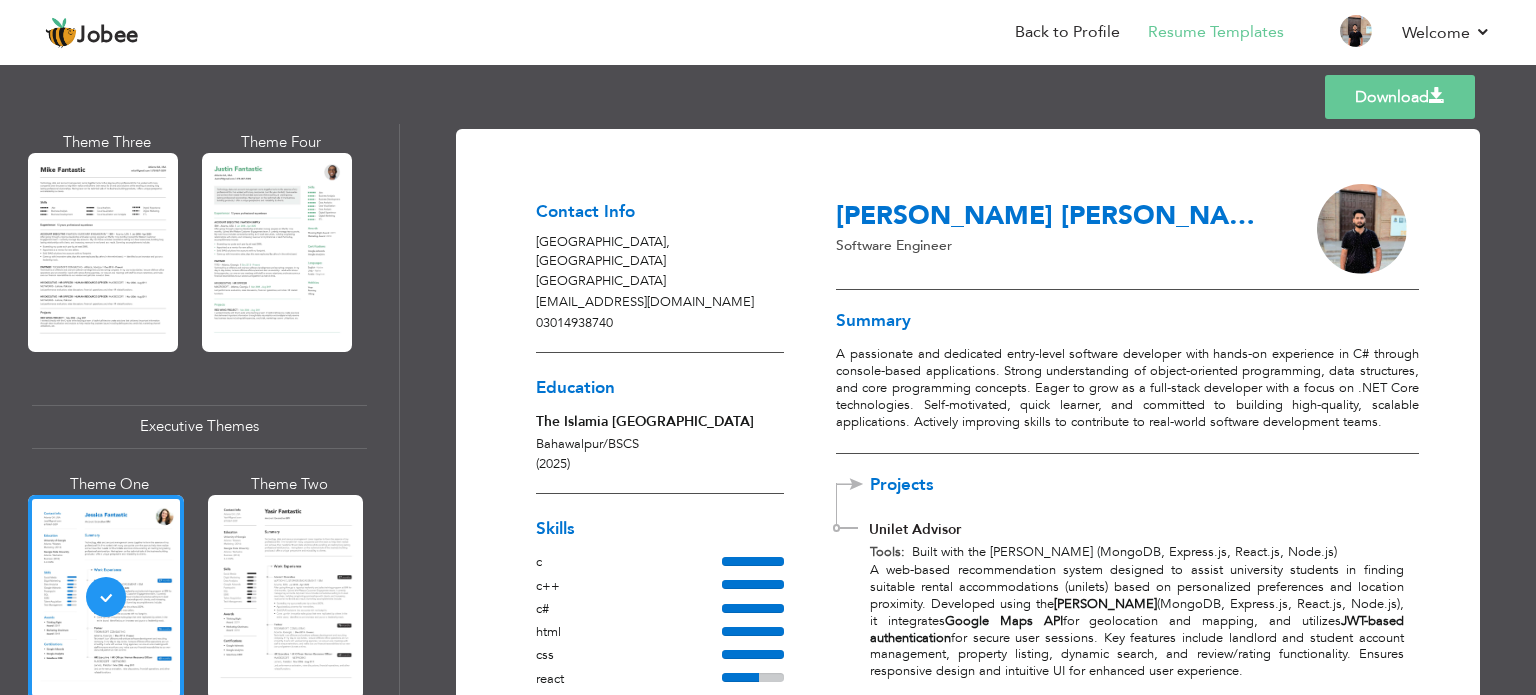 click at bounding box center [1437, 96] 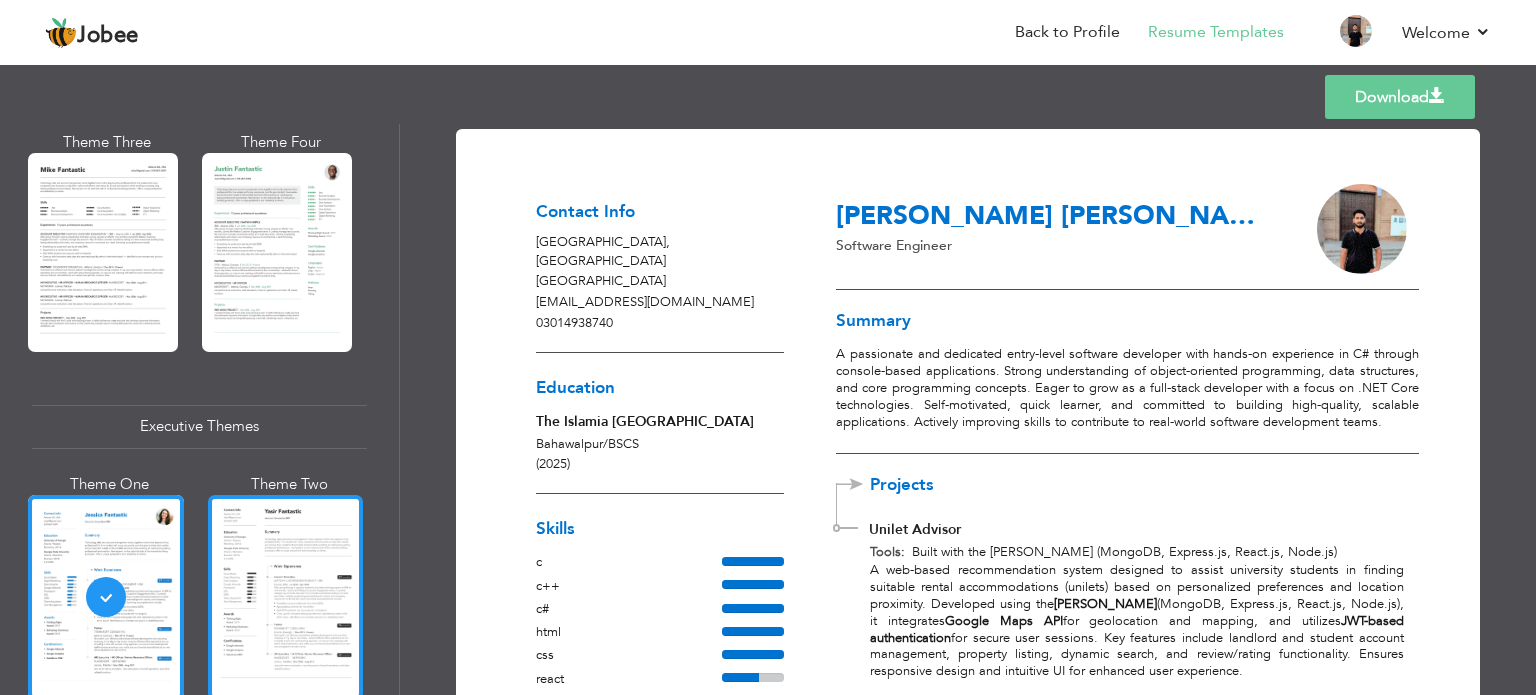 click at bounding box center [286, 597] 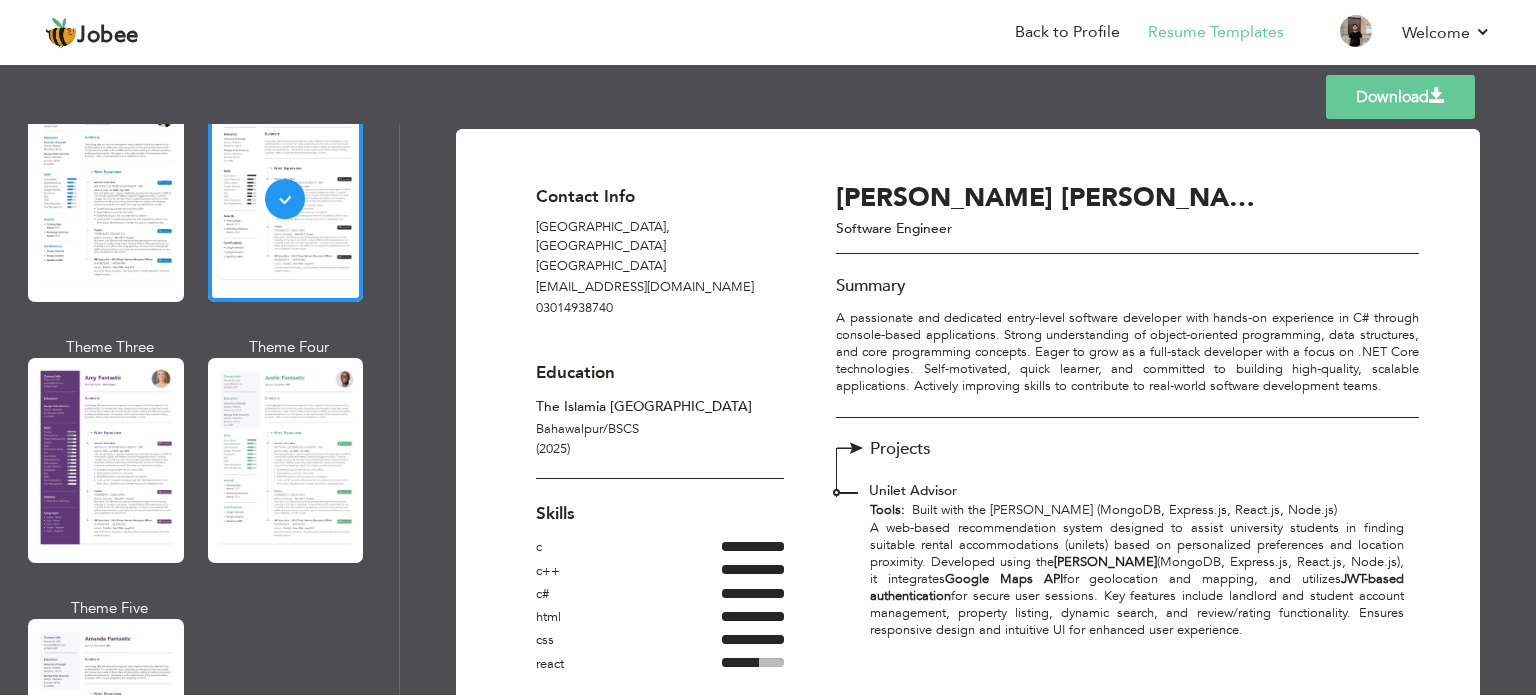 scroll, scrollTop: 1648, scrollLeft: 0, axis: vertical 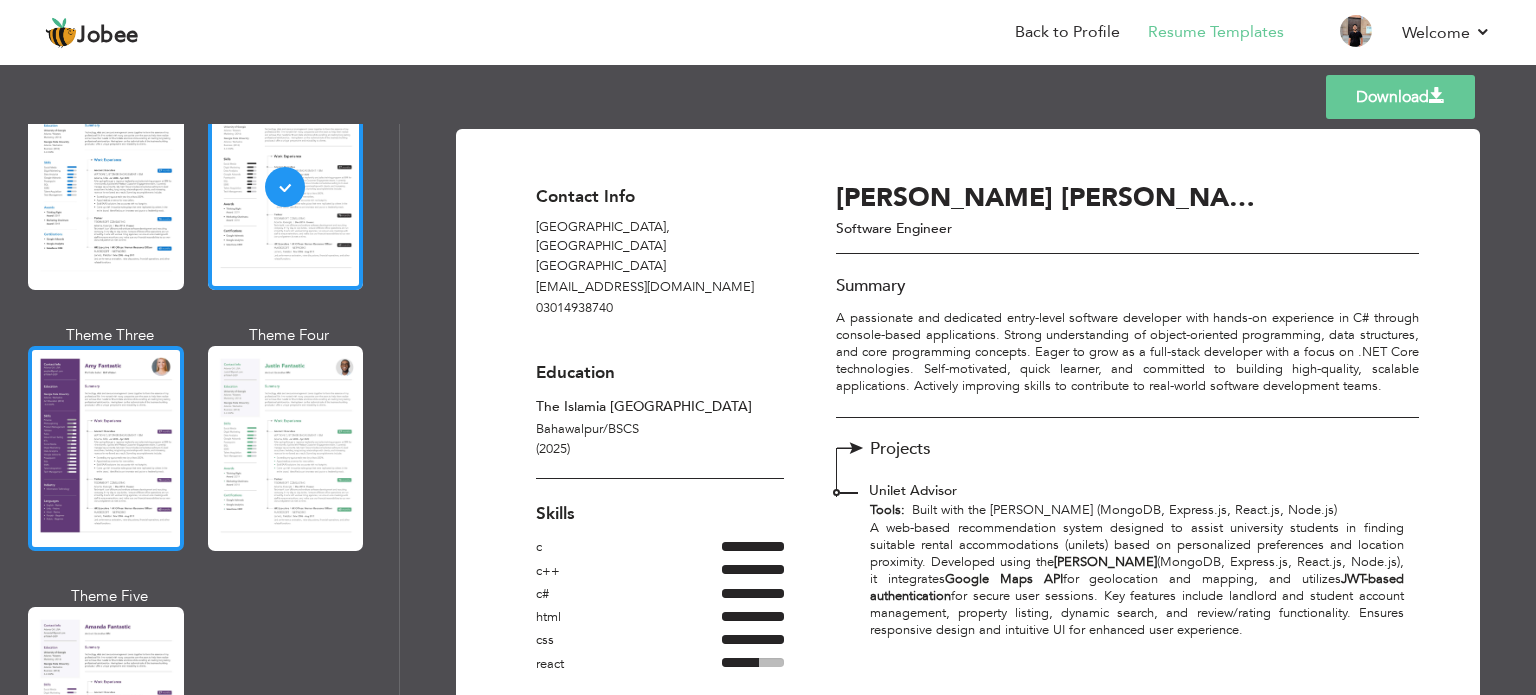 click at bounding box center [106, 448] 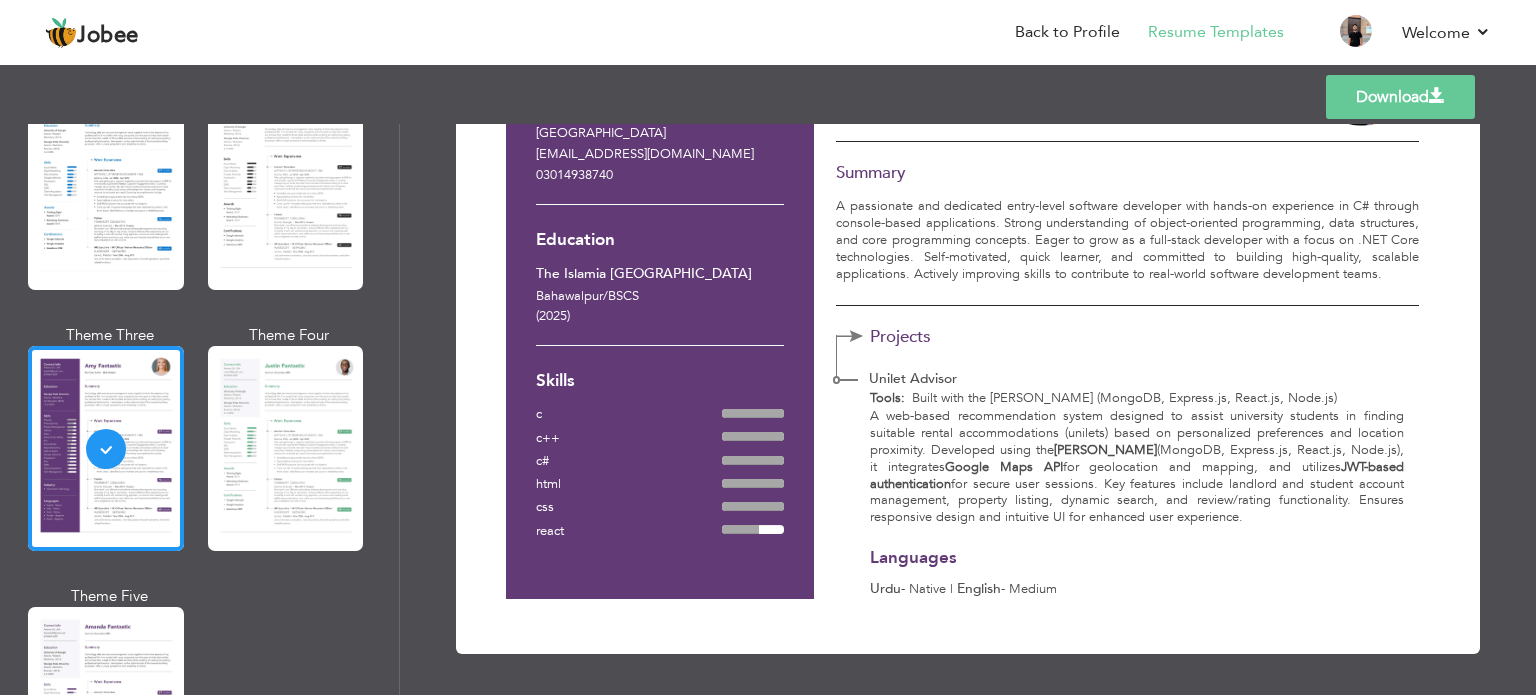 scroll, scrollTop: 0, scrollLeft: 0, axis: both 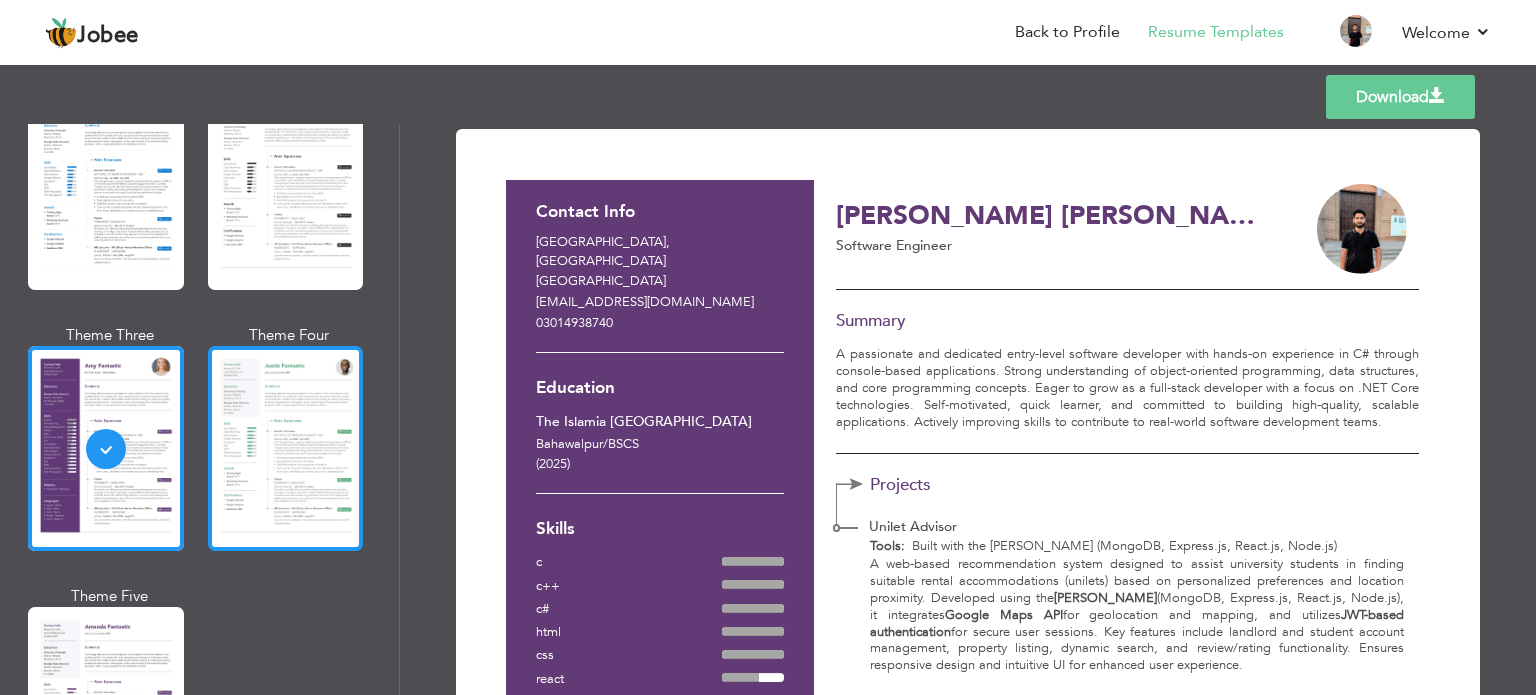 click at bounding box center (286, 448) 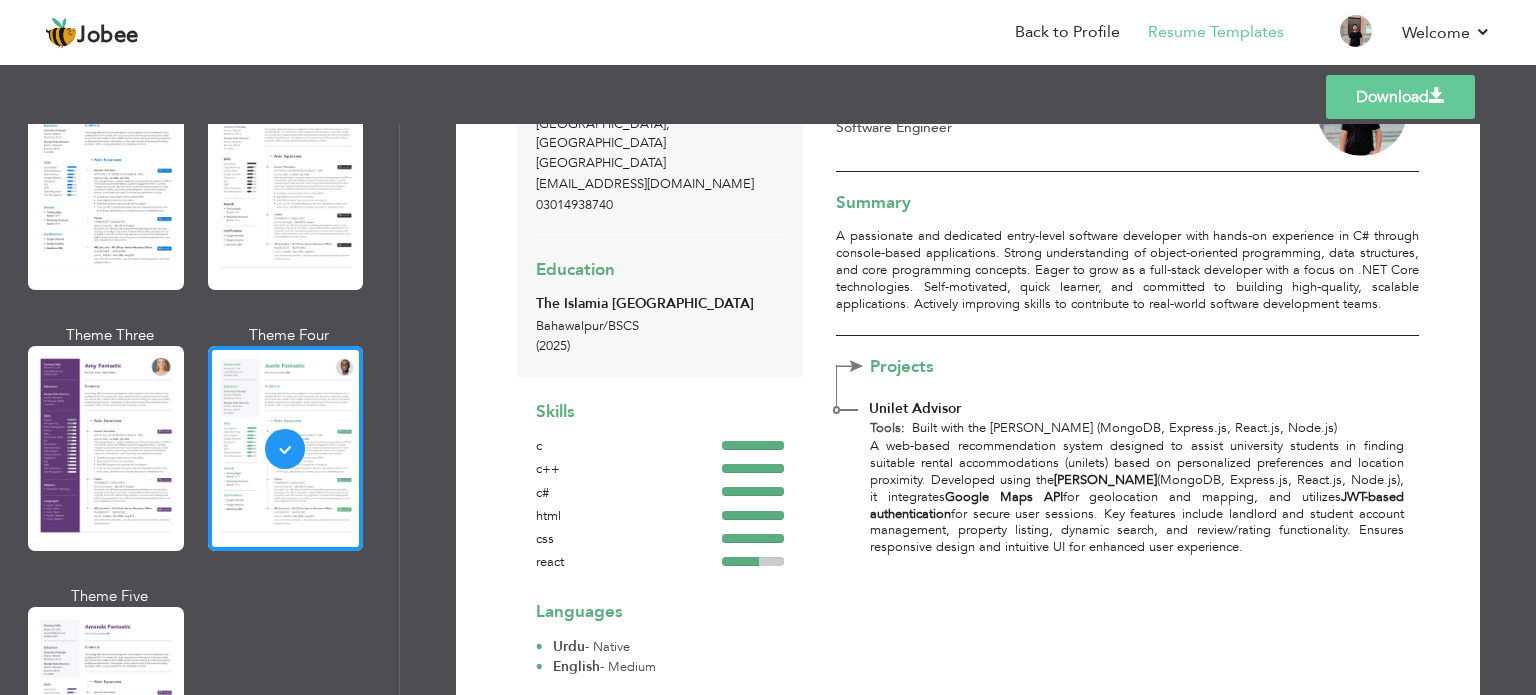 scroll, scrollTop: 185, scrollLeft: 0, axis: vertical 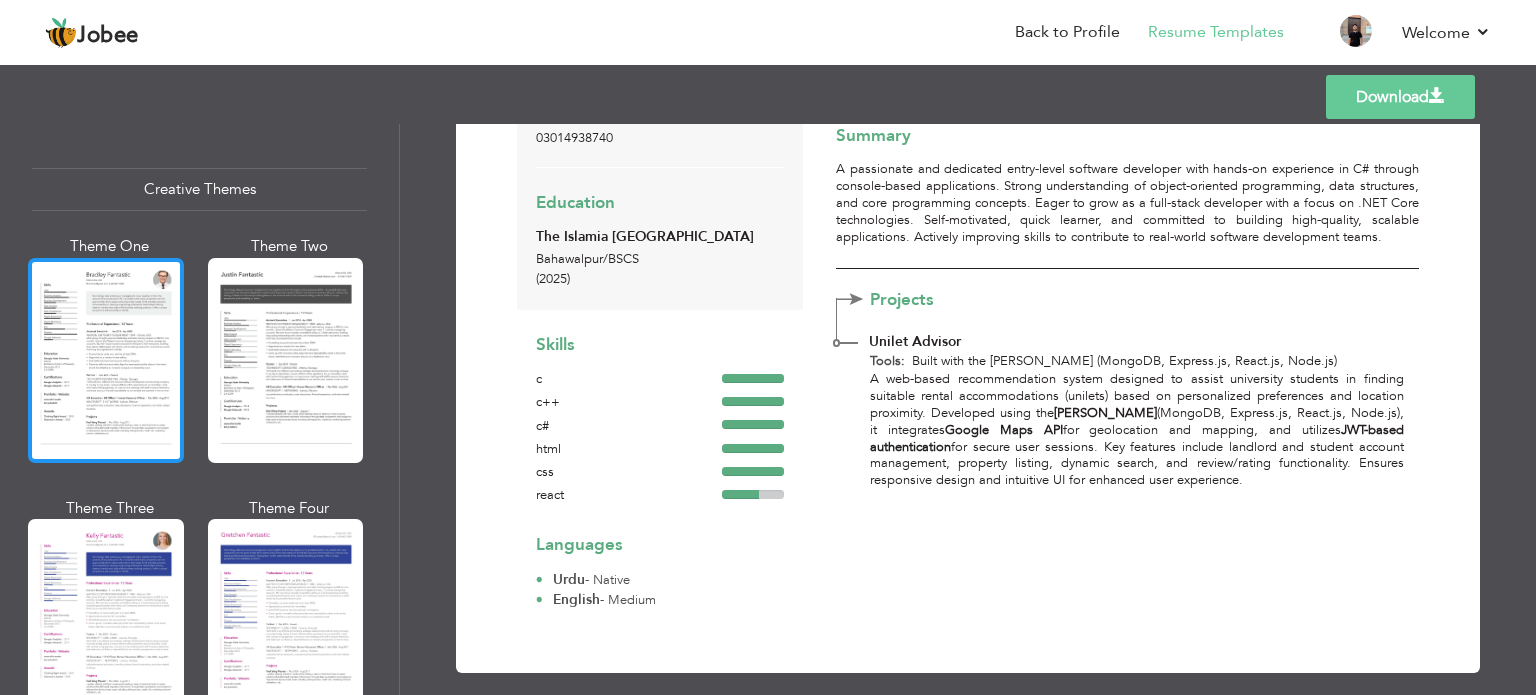 click at bounding box center [106, 360] 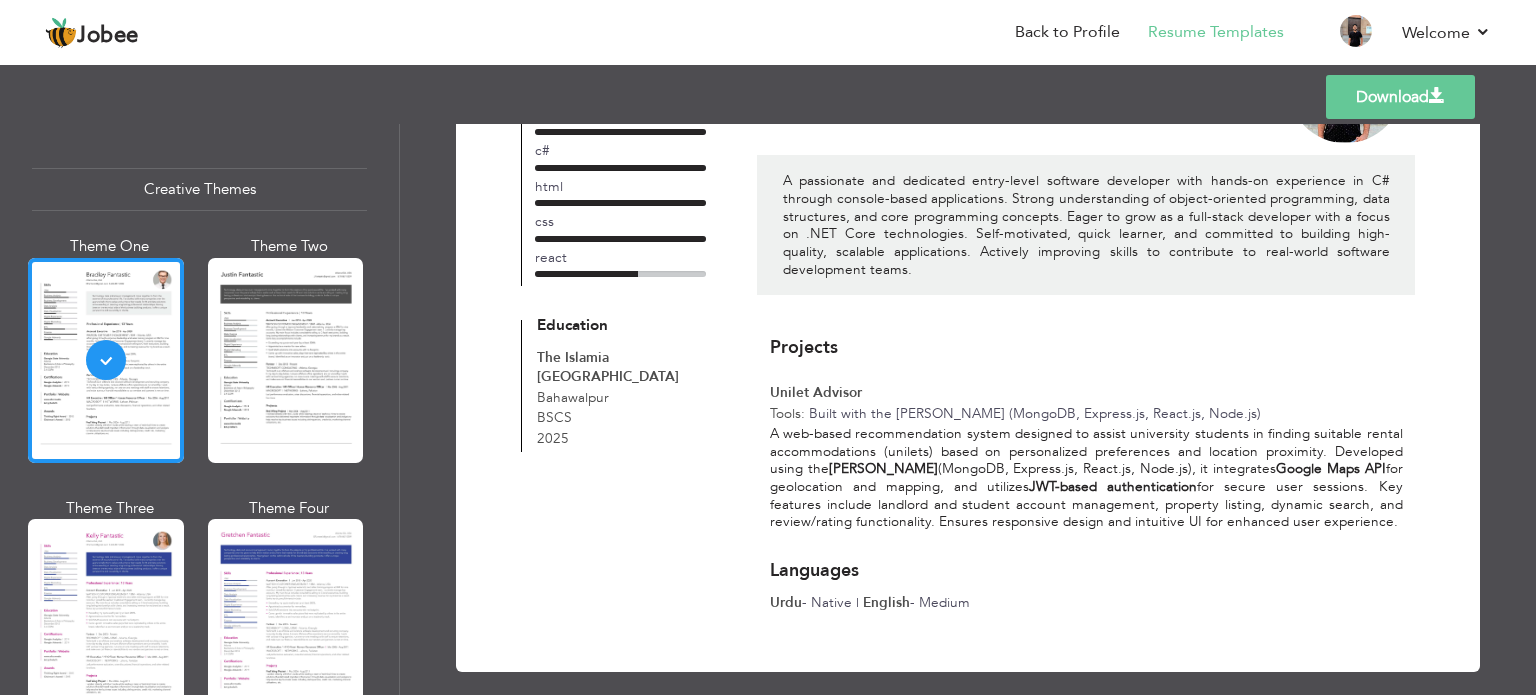 scroll, scrollTop: 0, scrollLeft: 0, axis: both 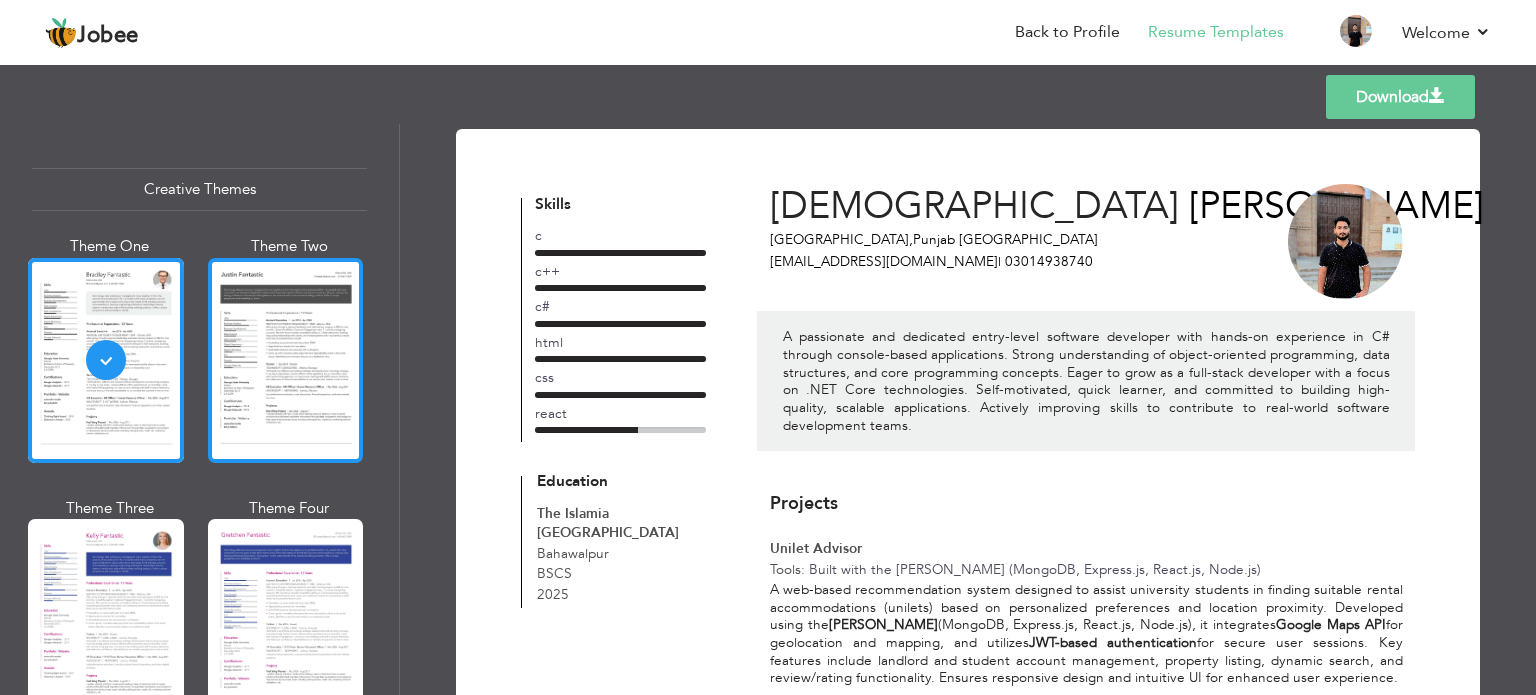 click at bounding box center [286, 360] 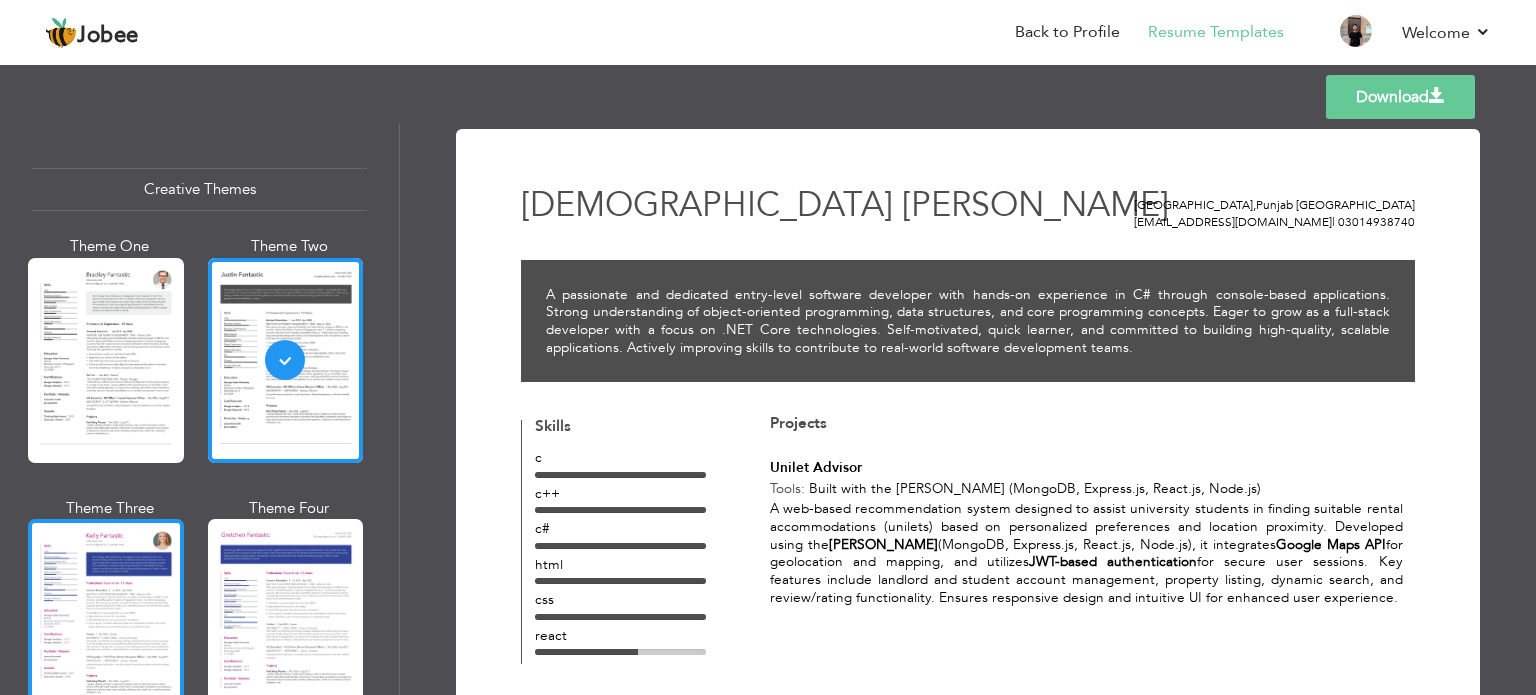 click at bounding box center (106, 621) 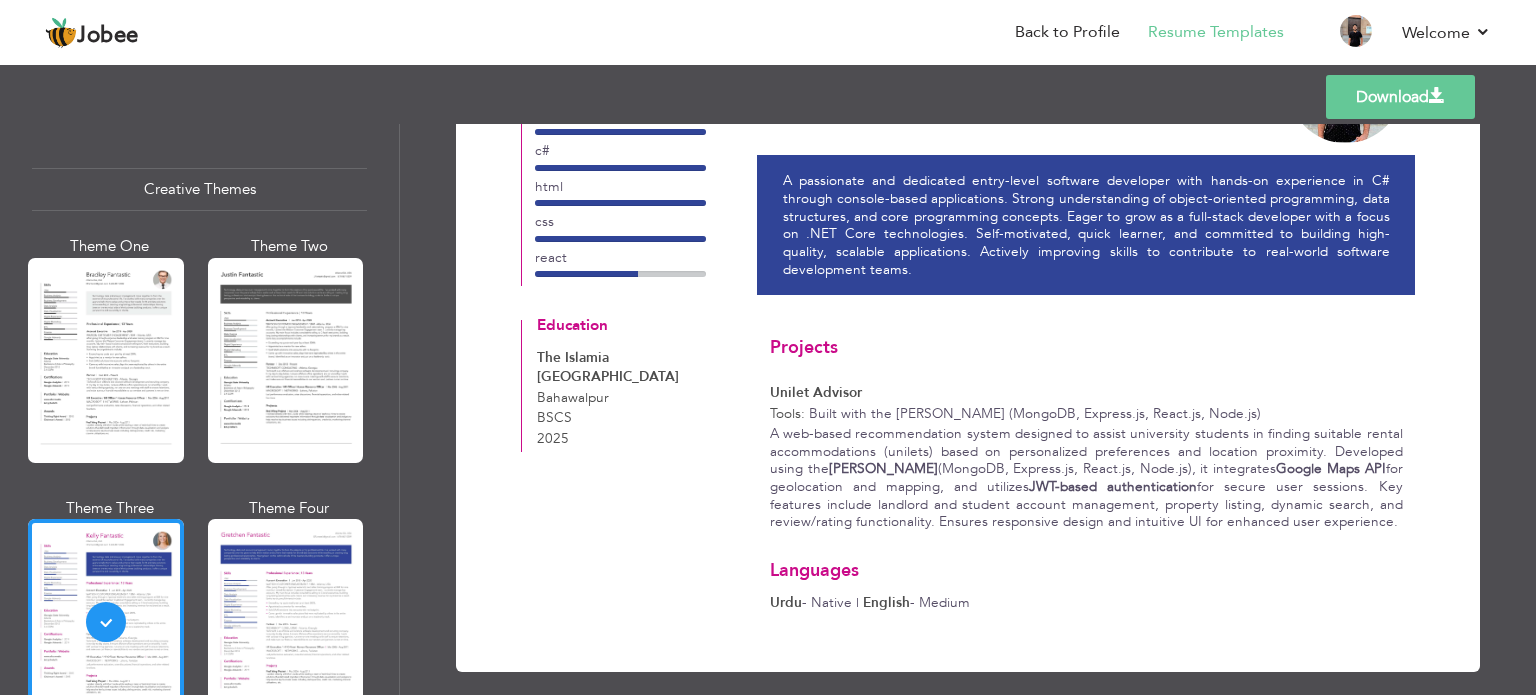 scroll, scrollTop: 0, scrollLeft: 0, axis: both 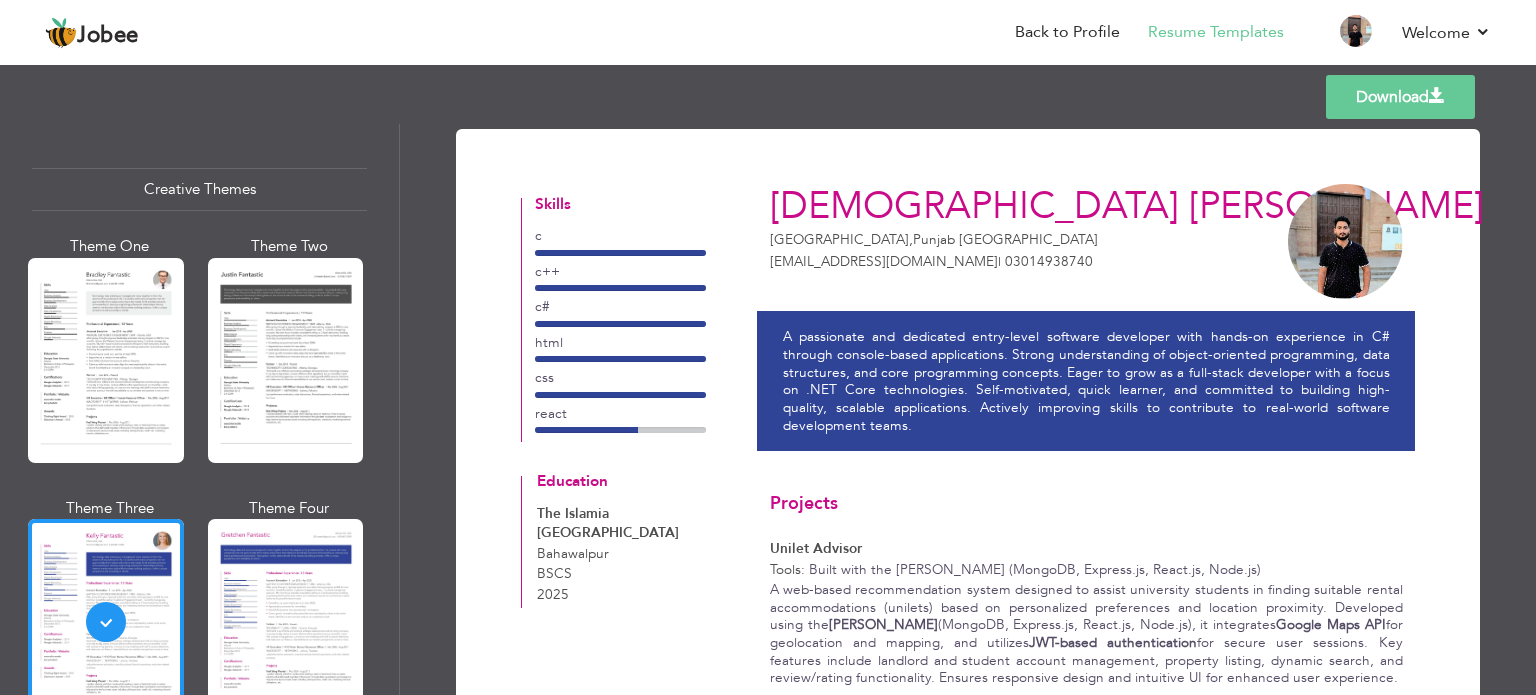 click on "Download" at bounding box center [1400, 97] 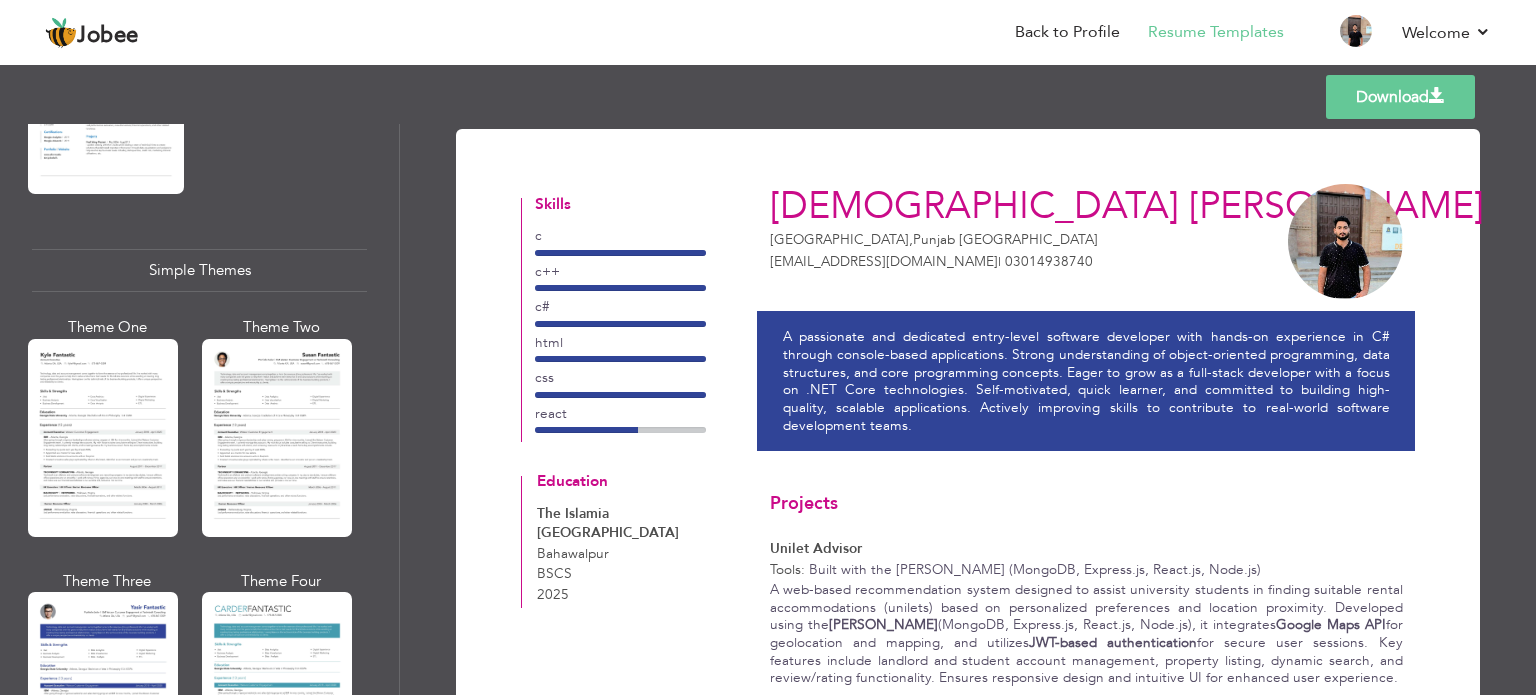 scroll, scrollTop: 3400, scrollLeft: 0, axis: vertical 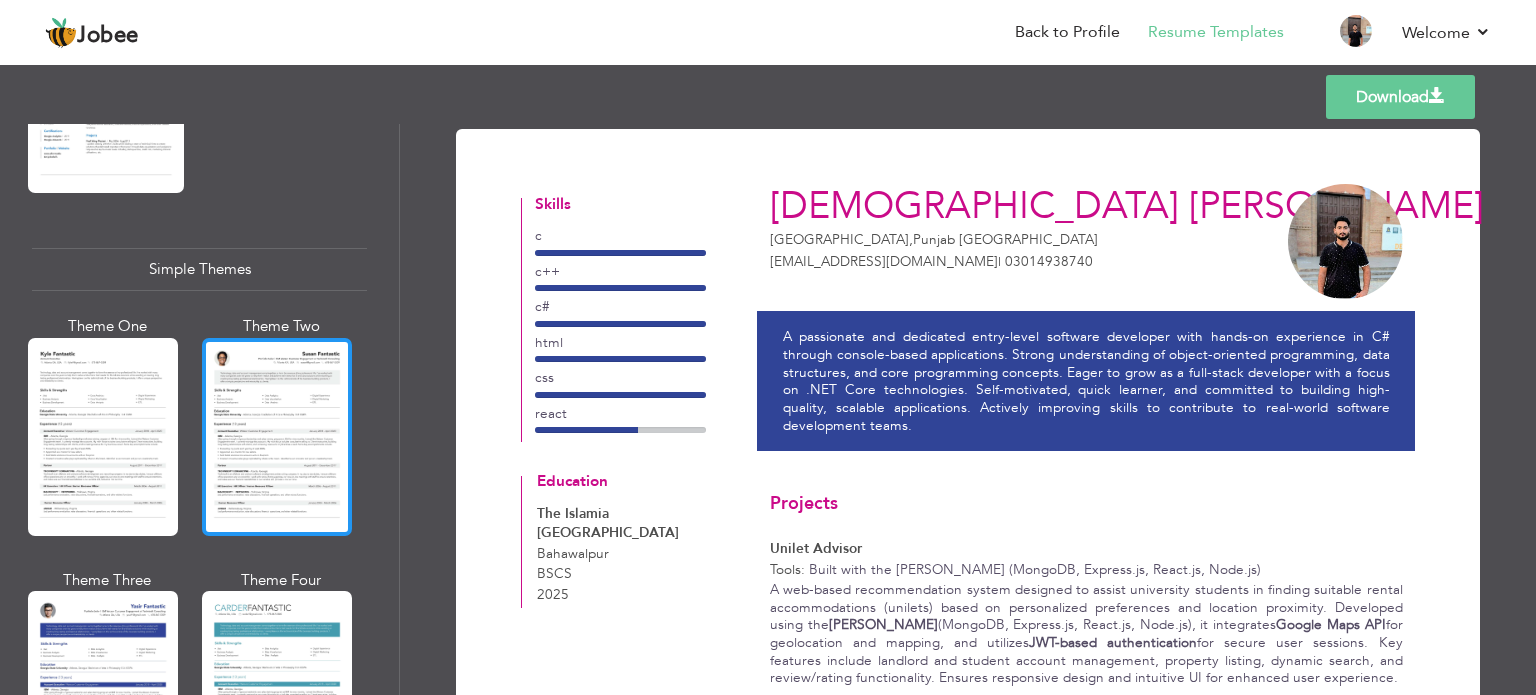 click at bounding box center [277, 437] 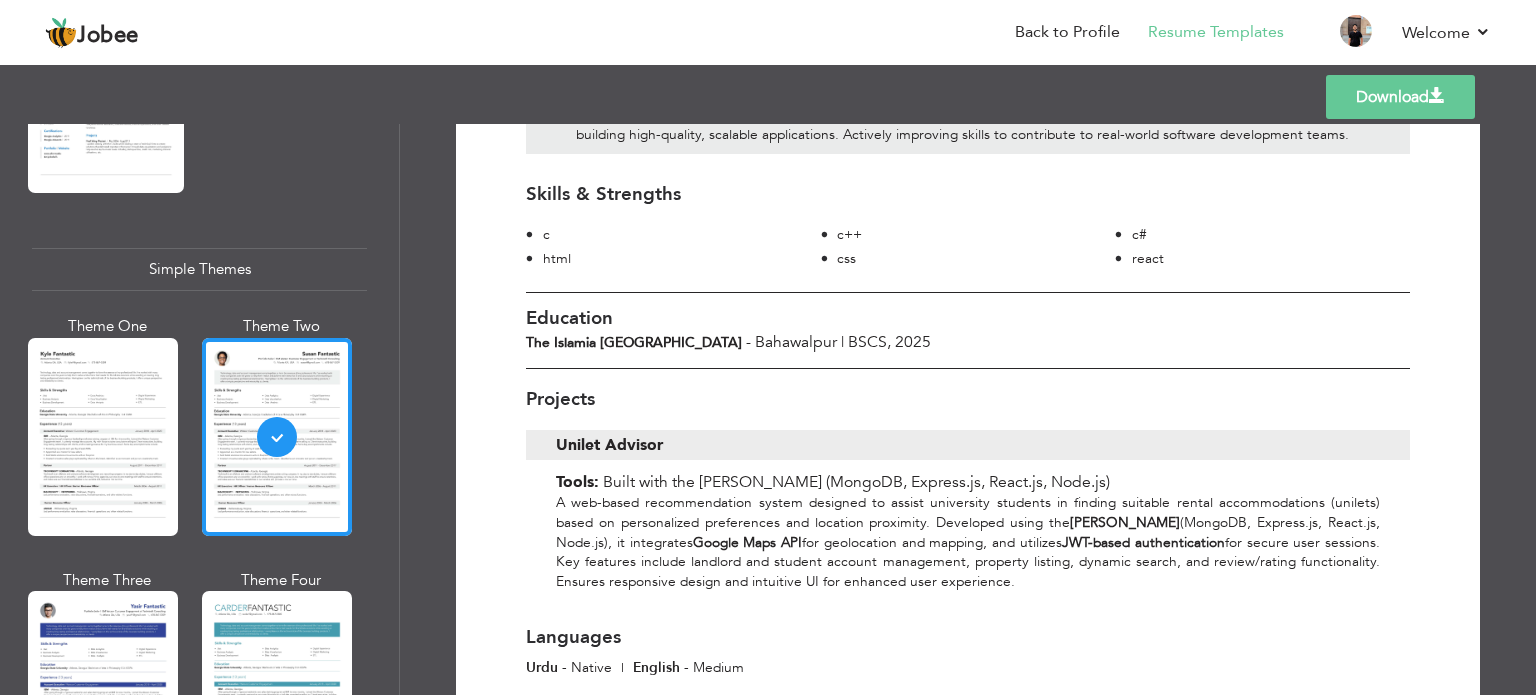 scroll, scrollTop: 380, scrollLeft: 0, axis: vertical 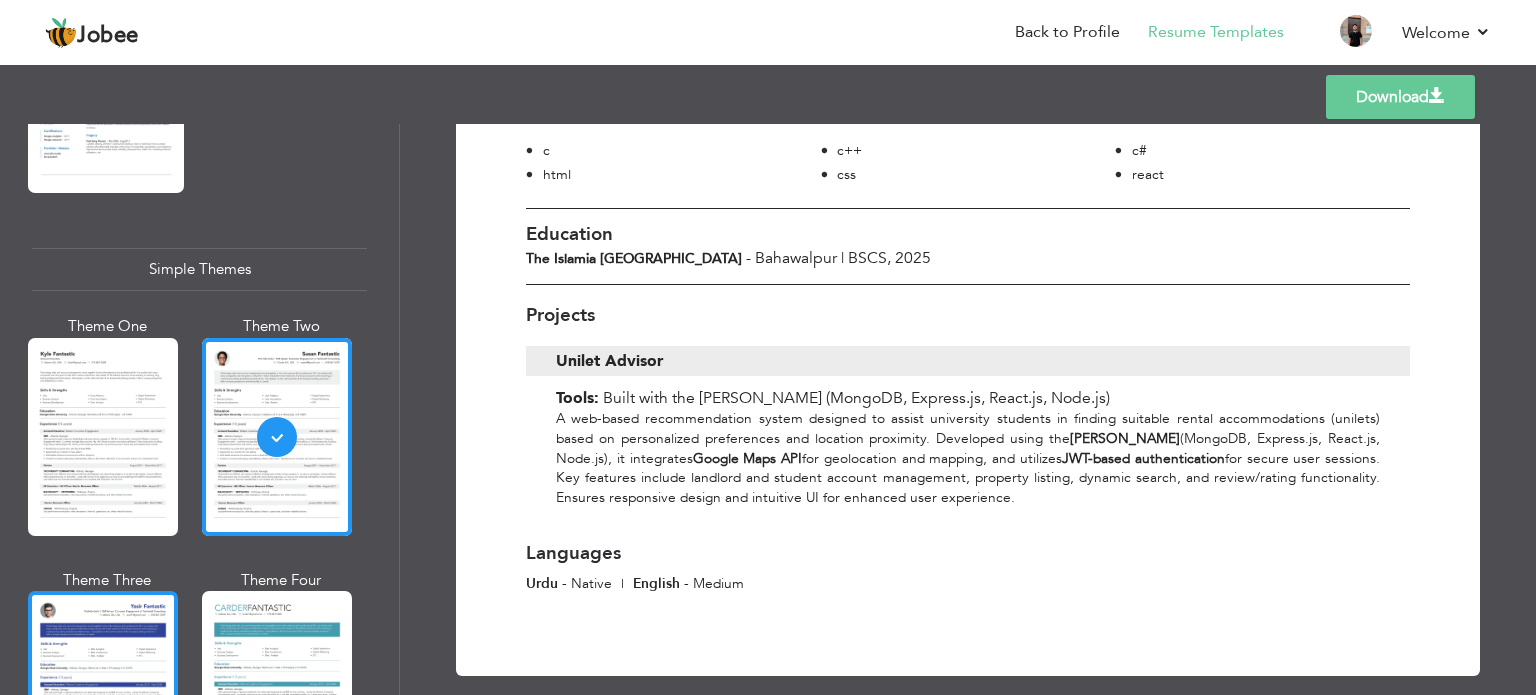 click at bounding box center [103, 690] 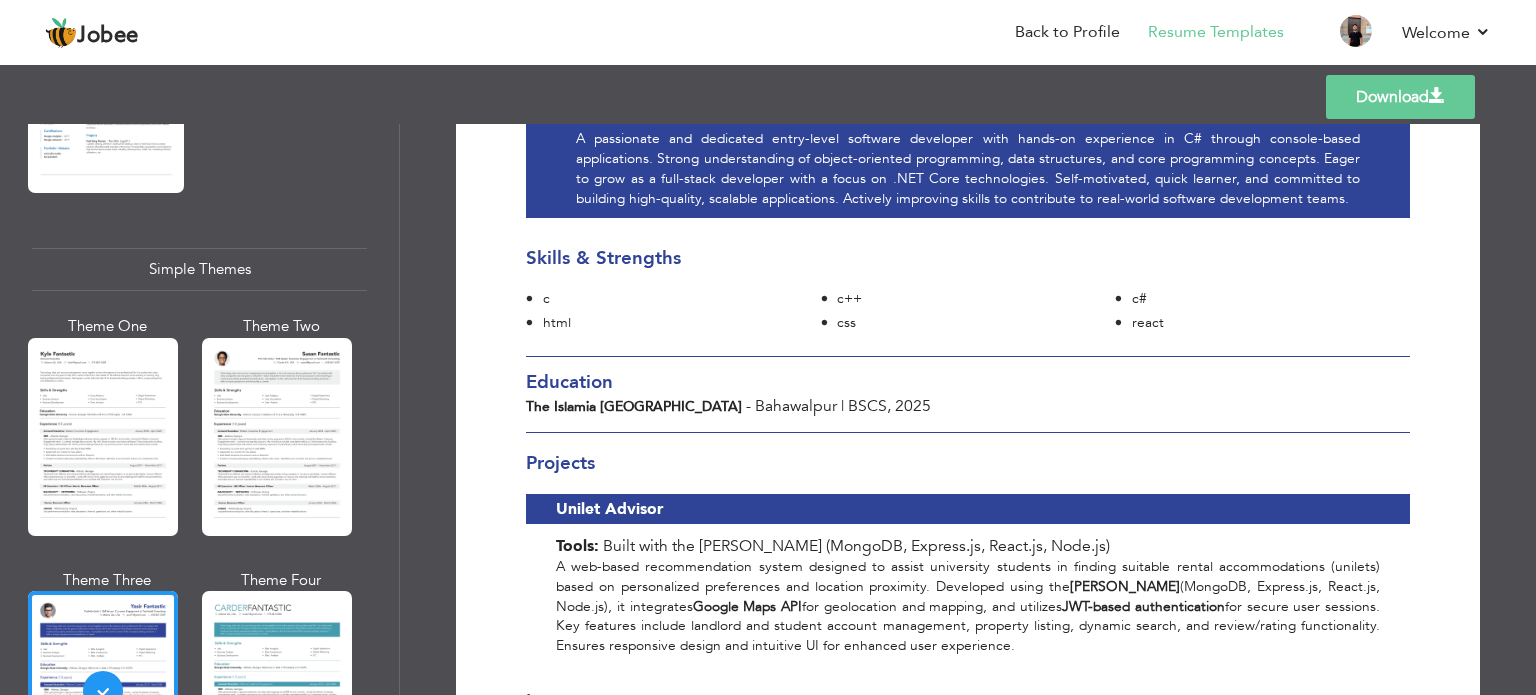 scroll, scrollTop: 380, scrollLeft: 0, axis: vertical 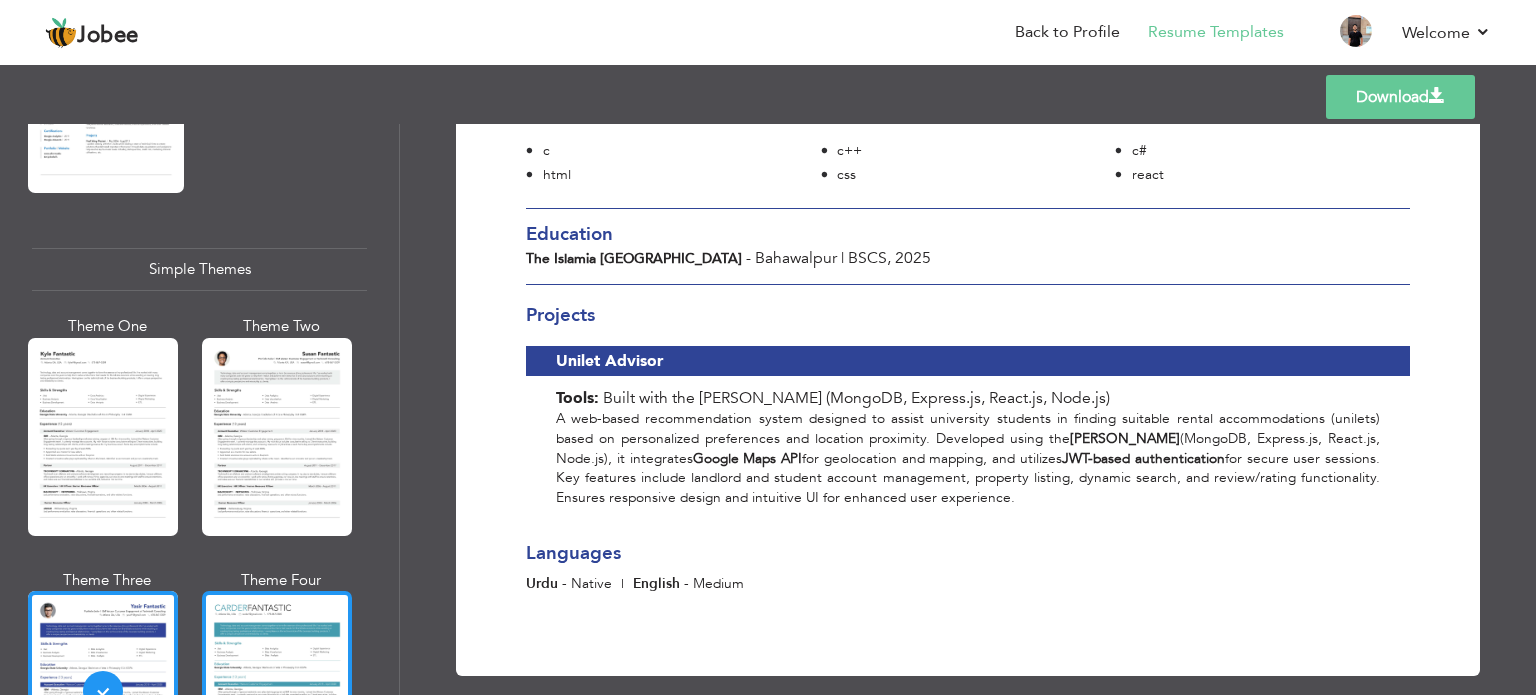 click at bounding box center [277, 690] 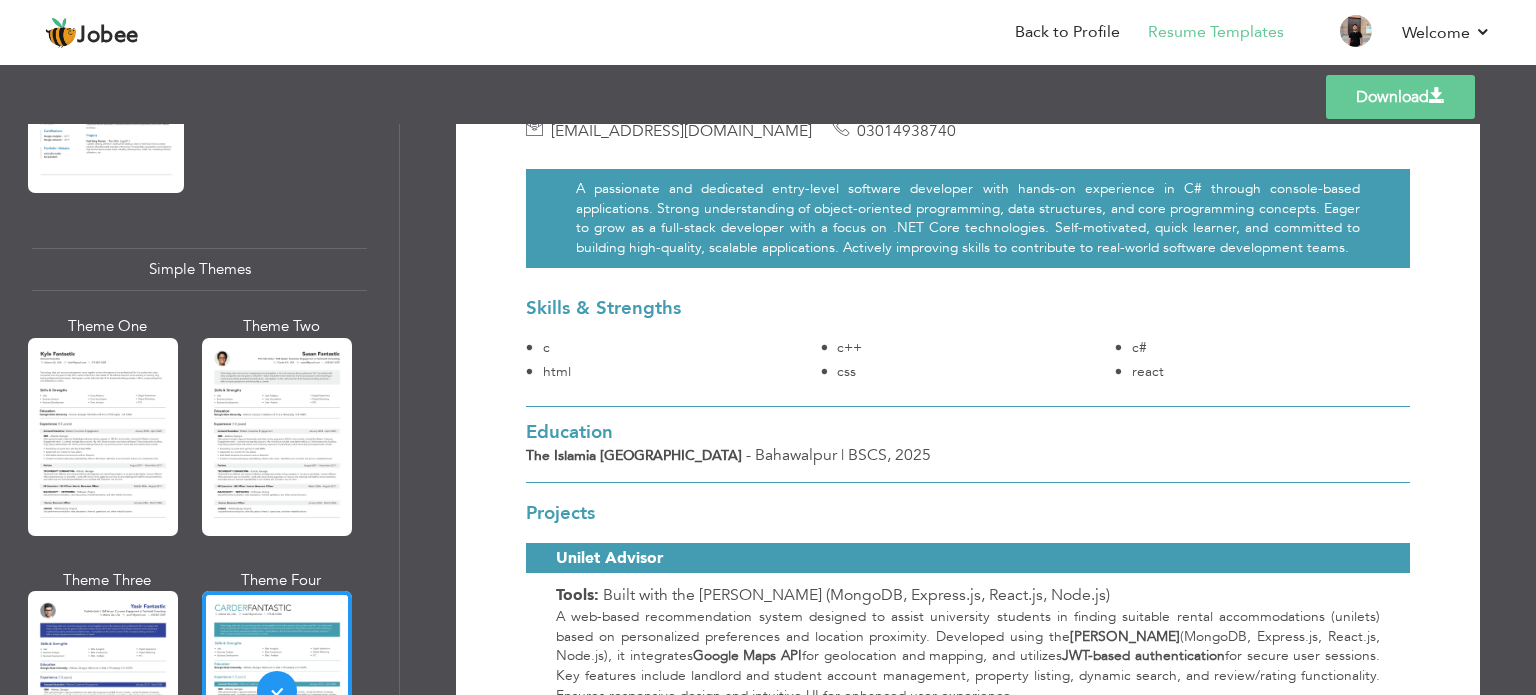 scroll, scrollTop: 236, scrollLeft: 0, axis: vertical 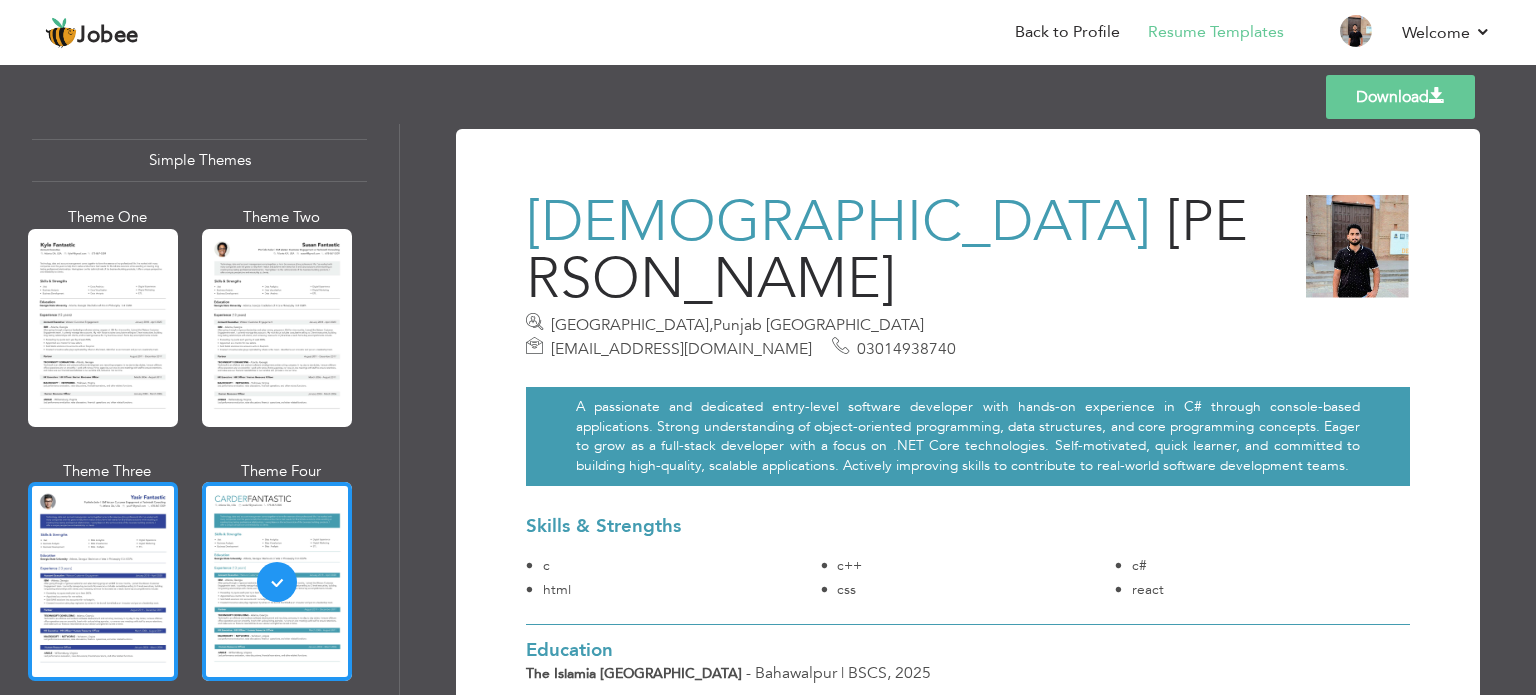 click at bounding box center (103, 581) 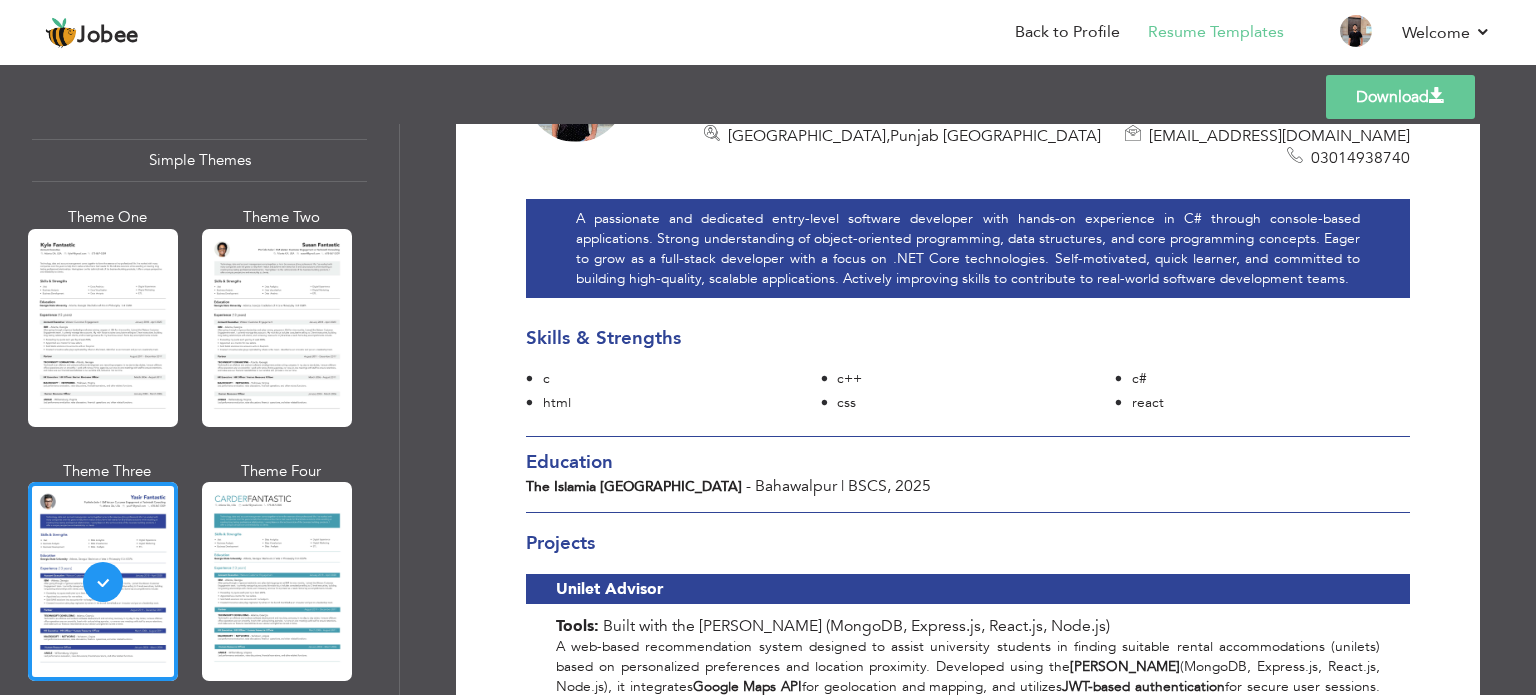 scroll, scrollTop: 0, scrollLeft: 0, axis: both 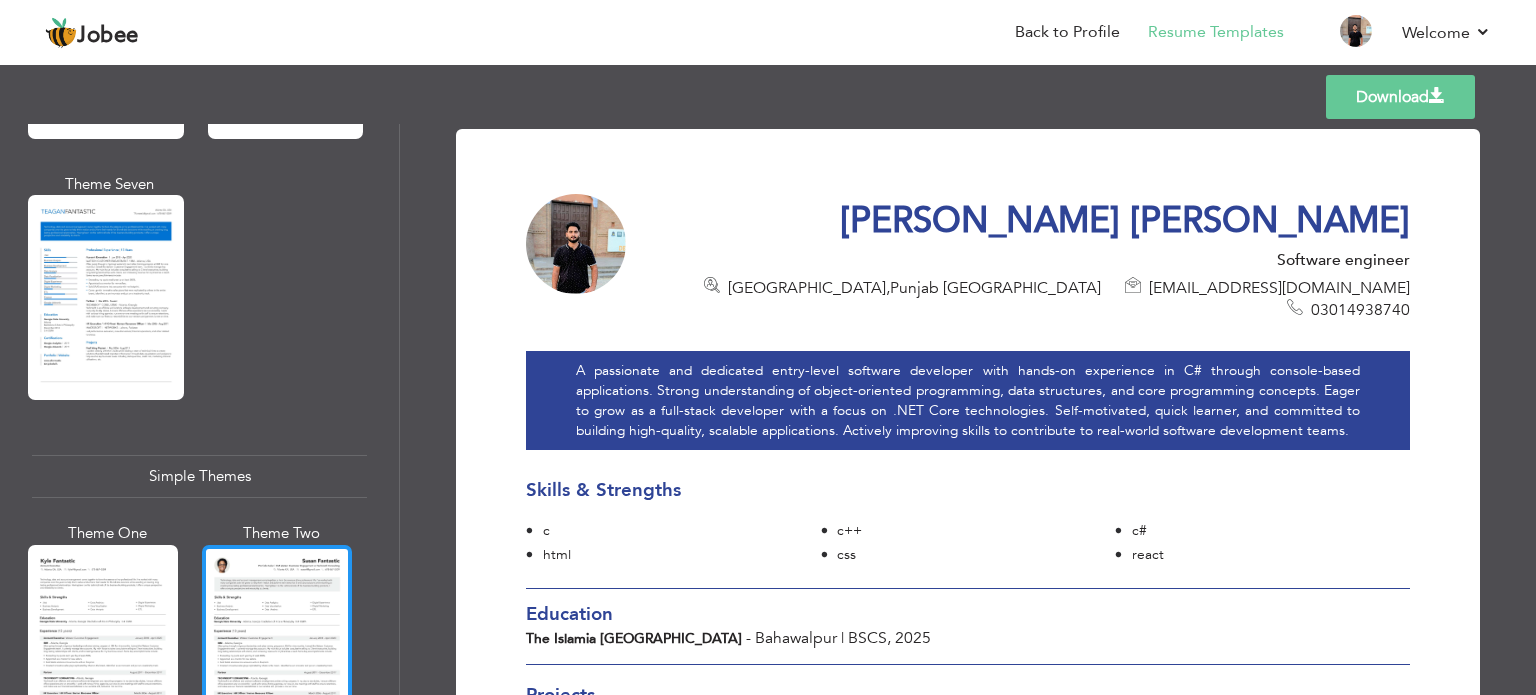 click at bounding box center (277, 644) 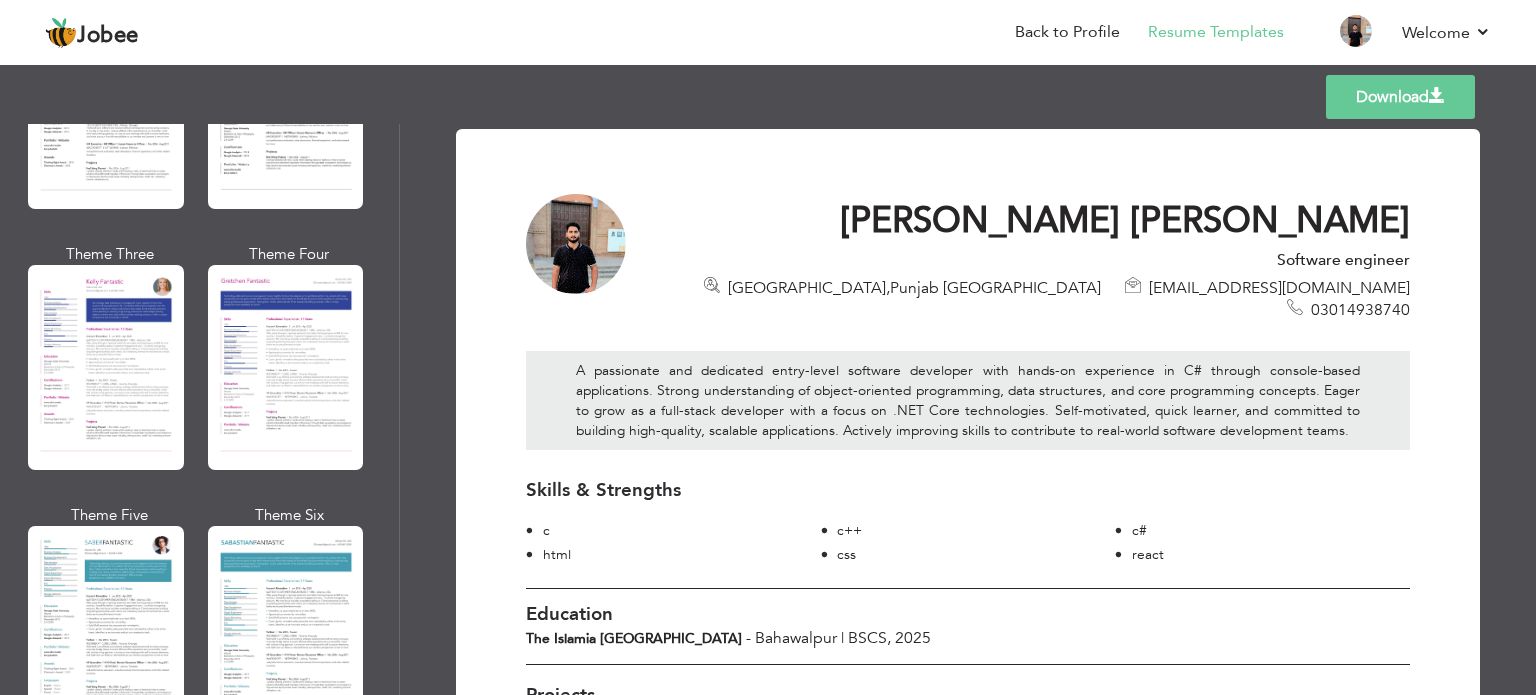 scroll, scrollTop: 2600, scrollLeft: 0, axis: vertical 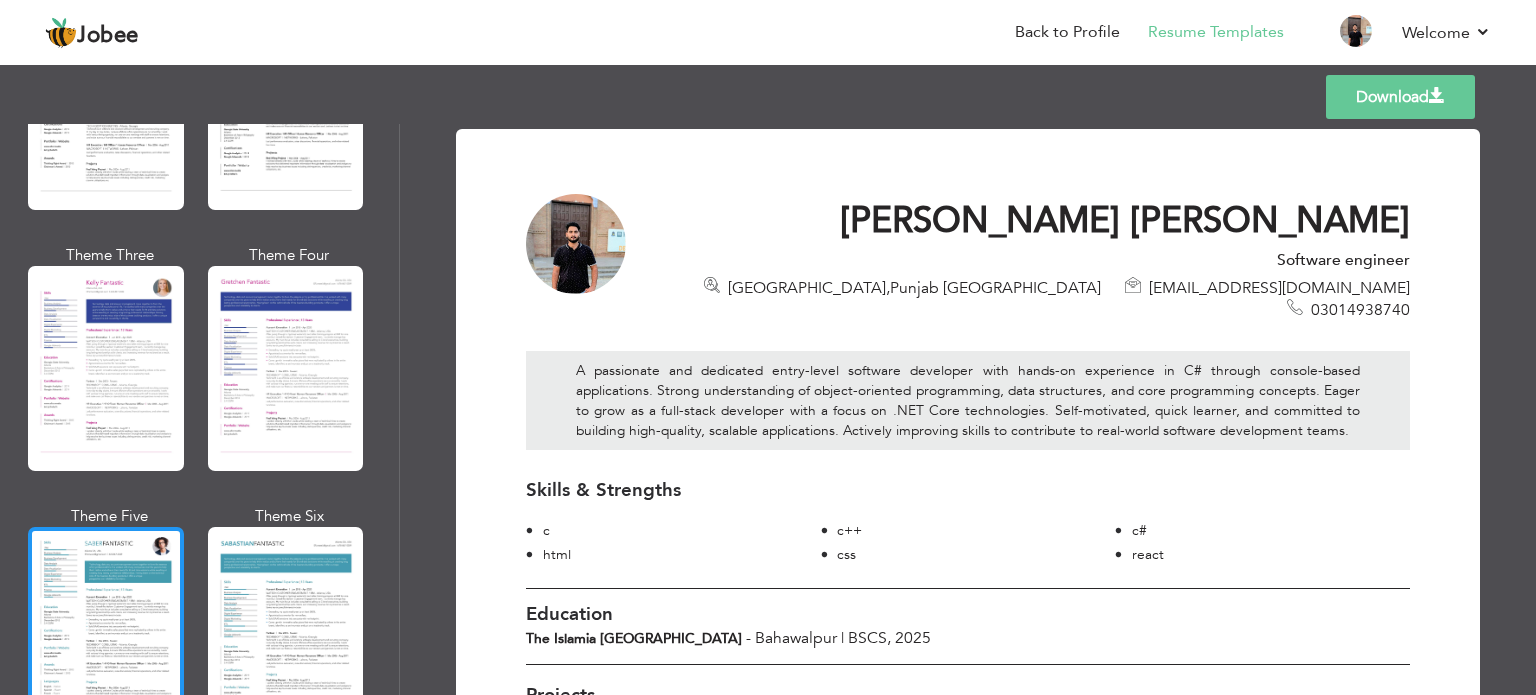 click at bounding box center (106, 629) 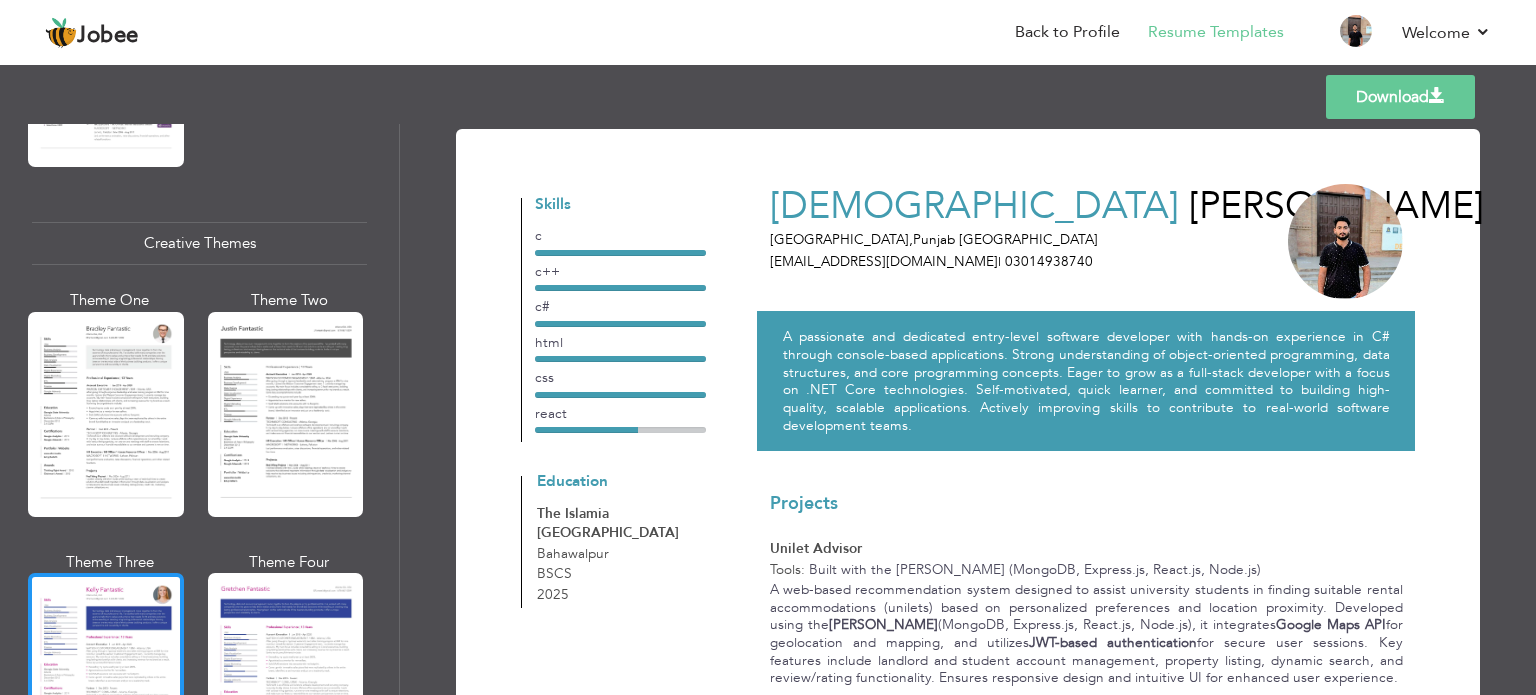 scroll, scrollTop: 2292, scrollLeft: 0, axis: vertical 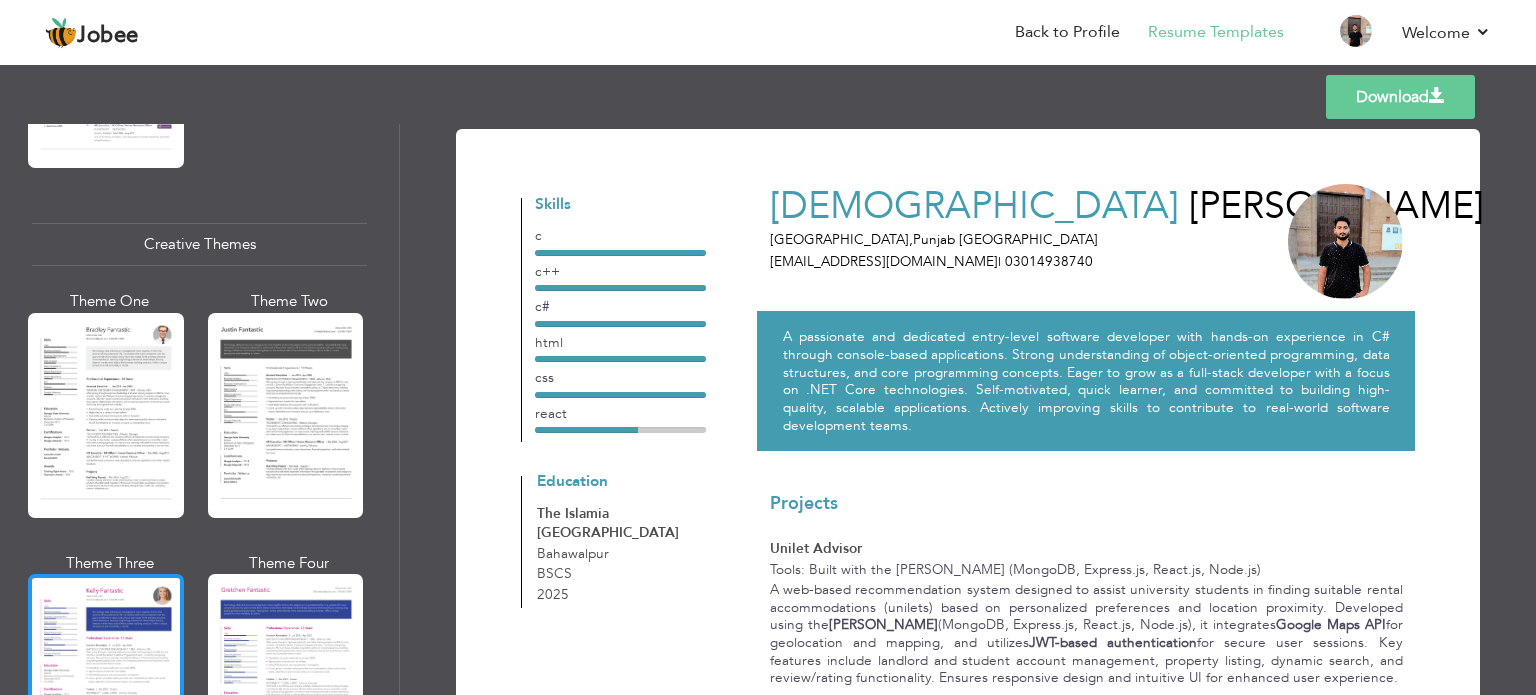 click at bounding box center (106, 676) 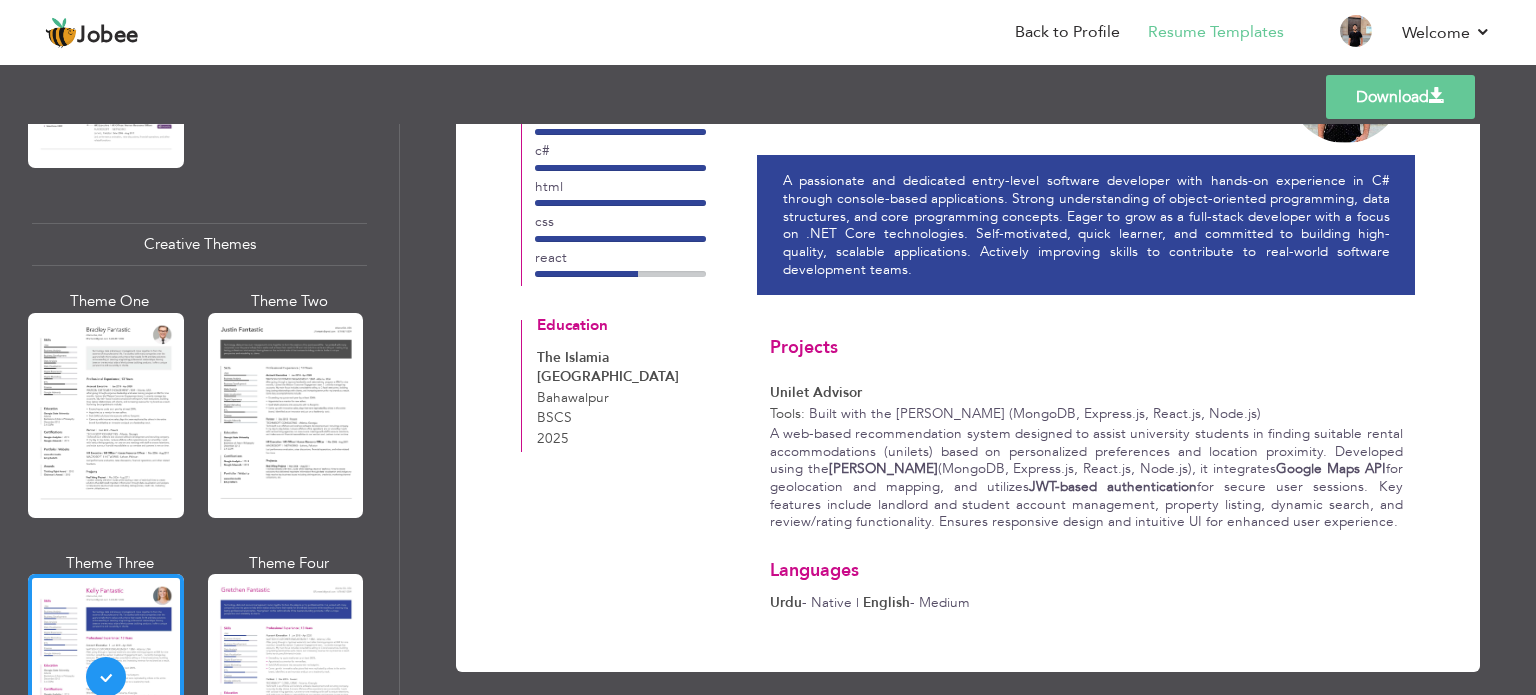 scroll, scrollTop: 0, scrollLeft: 0, axis: both 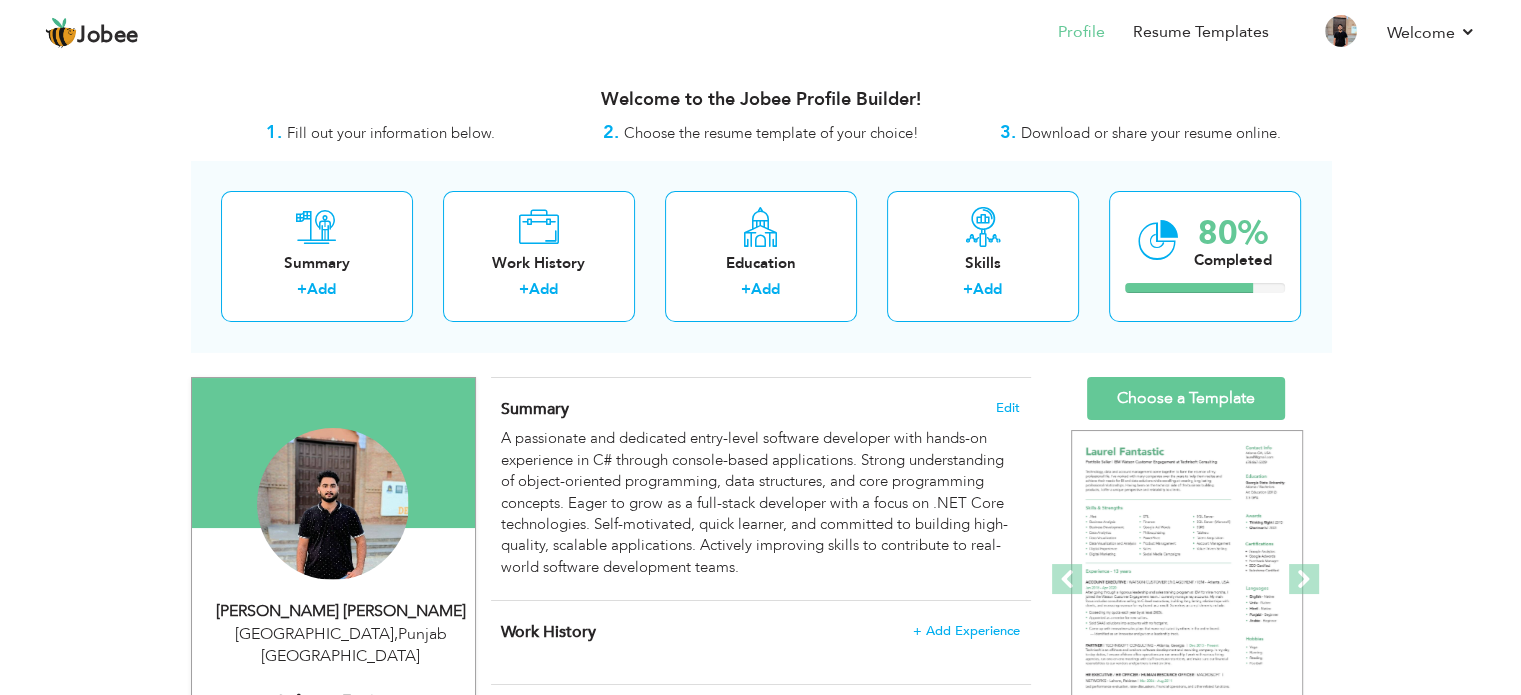 click on "Welcome to the Jobee Profile Builder!" at bounding box center (761, 95) 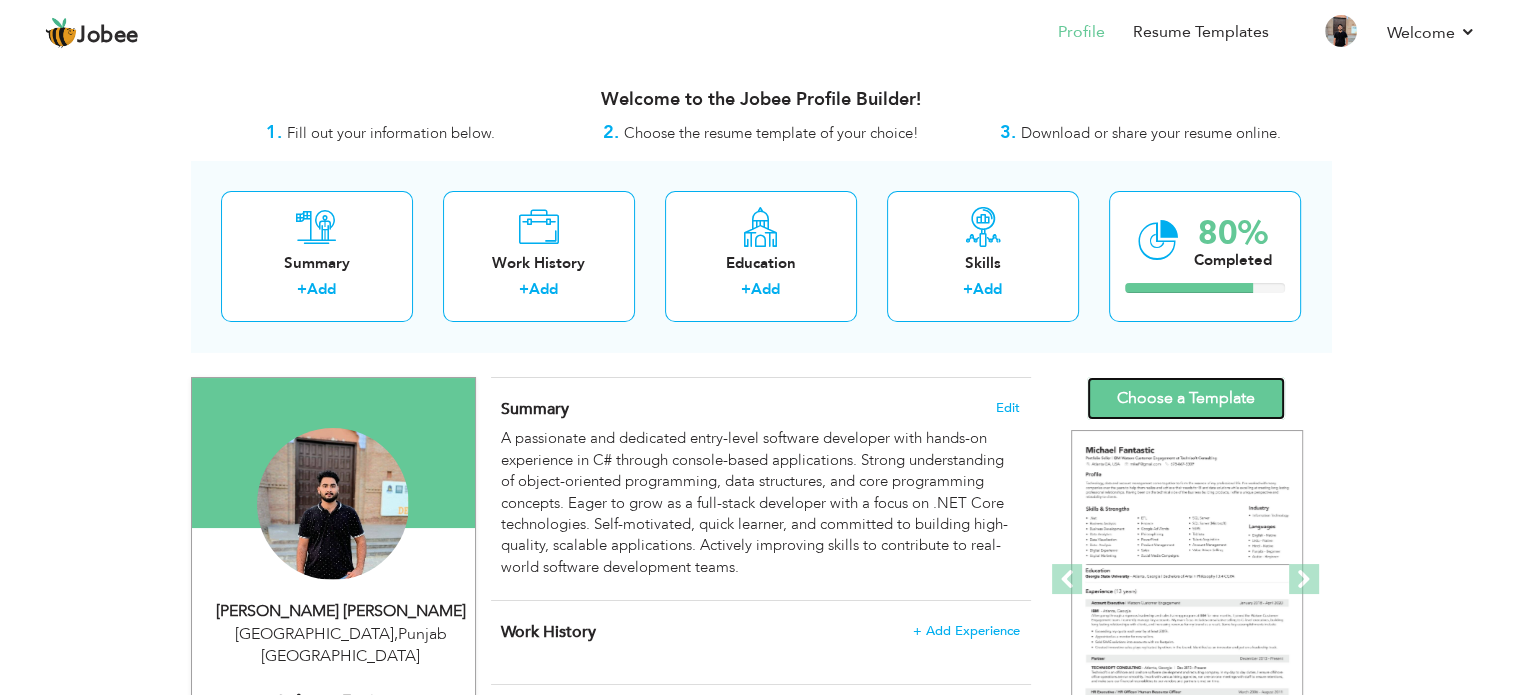 click on "Choose a Template" at bounding box center (1186, 398) 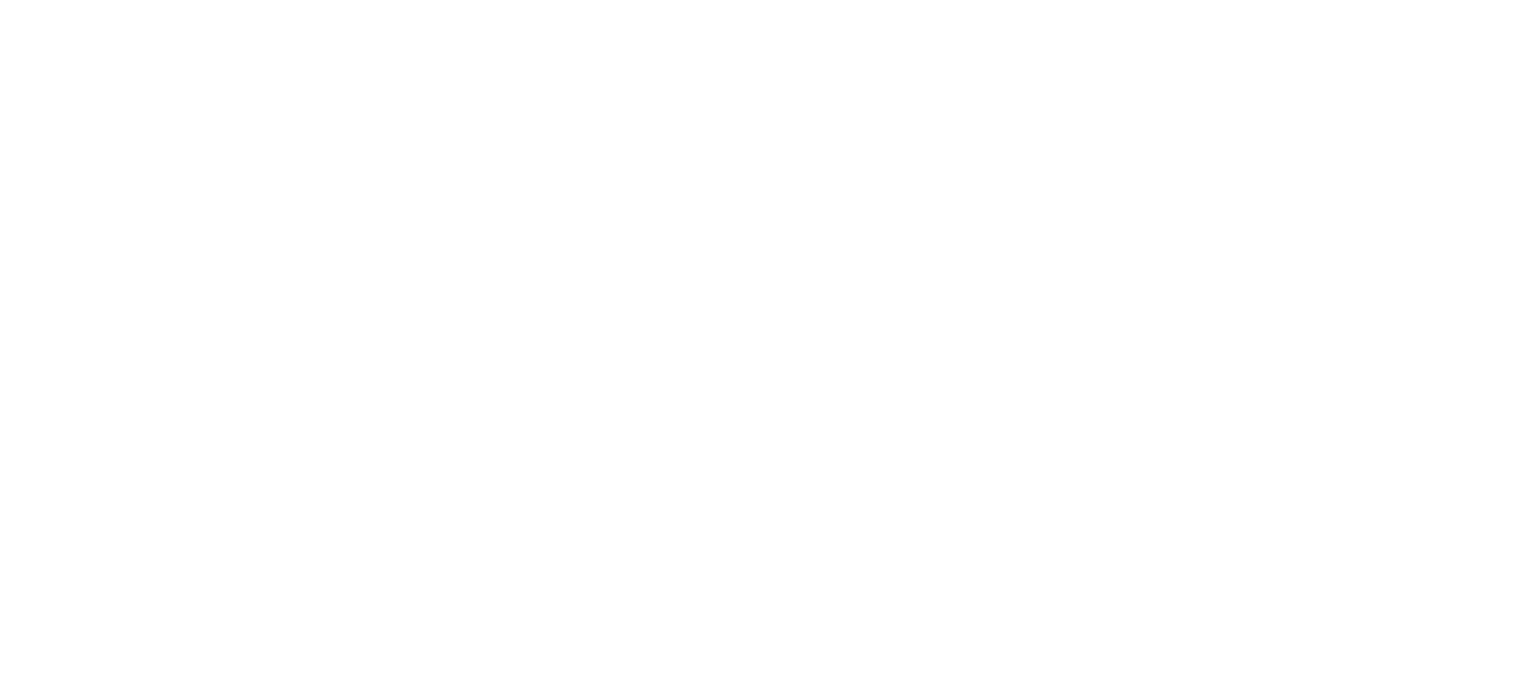 scroll, scrollTop: 0, scrollLeft: 0, axis: both 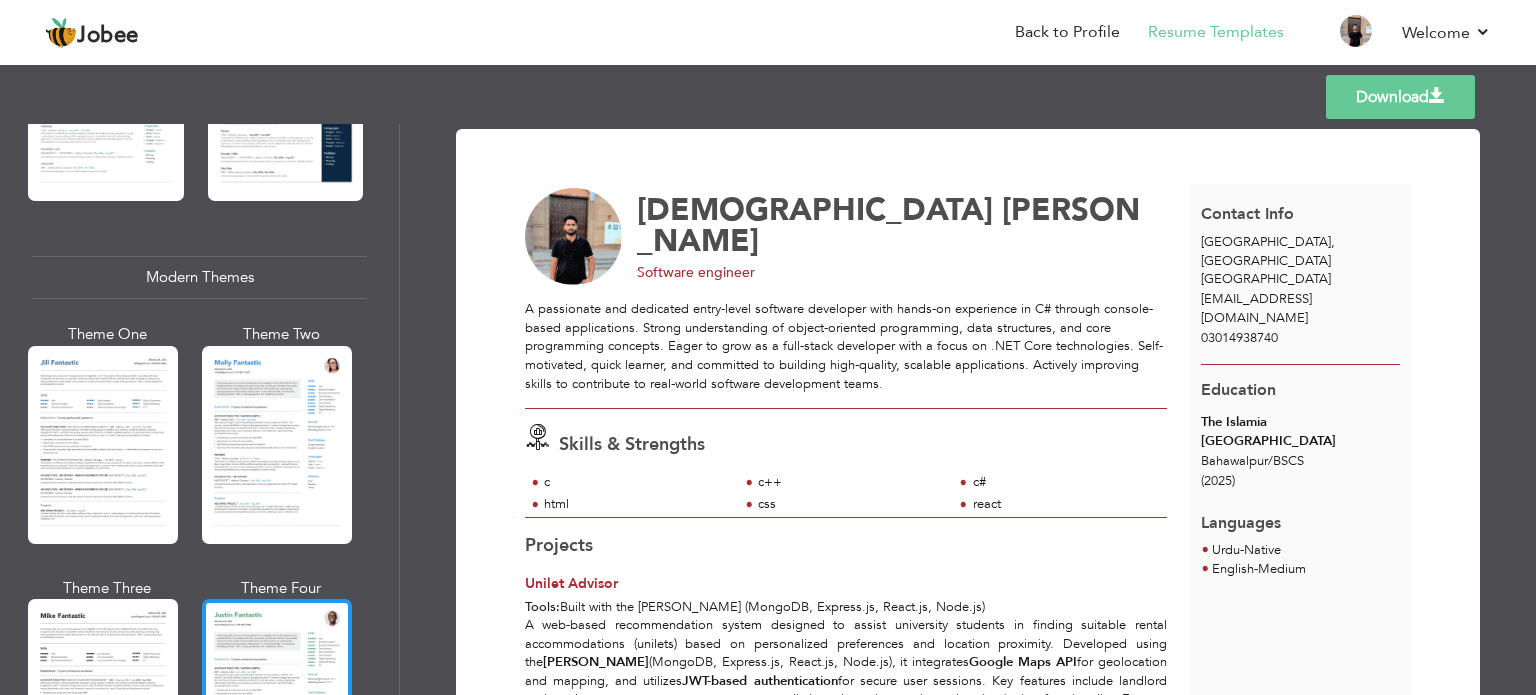 click at bounding box center (277, 698) 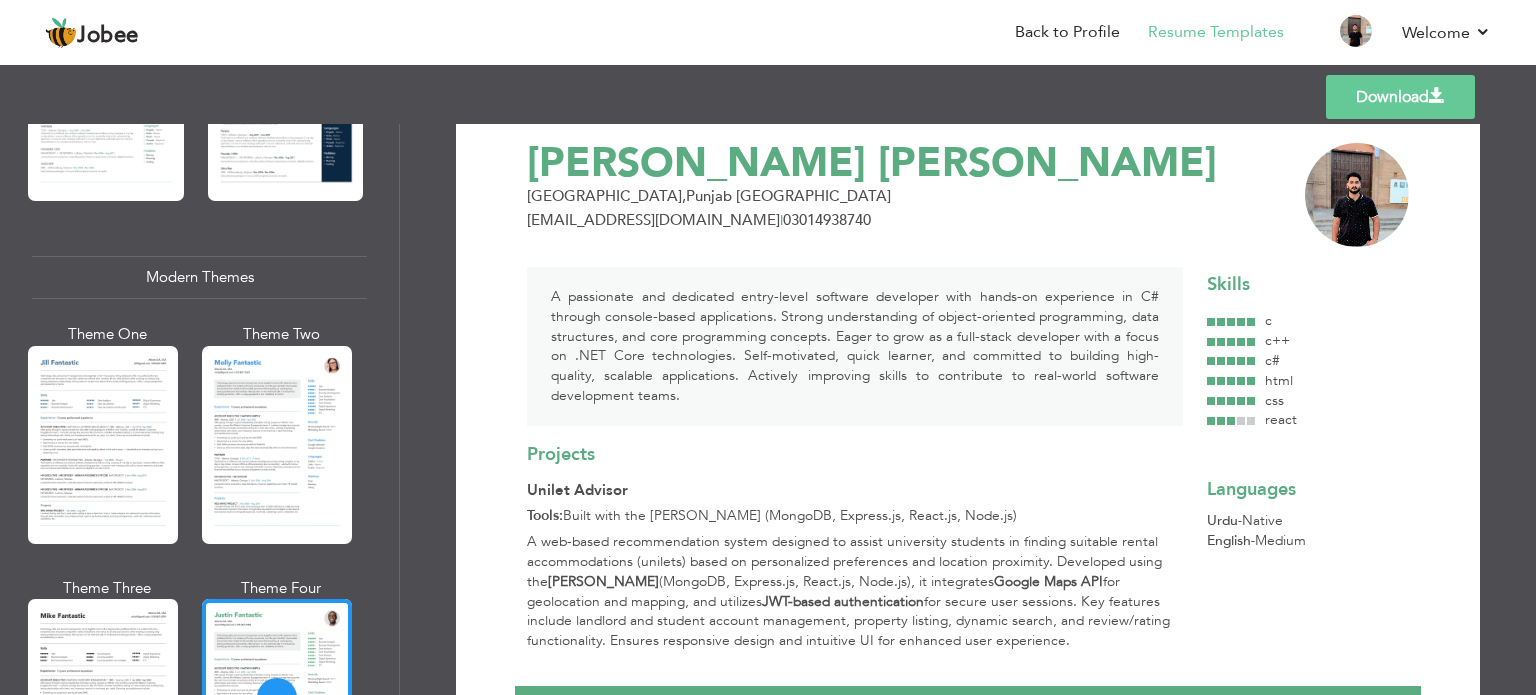 scroll, scrollTop: 71, scrollLeft: 0, axis: vertical 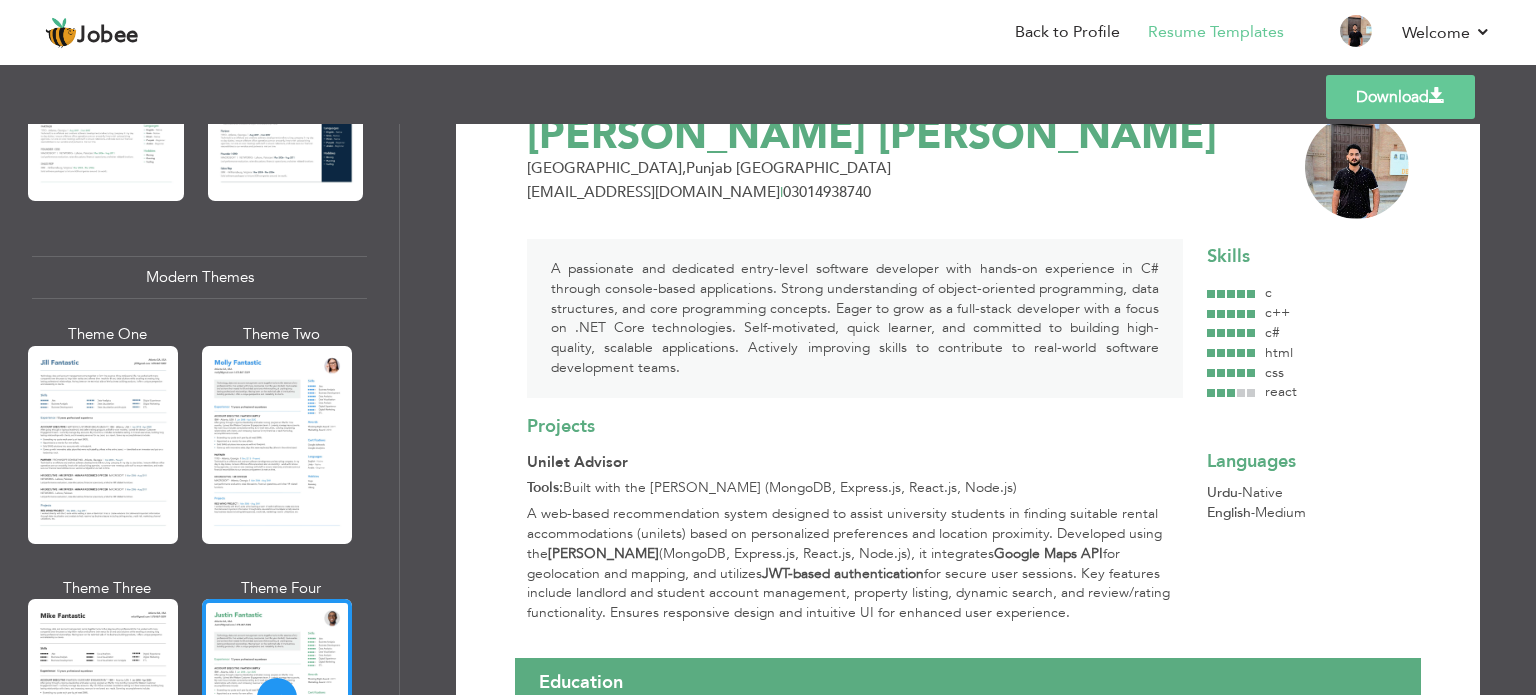 drag, startPoint x: 1334, startPoint y: 407, endPoint x: 1200, endPoint y: 270, distance: 191.63768 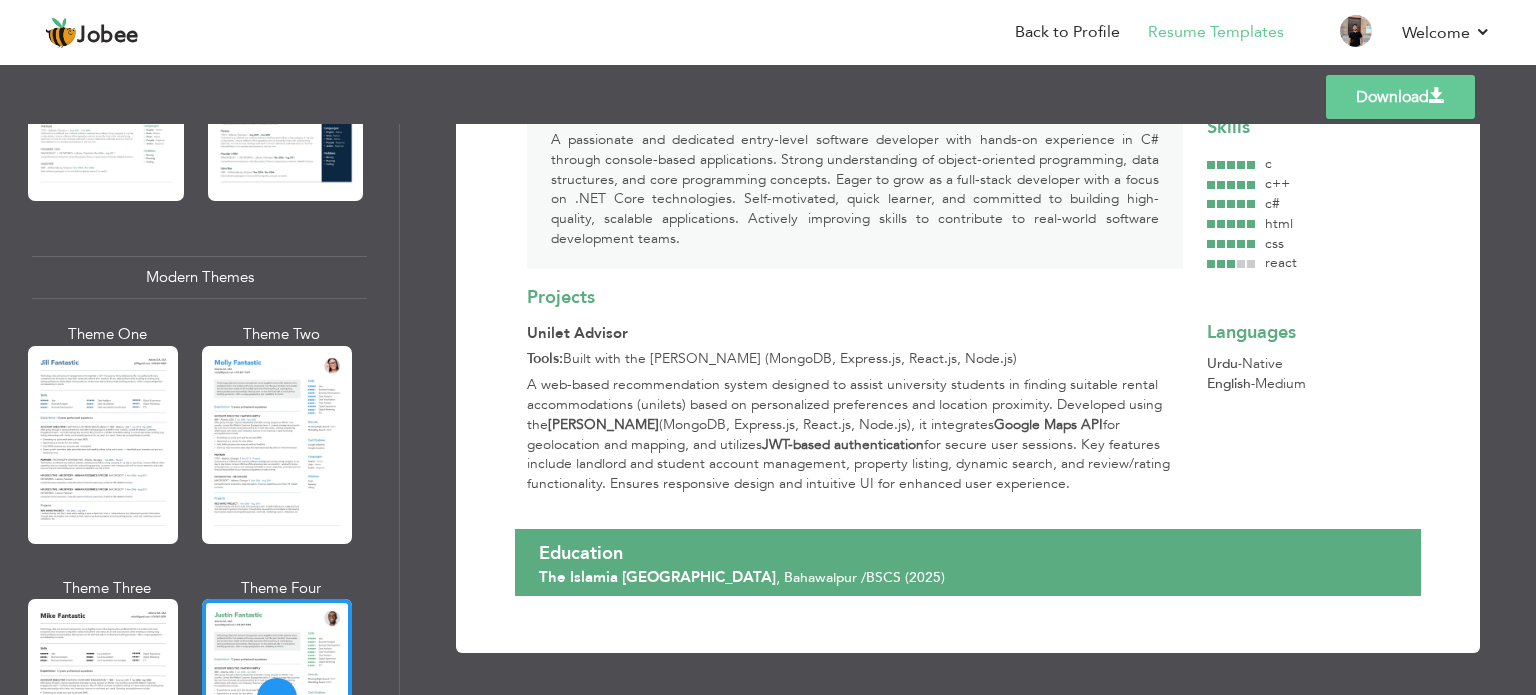 scroll, scrollTop: 0, scrollLeft: 0, axis: both 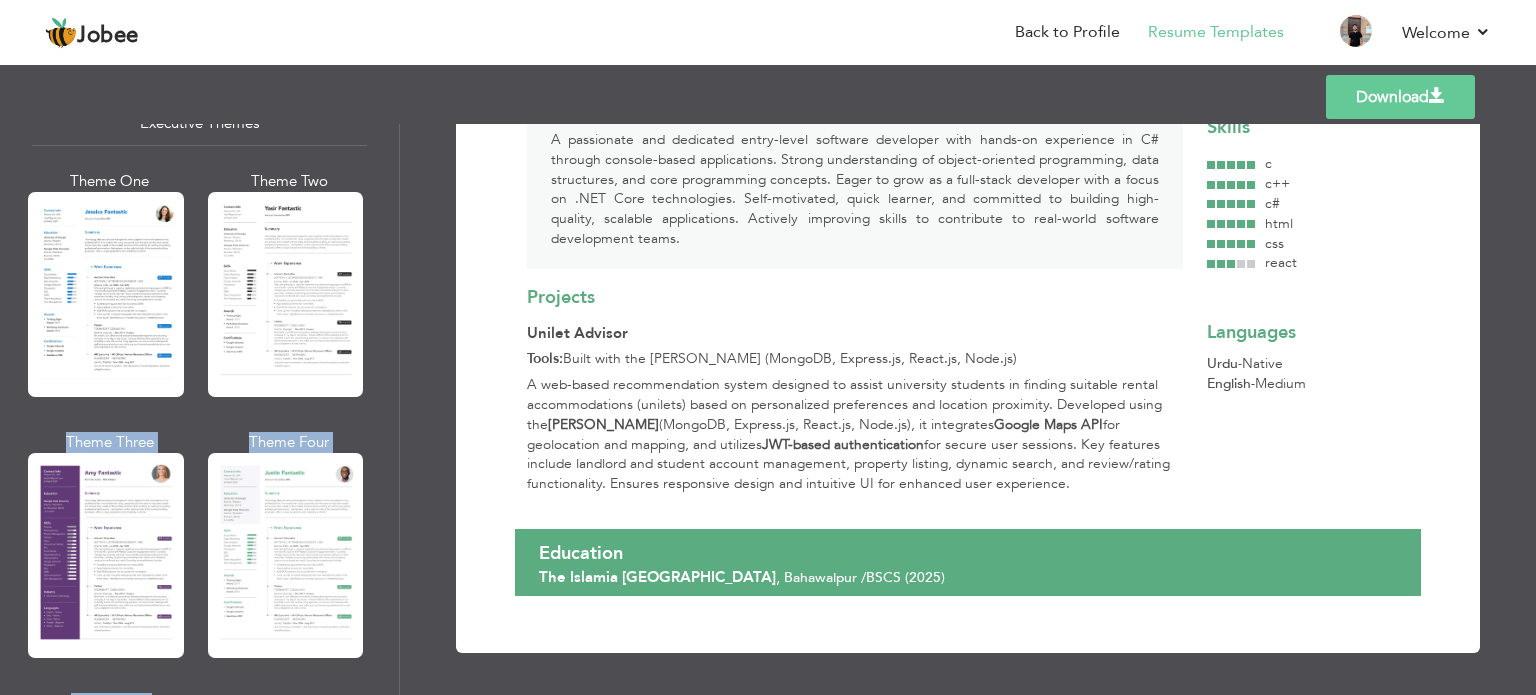 drag, startPoint x: 390, startPoint y: 383, endPoint x: 406, endPoint y: 328, distance: 57.280014 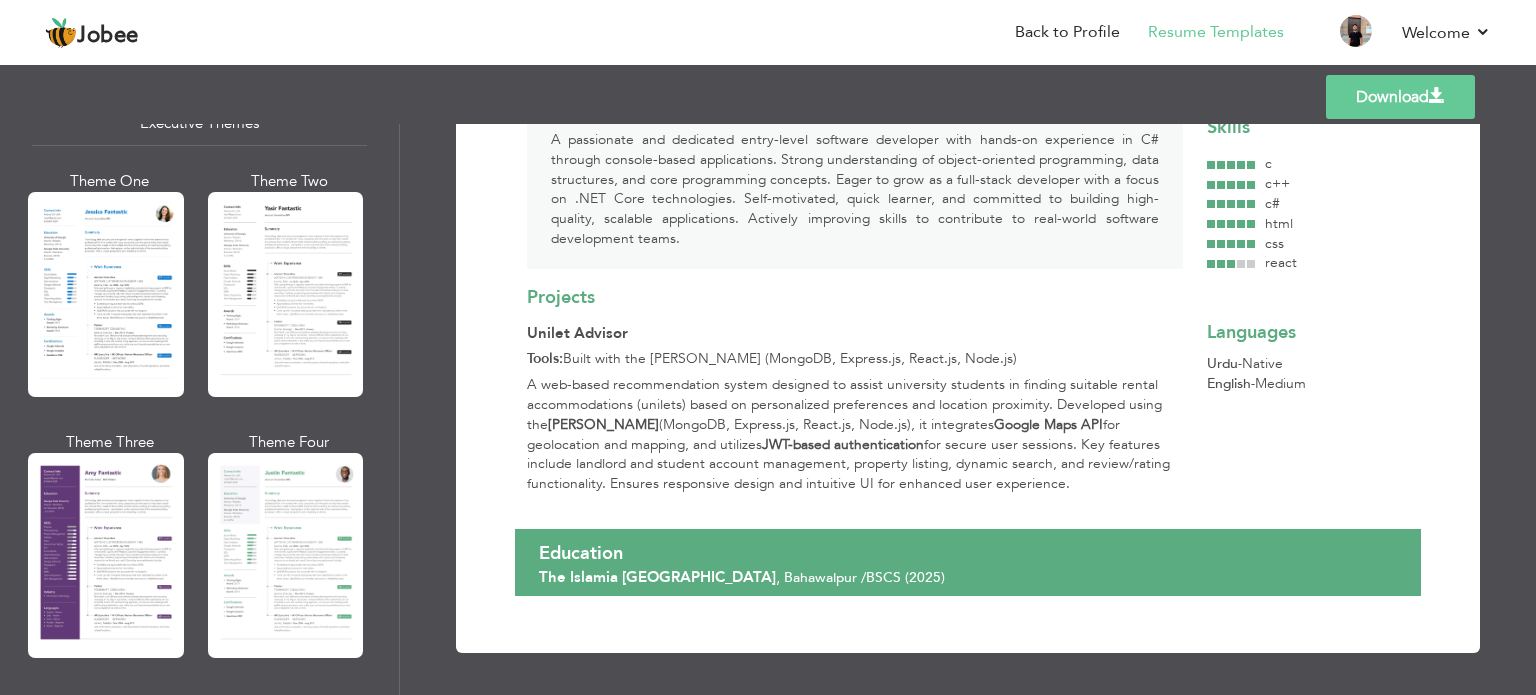click on "Professional Themes
Theme One
Theme Two
Theme Three
Theme Six" at bounding box center (199, 409) 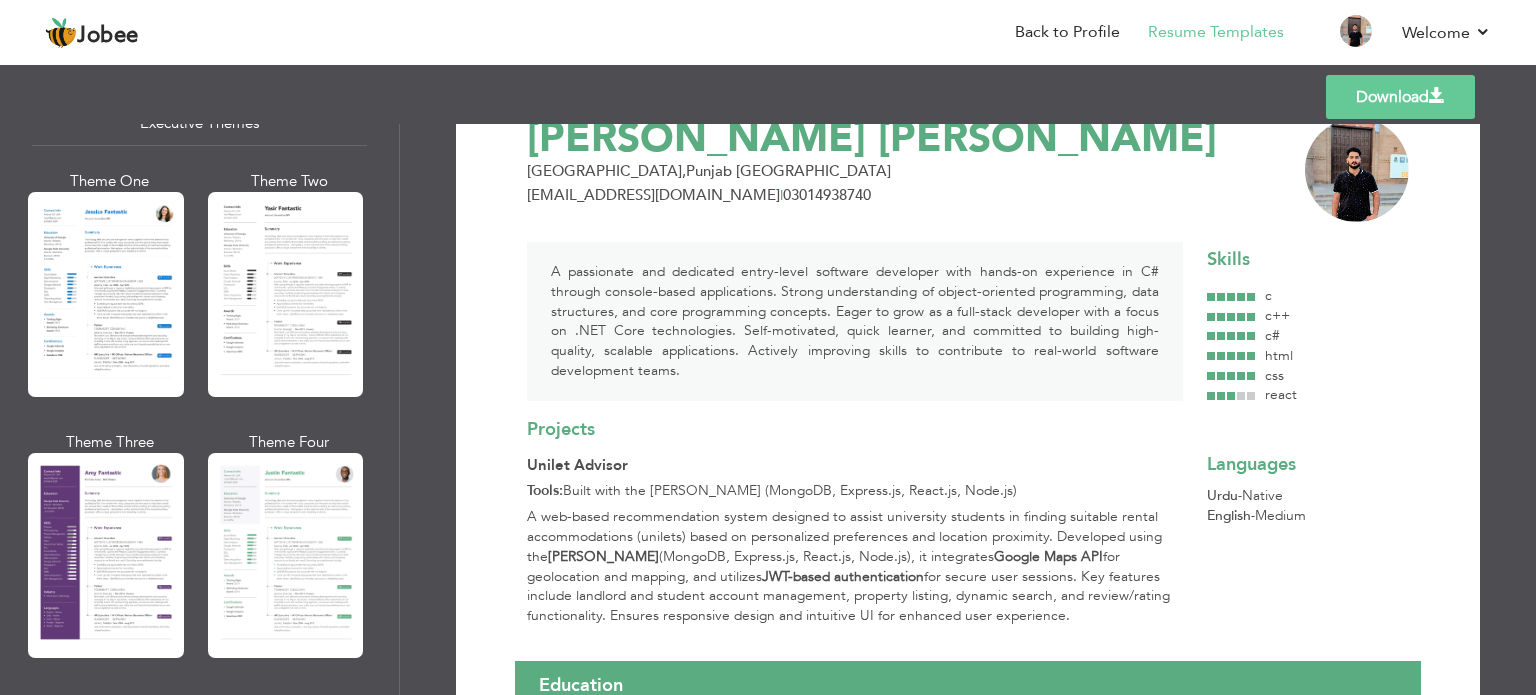 scroll, scrollTop: 0, scrollLeft: 0, axis: both 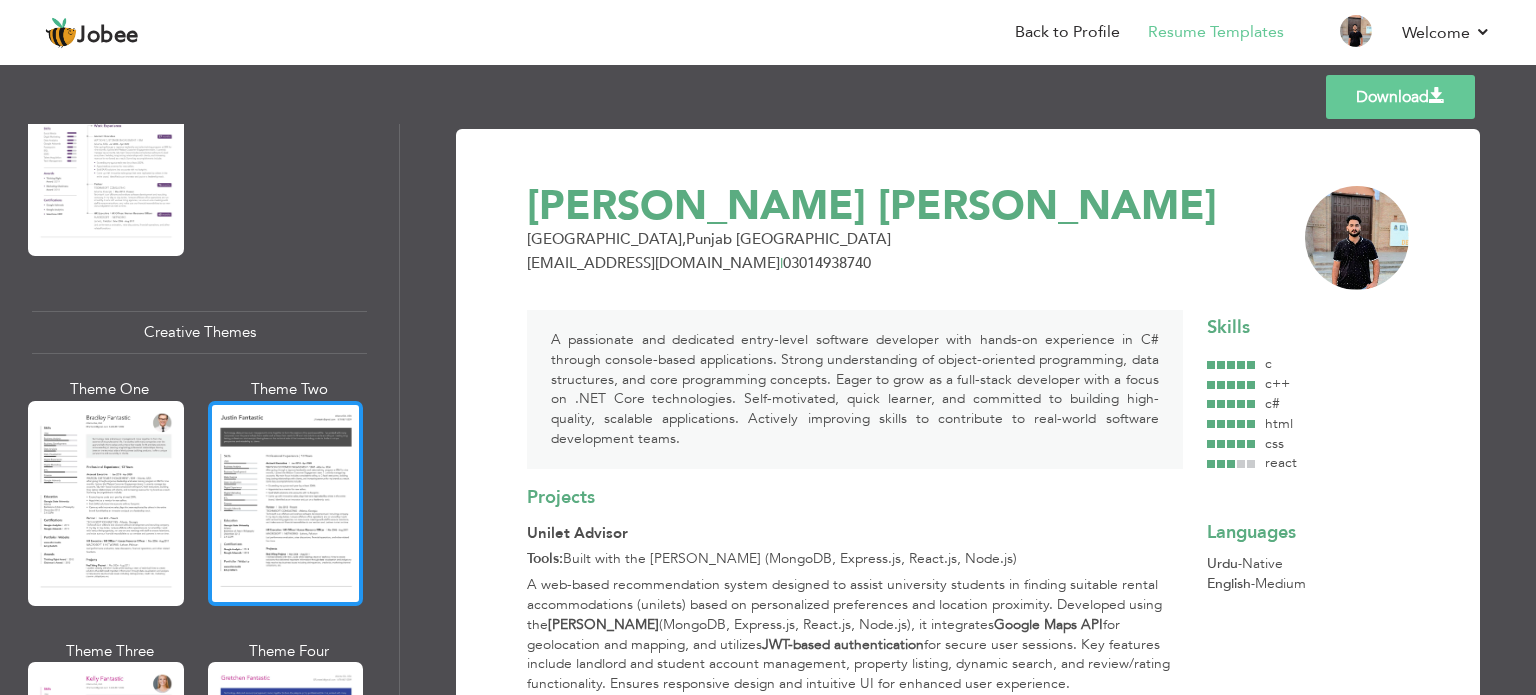click at bounding box center [286, 503] 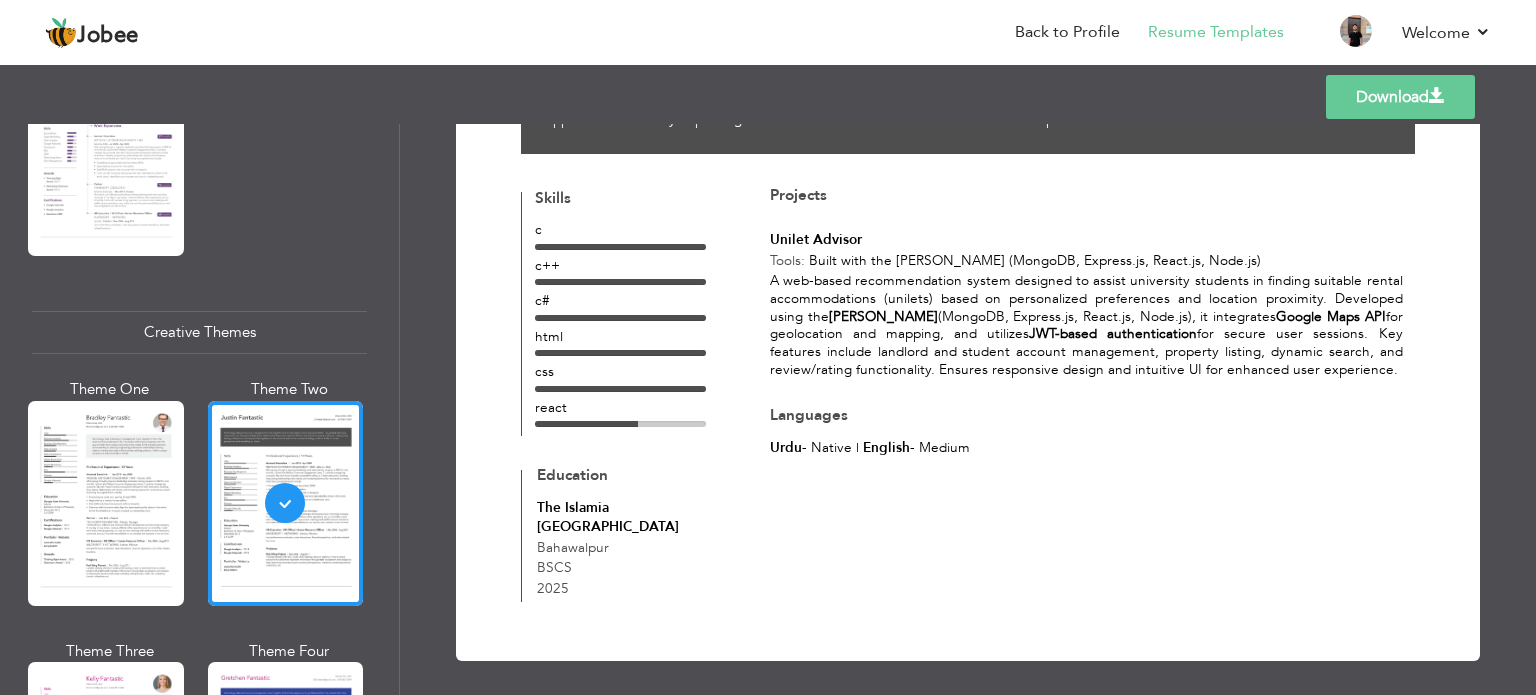 scroll, scrollTop: 0, scrollLeft: 0, axis: both 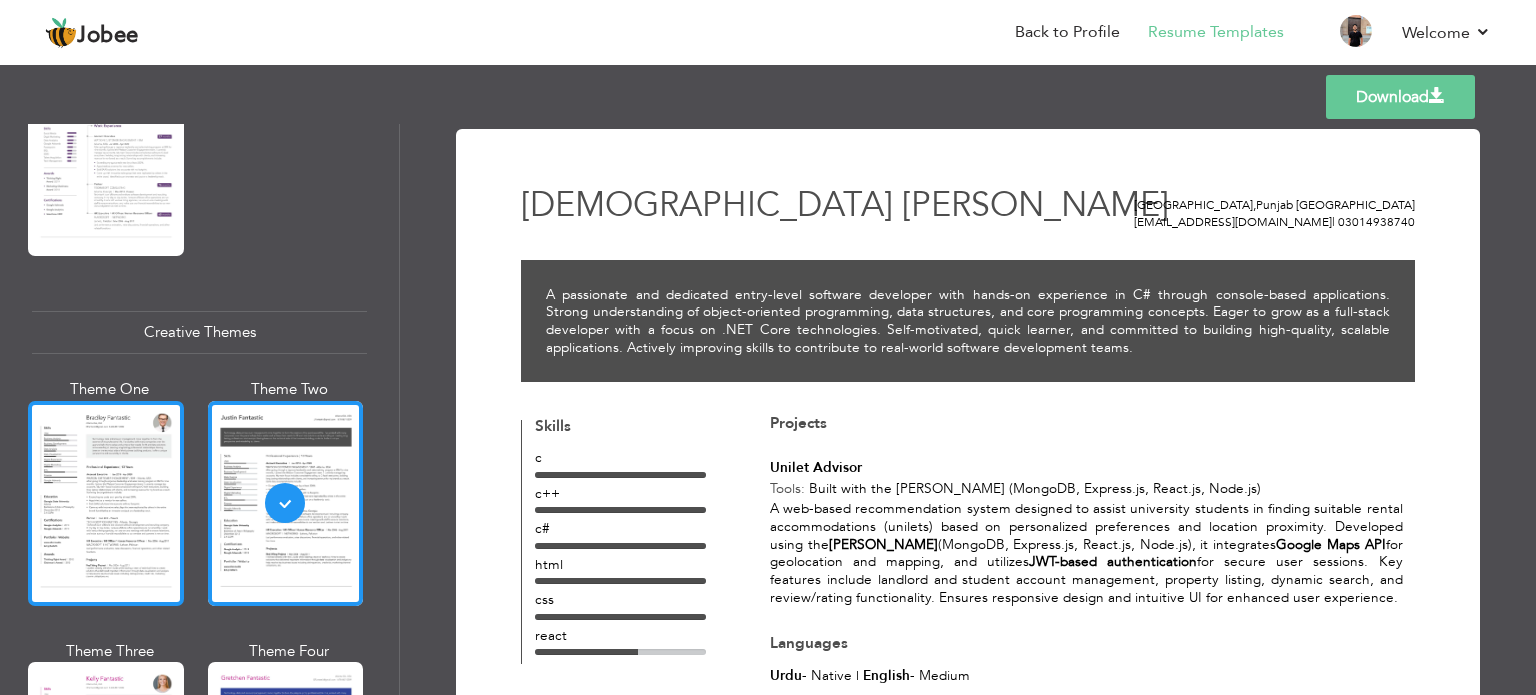 click at bounding box center [106, 503] 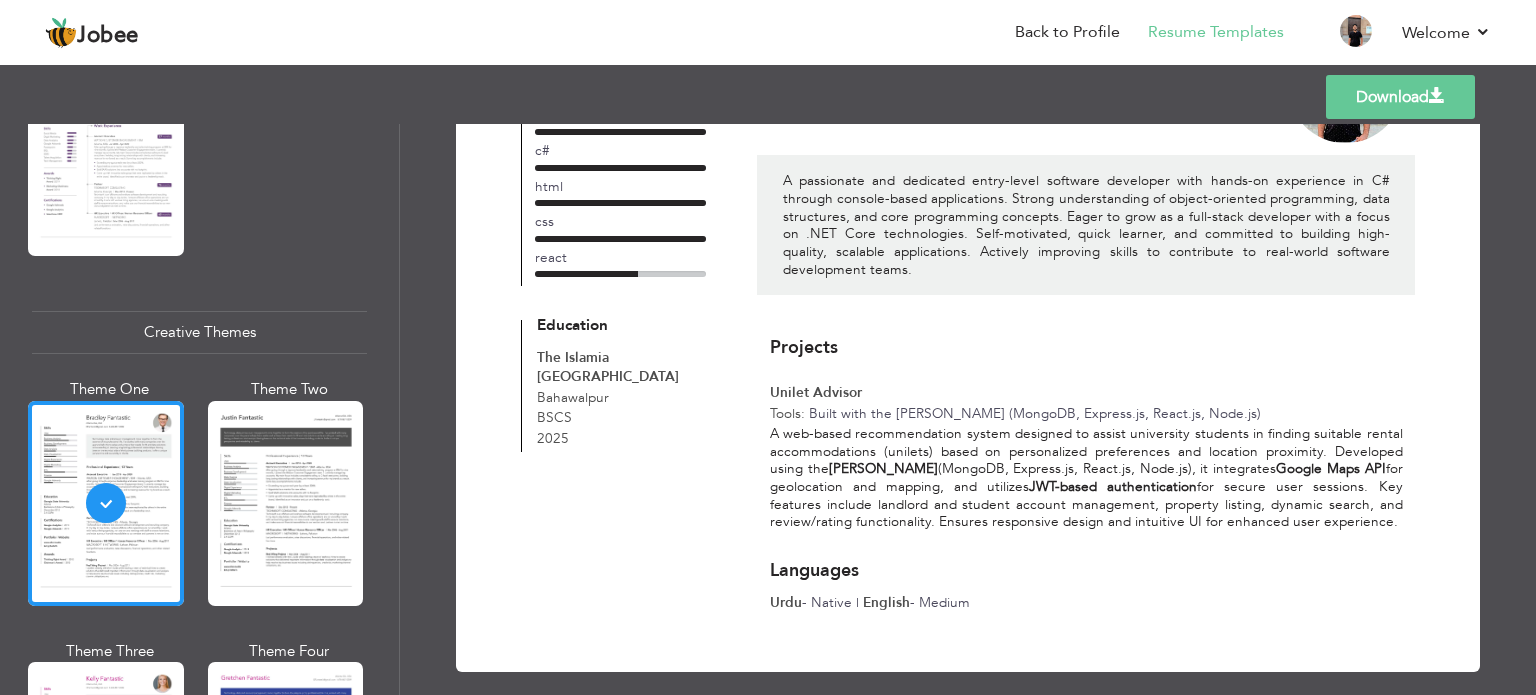 scroll, scrollTop: 0, scrollLeft: 0, axis: both 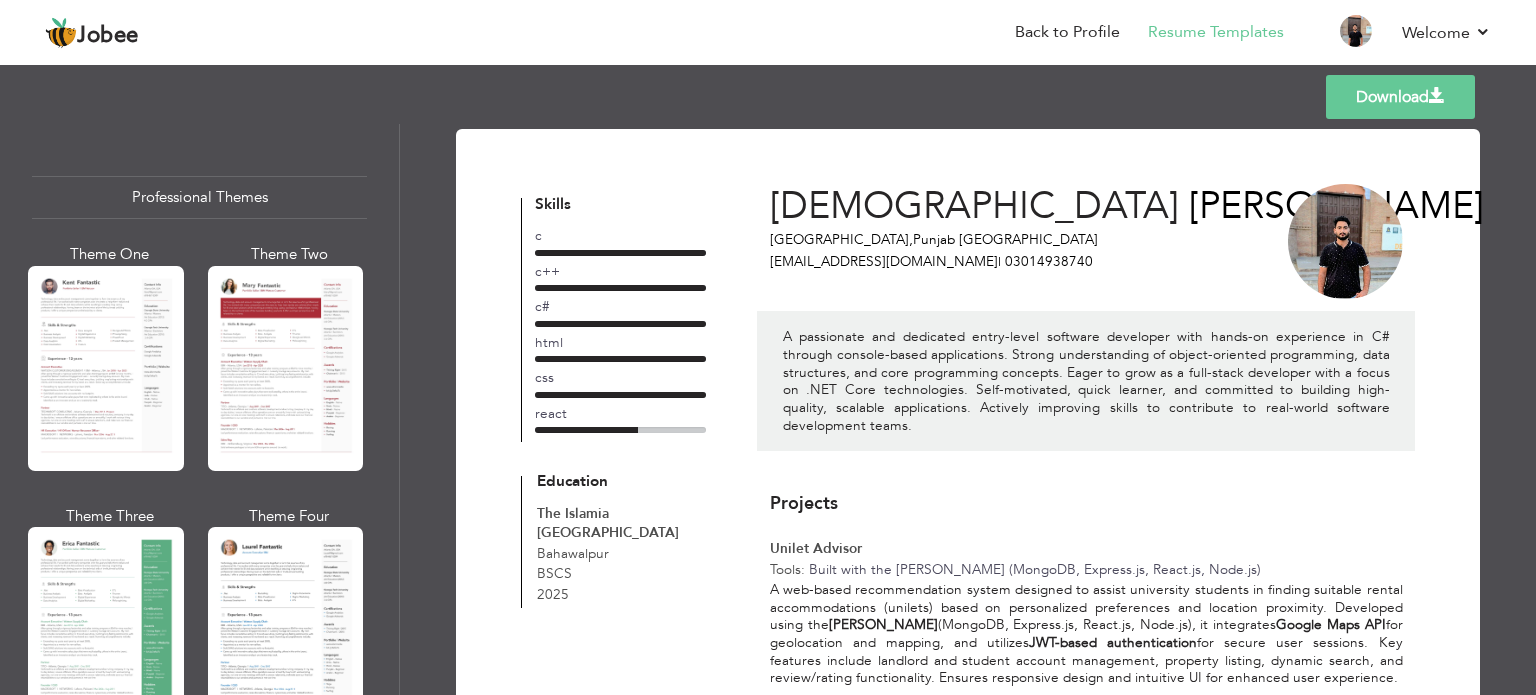 drag, startPoint x: 391, startPoint y: 146, endPoint x: 392, endPoint y: 157, distance: 11.045361 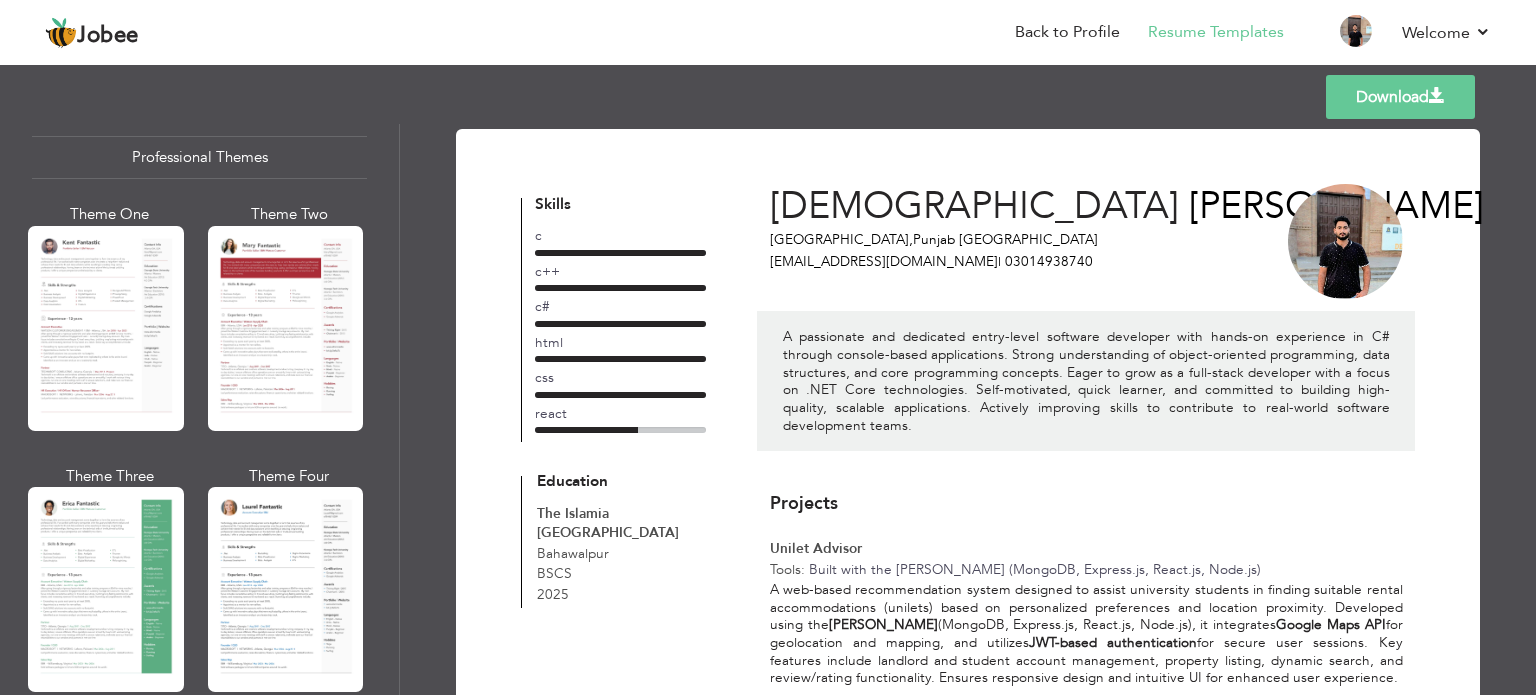 scroll, scrollTop: 0, scrollLeft: 0, axis: both 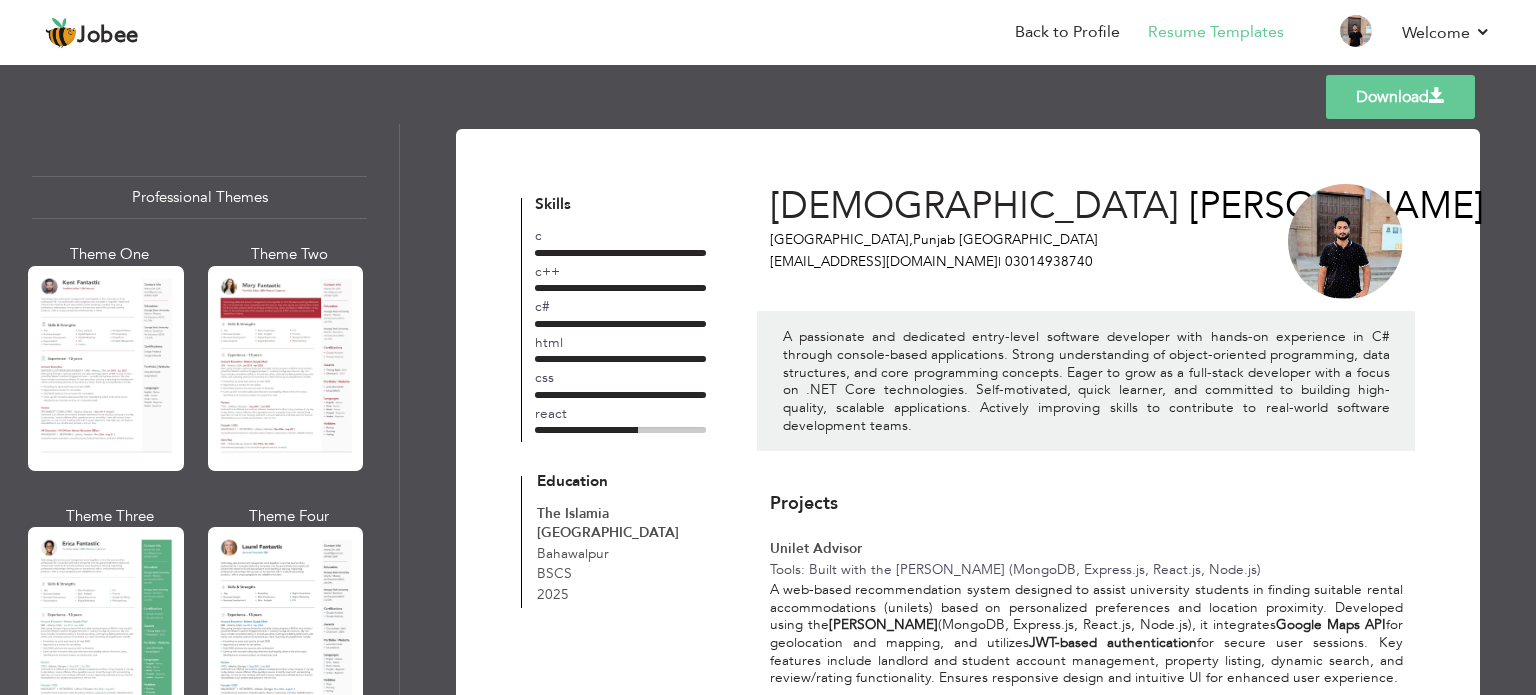click on "Professional Themes
Theme One
Theme Two
Theme Three
Theme Six" at bounding box center (199, 409) 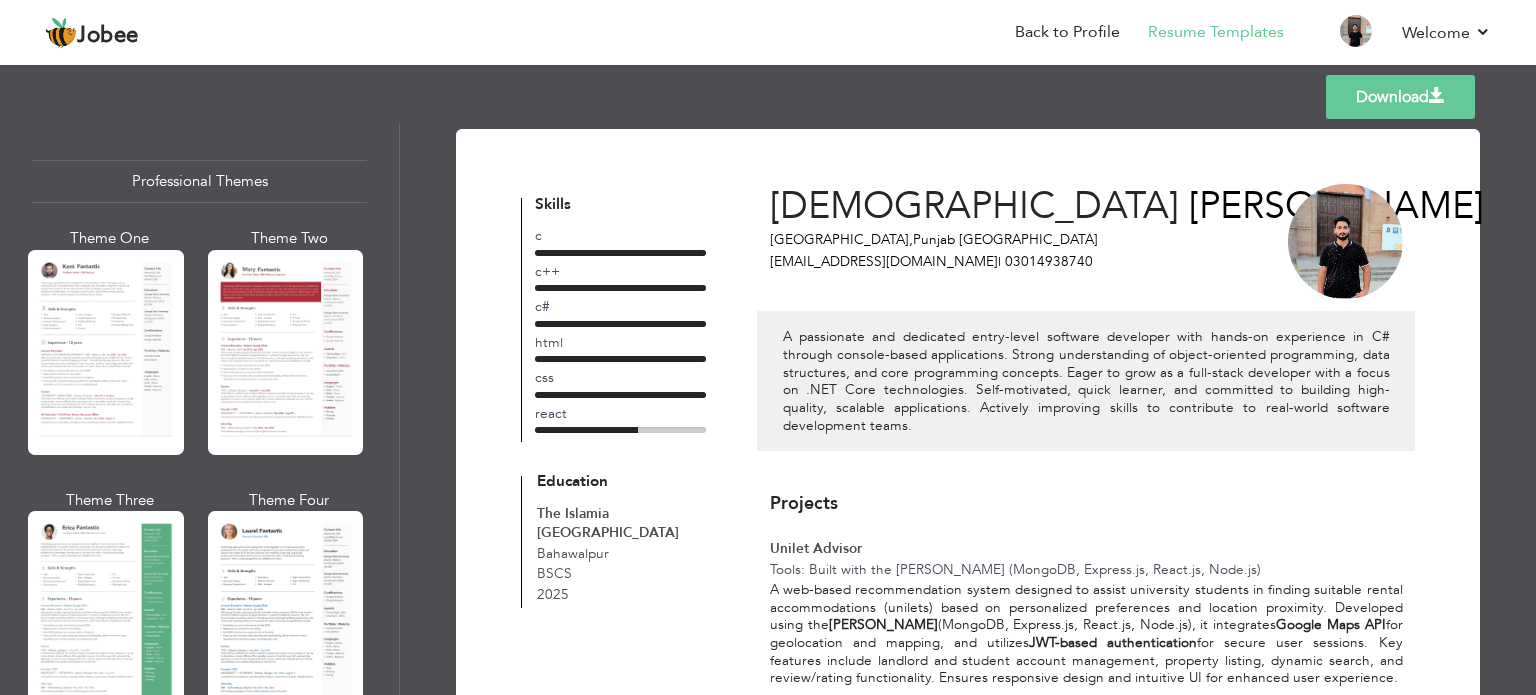 scroll, scrollTop: 0, scrollLeft: 0, axis: both 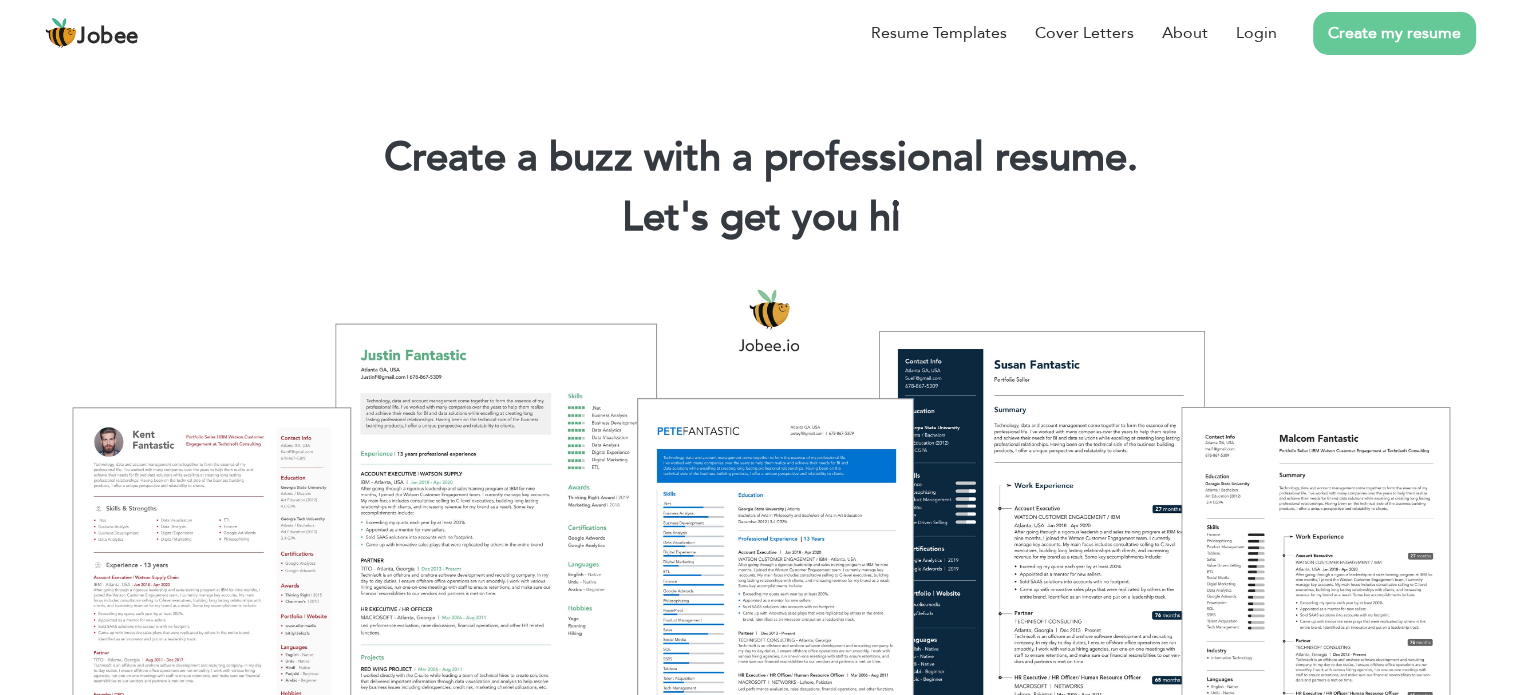 click on "Create my resume" at bounding box center (1394, 33) 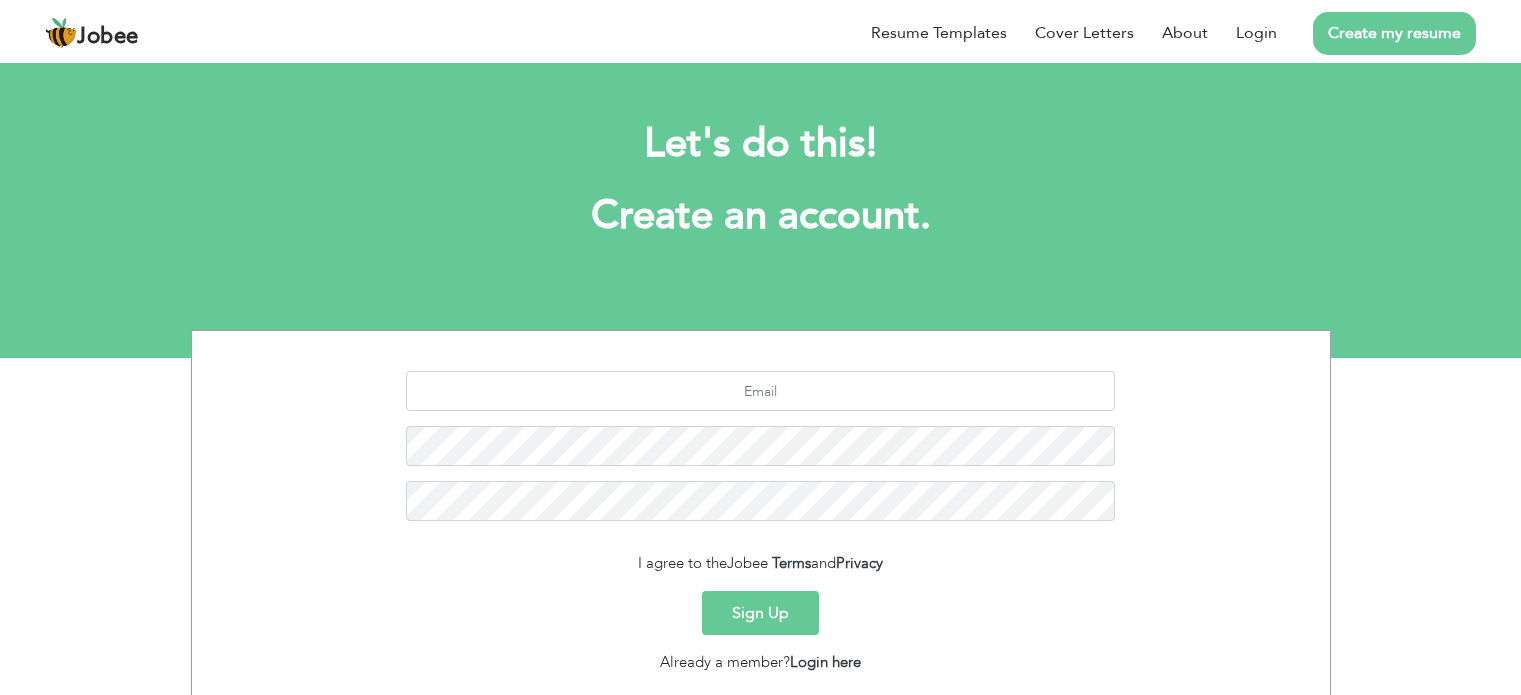 scroll, scrollTop: 0, scrollLeft: 0, axis: both 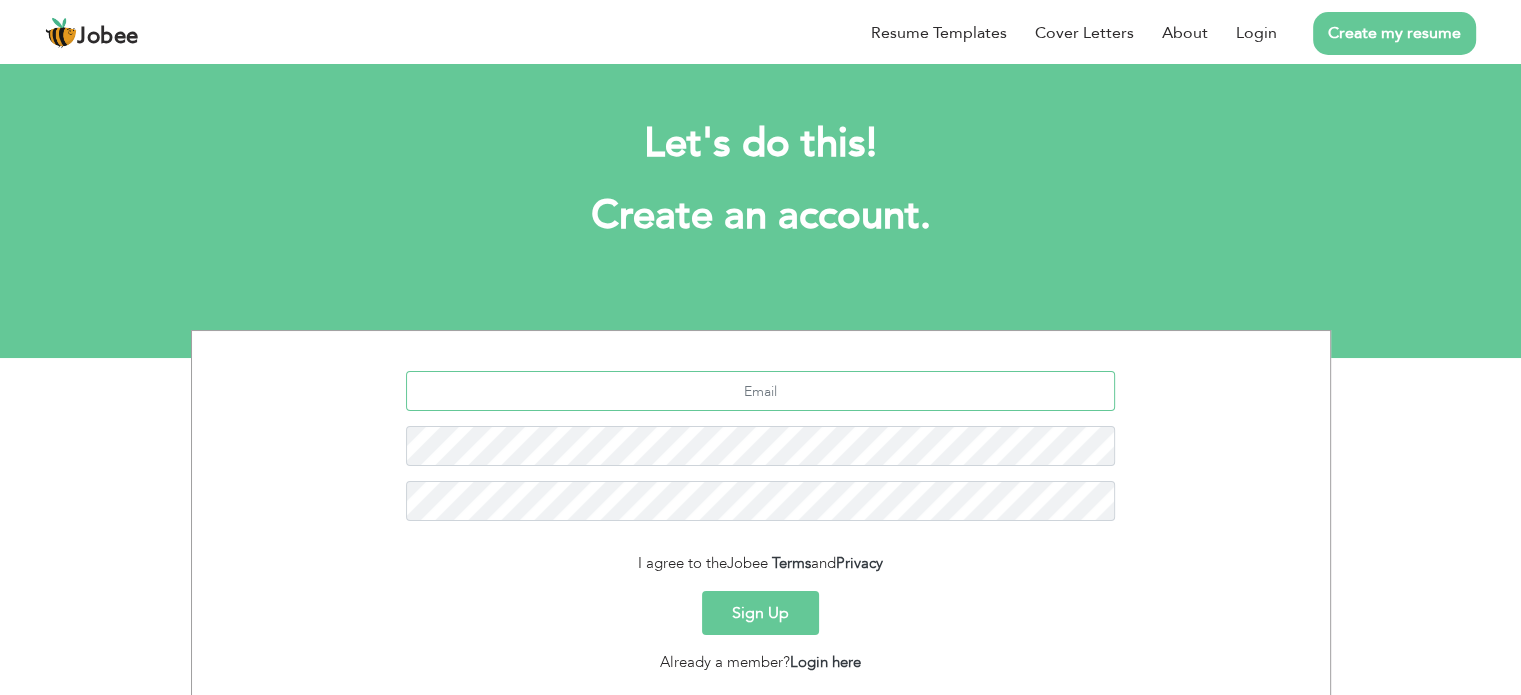 click at bounding box center [760, 391] 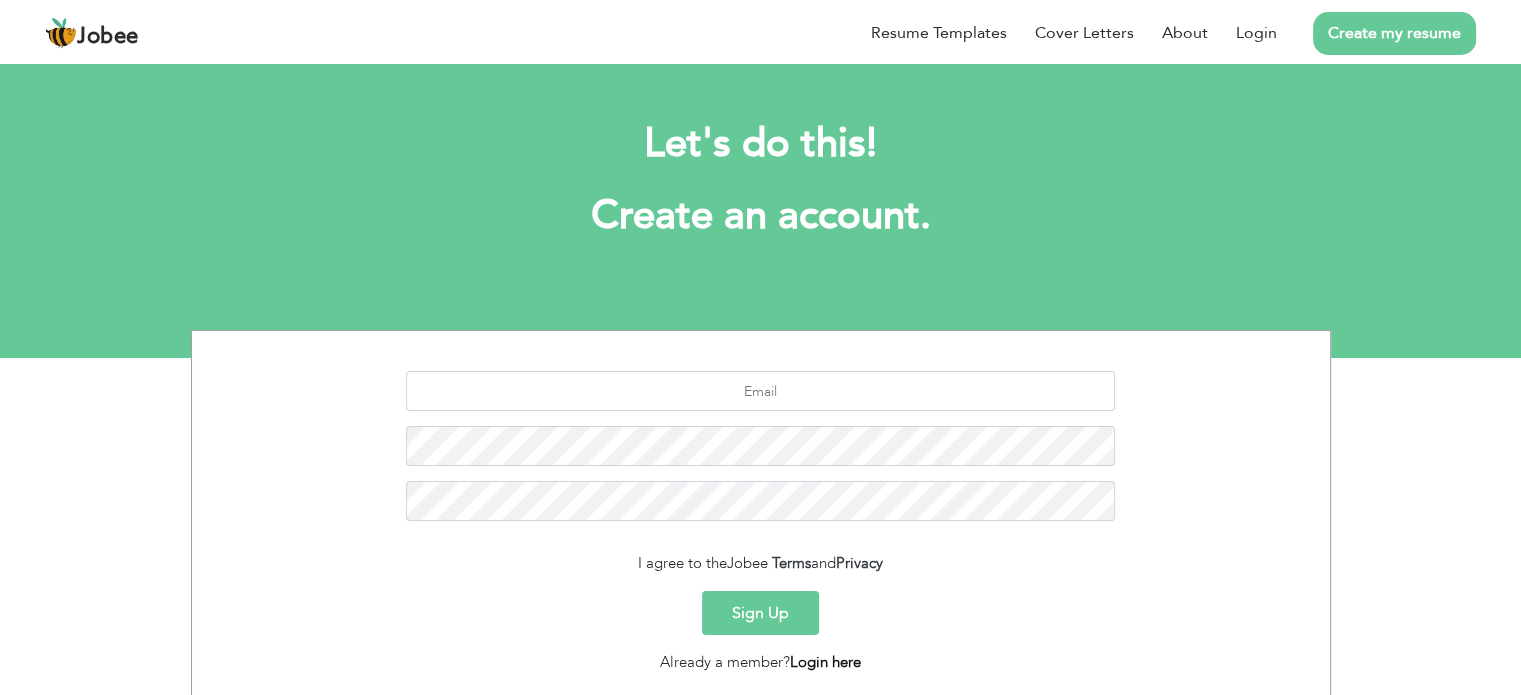click on "Login here" at bounding box center [825, 662] 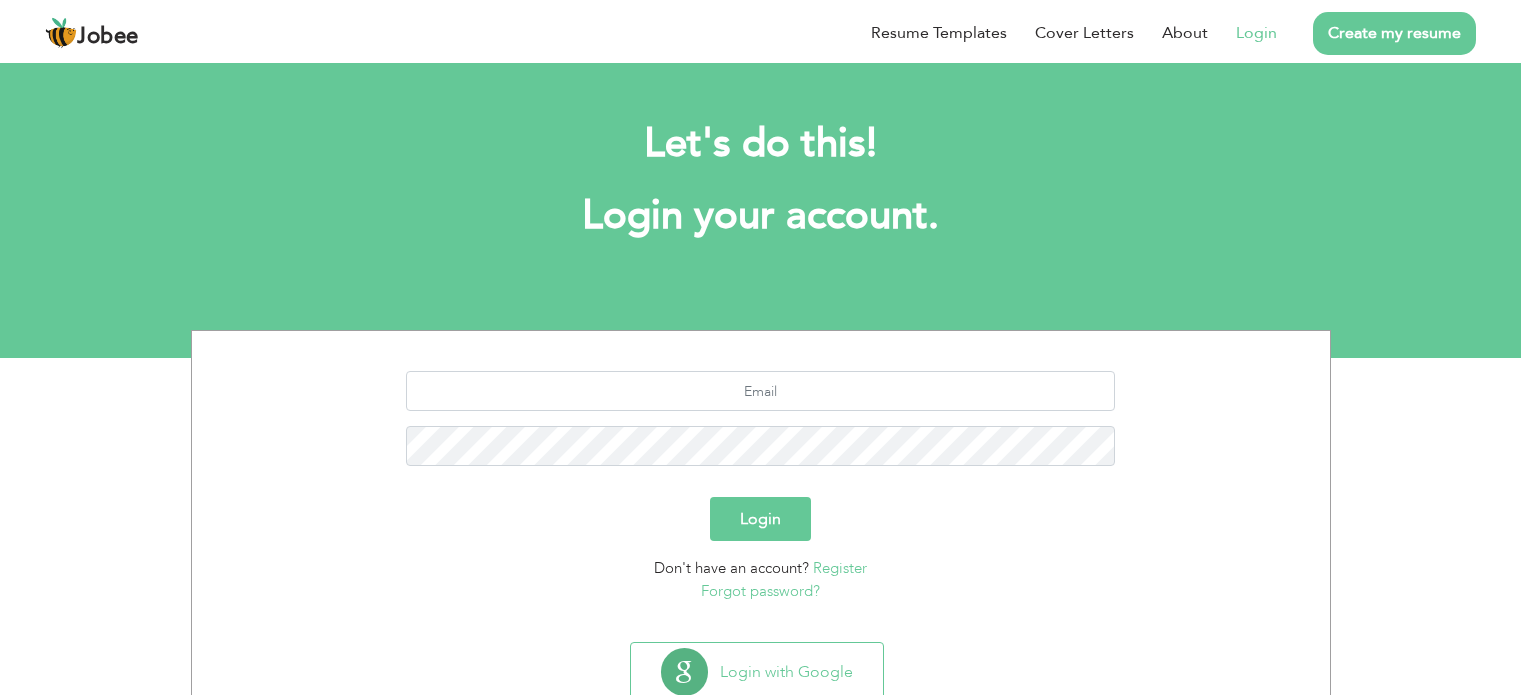 scroll, scrollTop: 0, scrollLeft: 0, axis: both 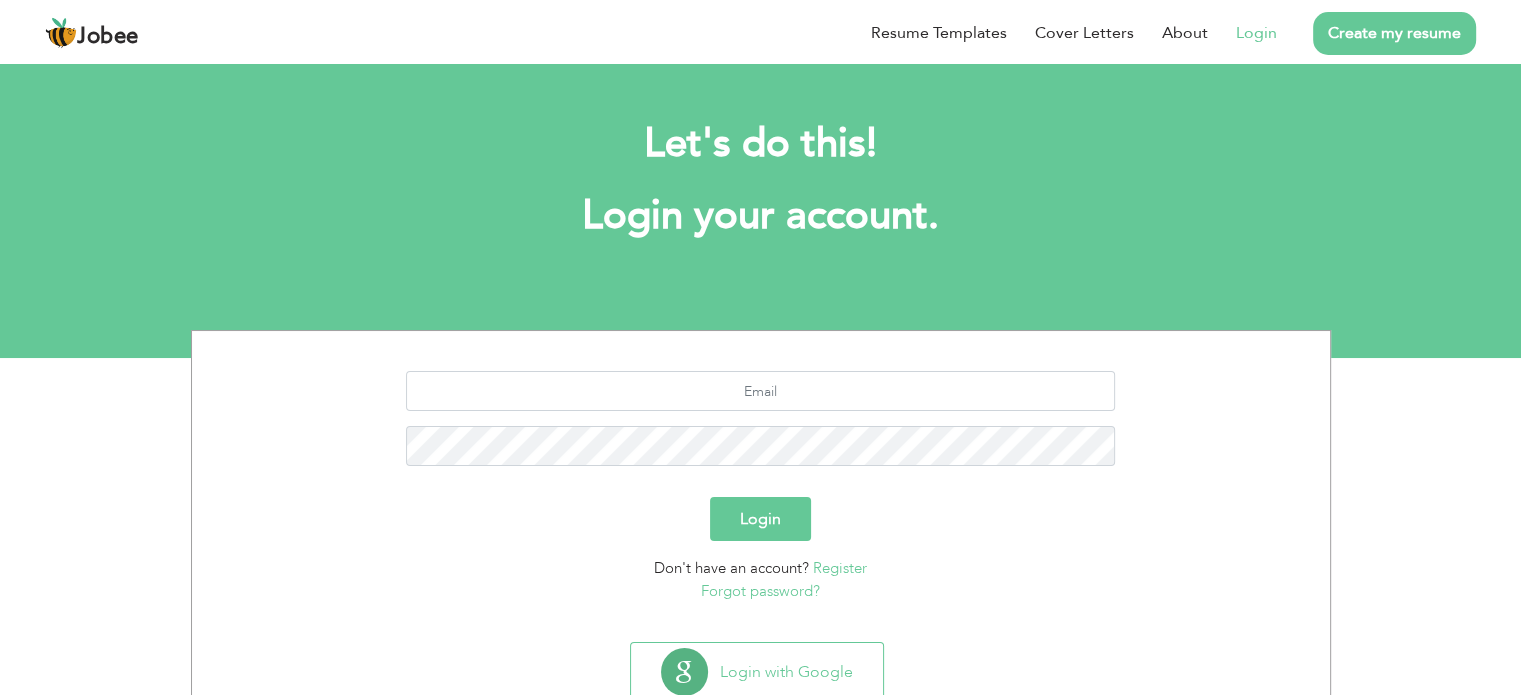 click at bounding box center [761, 426] 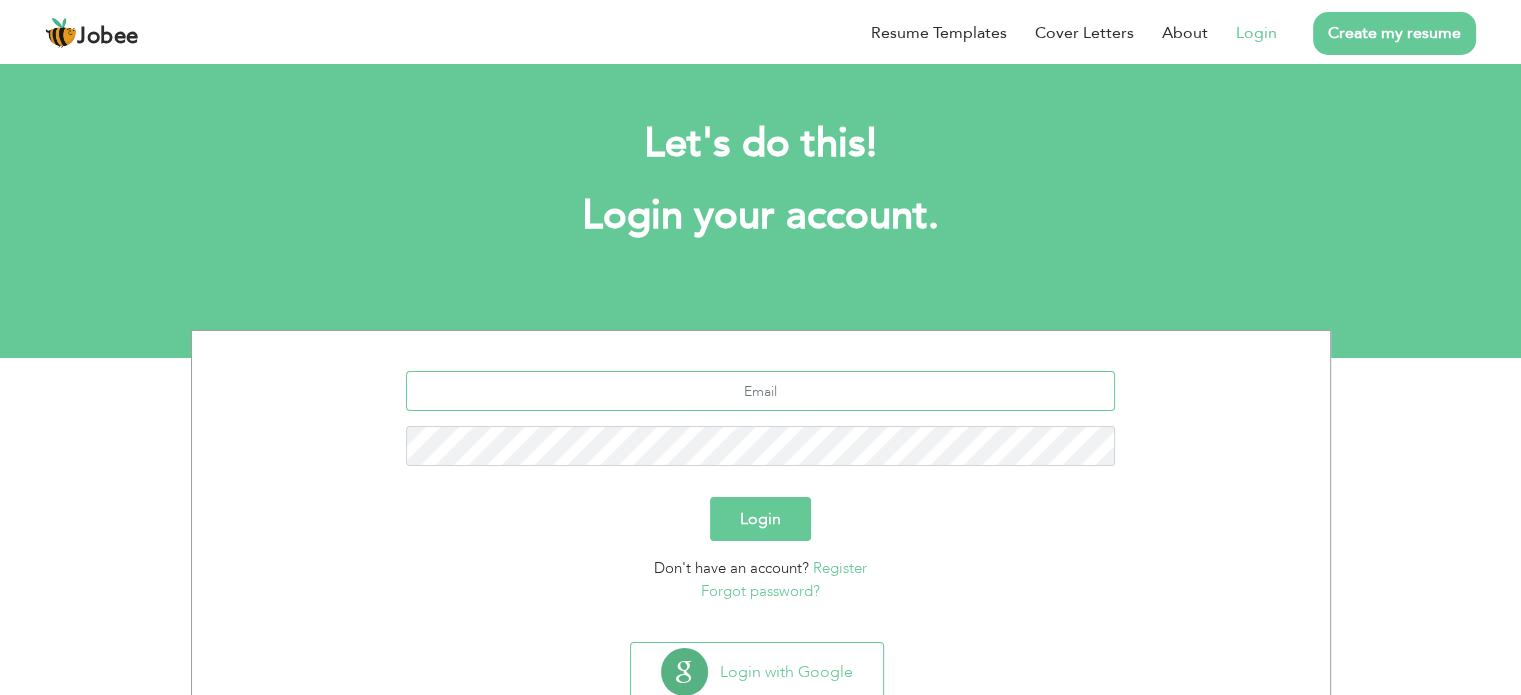 click at bounding box center [760, 391] 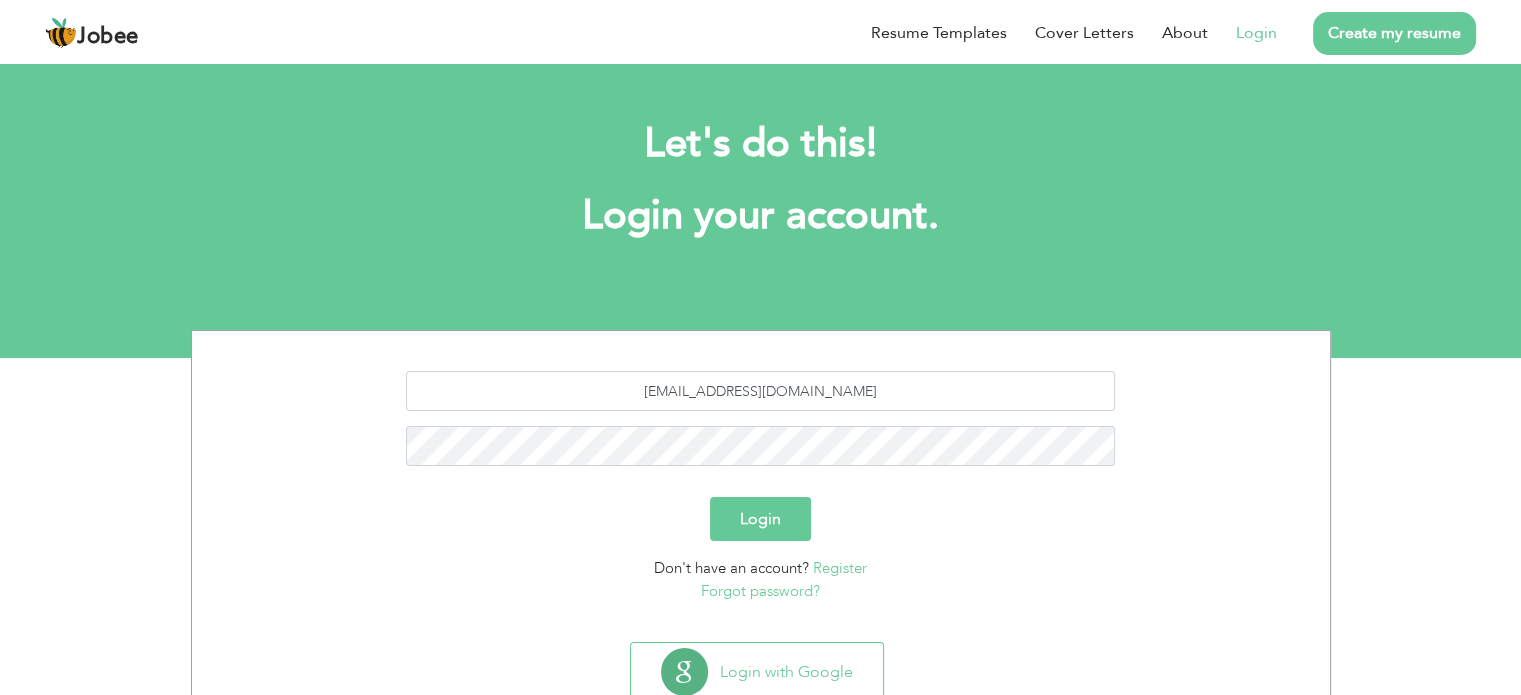 click on "Login" at bounding box center [760, 519] 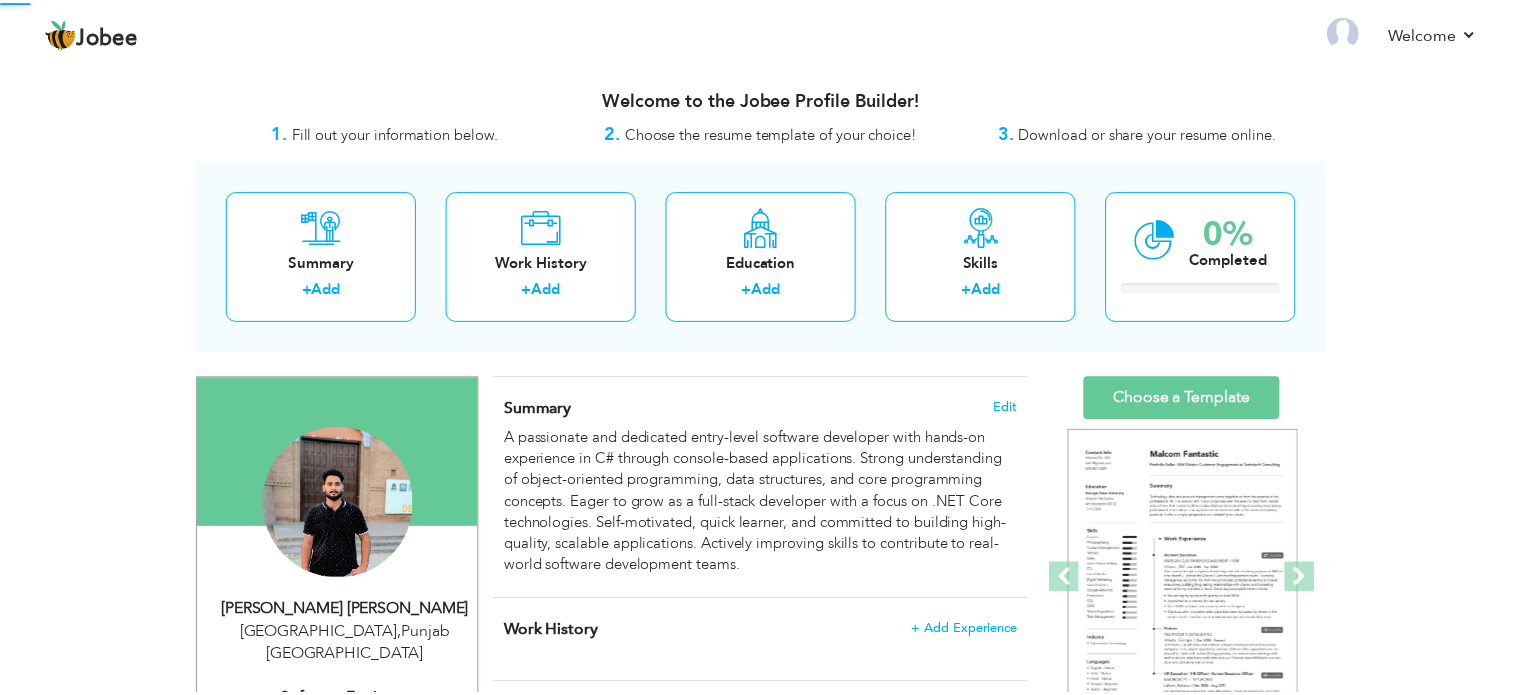 scroll, scrollTop: 0, scrollLeft: 0, axis: both 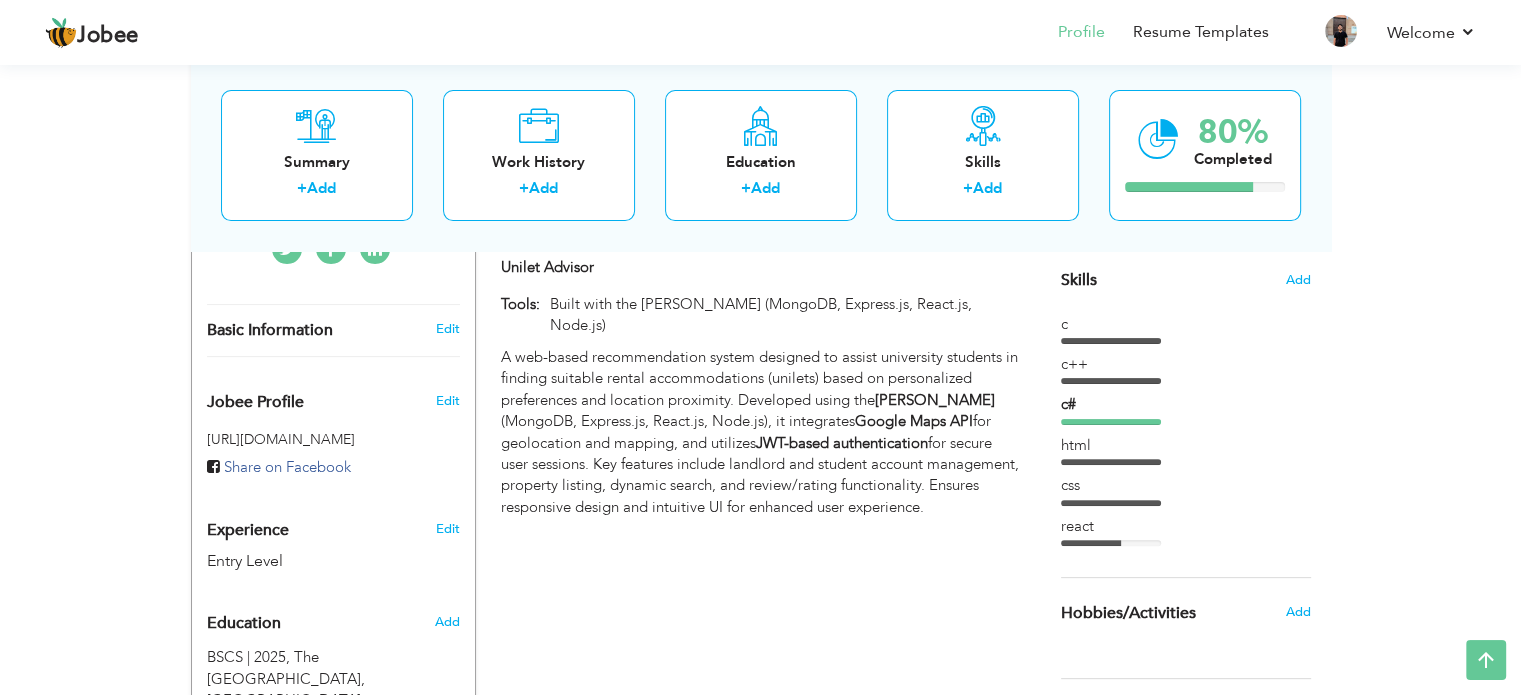click on "CV Import
Profile Strength
0%
Select an Item from right menu
Work History
* Job Title Tools" at bounding box center (761, 390) 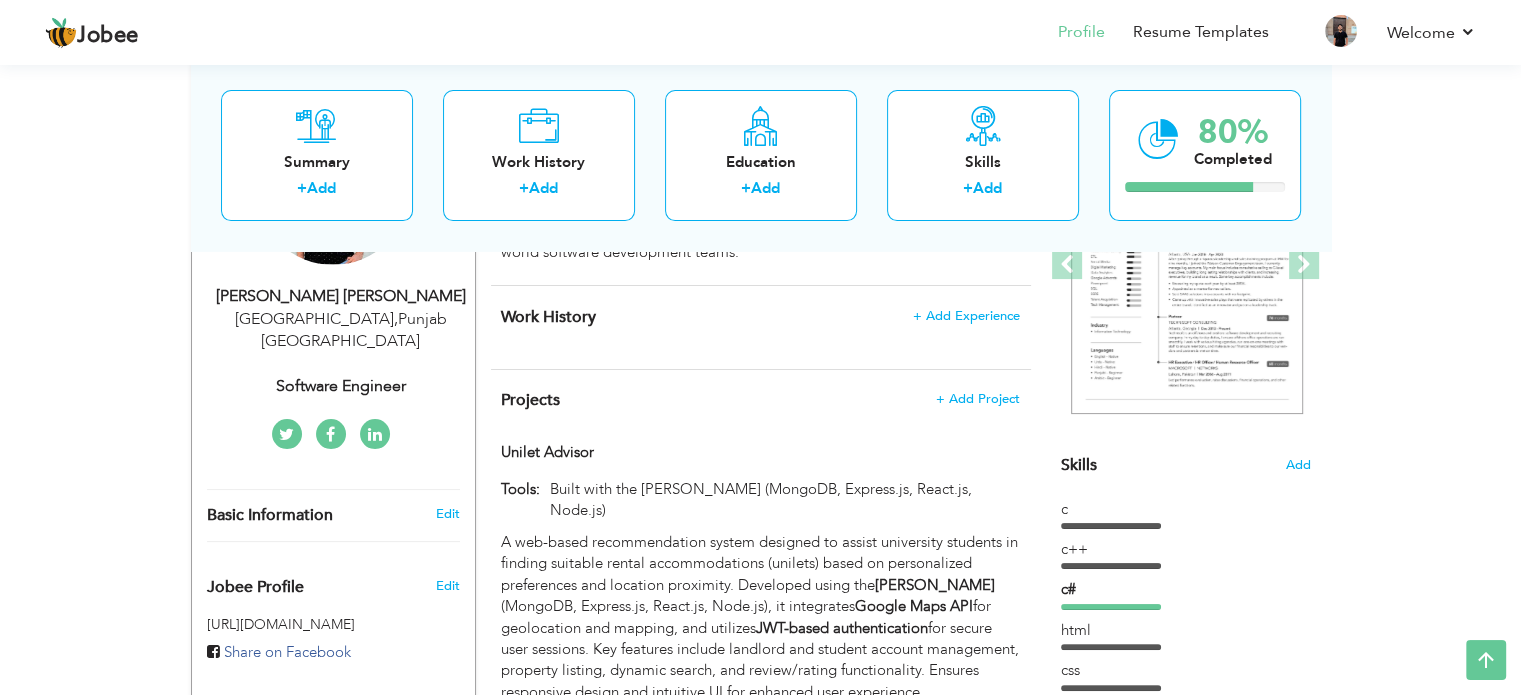 scroll, scrollTop: 312, scrollLeft: 0, axis: vertical 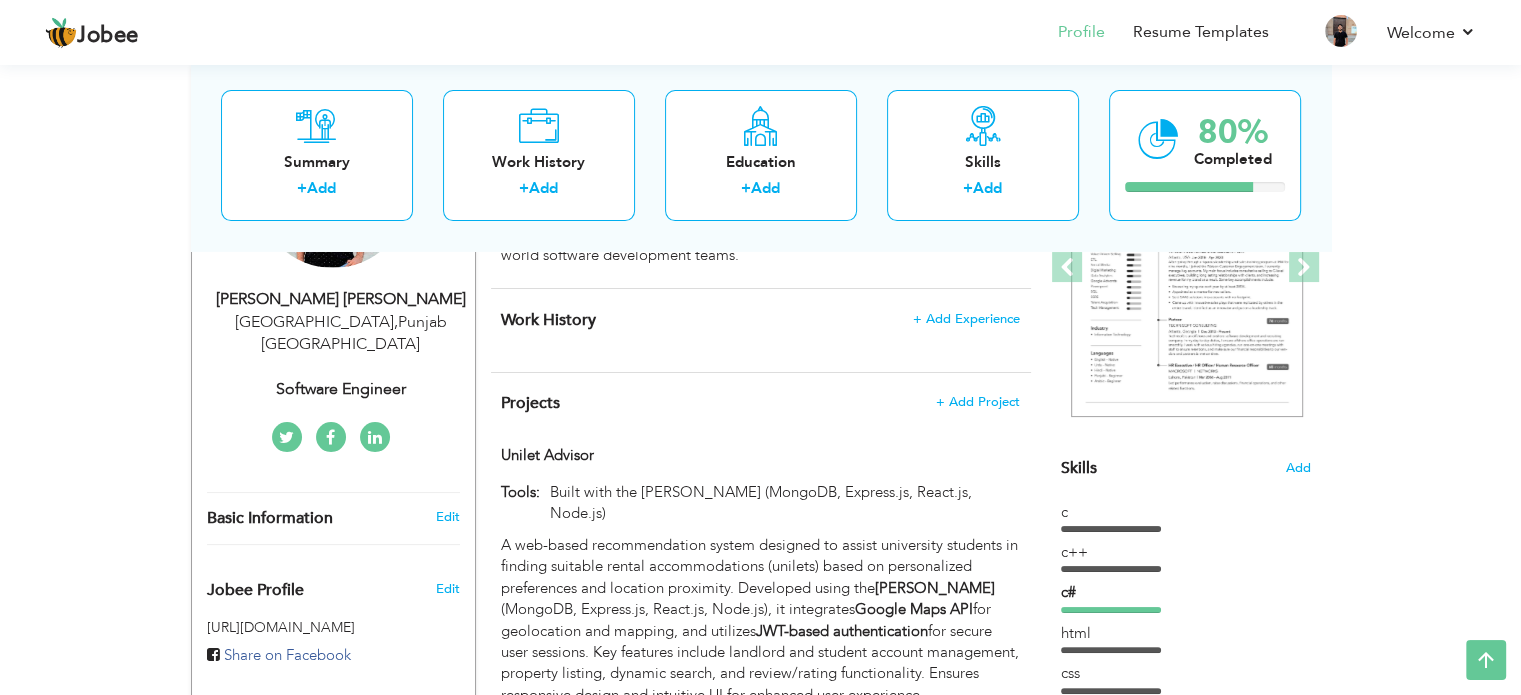 click at bounding box center (375, 438) 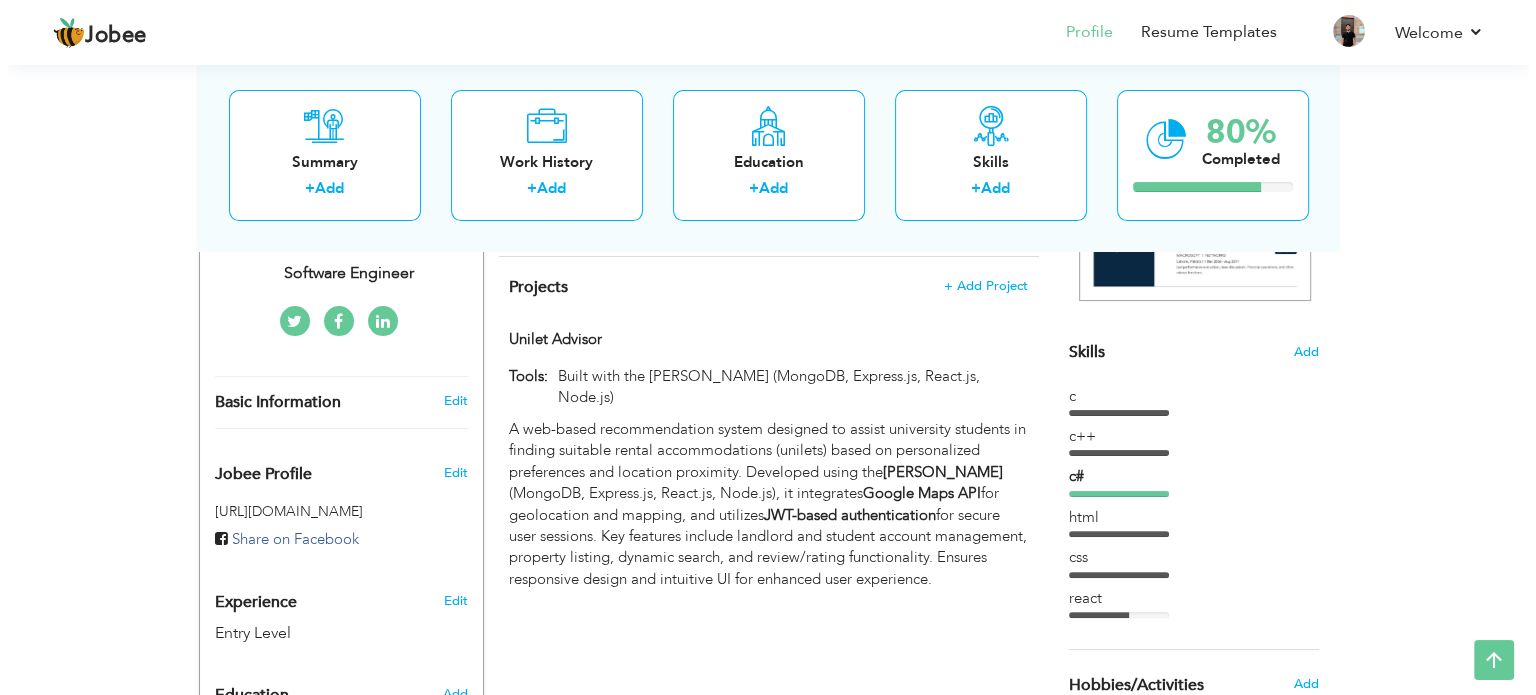 scroll, scrollTop: 429, scrollLeft: 0, axis: vertical 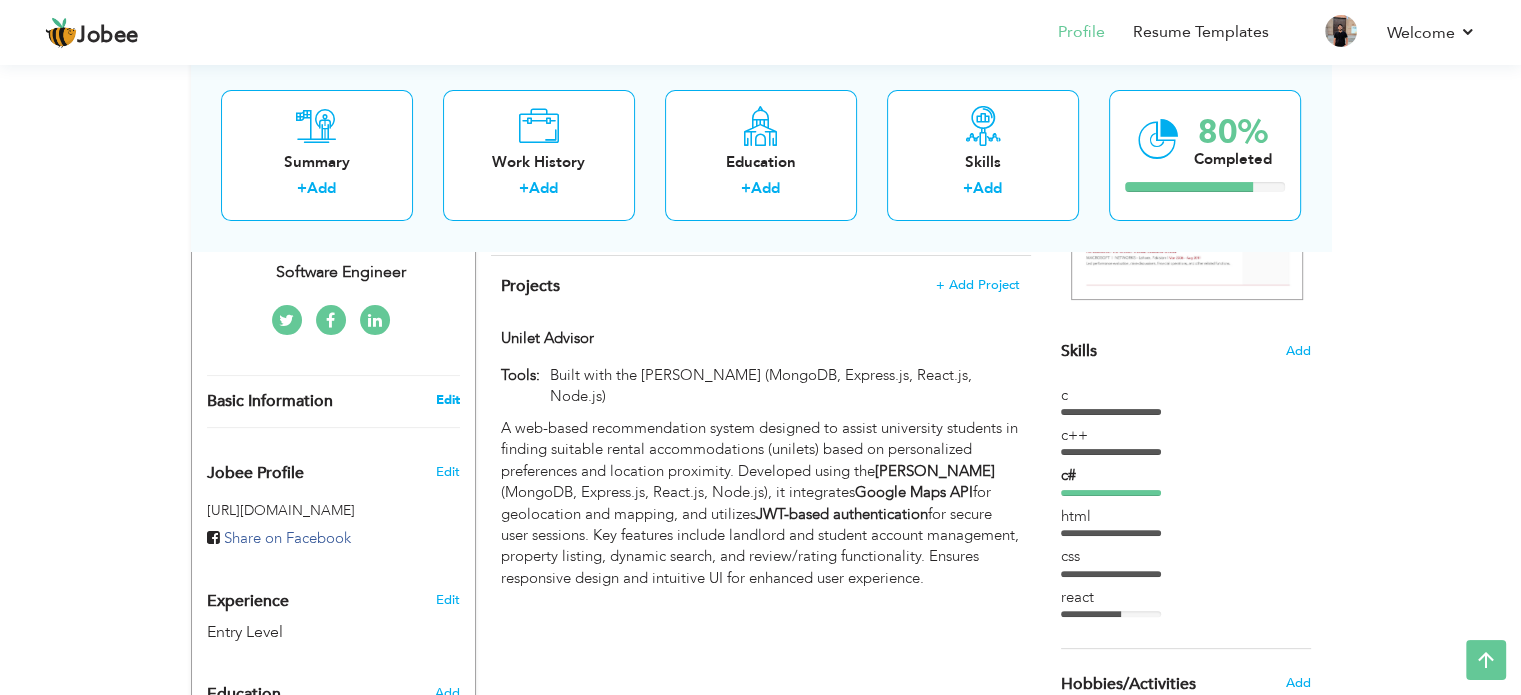 click on "Edit" at bounding box center [447, 400] 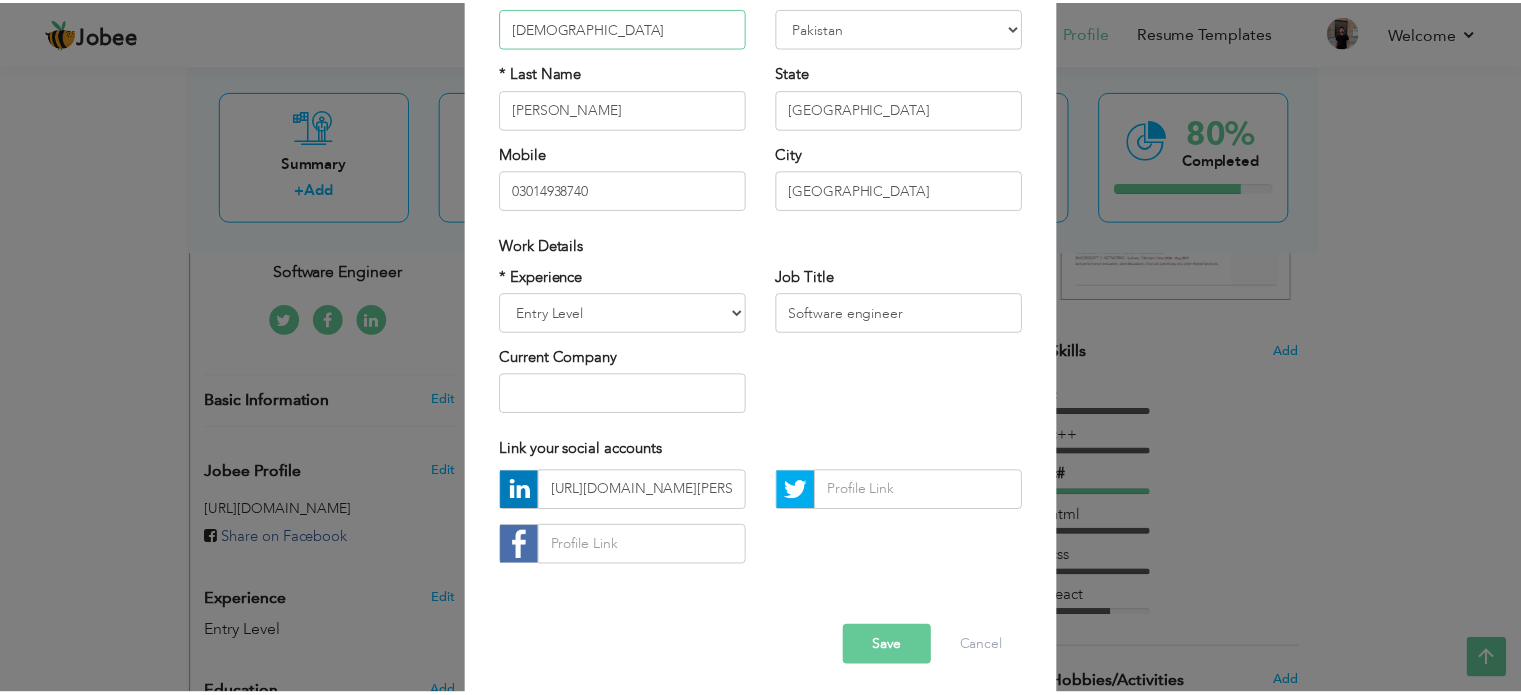 scroll, scrollTop: 212, scrollLeft: 0, axis: vertical 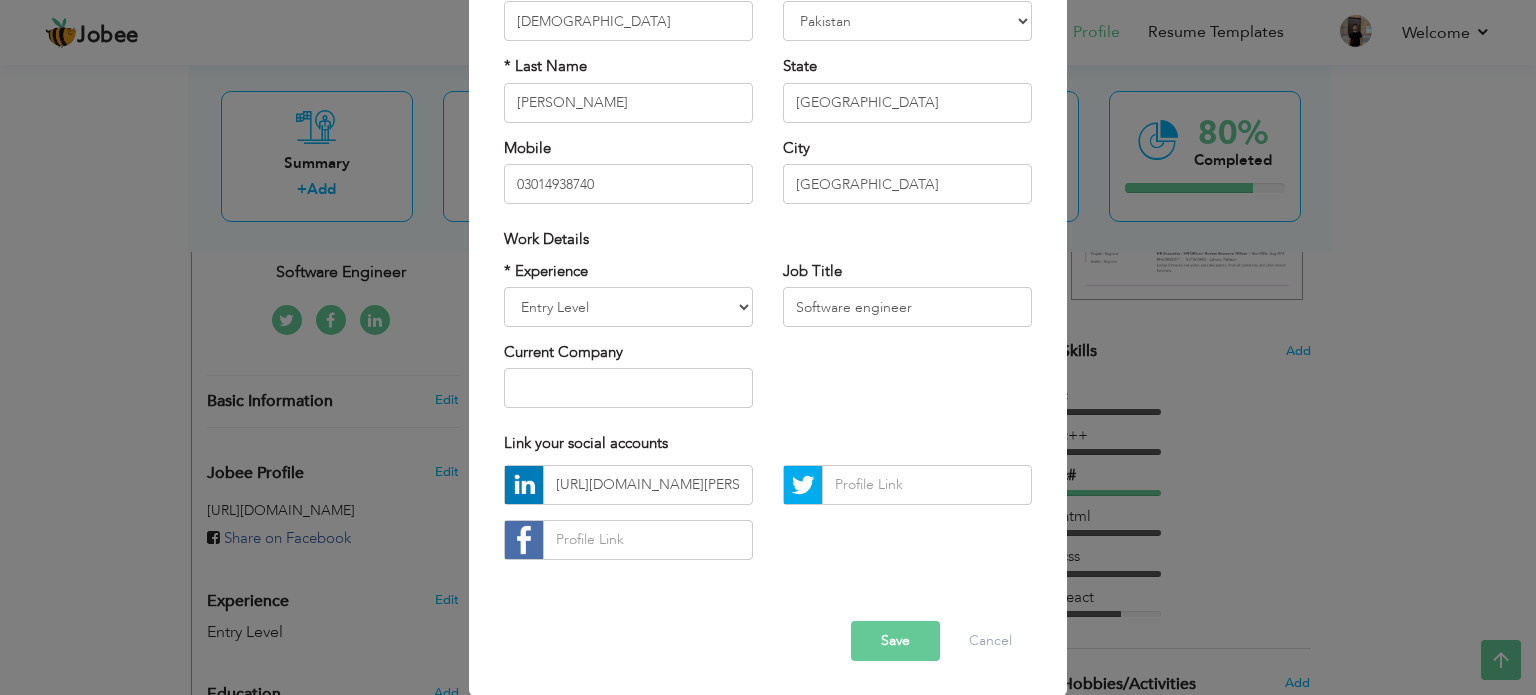 click on "Save" at bounding box center (895, 641) 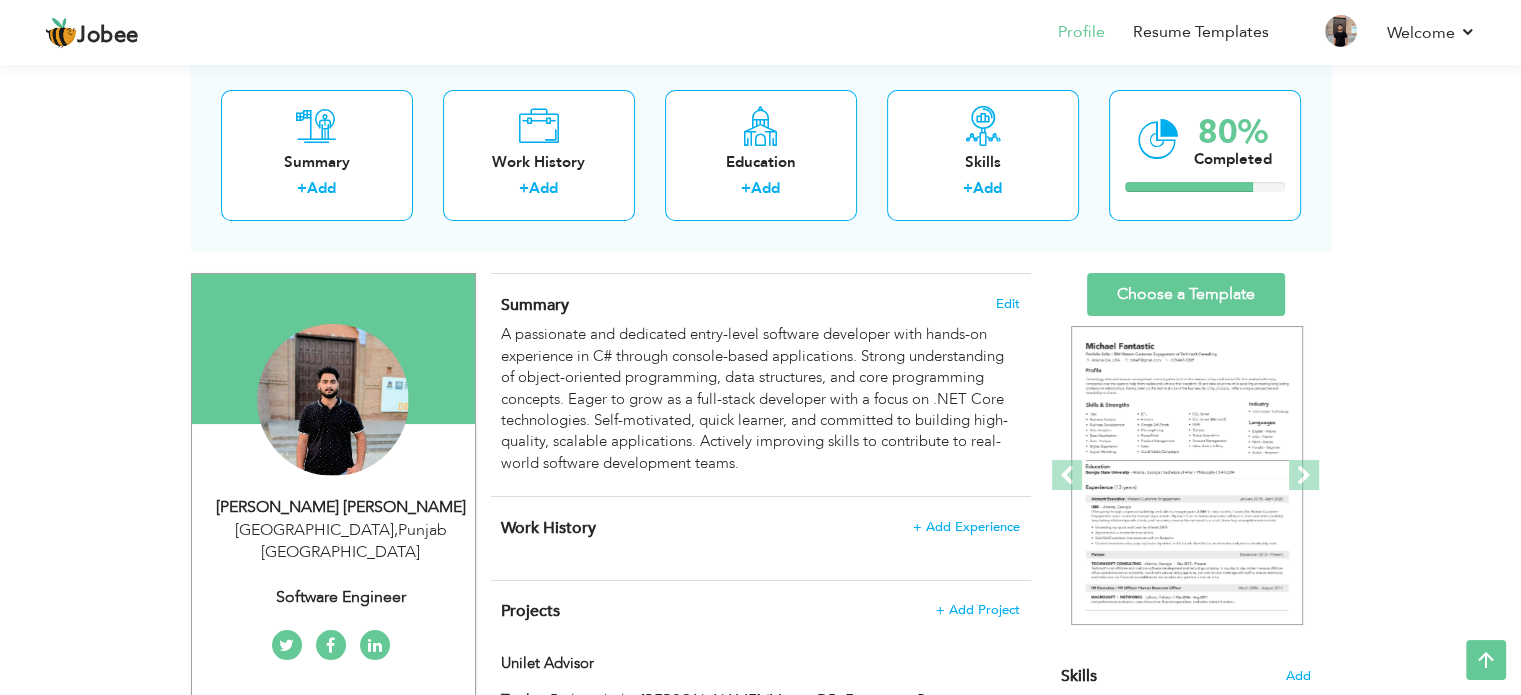 scroll, scrollTop: 100, scrollLeft: 0, axis: vertical 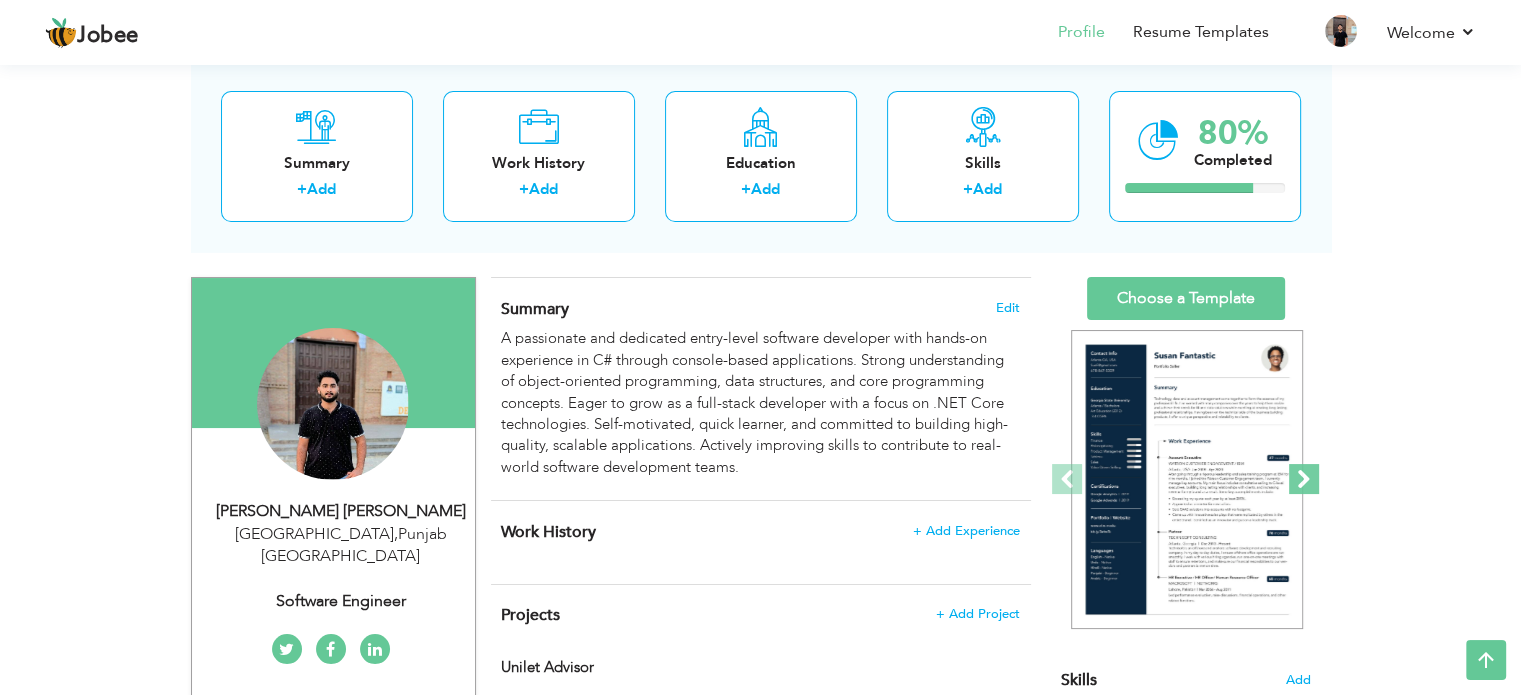 click at bounding box center [1304, 479] 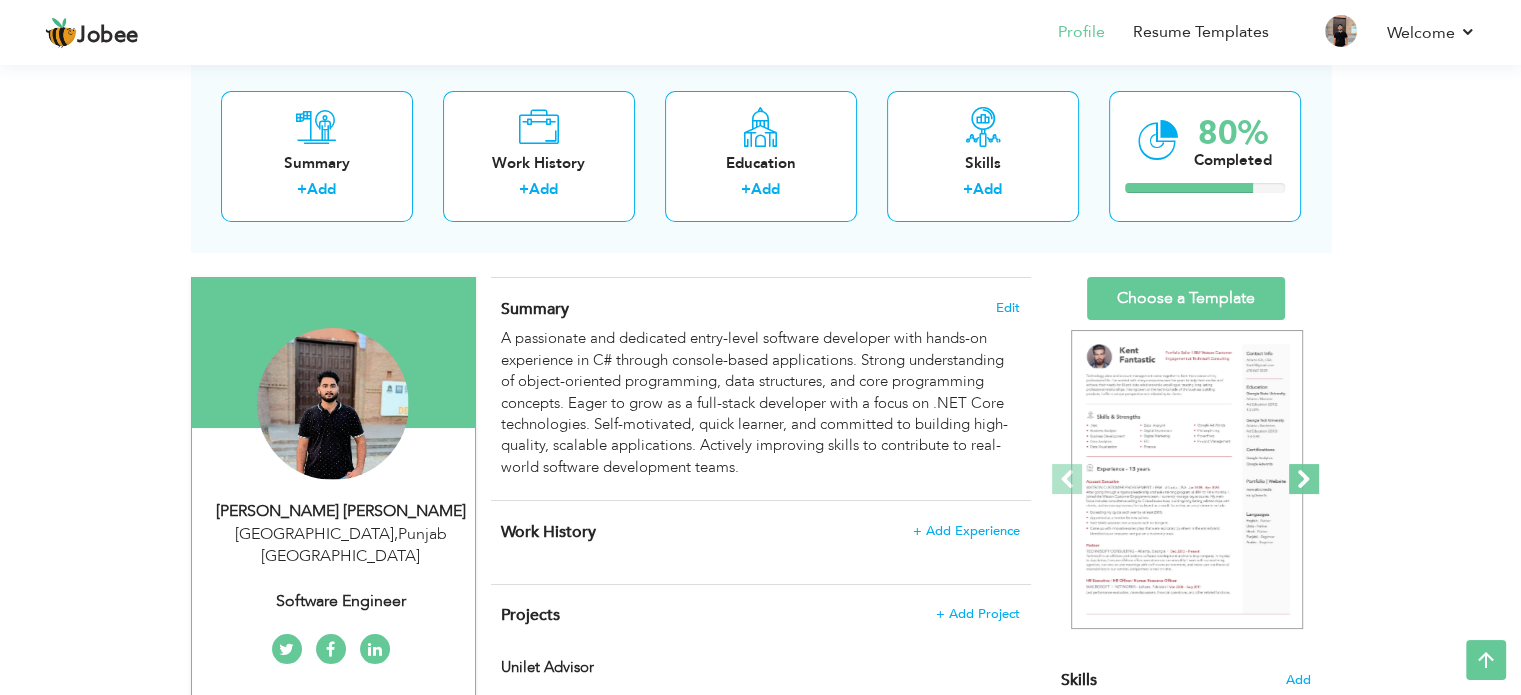 click at bounding box center (1304, 479) 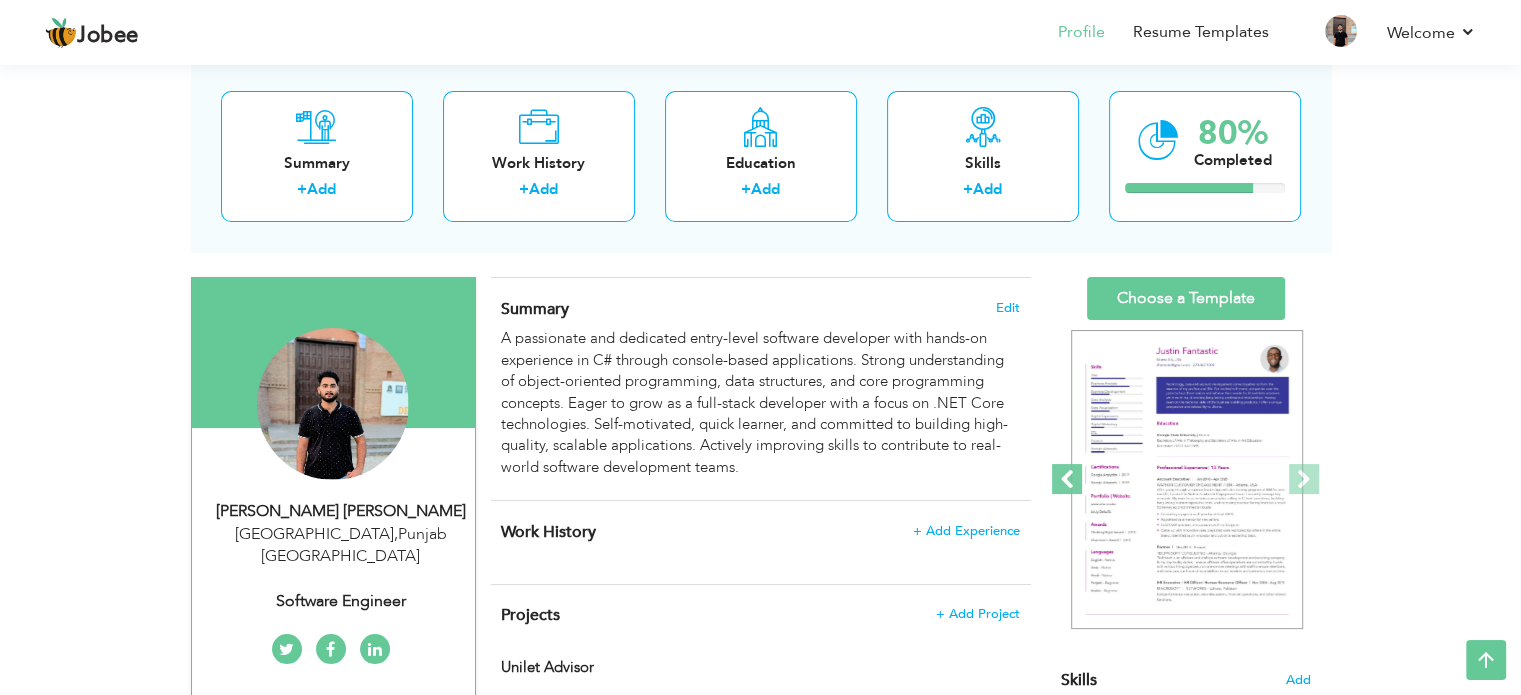 click at bounding box center (1067, 479) 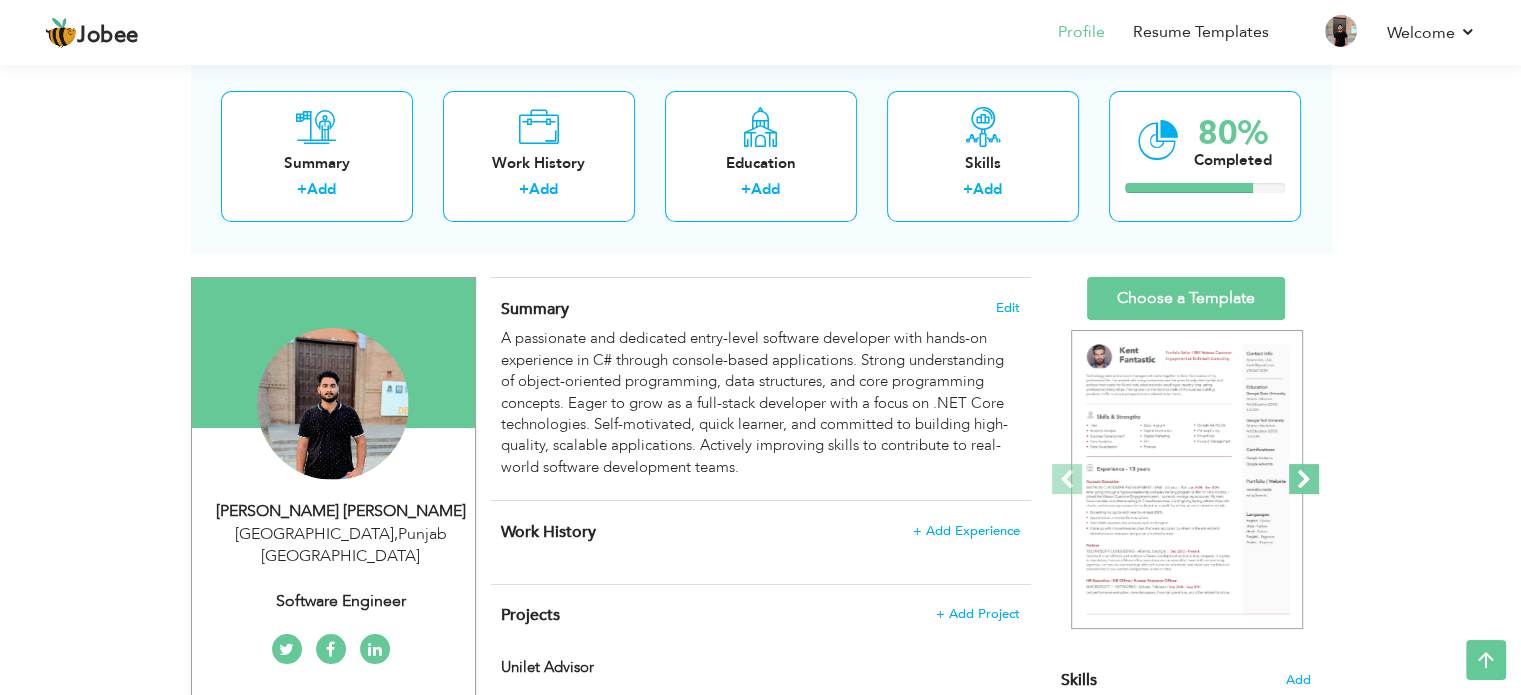 click at bounding box center (1304, 479) 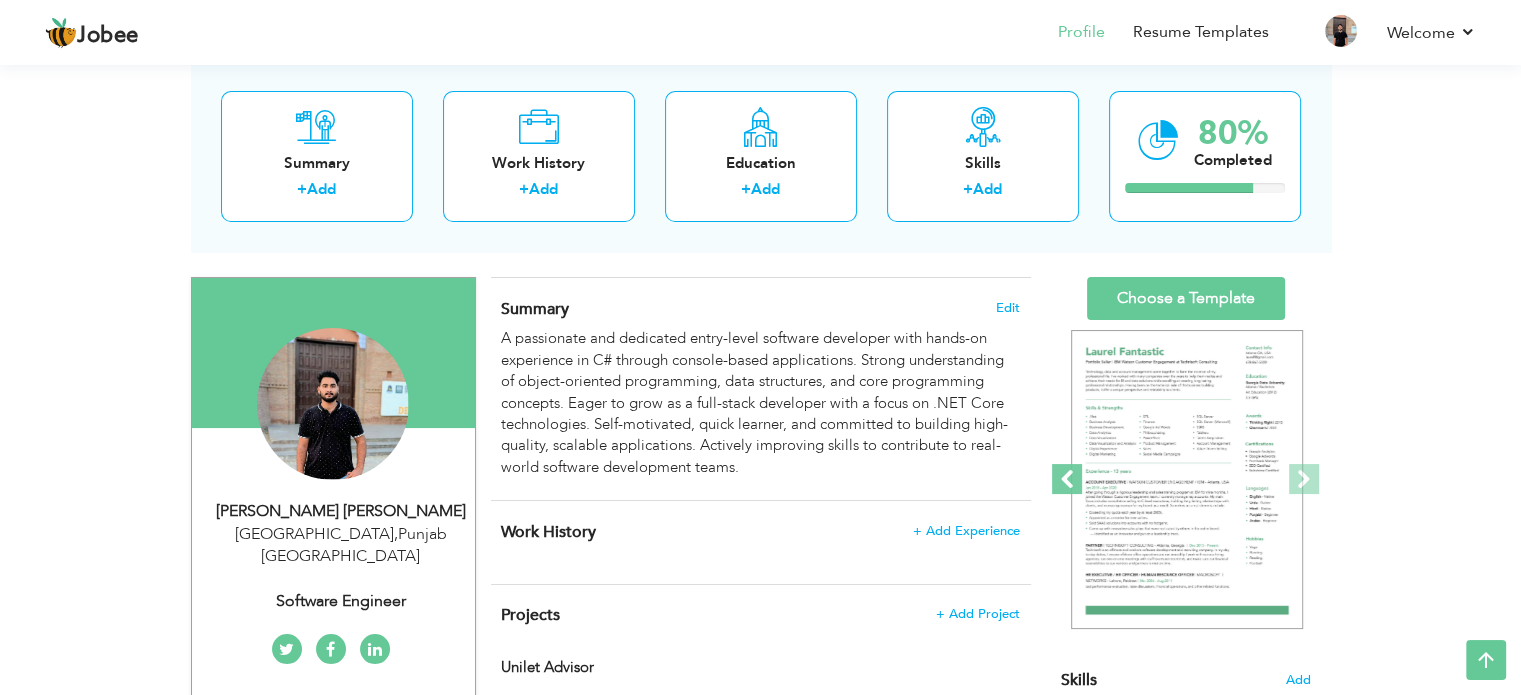 click at bounding box center (1067, 479) 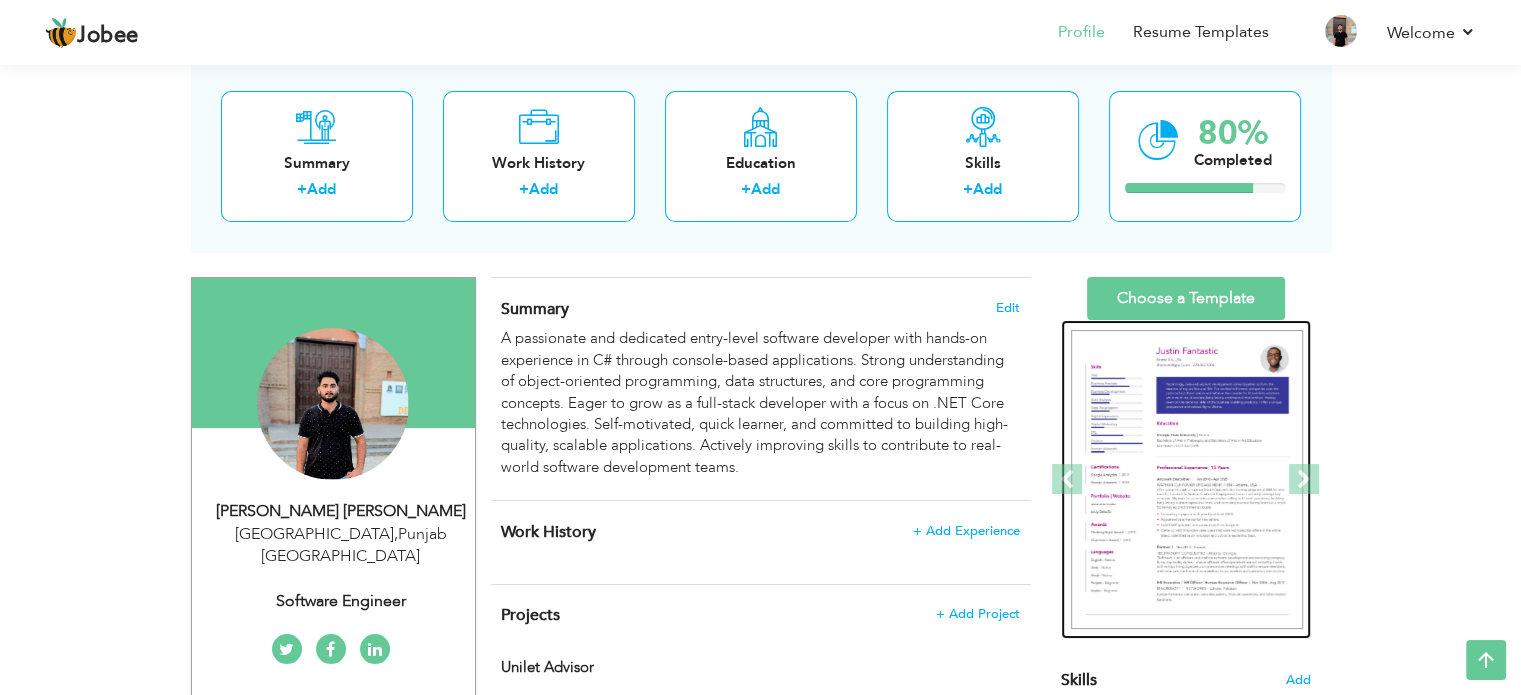 click at bounding box center [1187, 480] 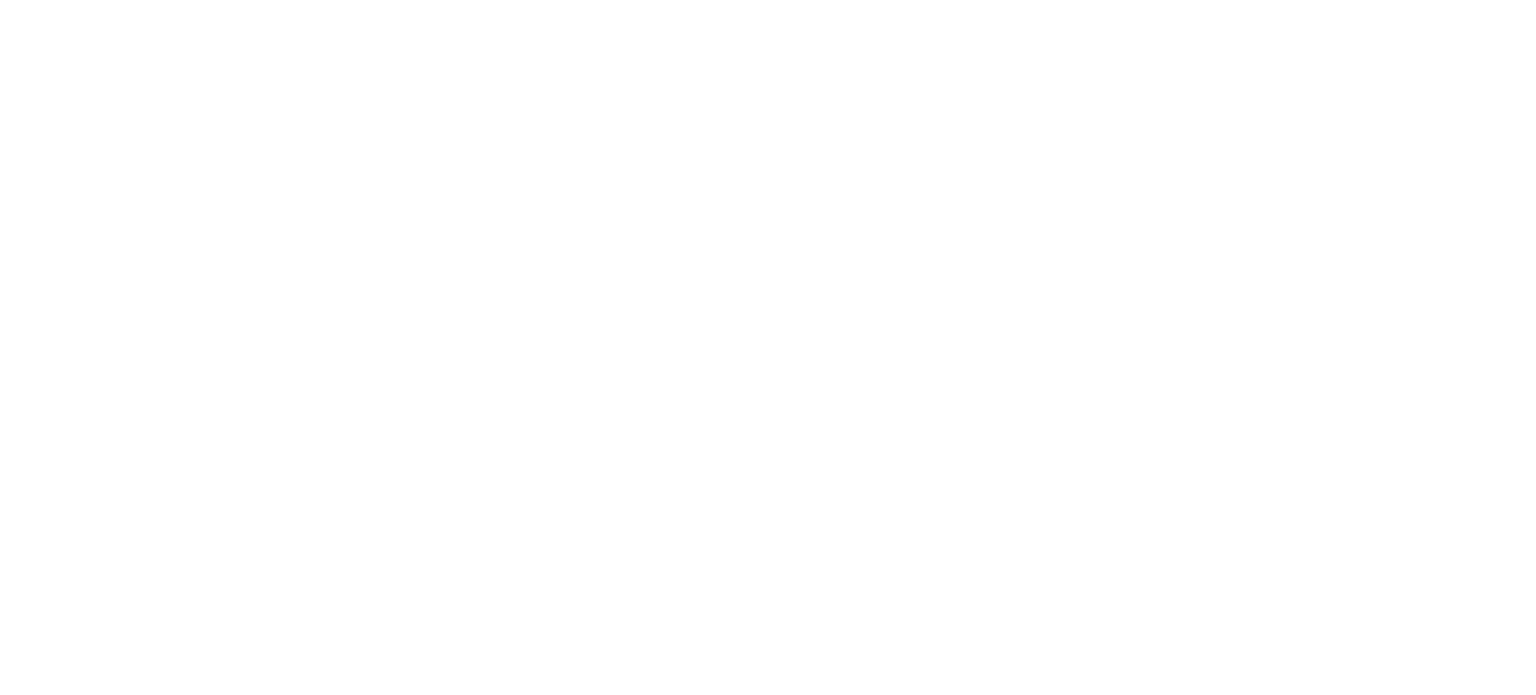 scroll, scrollTop: 0, scrollLeft: 0, axis: both 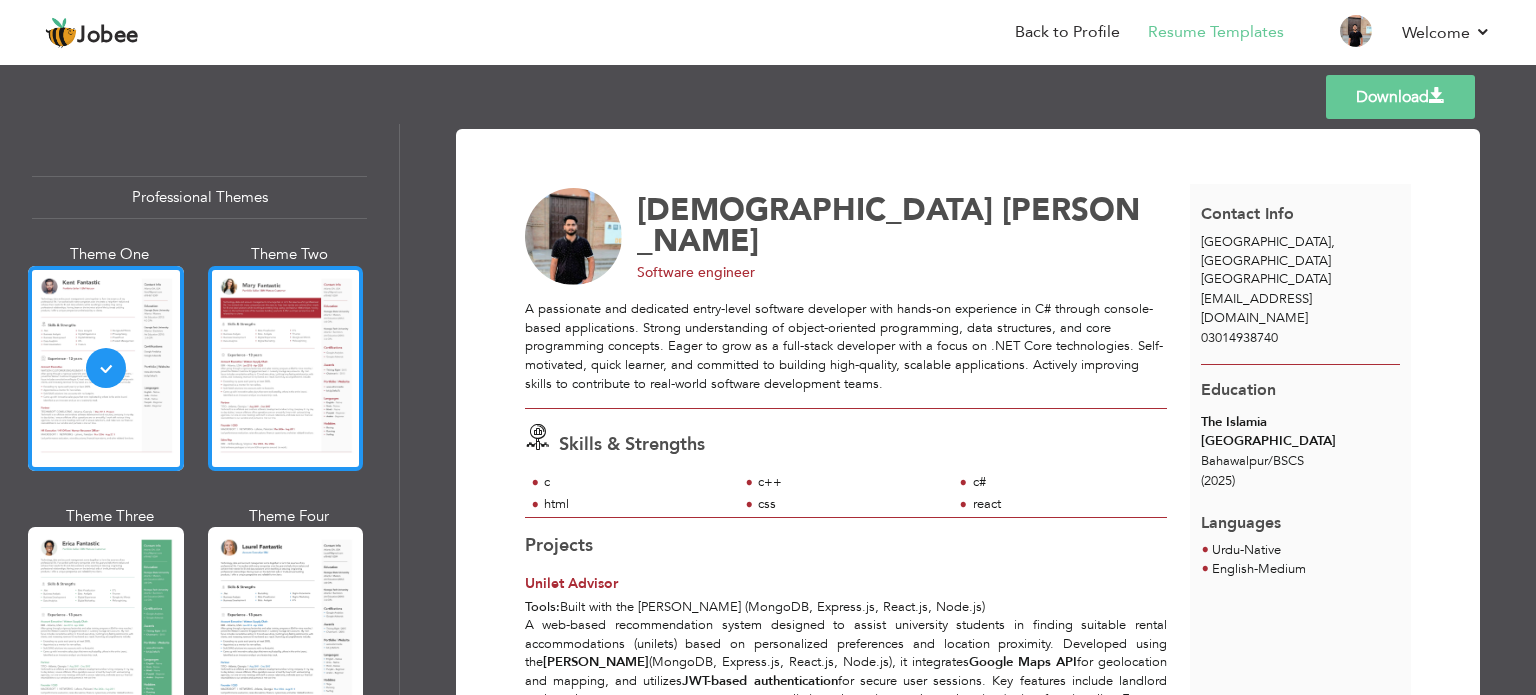 click at bounding box center [286, 368] 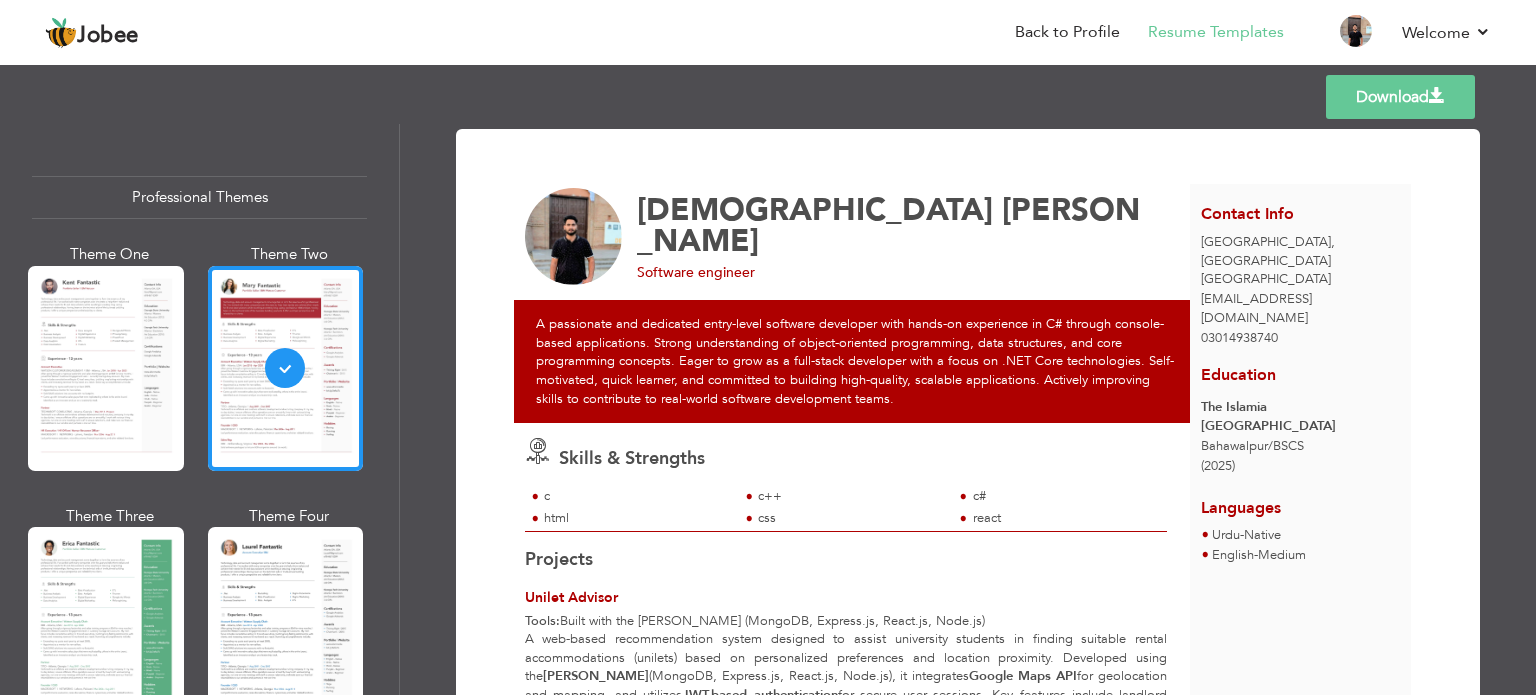 scroll, scrollTop: 141, scrollLeft: 0, axis: vertical 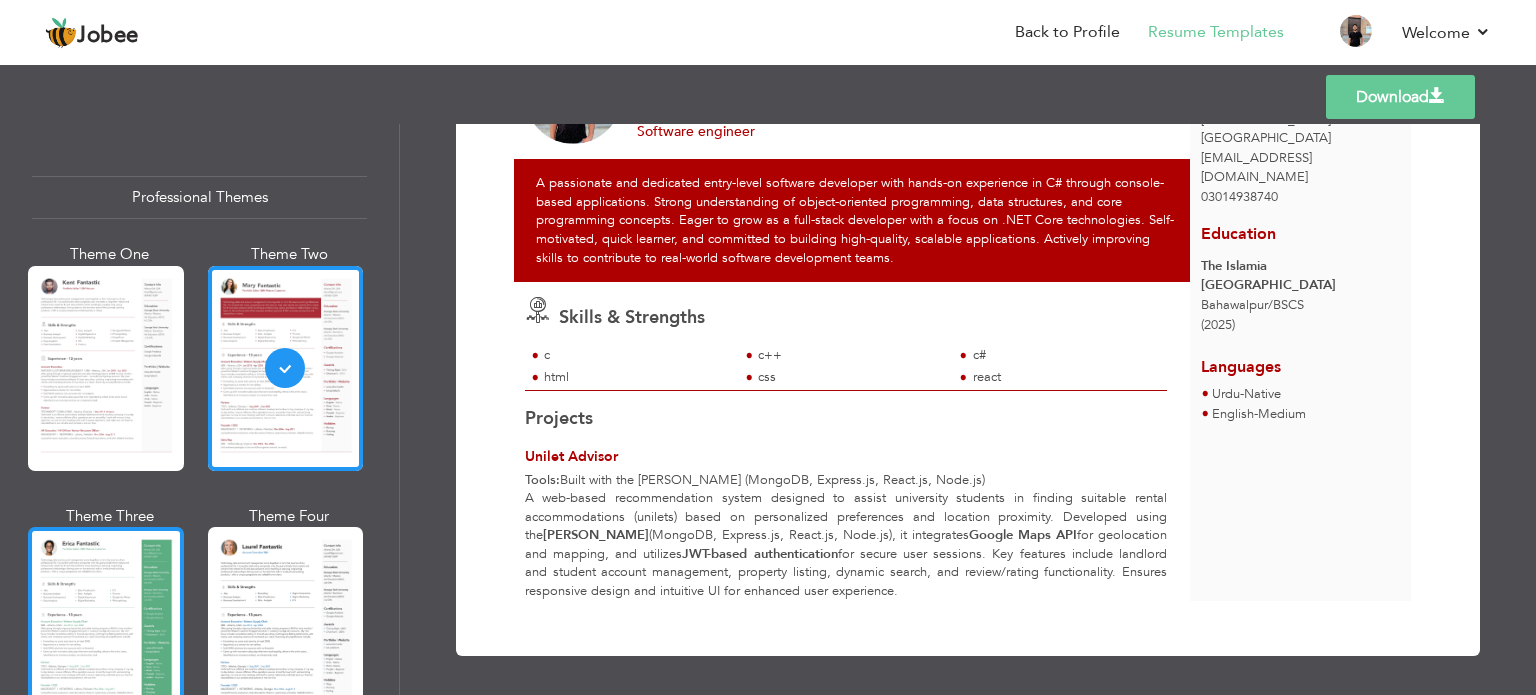 click at bounding box center (106, 629) 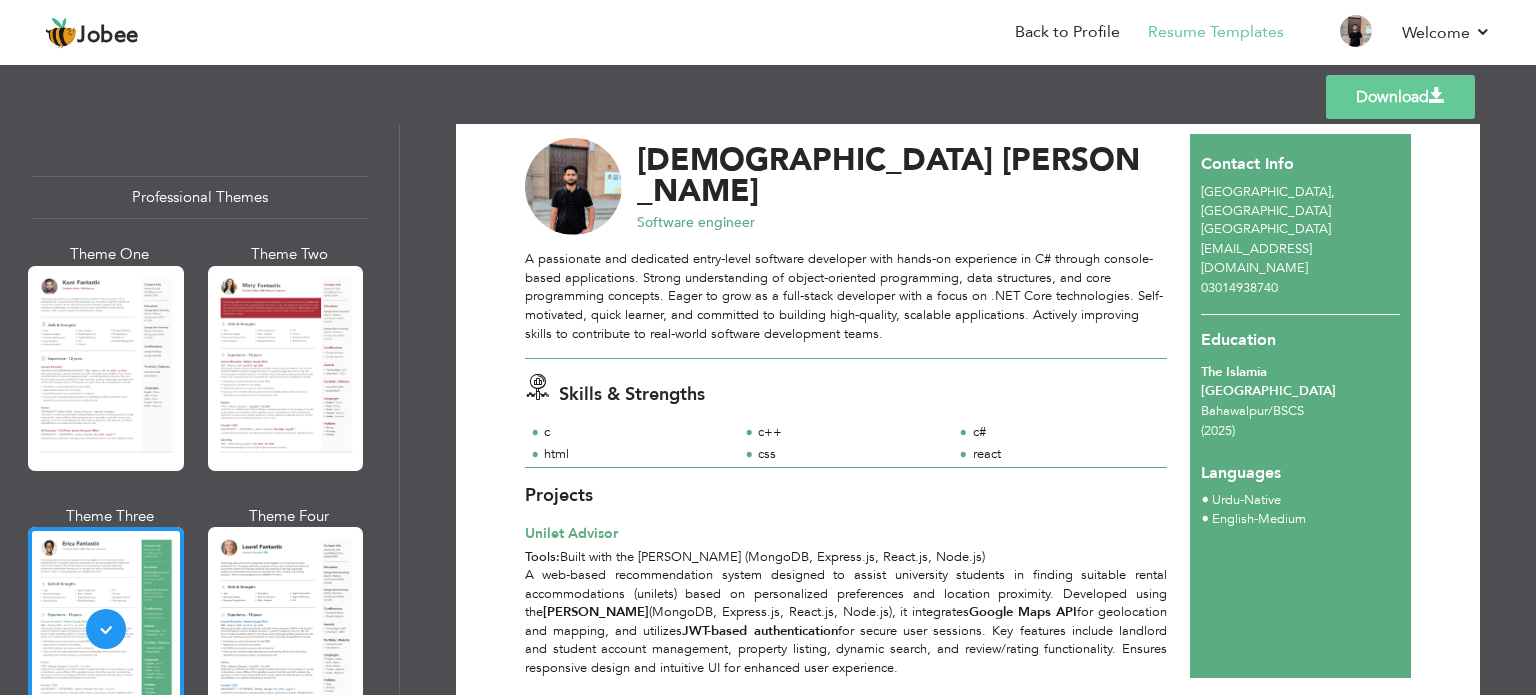 scroll, scrollTop: 127, scrollLeft: 0, axis: vertical 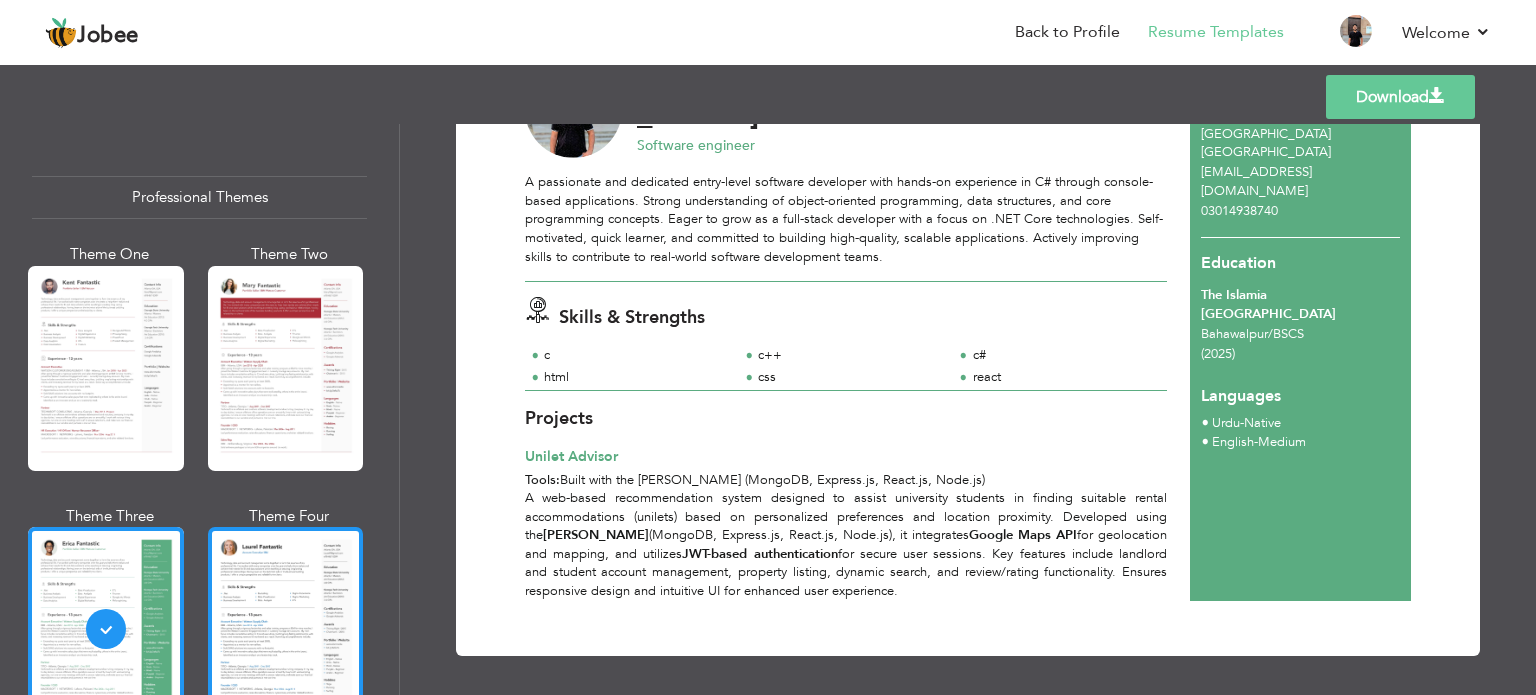 click at bounding box center (286, 629) 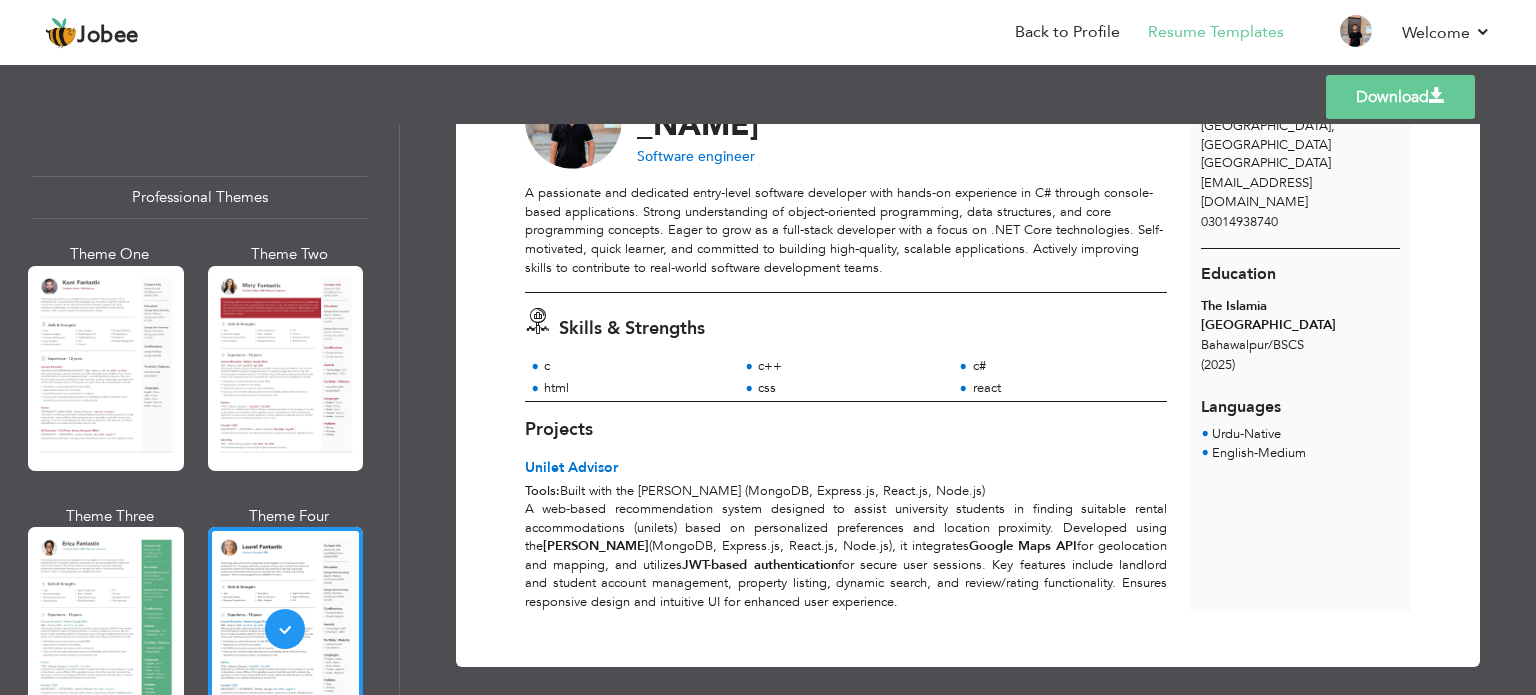 scroll, scrollTop: 127, scrollLeft: 0, axis: vertical 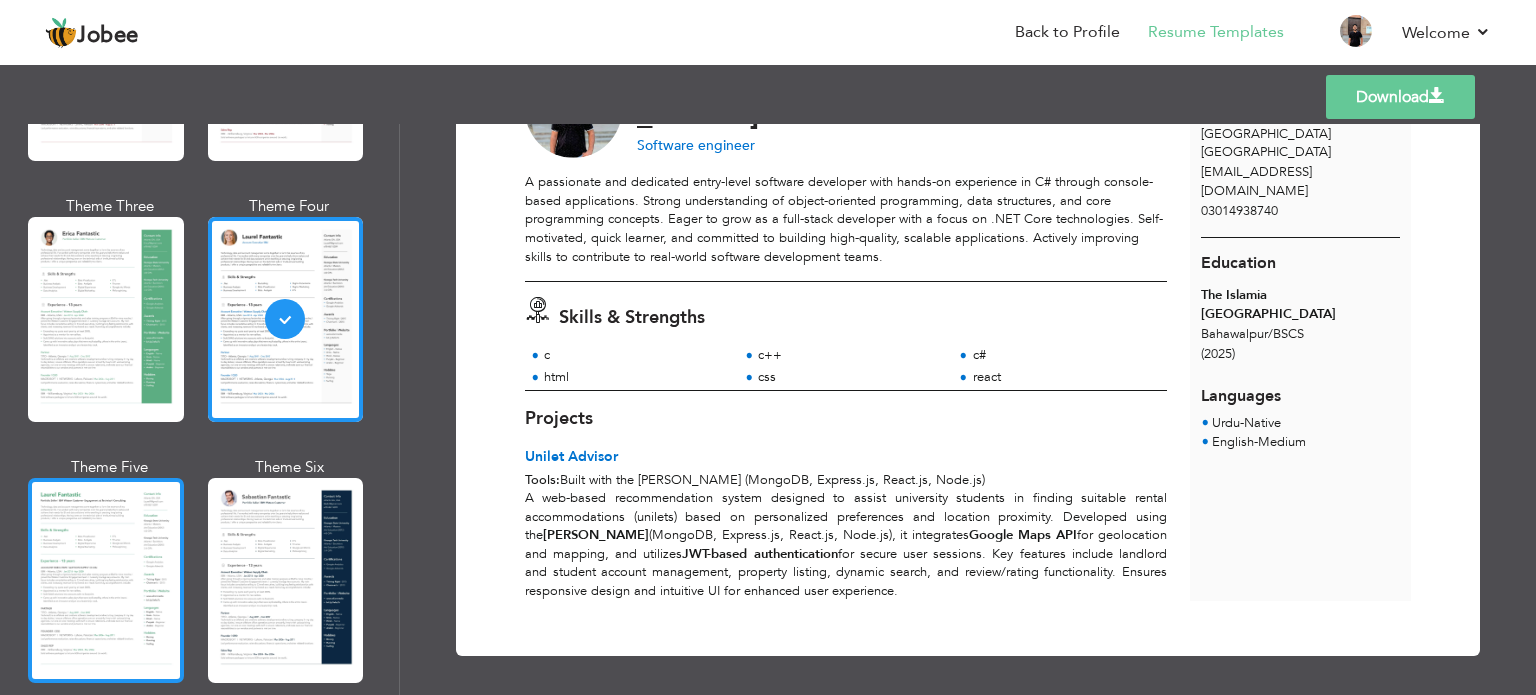 click at bounding box center (106, 580) 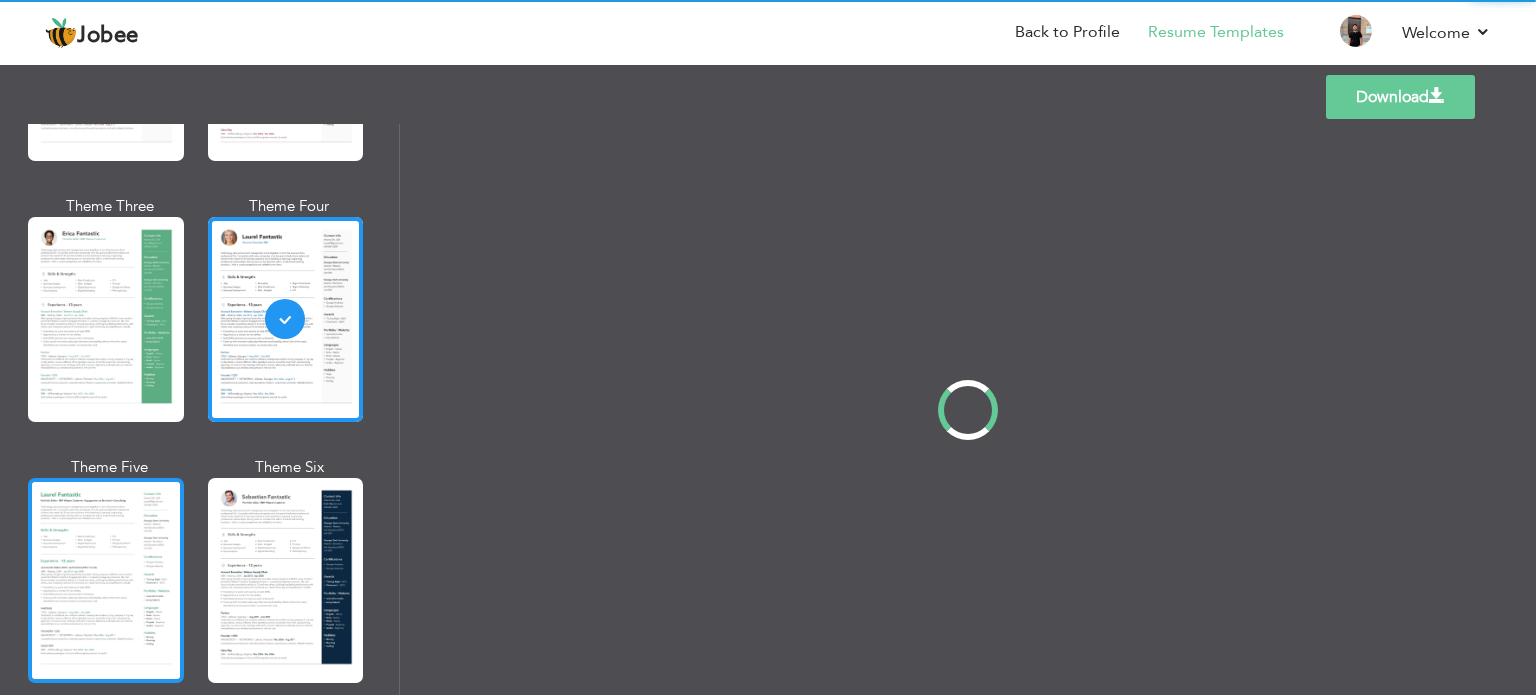 scroll, scrollTop: 0, scrollLeft: 0, axis: both 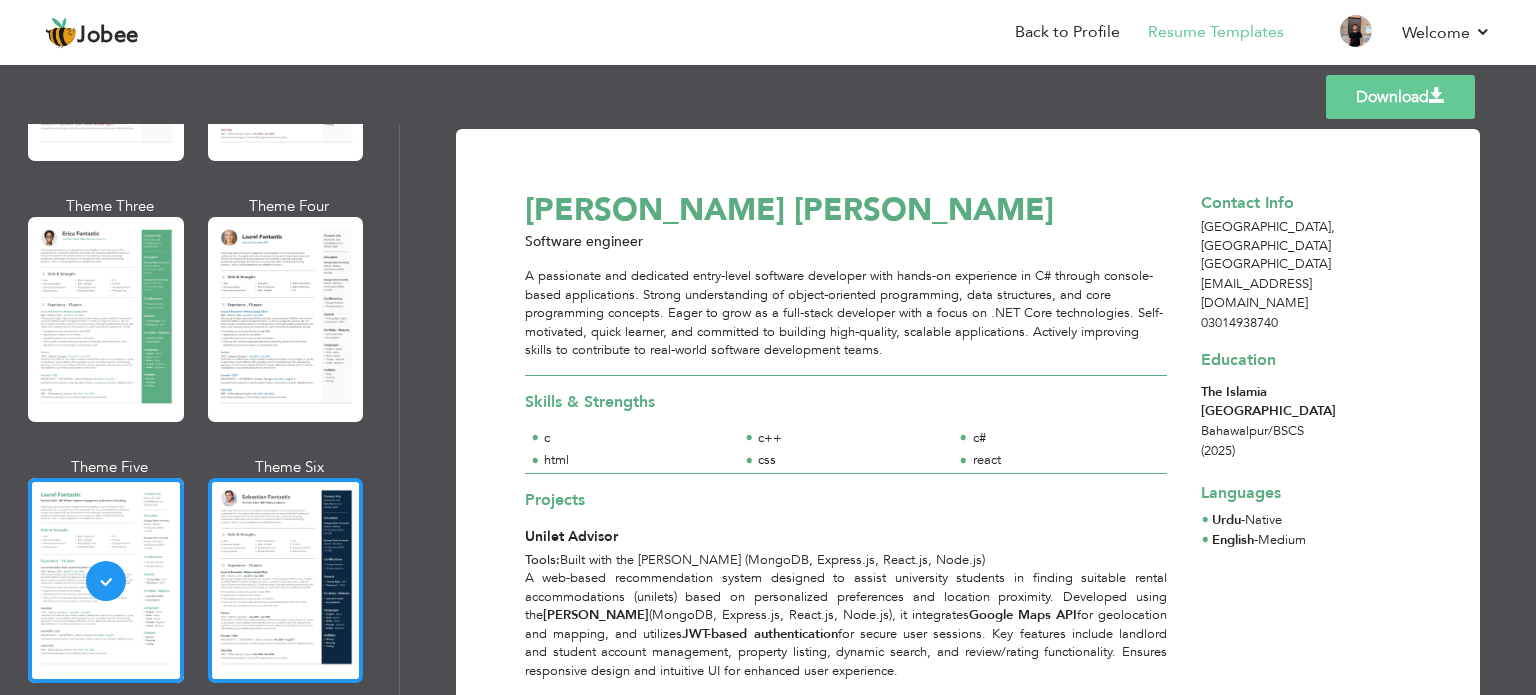 click at bounding box center (286, 580) 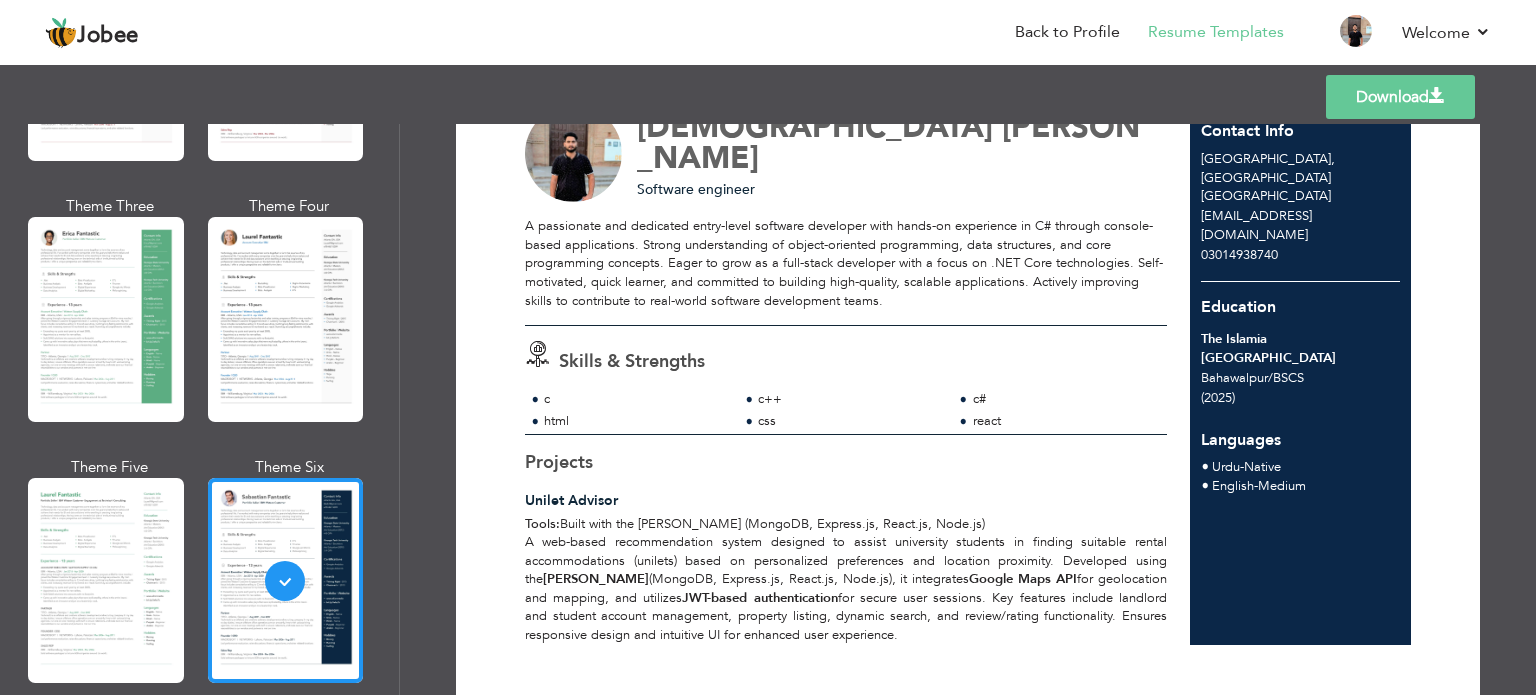scroll, scrollTop: 127, scrollLeft: 0, axis: vertical 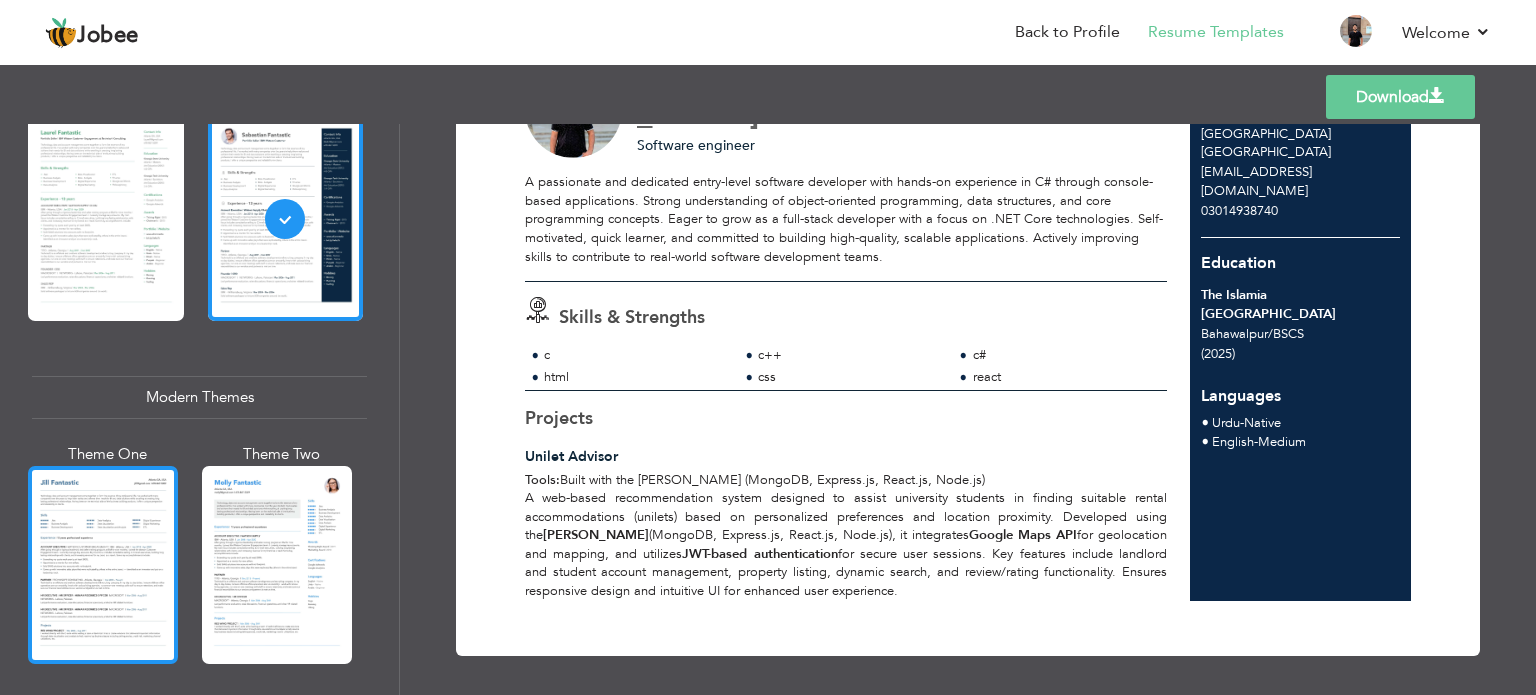 click at bounding box center (103, 565) 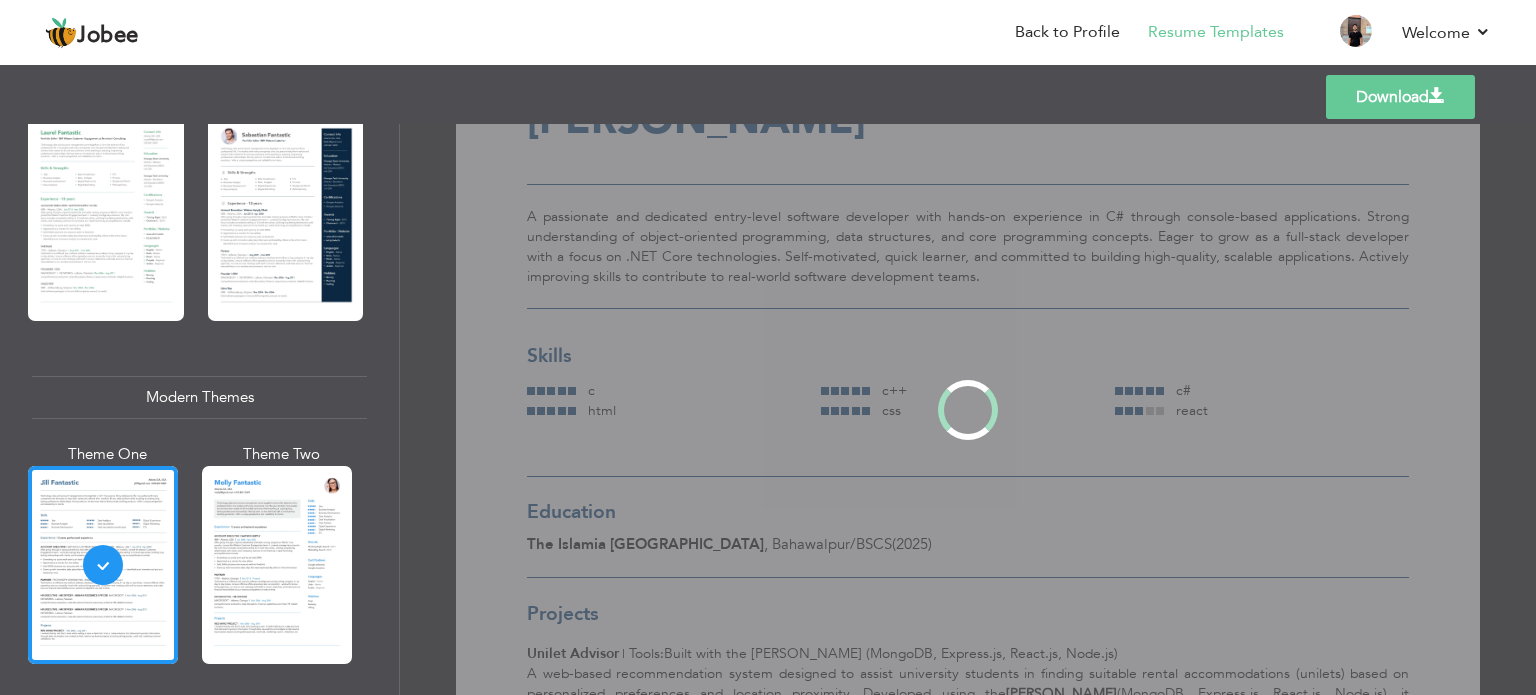 scroll, scrollTop: 0, scrollLeft: 0, axis: both 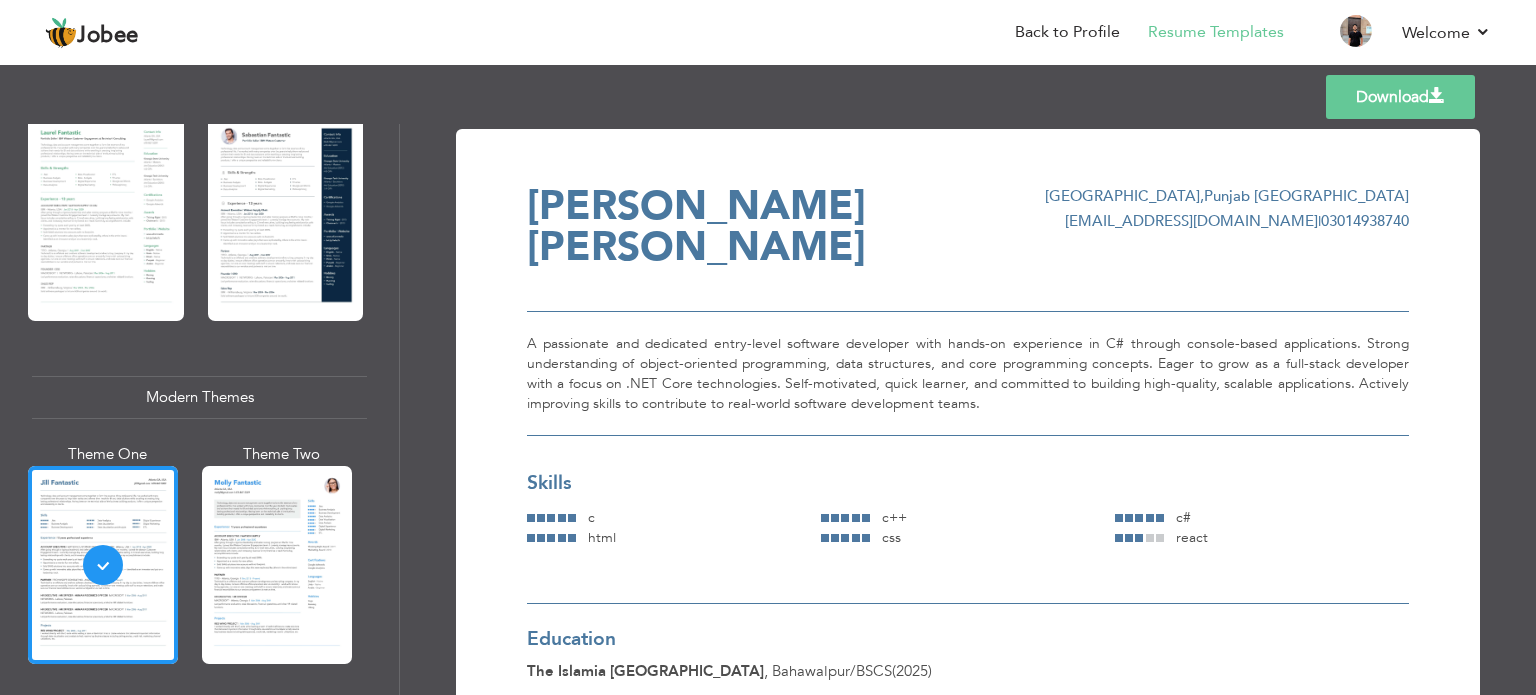 click on "Professional Themes
Theme One
Theme Two
Theme Three
Theme Six" at bounding box center (199, 409) 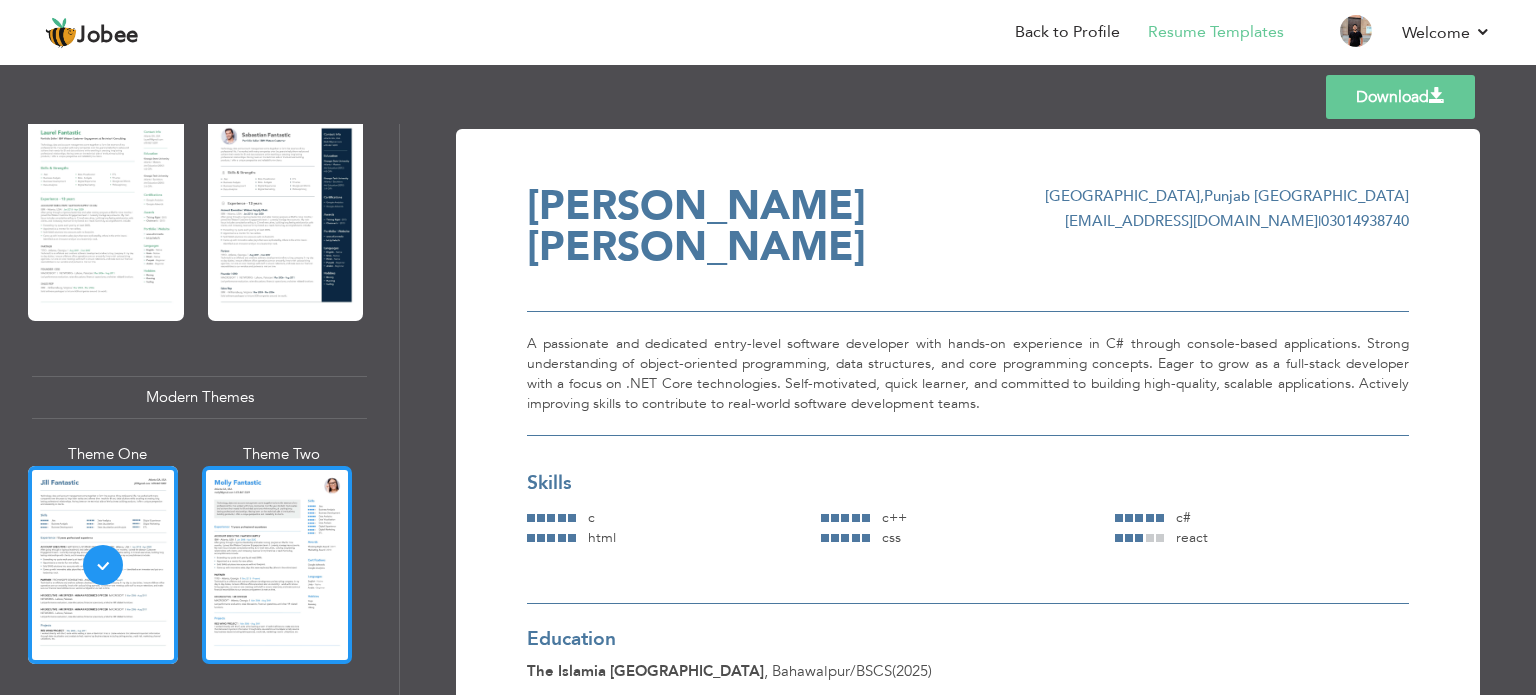 click at bounding box center (277, 565) 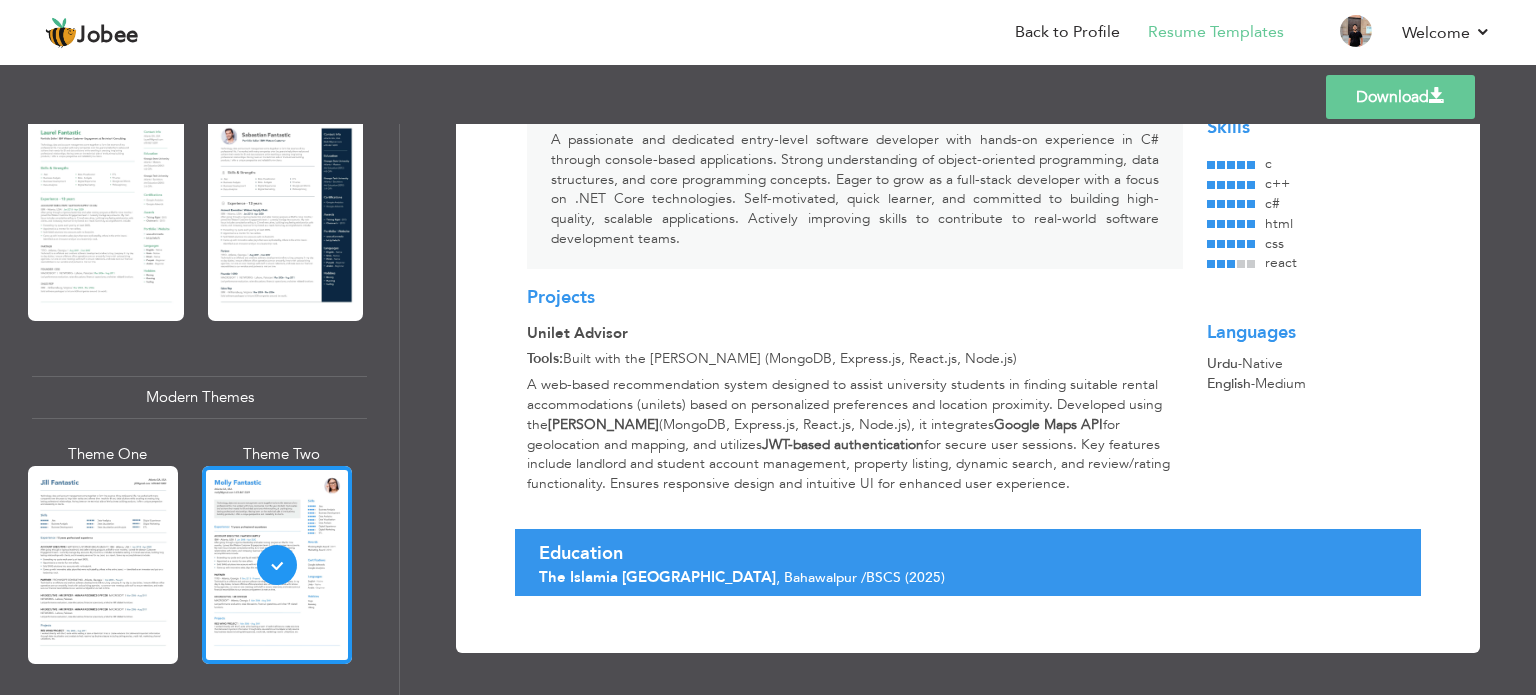 scroll, scrollTop: 0, scrollLeft: 0, axis: both 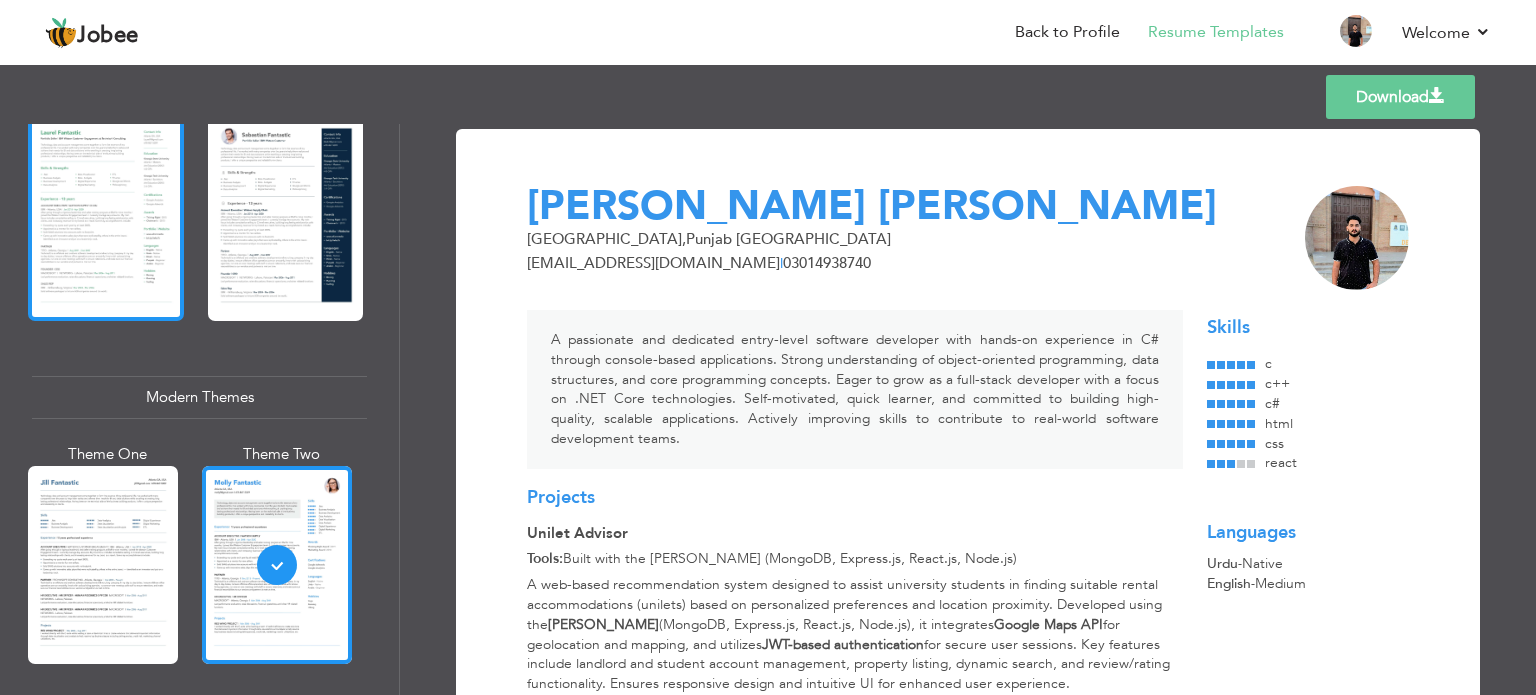 click at bounding box center (106, 218) 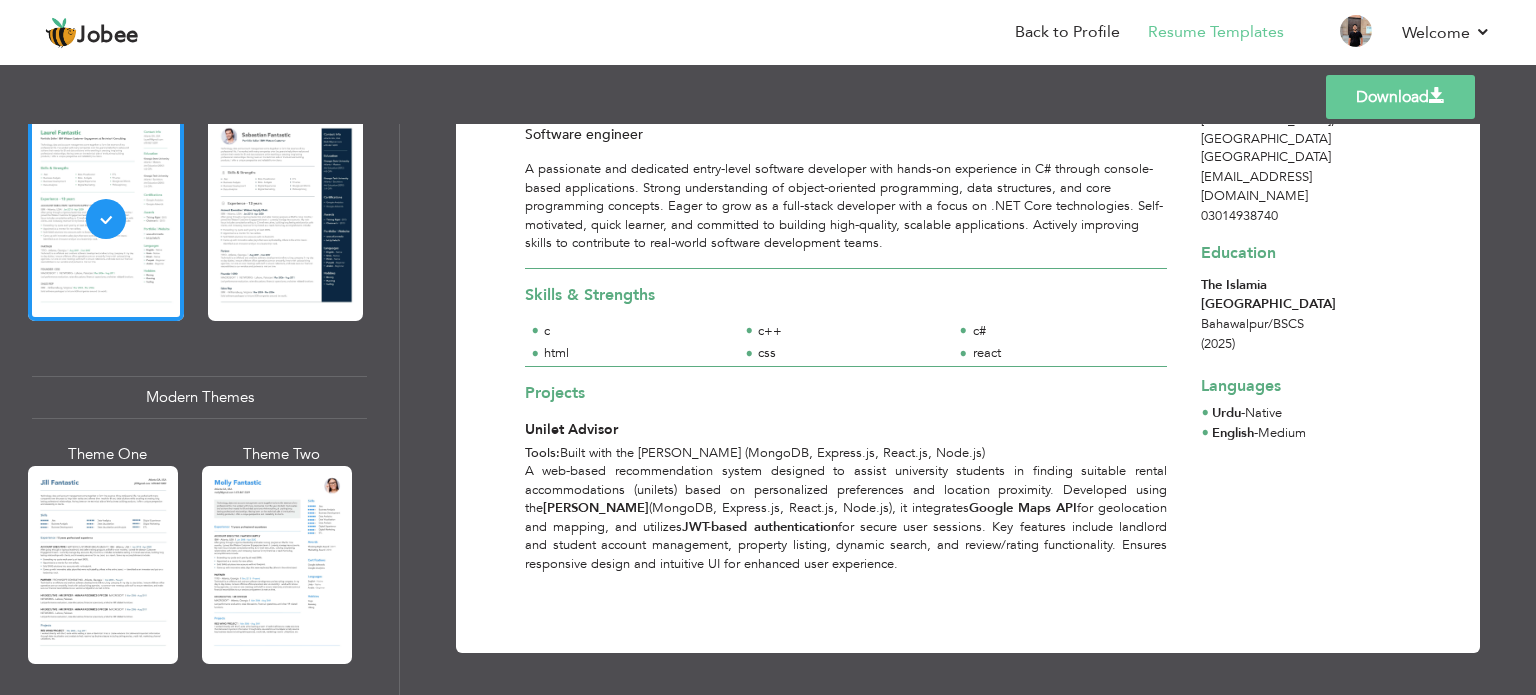 scroll, scrollTop: 0, scrollLeft: 0, axis: both 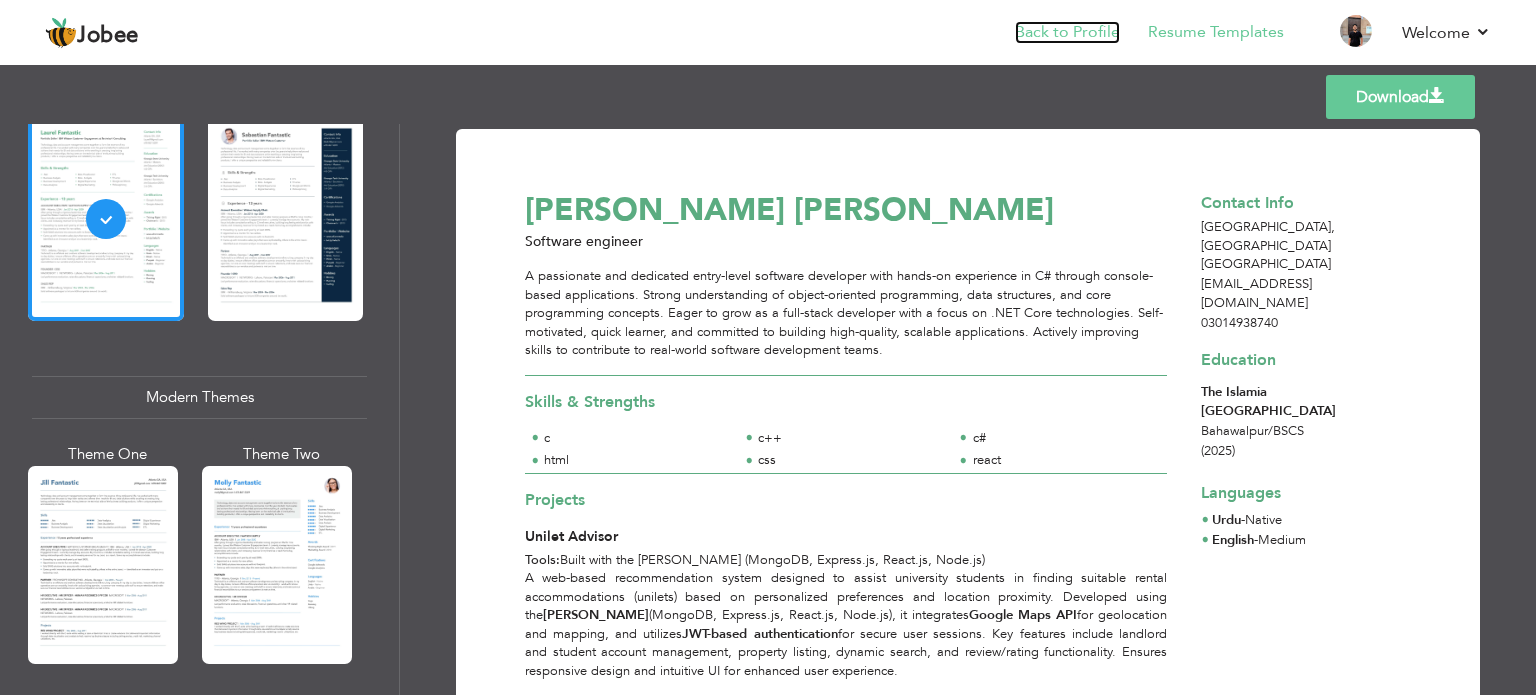 click on "Back to Profile" at bounding box center [1067, 32] 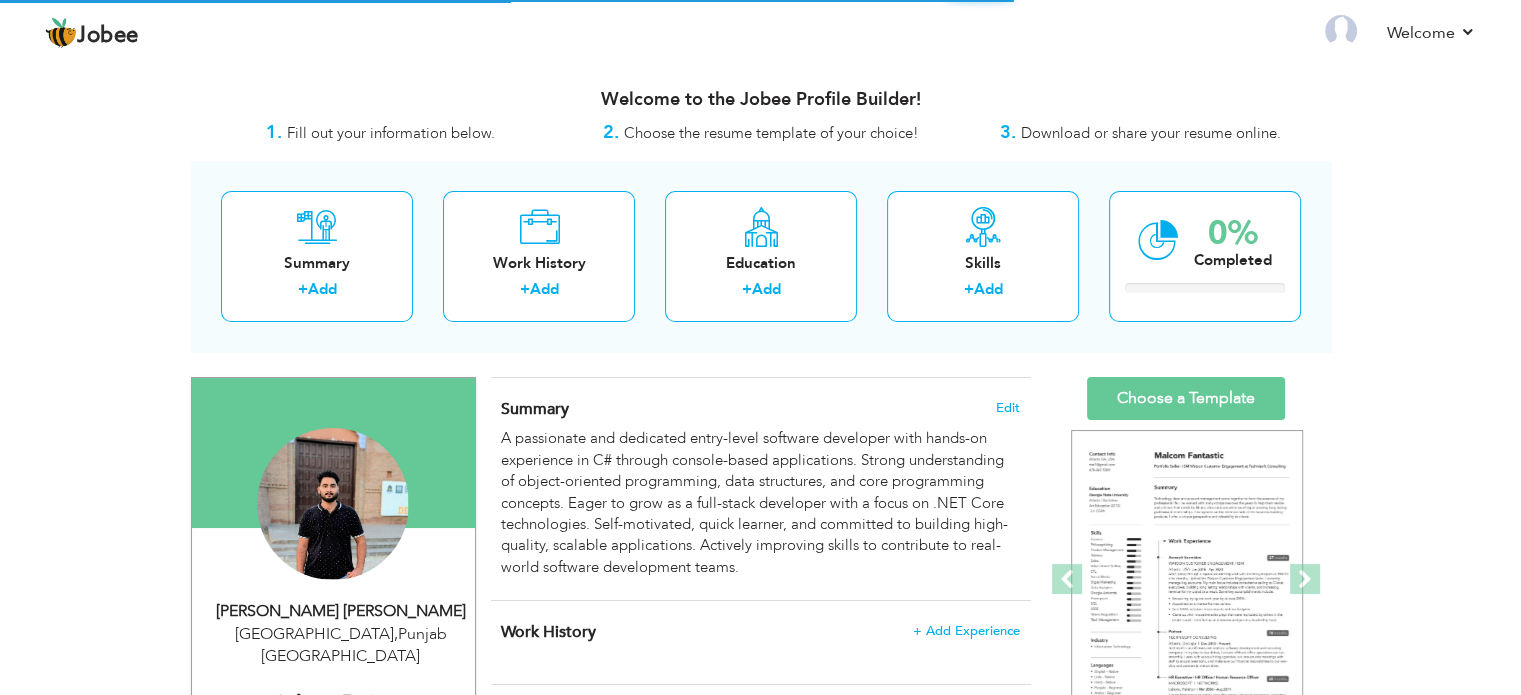 scroll, scrollTop: 0, scrollLeft: 0, axis: both 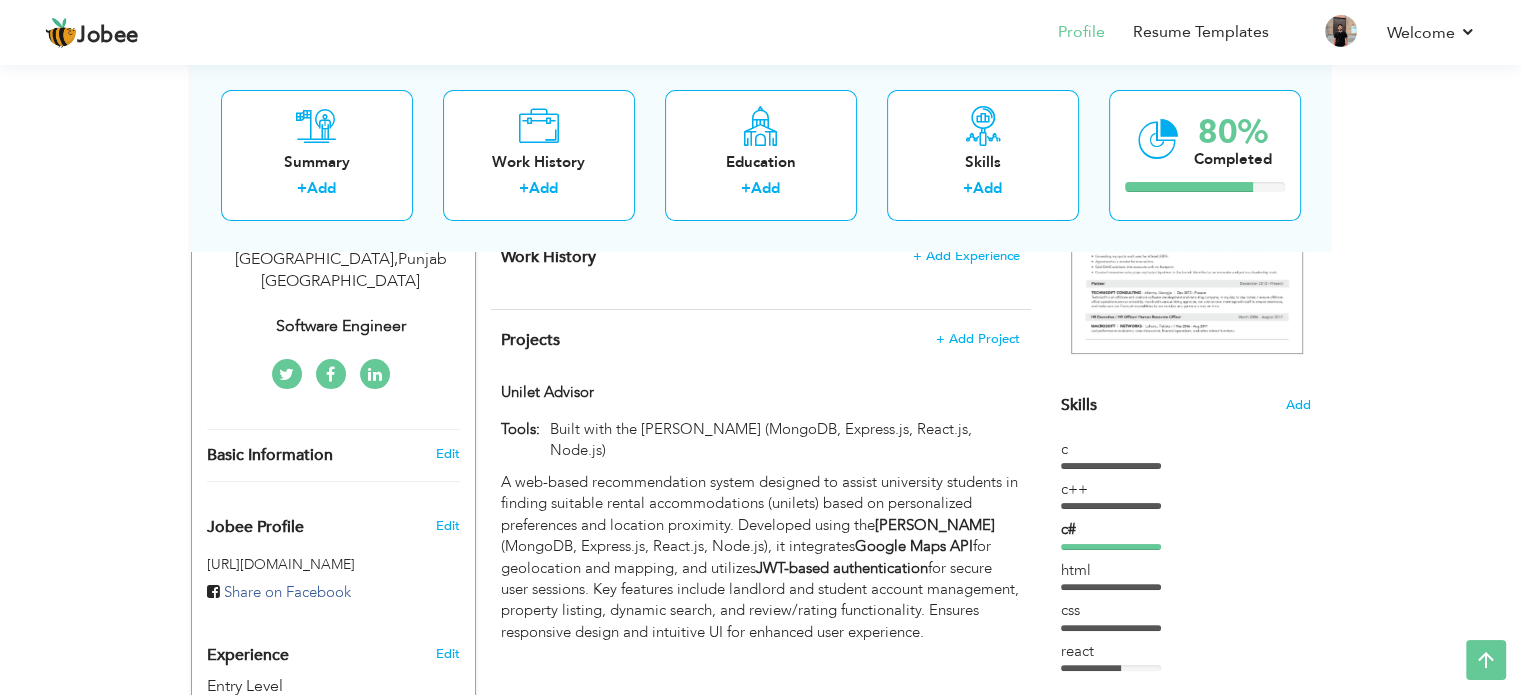 click on "Basic Information" at bounding box center [270, 456] 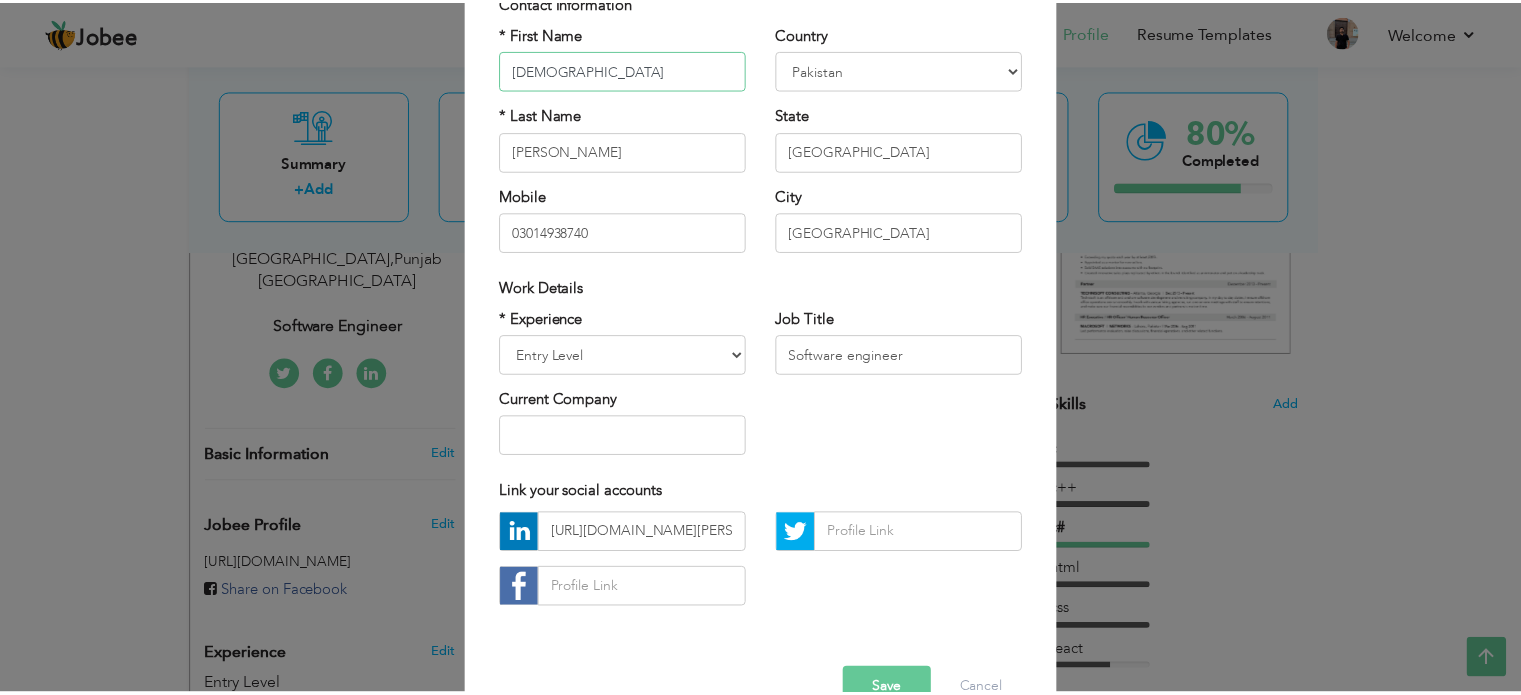 scroll, scrollTop: 168, scrollLeft: 0, axis: vertical 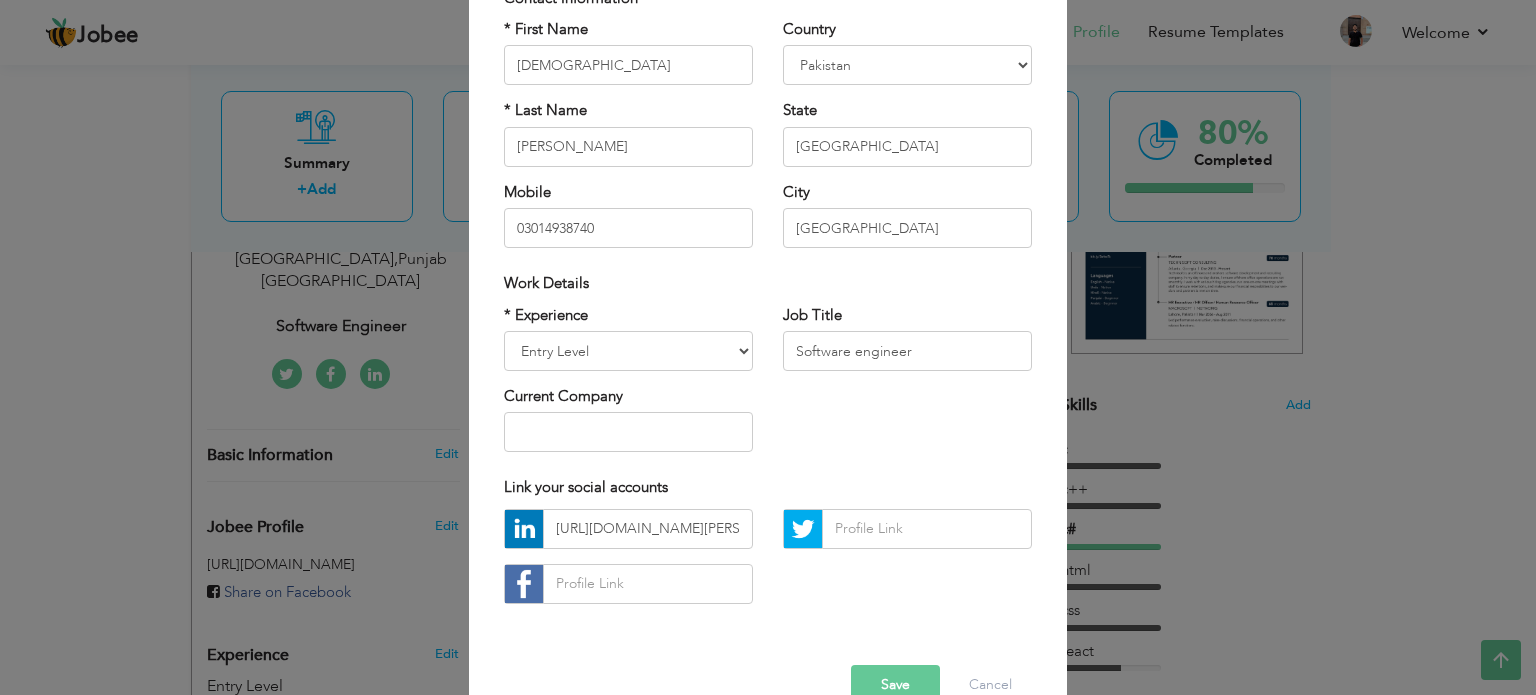 click on "×
Profile
Contact Information
* First Name
[DEMOGRAPHIC_DATA]
* Last Name
[GEOGRAPHIC_DATA]" at bounding box center (768, 347) 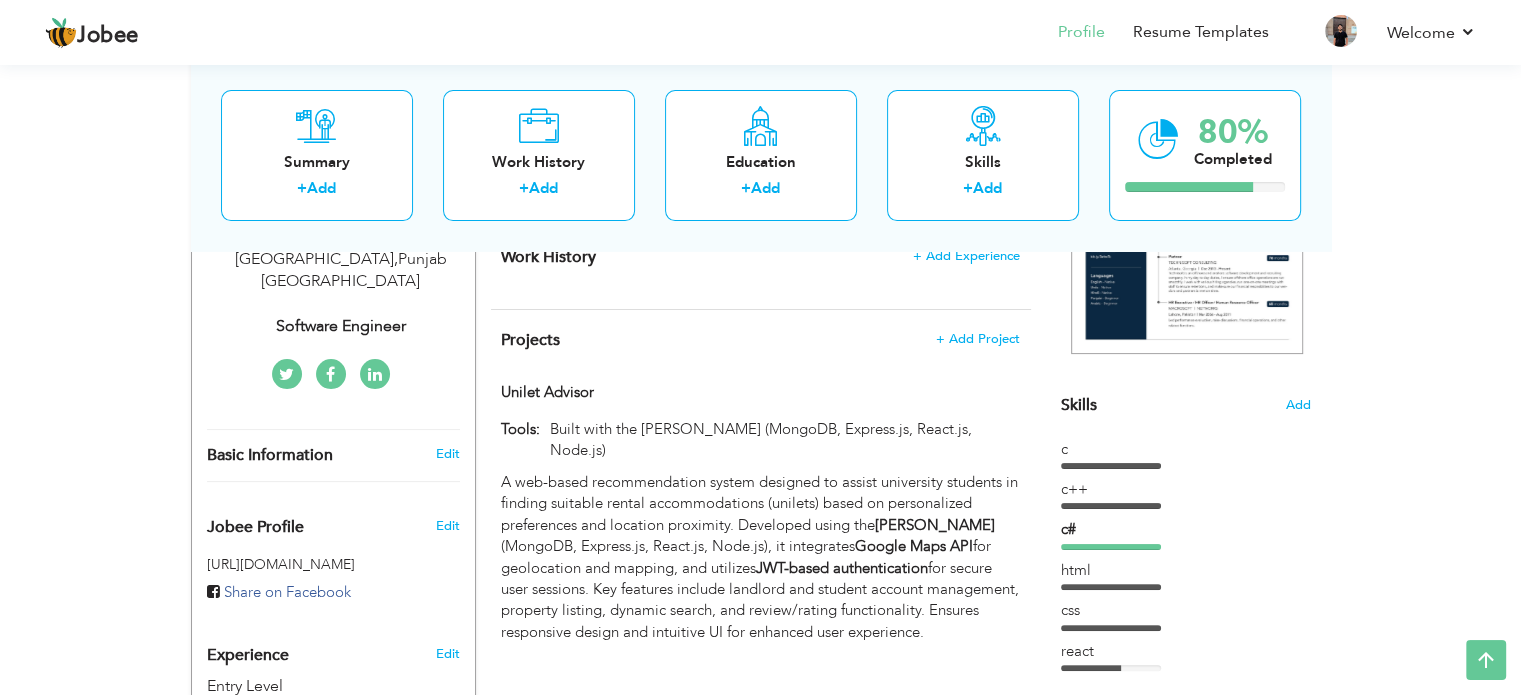 click at bounding box center [375, 374] 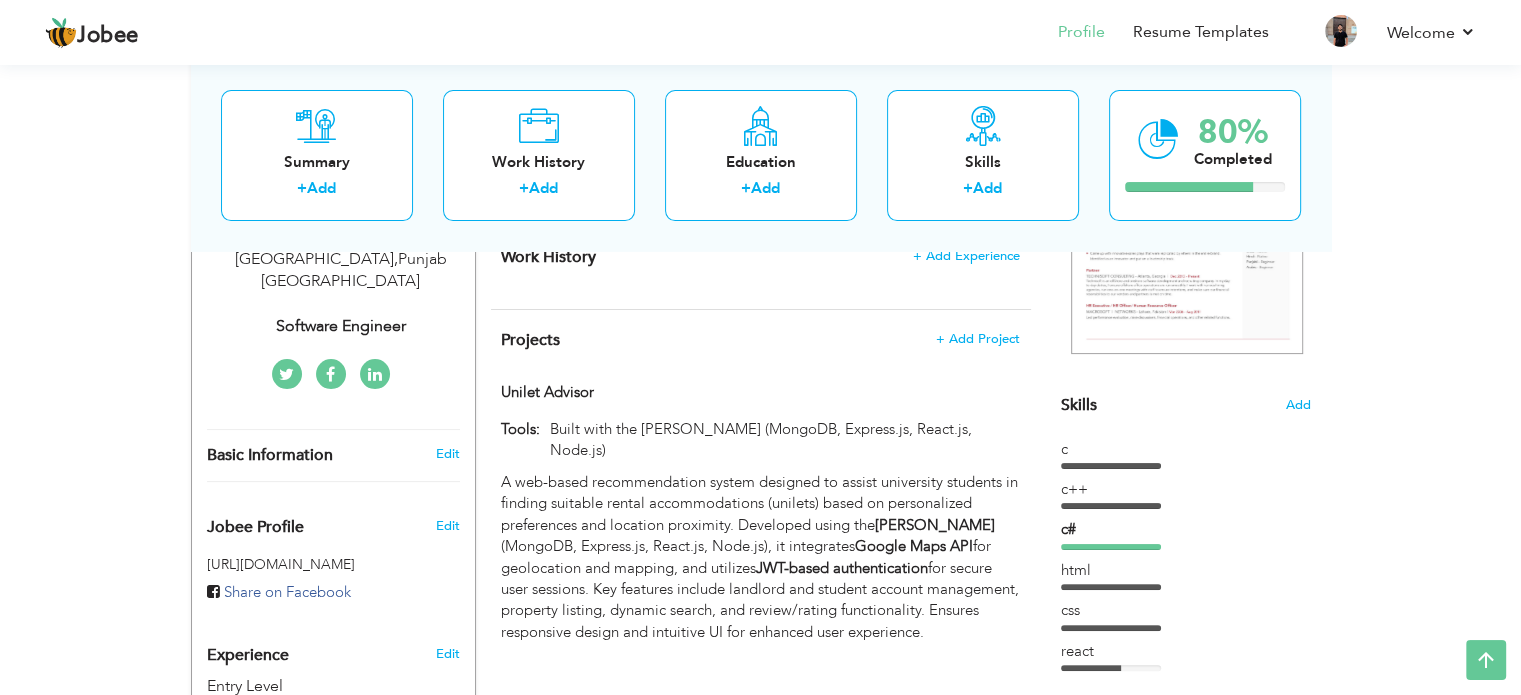 scroll, scrollTop: 0, scrollLeft: 0, axis: both 